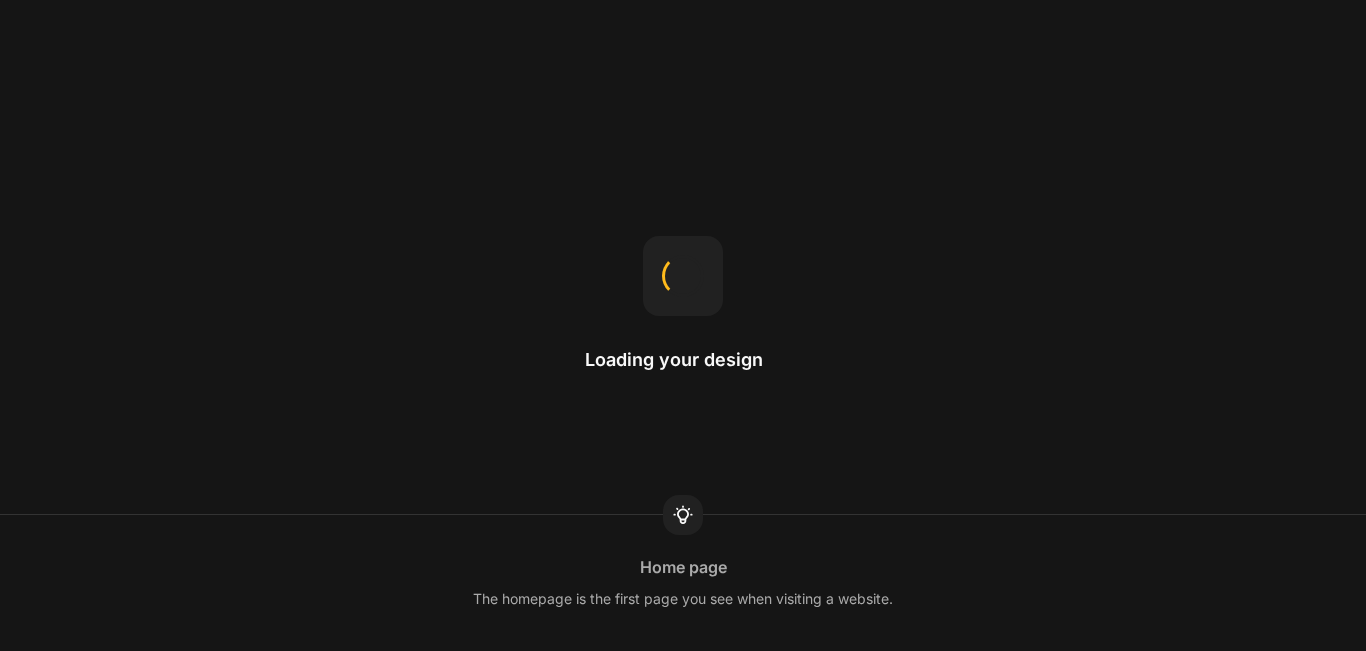 scroll, scrollTop: 0, scrollLeft: 0, axis: both 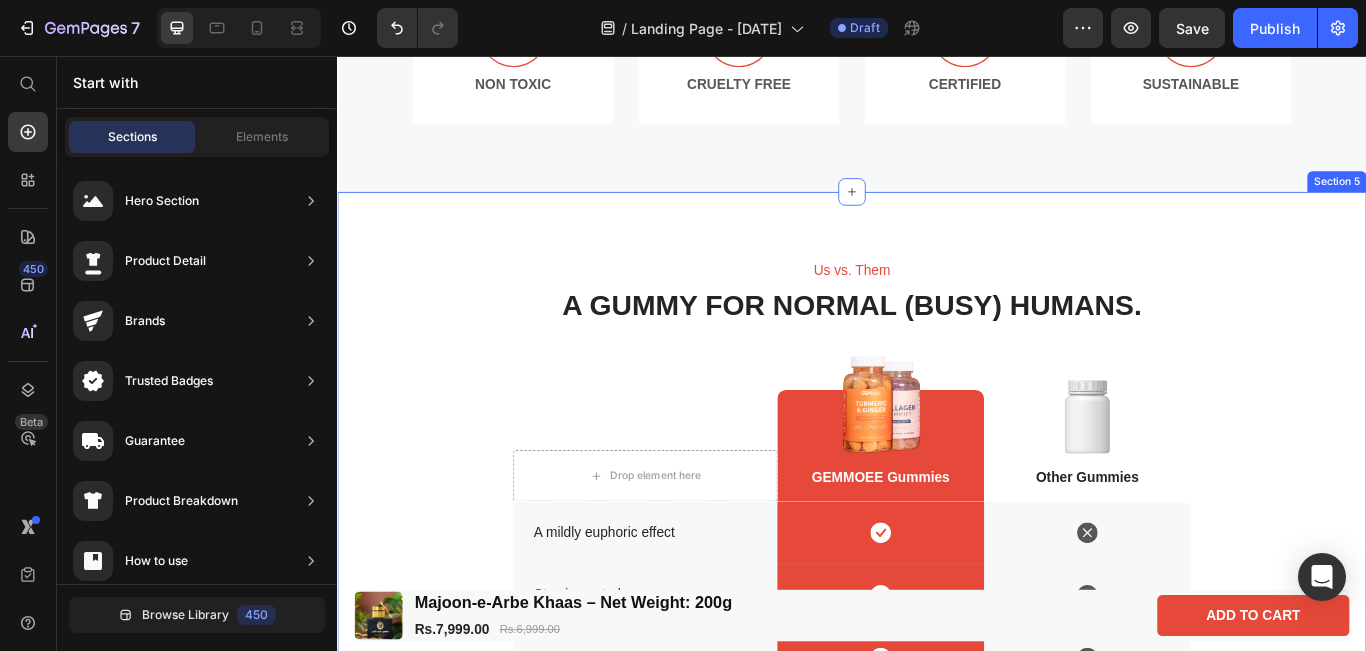 click on "Us vs. Them Text Block A gummy for normal (busy) humans. Heading
Drop element here Row Image GEMMOEE Gummies Text Block Row Image Other Gummies Text Block Row Row A mildly euphoric effect  Text Block
Icon Row
Icon Row Row Stay in control Text Block
Icon Row
Icon Row Row Award-winning flavor Text Block
Icon Row
Icon Row Row Low sugar (2g) Text Block
Icon Row
Icon Row Row Vegan, Non-GMO, Gluten Free Text Block
Icon Row
Icon Row Row Row Section 5" at bounding box center [937, 617] 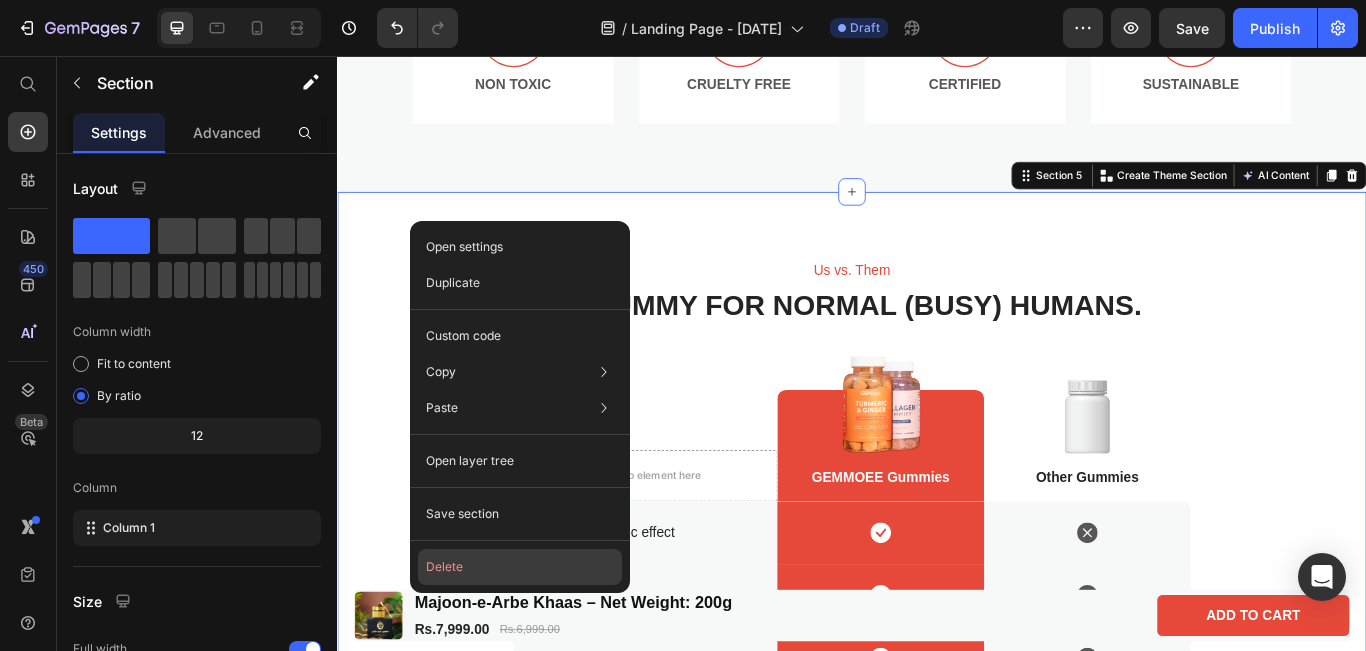 click on "Delete" 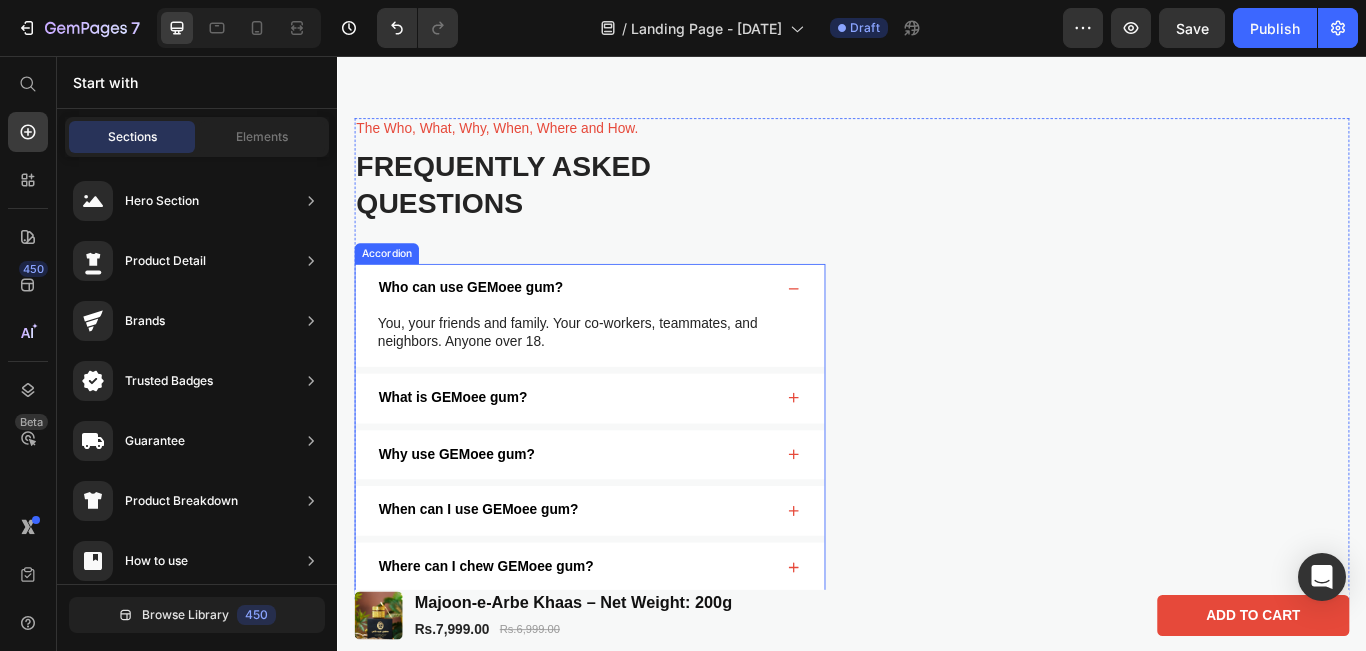 scroll, scrollTop: 3133, scrollLeft: 0, axis: vertical 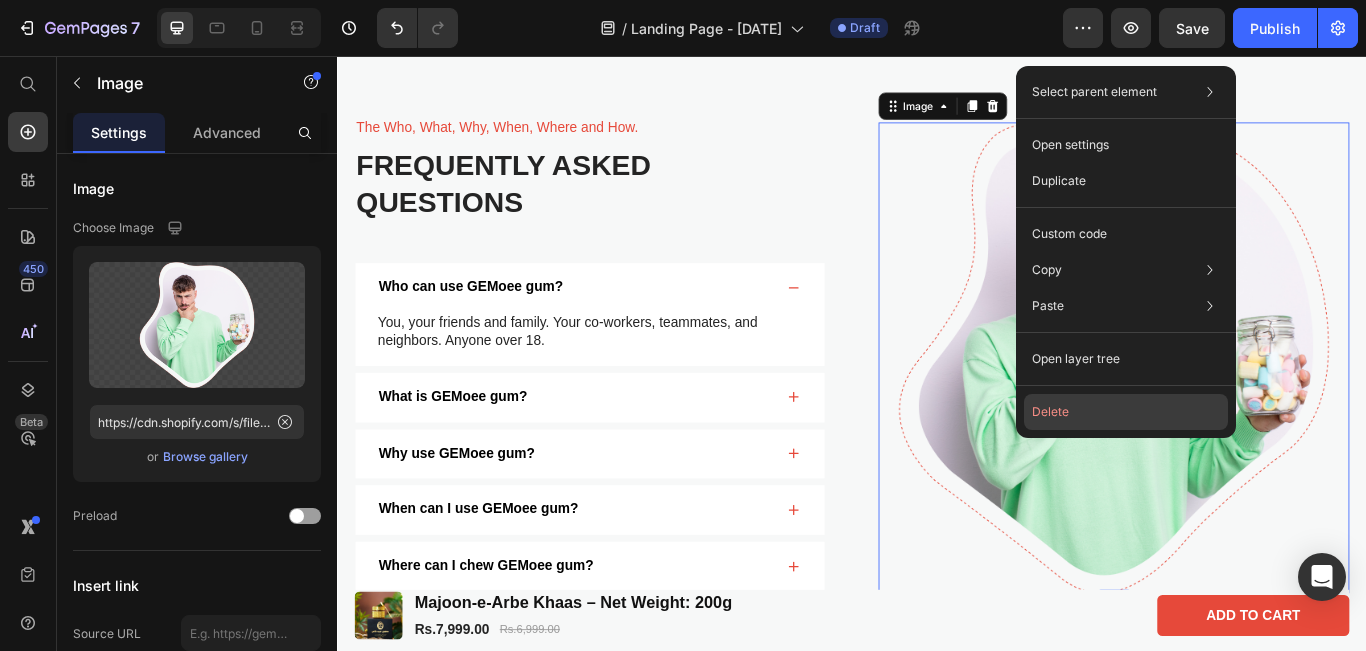 click on "Delete" 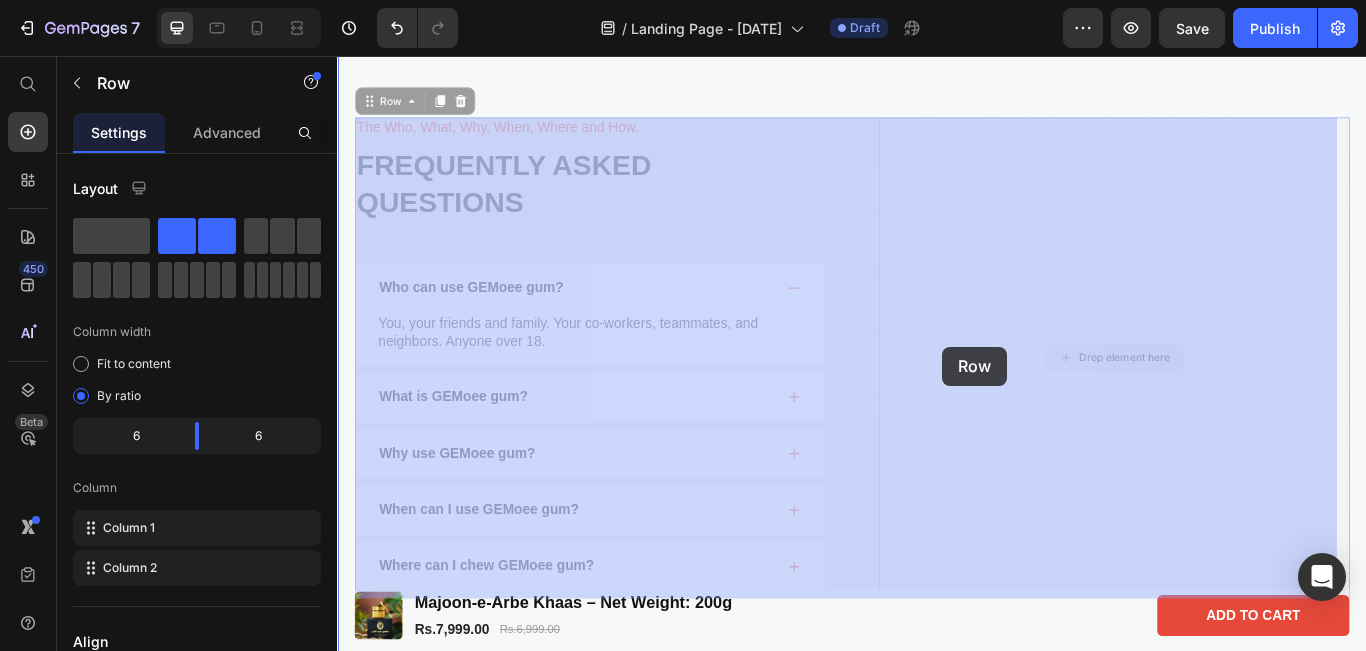 drag, startPoint x: 960, startPoint y: 388, endPoint x: 1077, endPoint y: 398, distance: 117.426575 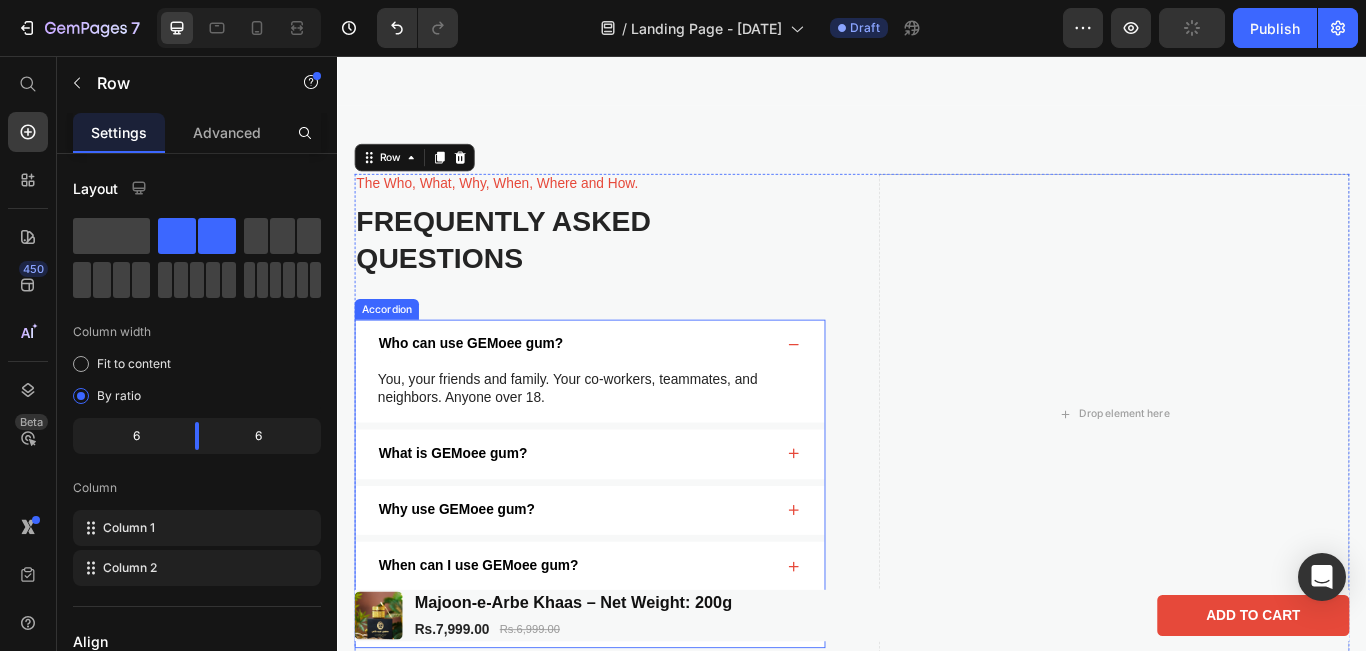 scroll, scrollTop: 3066, scrollLeft: 0, axis: vertical 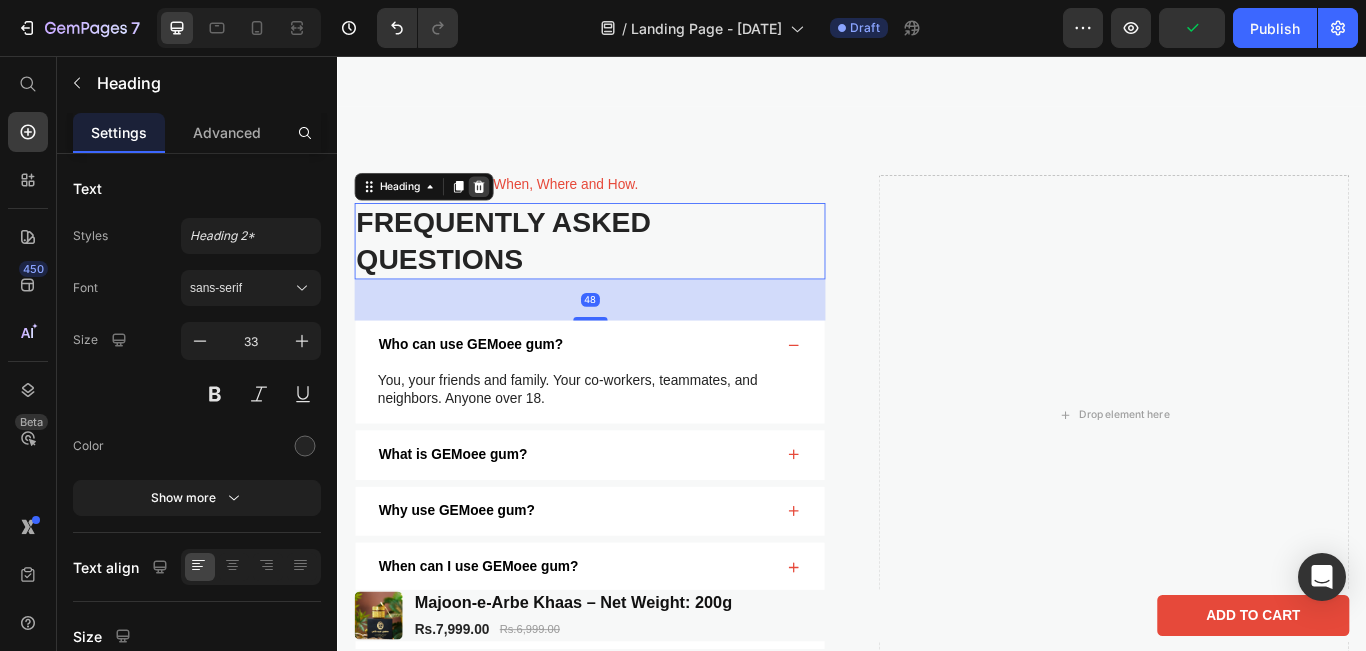 click 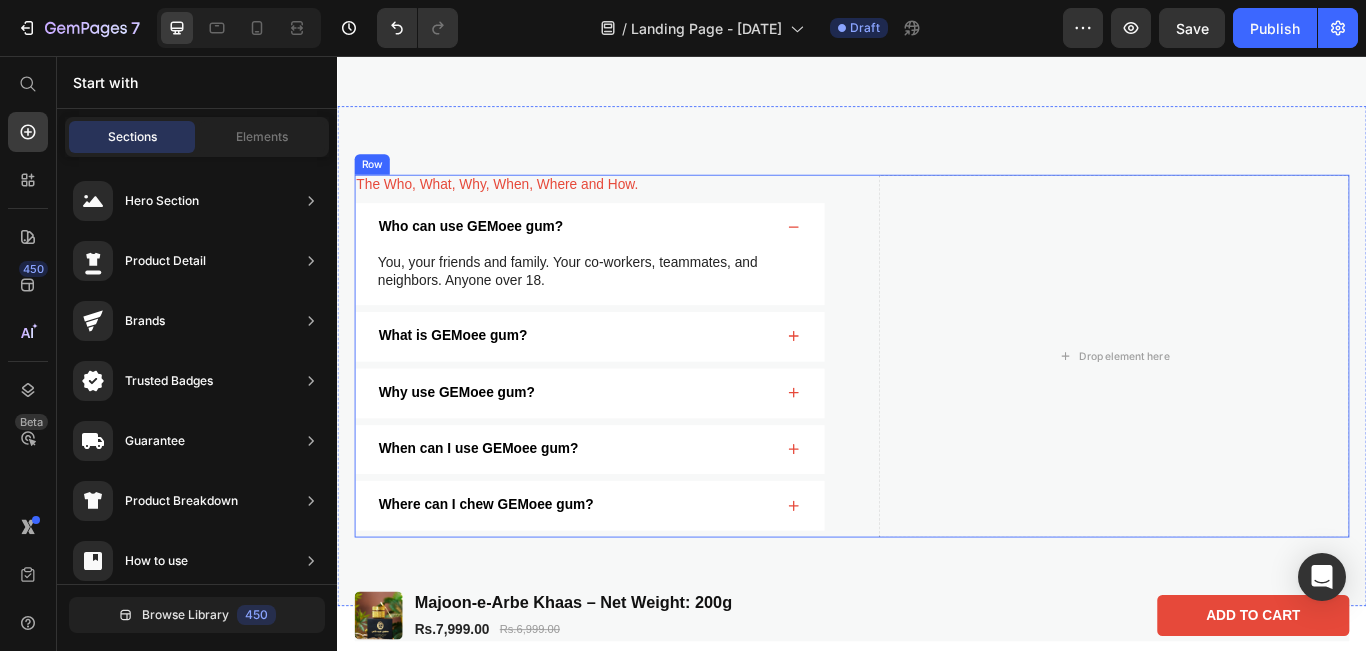 click on "The Who, What, Why, When, Where and How. Text Block
Who can use GEMoee gum? You, your friends and family. Your co-workers, teammates, and neighbors. Anyone over 18. Text Block
What is GEMoee gum?
Why use GEMoee gum?
When can I use GEMoee gum?
Where can I chew GEMoee gum? Accordion
Drop element here Row" at bounding box center [937, 405] 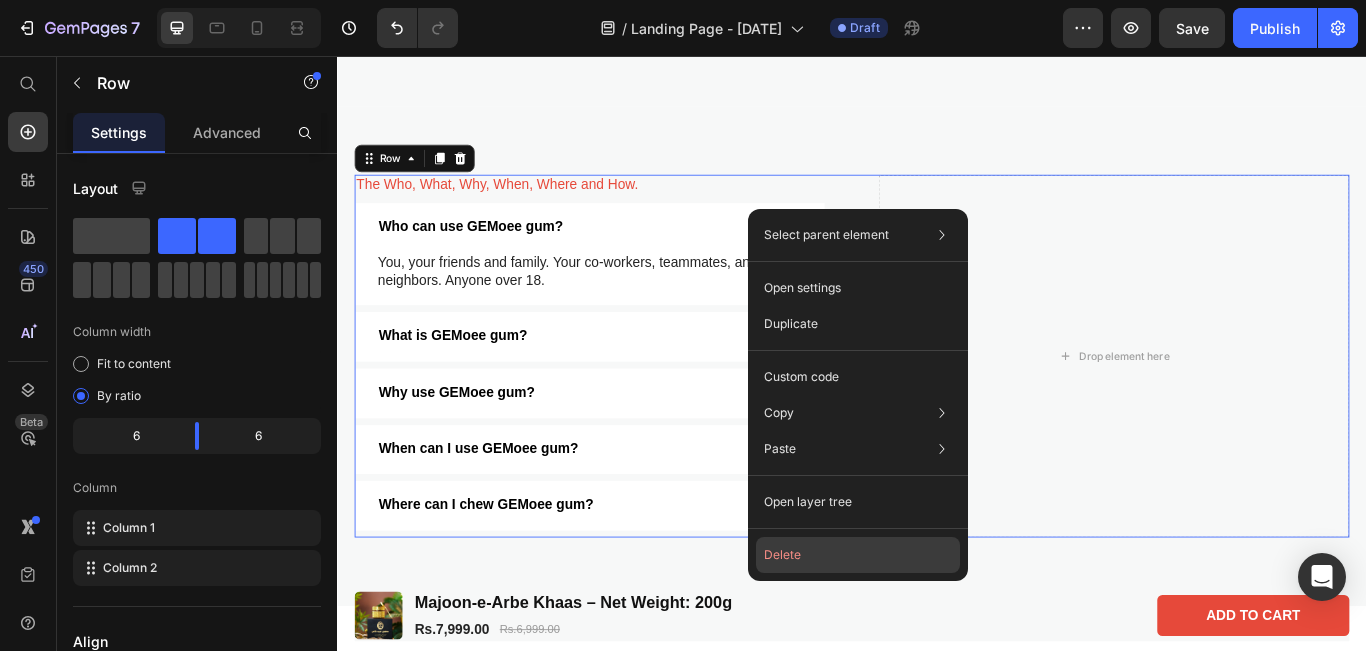click on "Delete" 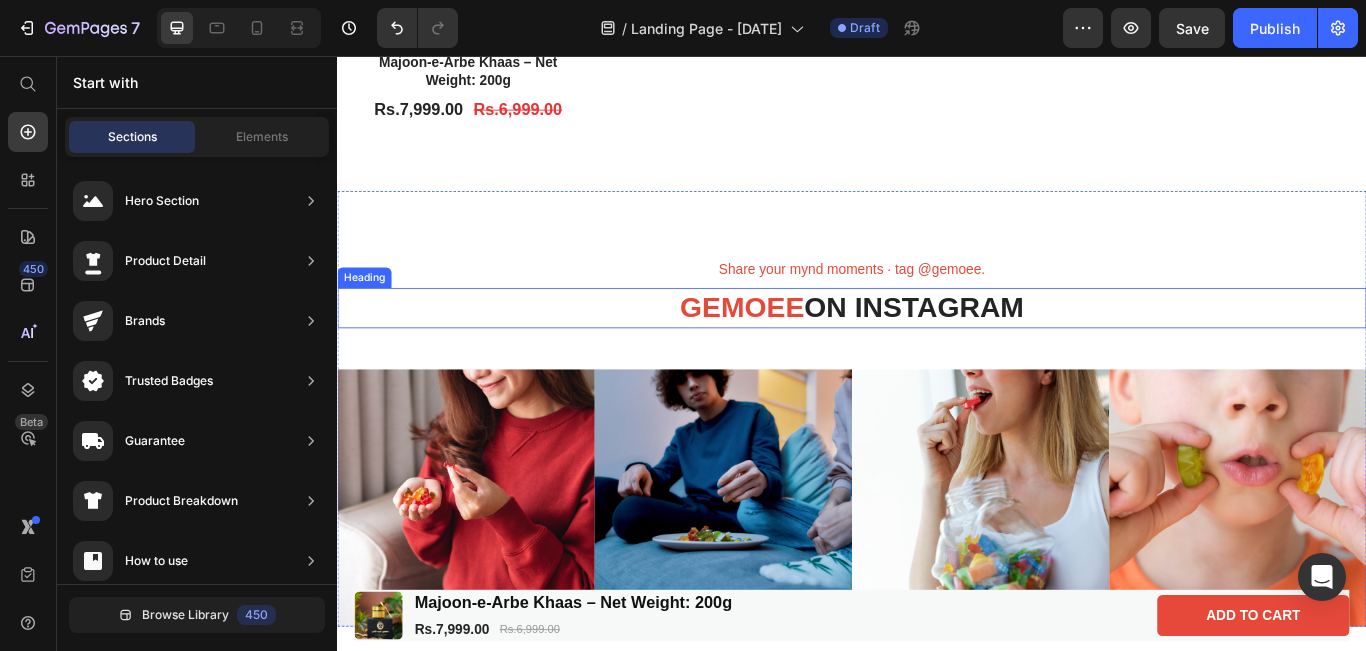 scroll, scrollTop: 3837, scrollLeft: 0, axis: vertical 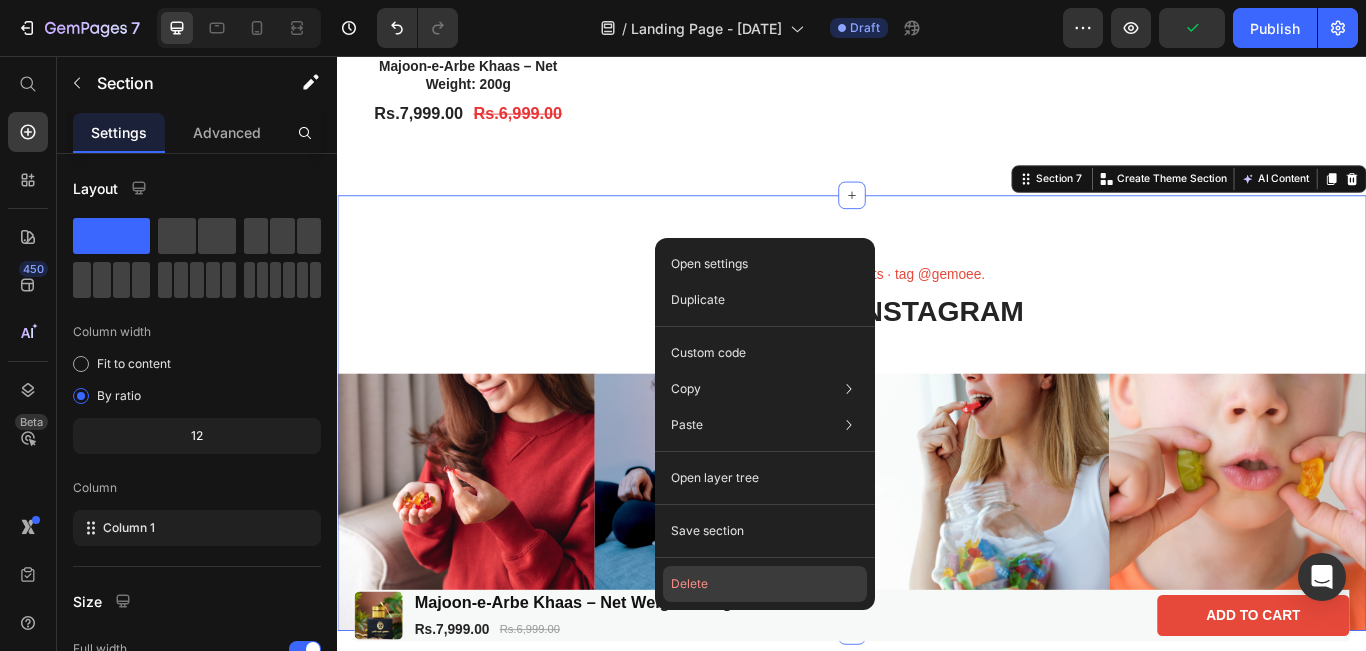 click on "Delete" 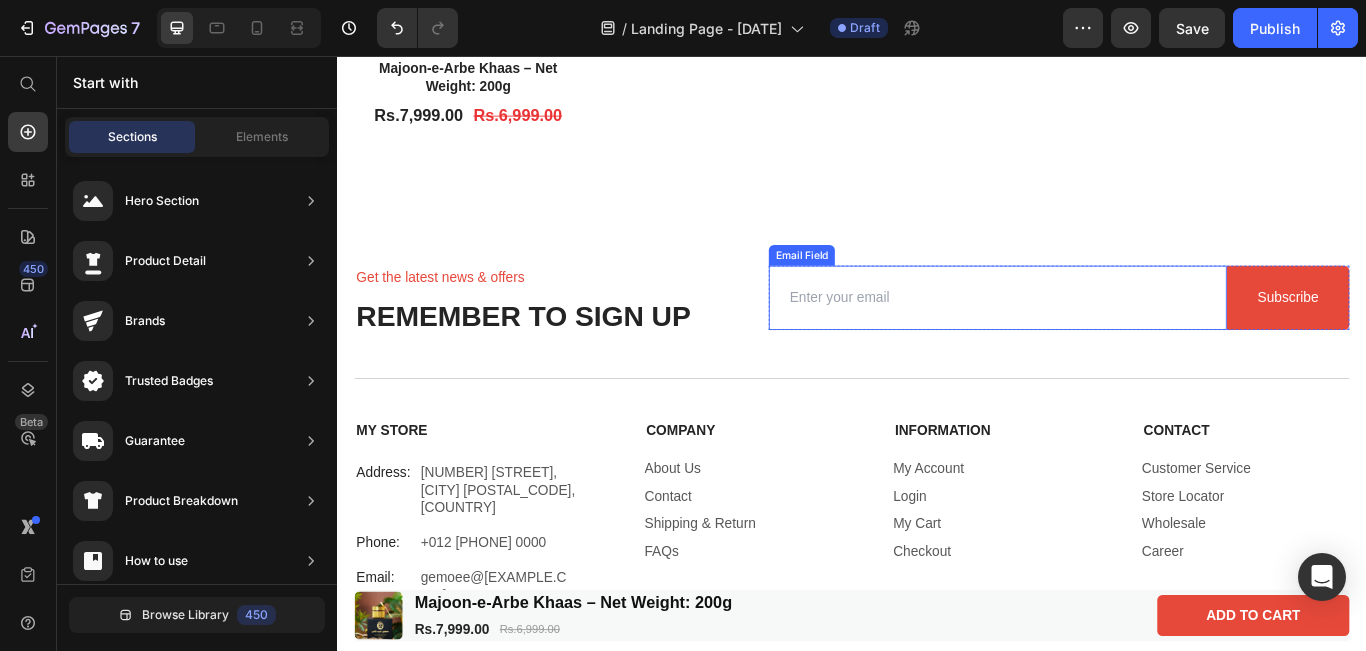 scroll, scrollTop: 3834, scrollLeft: 0, axis: vertical 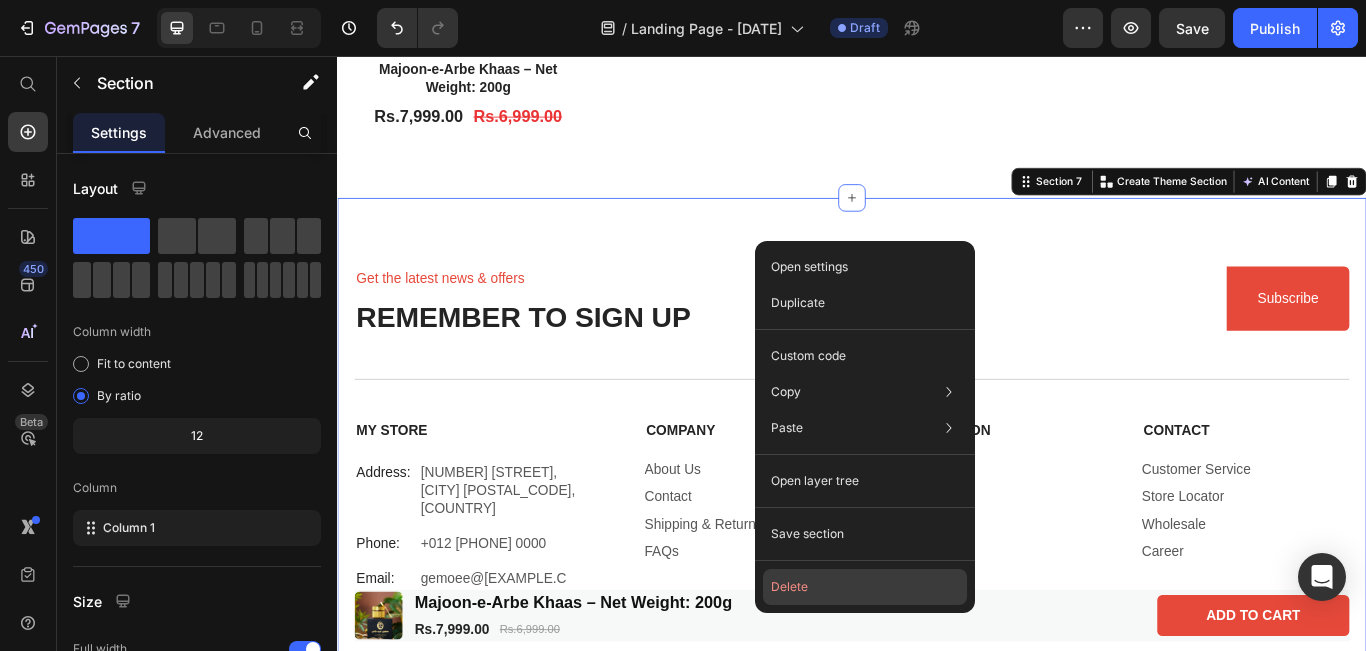 click on "Delete" 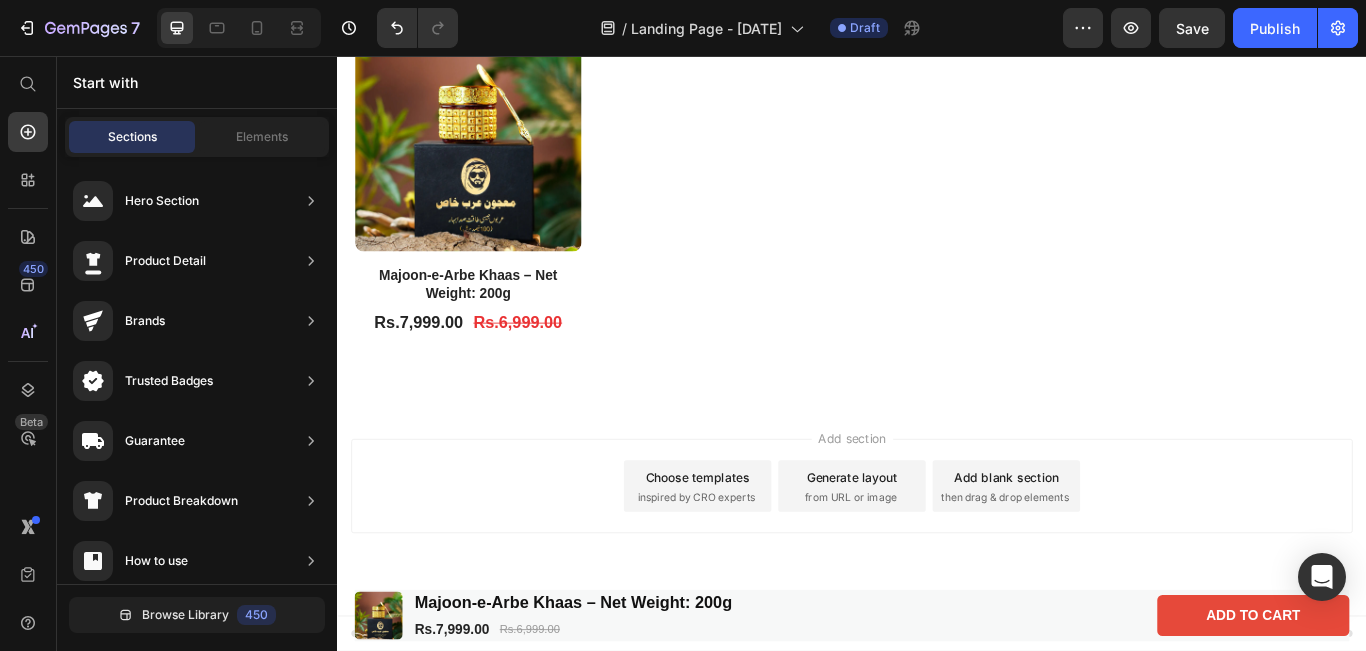 scroll, scrollTop: 3593, scrollLeft: 0, axis: vertical 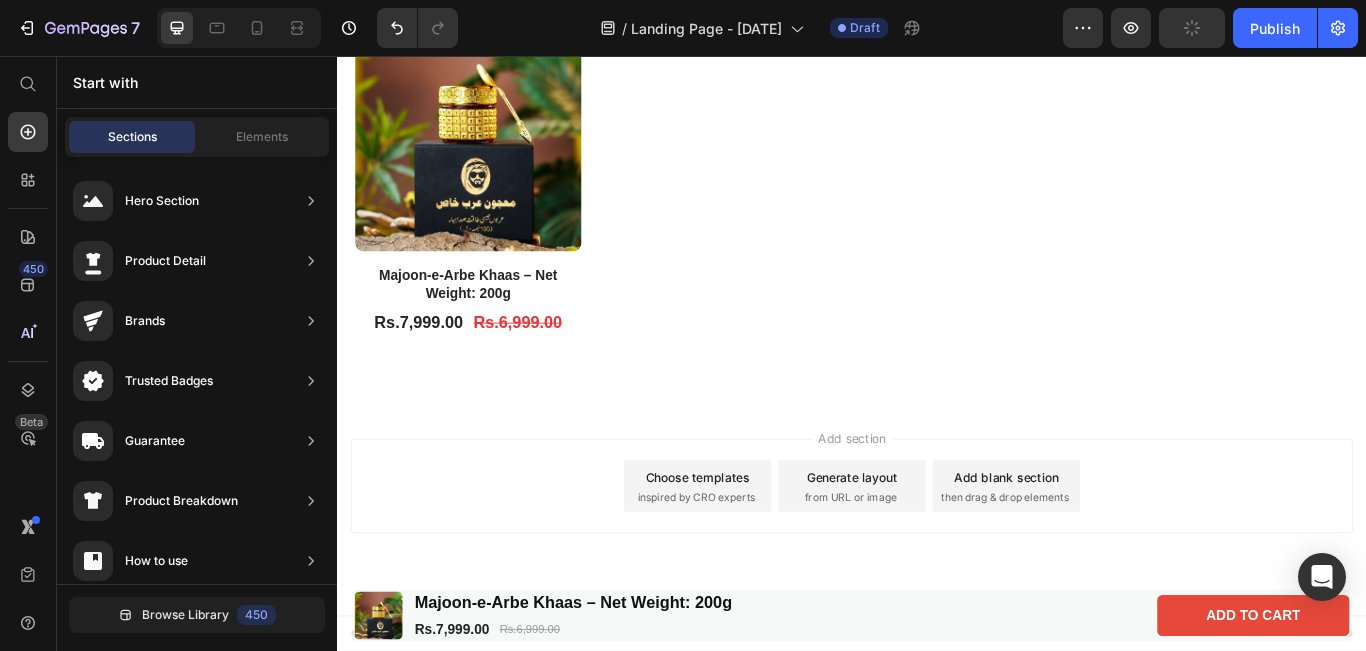 click on "Choose templates" at bounding box center (757, 546) 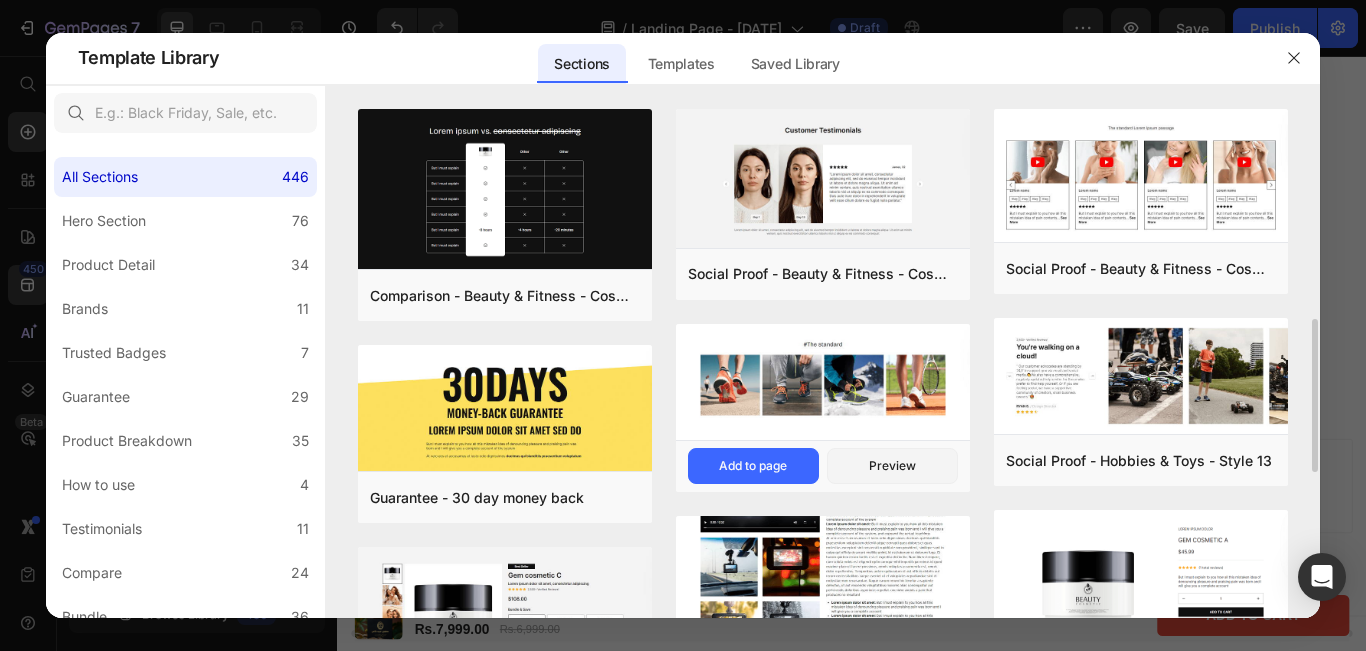 scroll, scrollTop: 202, scrollLeft: 0, axis: vertical 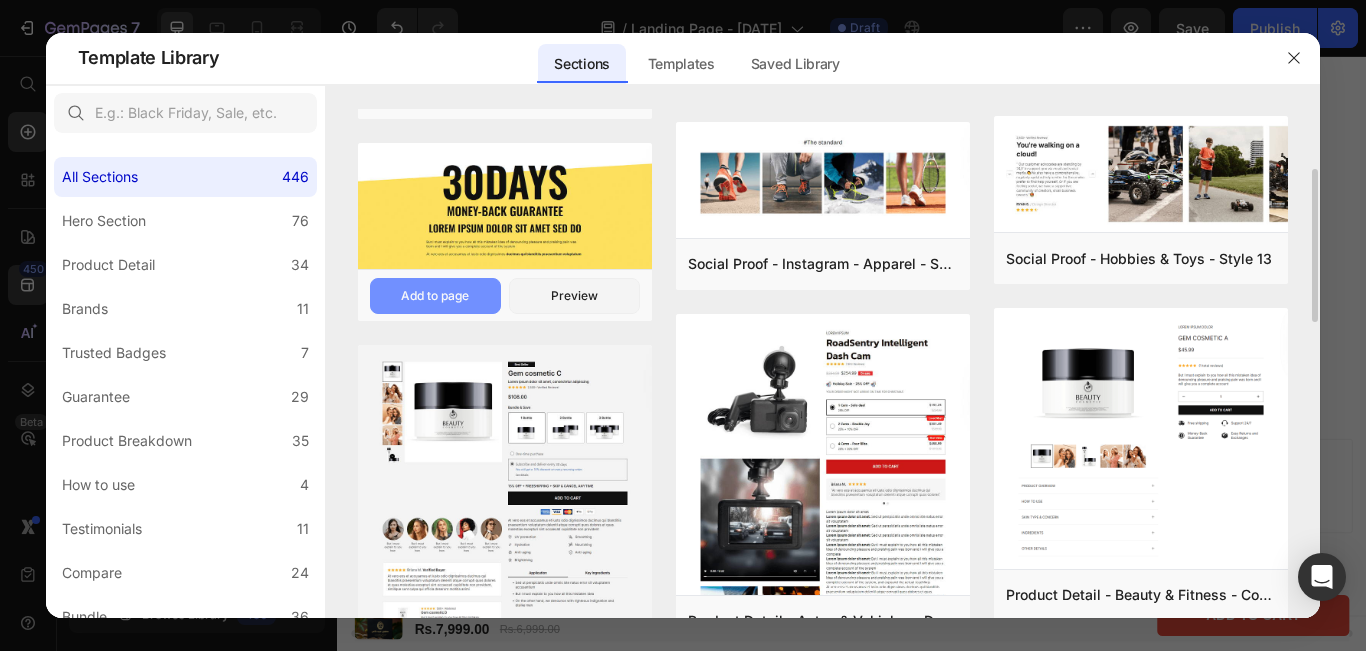 click on "Add to page" at bounding box center (435, 296) 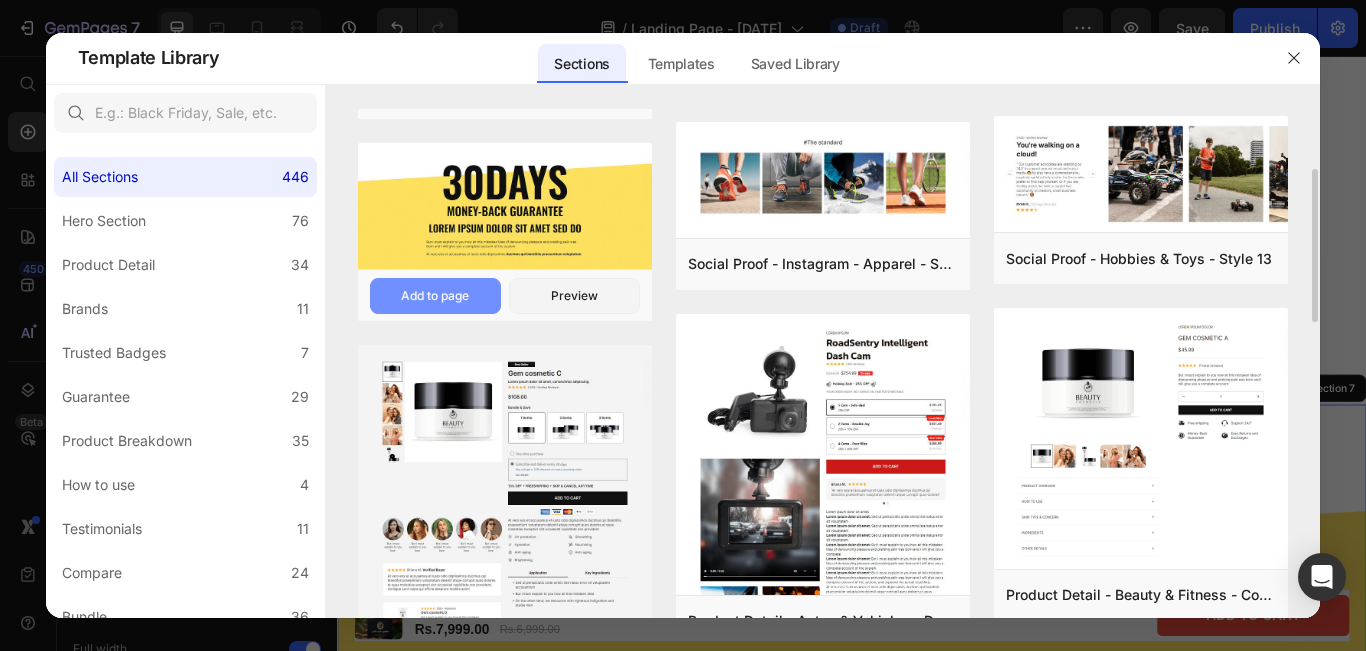 scroll, scrollTop: 3999, scrollLeft: 0, axis: vertical 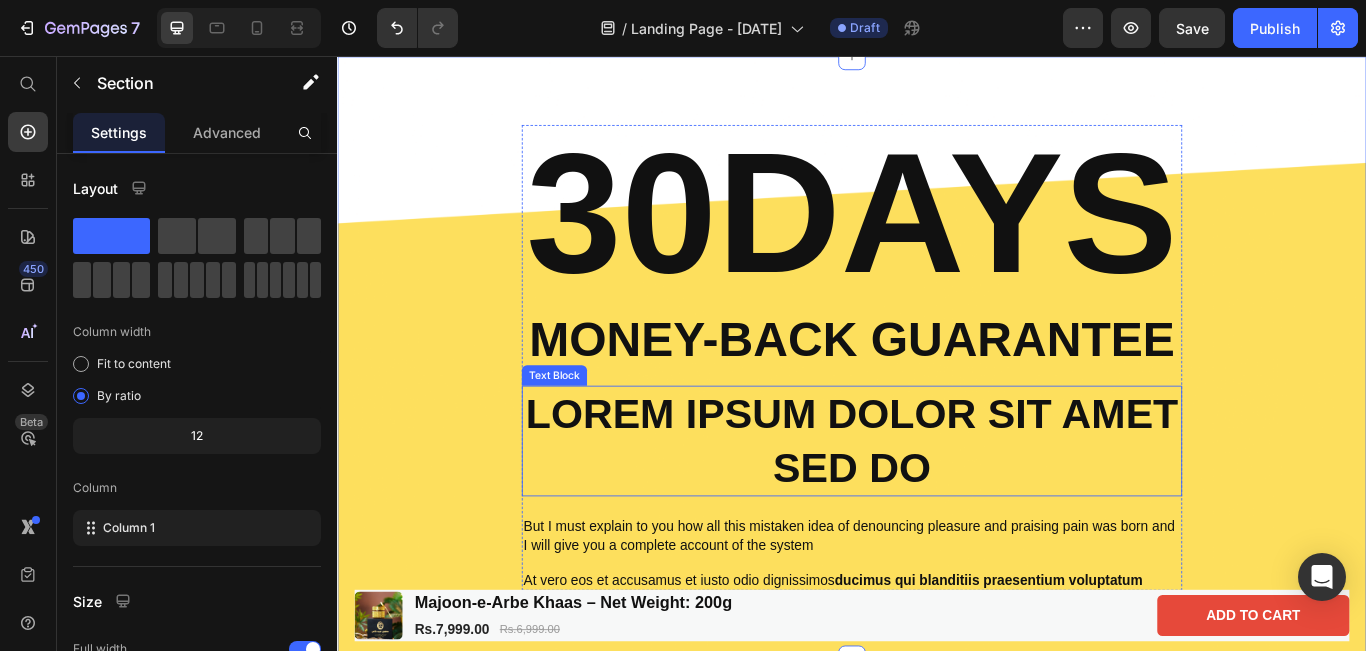 click on "Lorem ipsum dolor sit amet sed do" at bounding box center [937, 504] 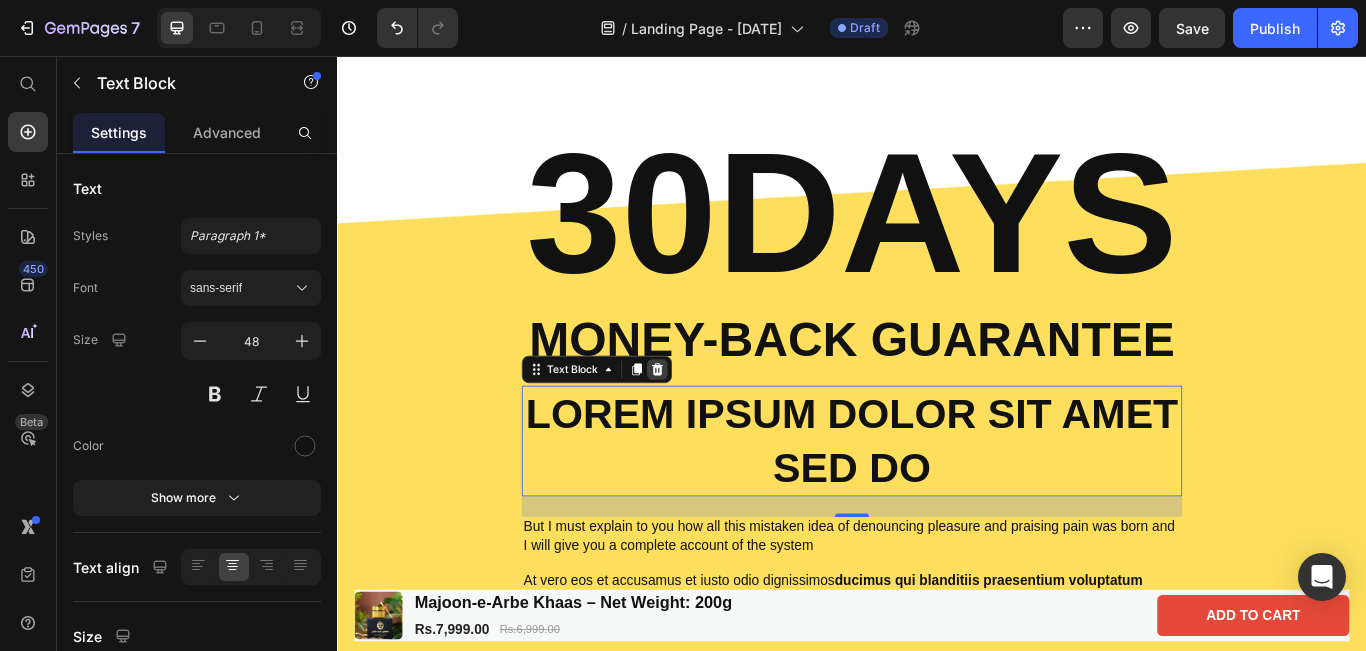 click 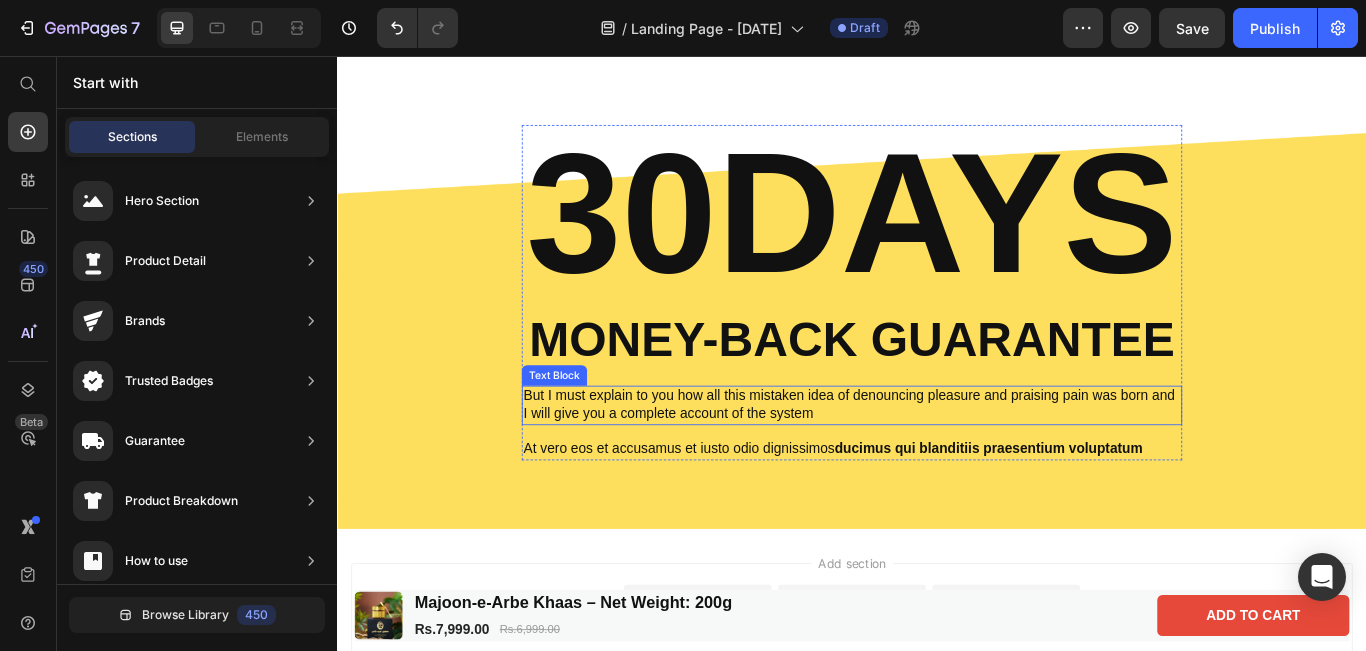 click on "But I must explain to you how all this mistaken idea of denouncing pleasure and praising pain was born and I will give you a complete account of the system" at bounding box center [937, 463] 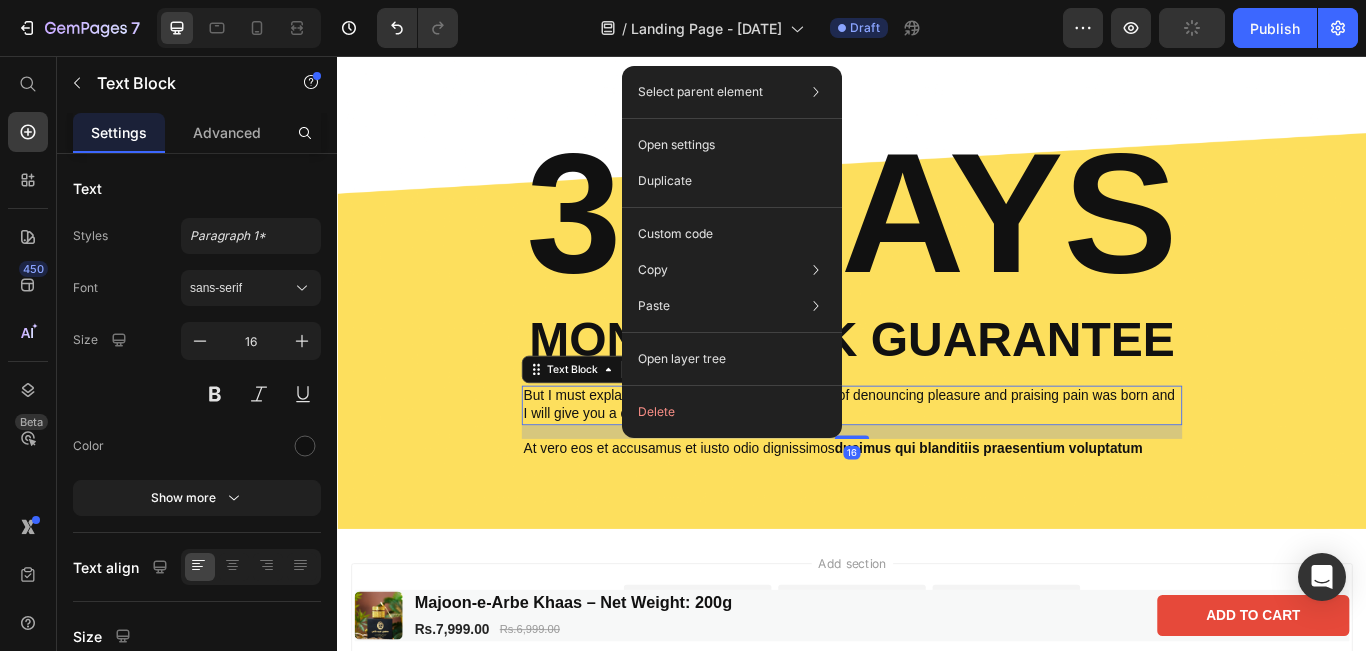click on "Delete" 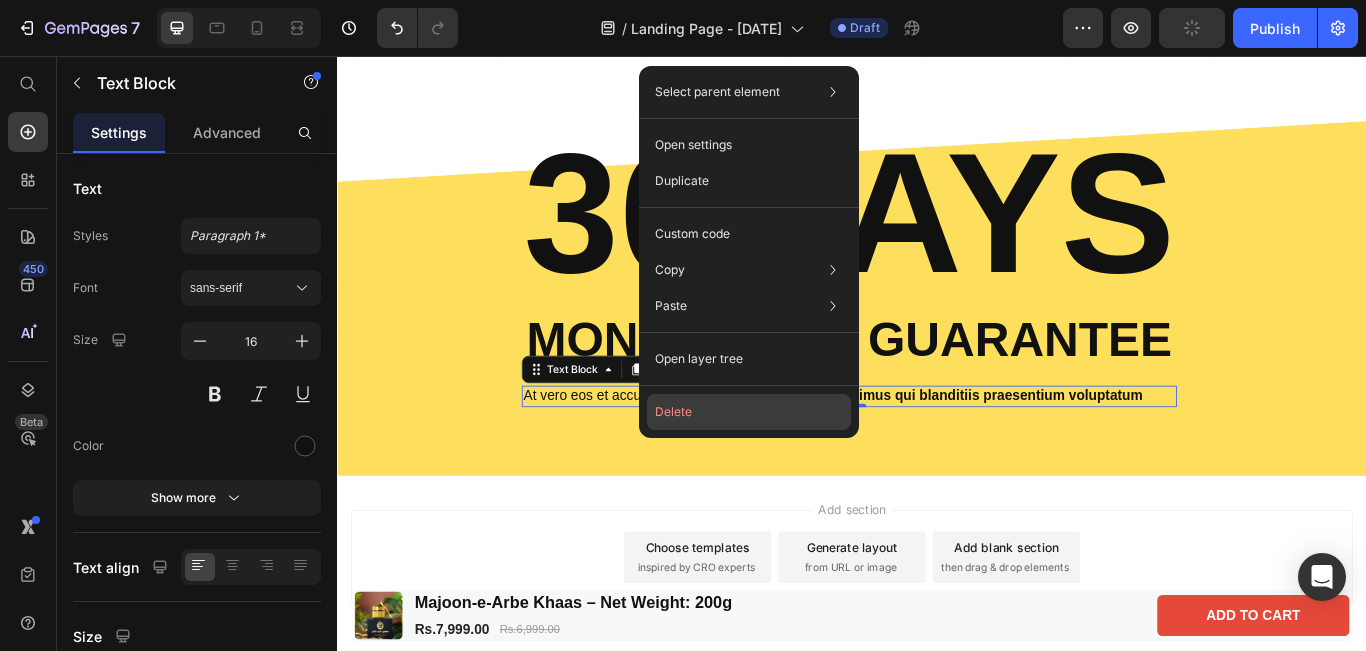 click on "Delete" 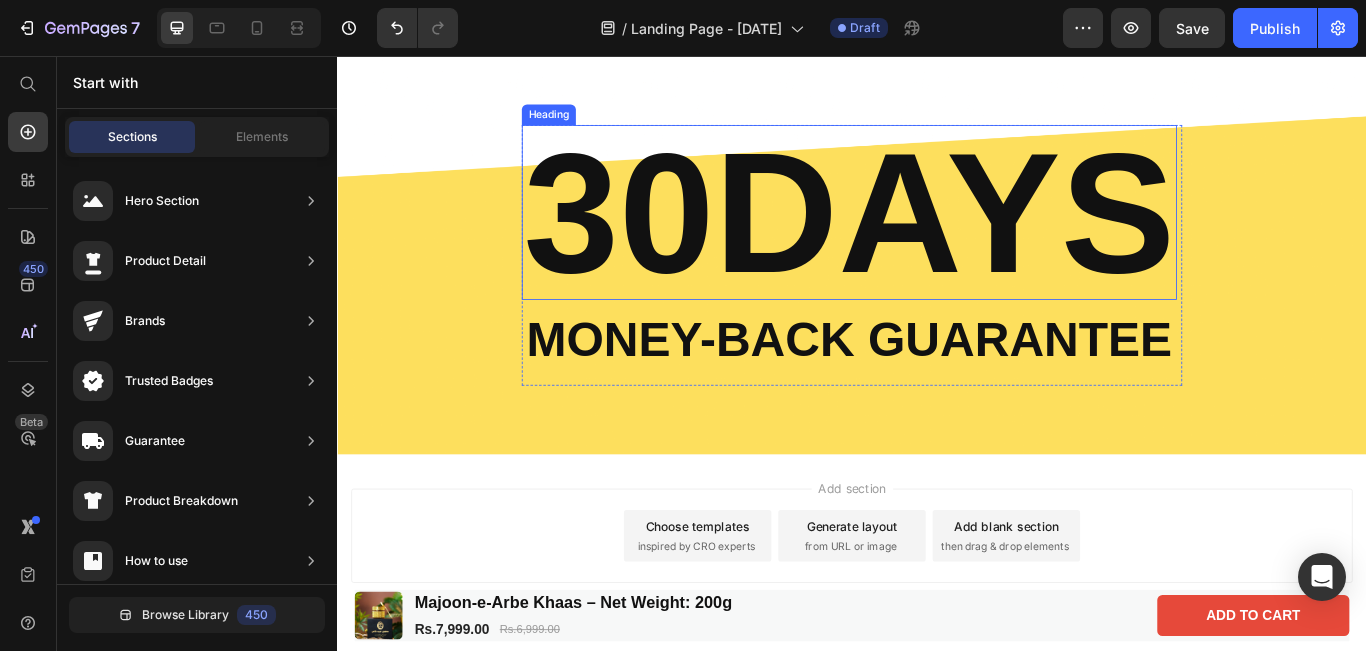 scroll, scrollTop: 4057, scrollLeft: 0, axis: vertical 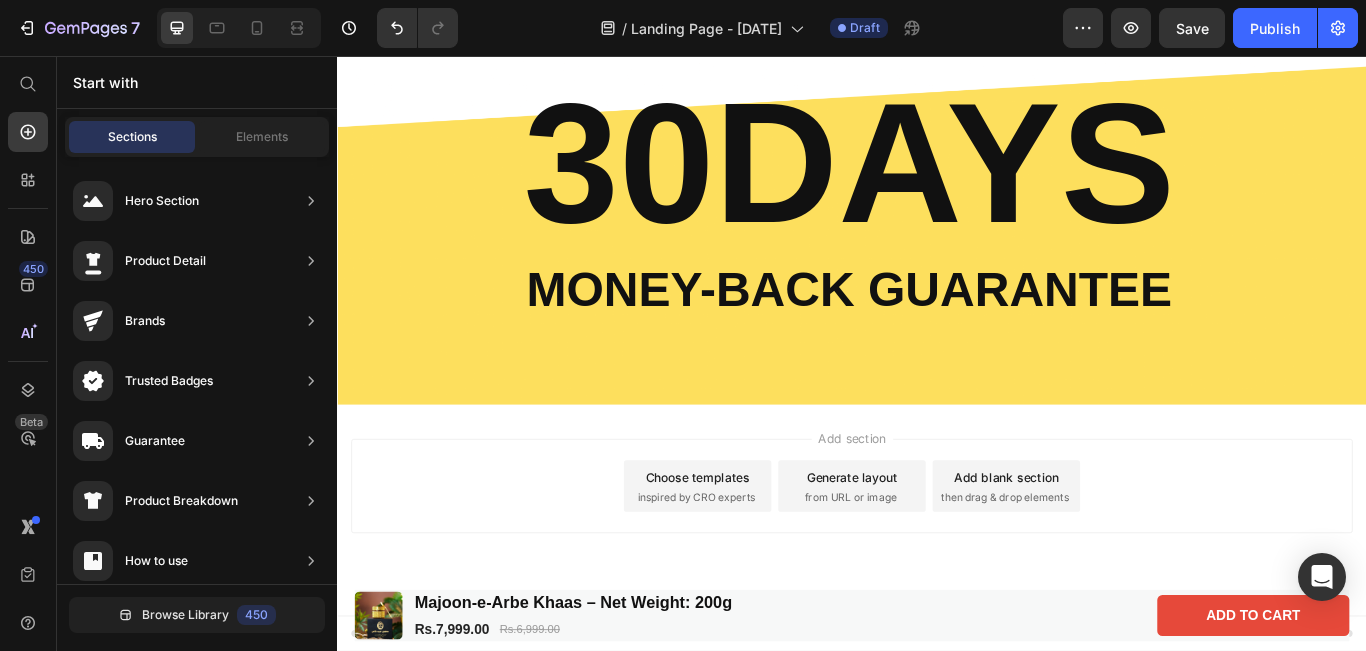click on "inspired by CRO experts" at bounding box center [755, 570] 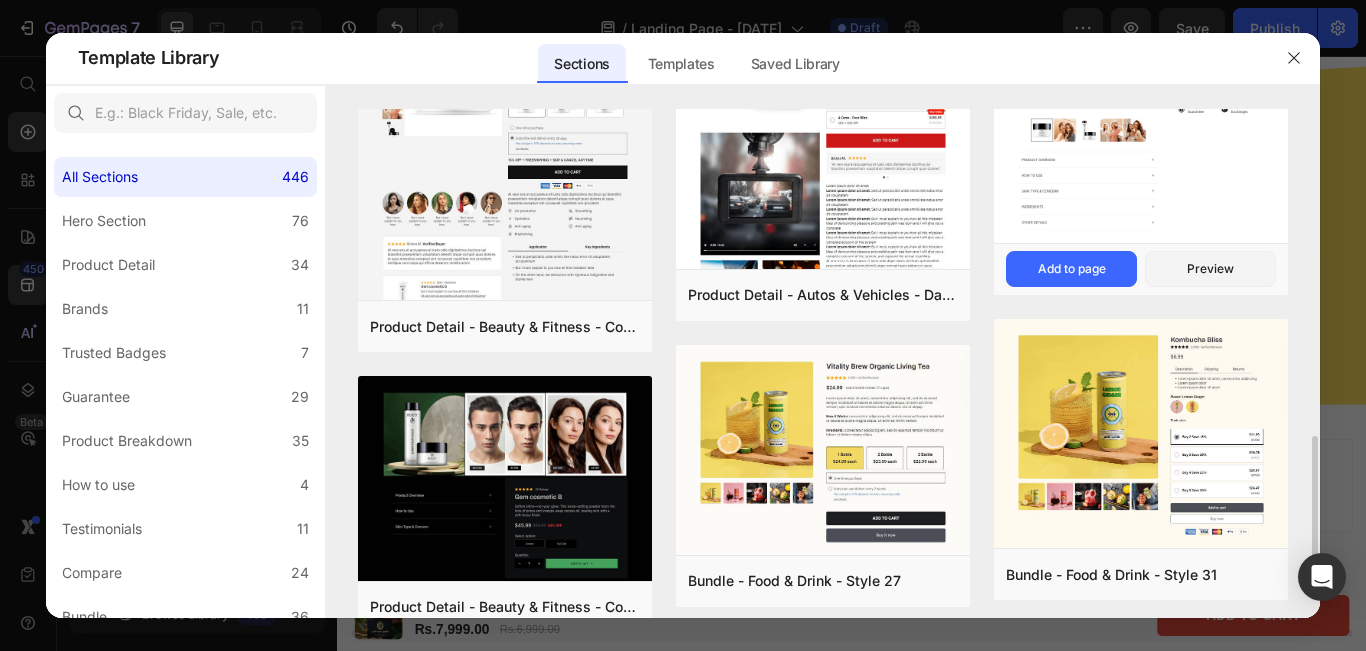 scroll, scrollTop: 662, scrollLeft: 0, axis: vertical 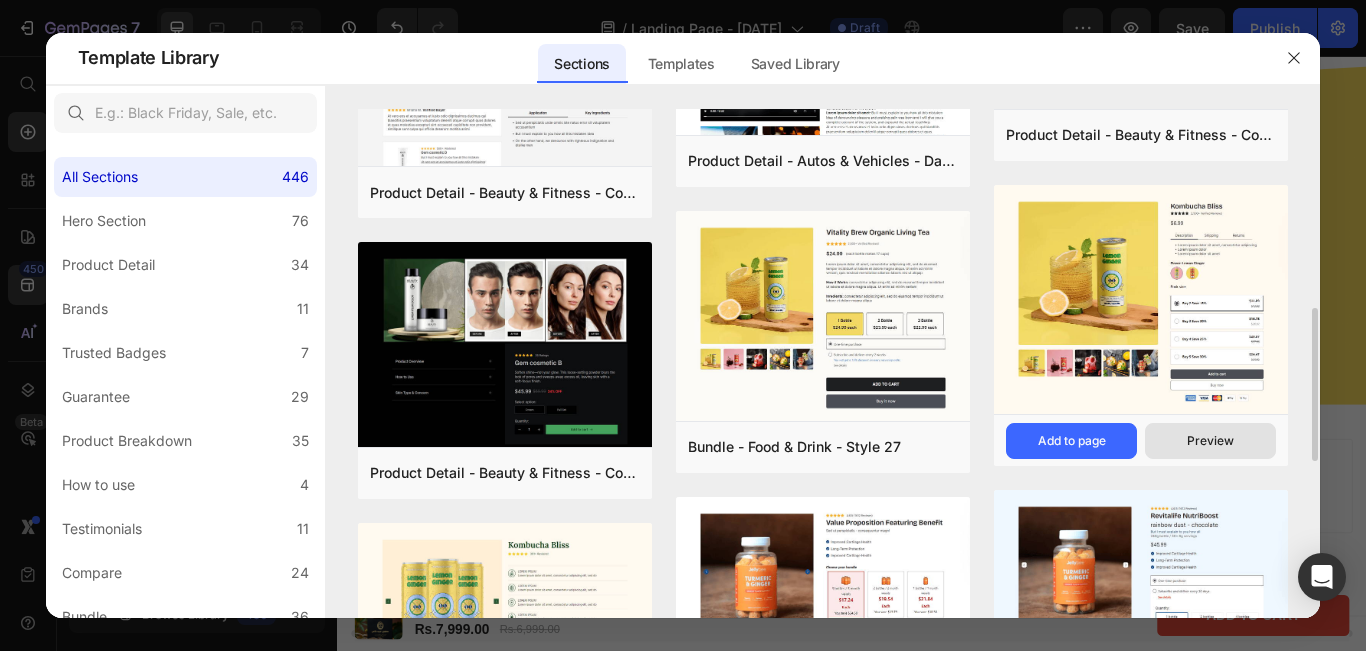 click on "Preview" at bounding box center (1210, 441) 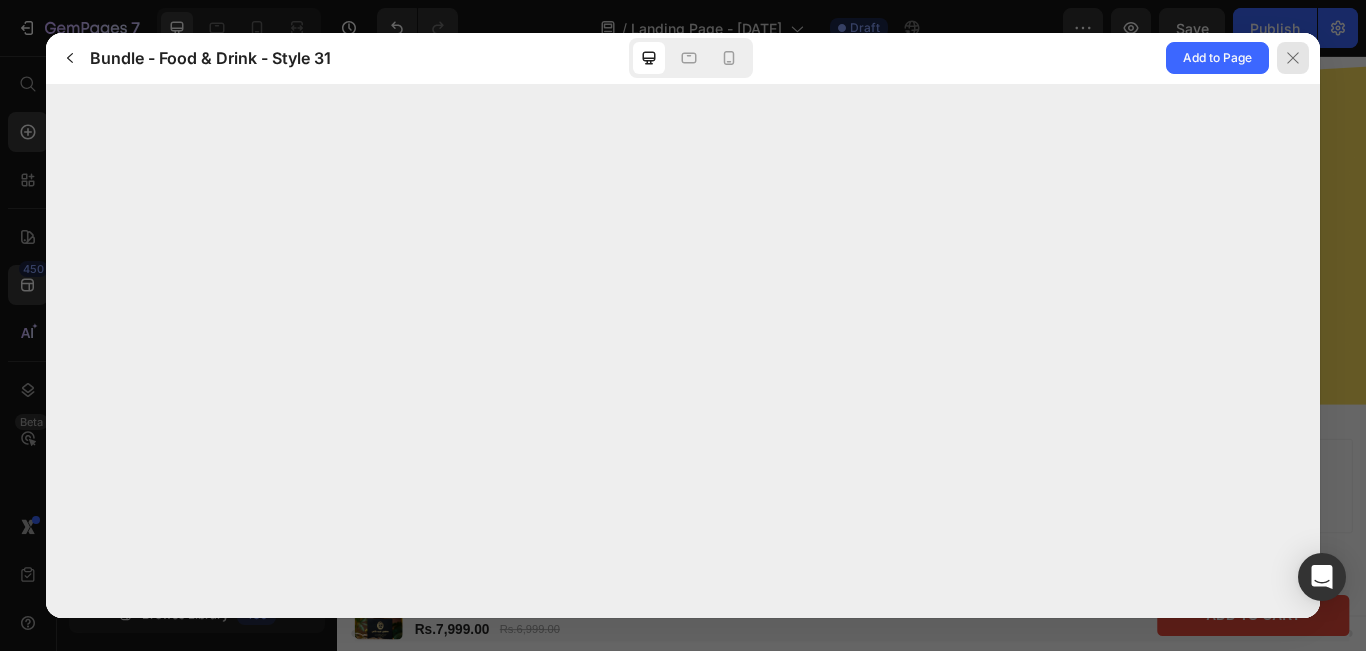 click at bounding box center (1293, 58) 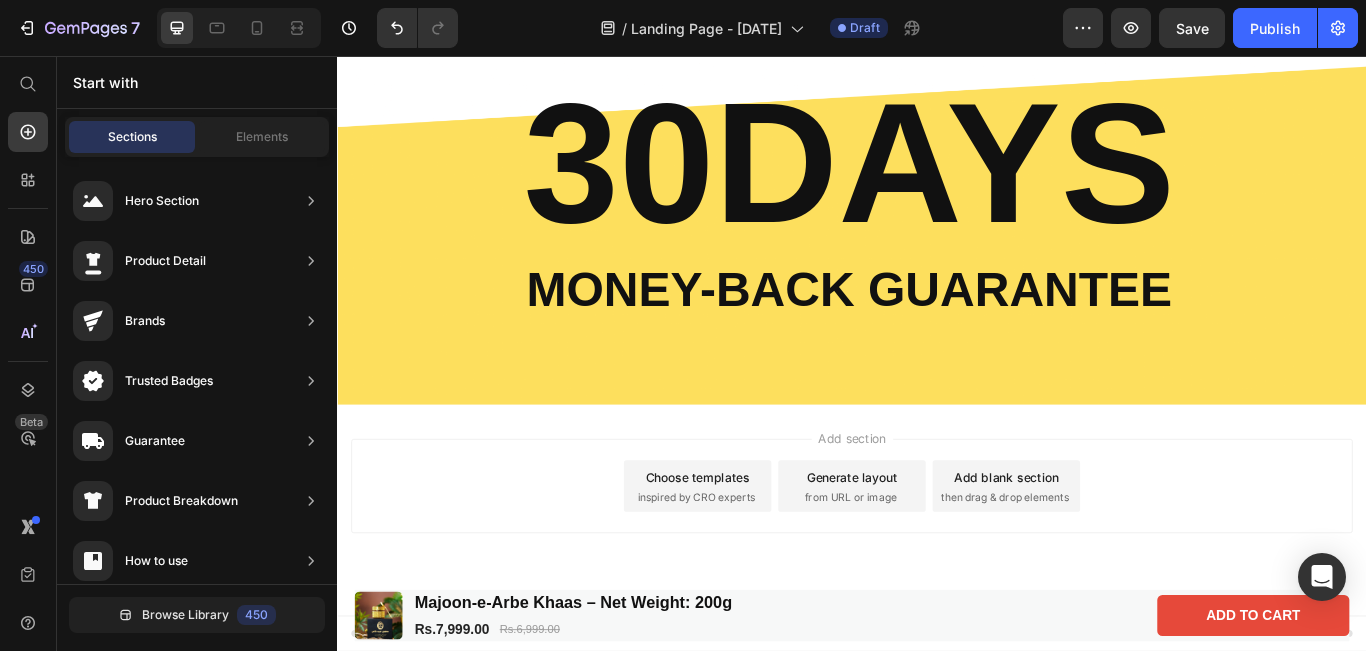 click on "inspired by CRO experts" at bounding box center [755, 570] 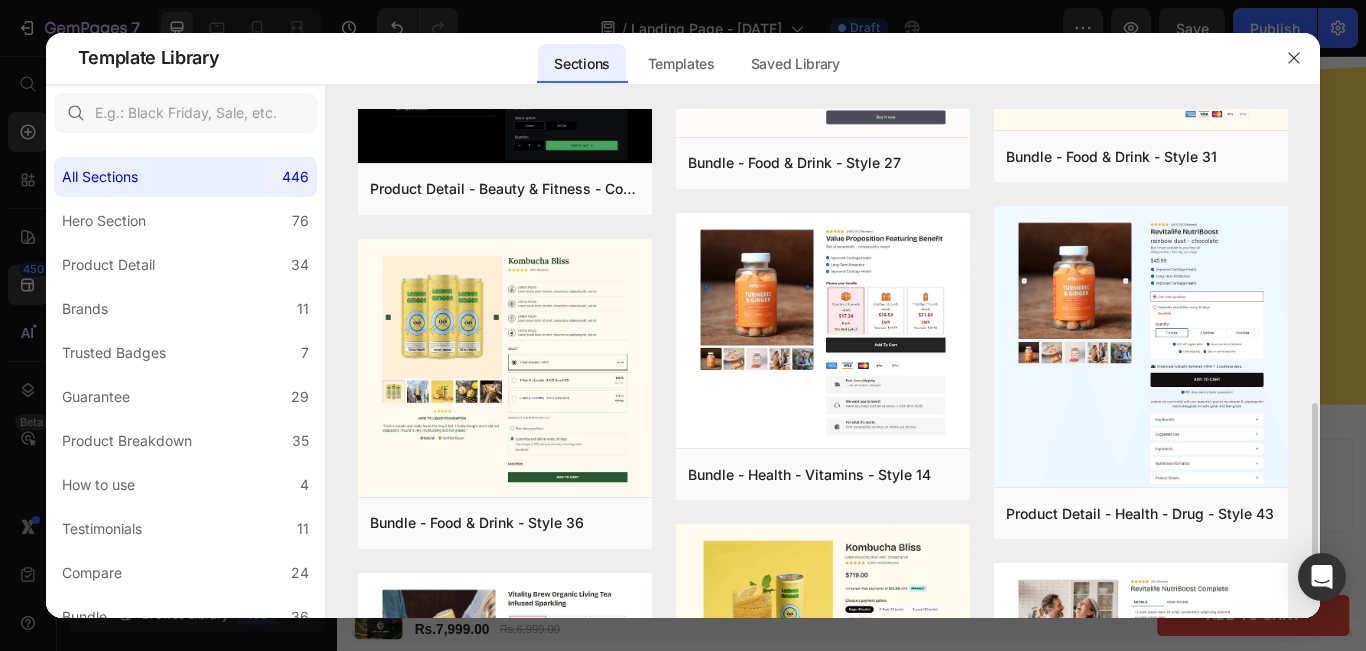 scroll, scrollTop: 953, scrollLeft: 0, axis: vertical 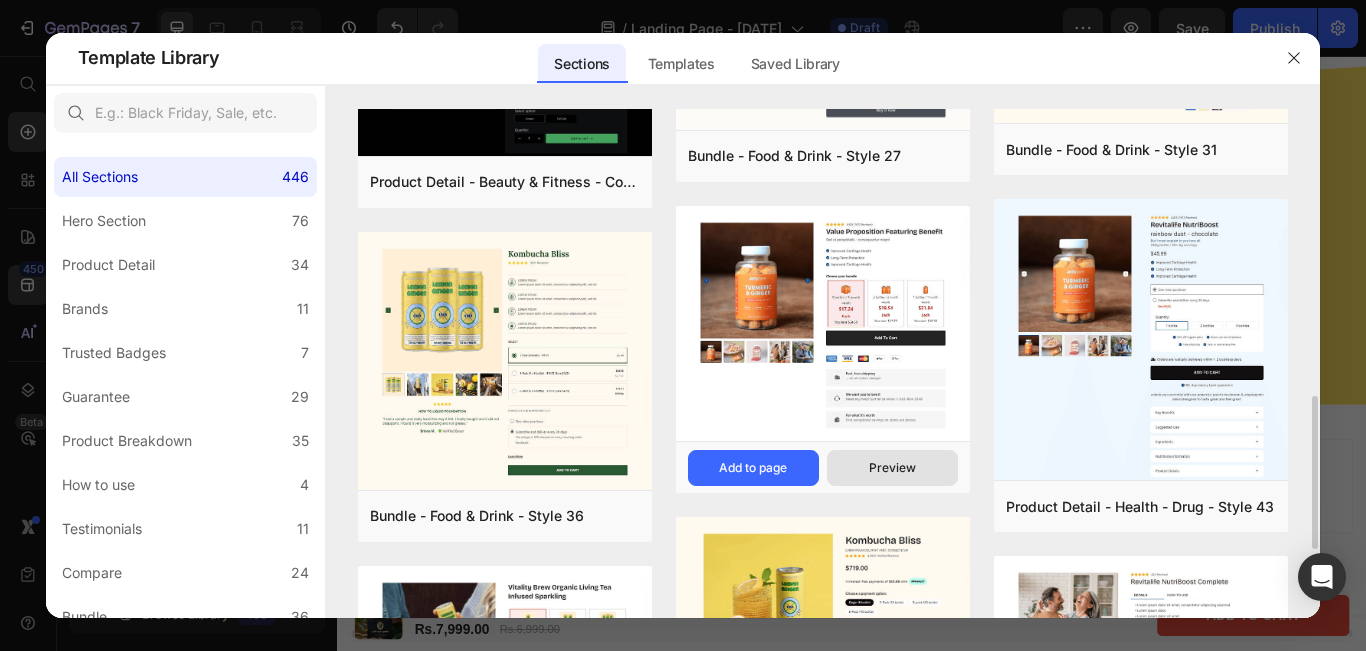 click on "Preview" at bounding box center [892, 468] 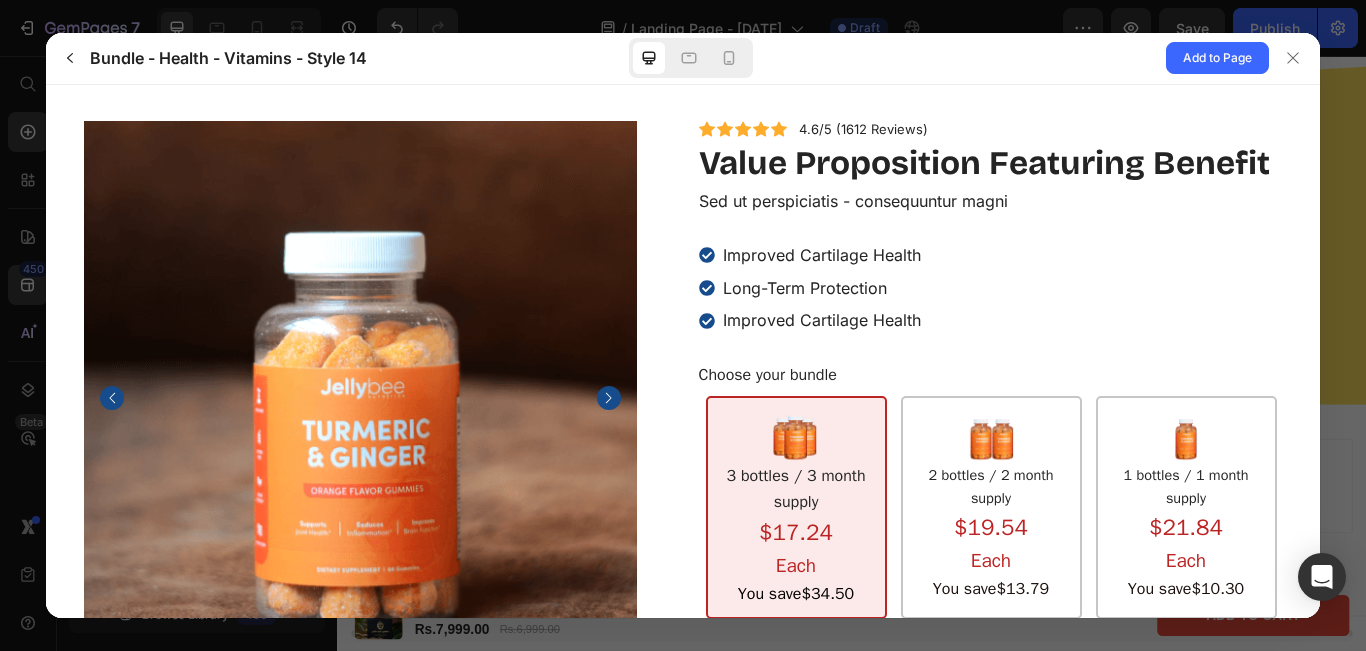 scroll, scrollTop: 61, scrollLeft: 0, axis: vertical 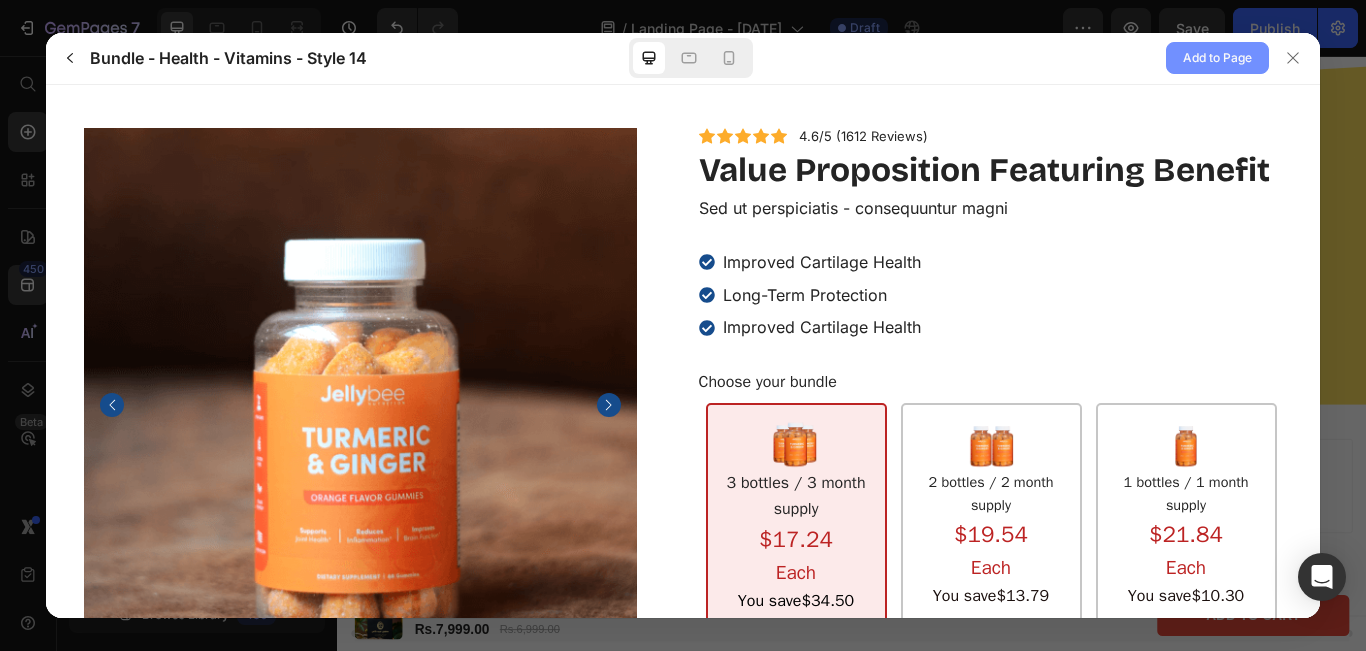 click on "Add to Page" 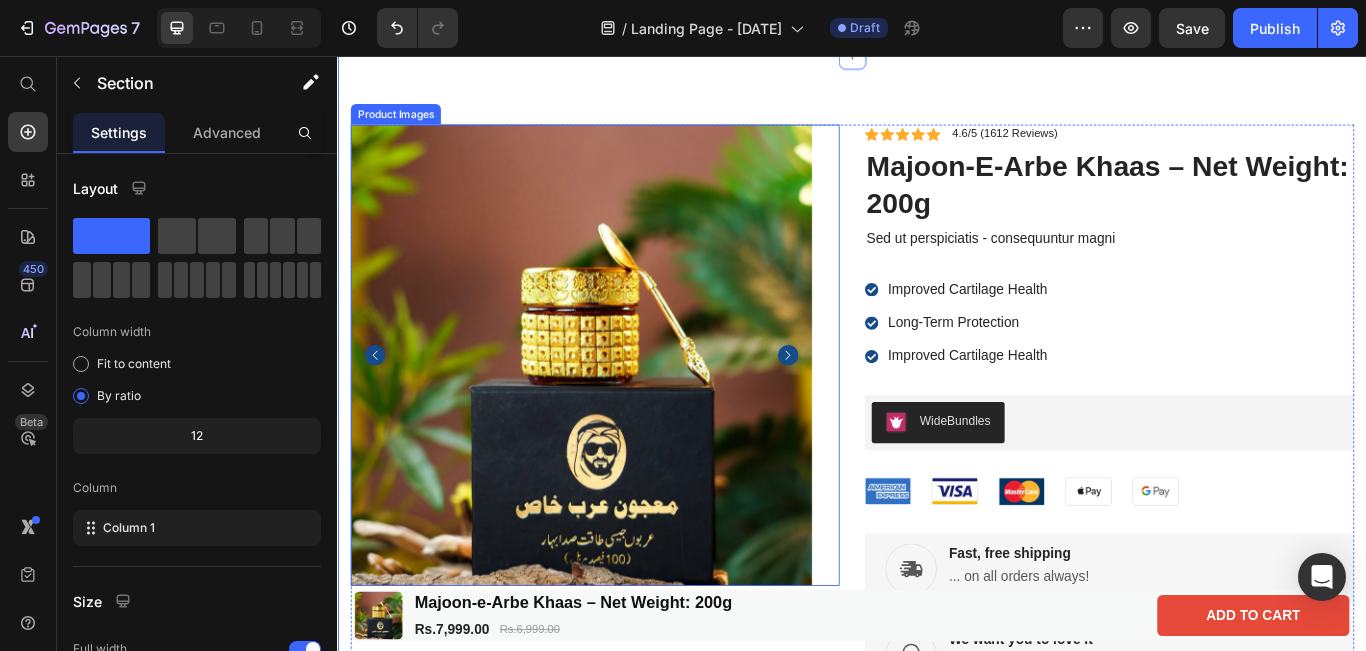 scroll, scrollTop: 4612, scrollLeft: 0, axis: vertical 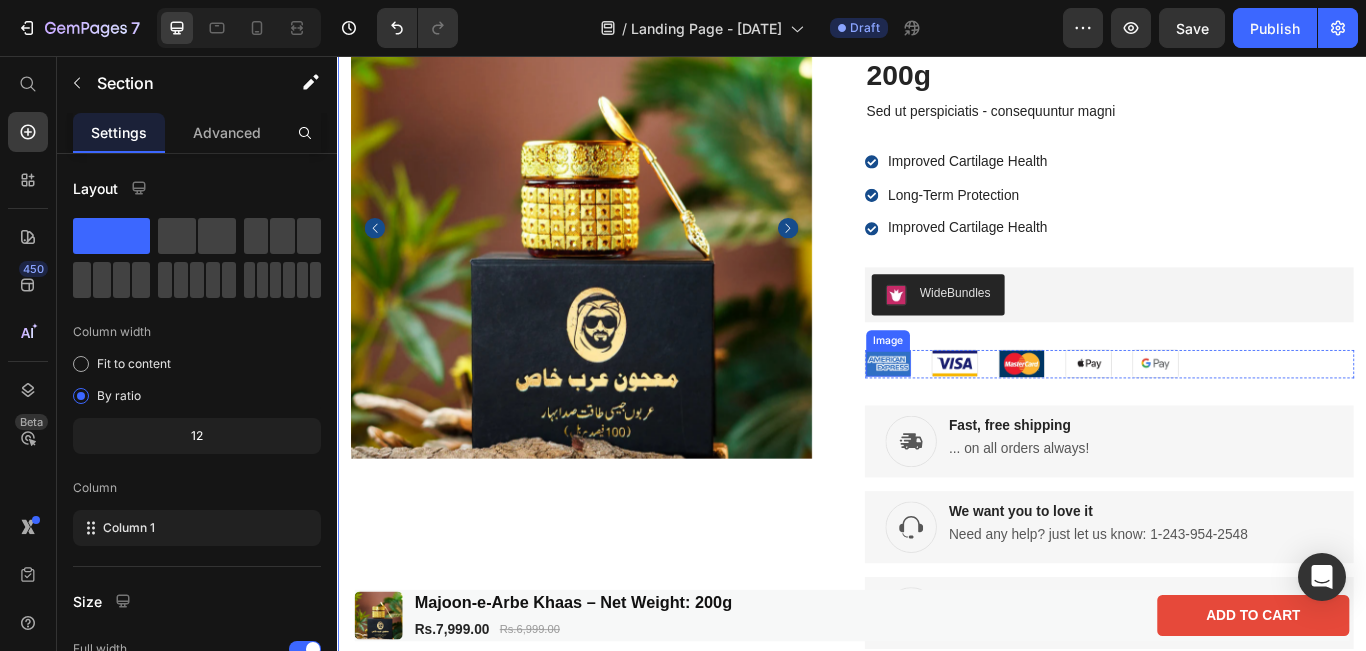 click at bounding box center [979, 414] 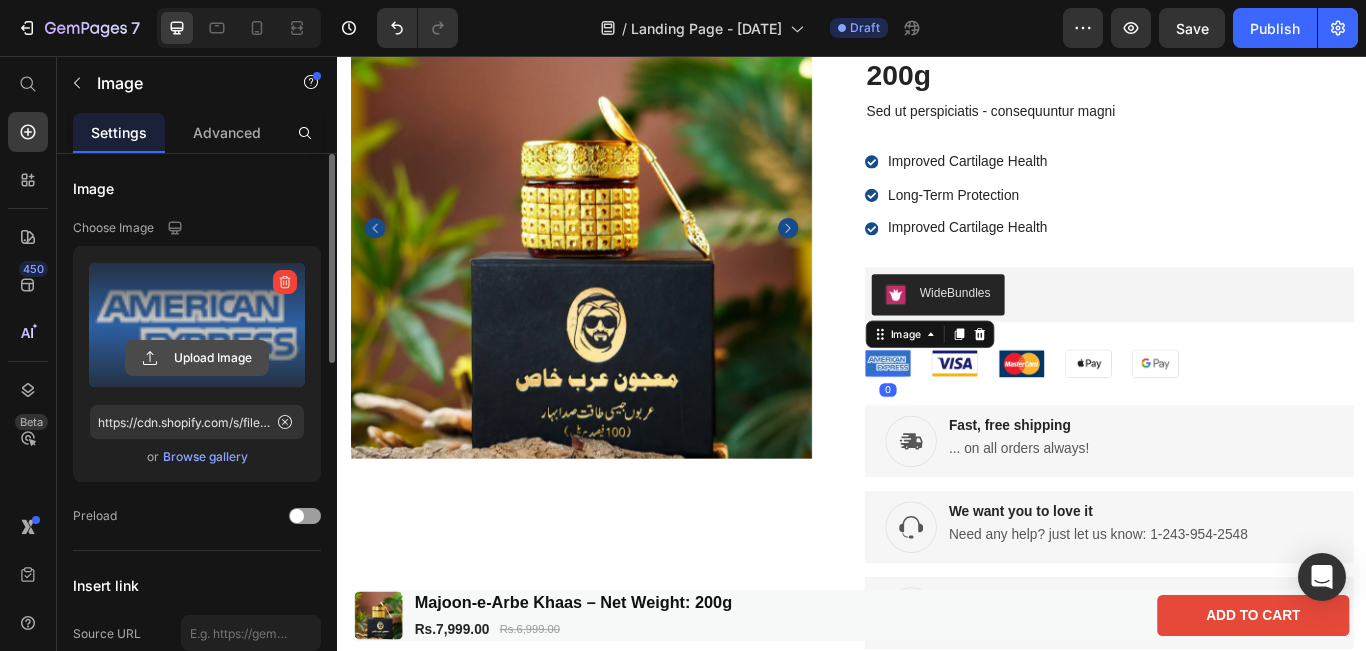 click 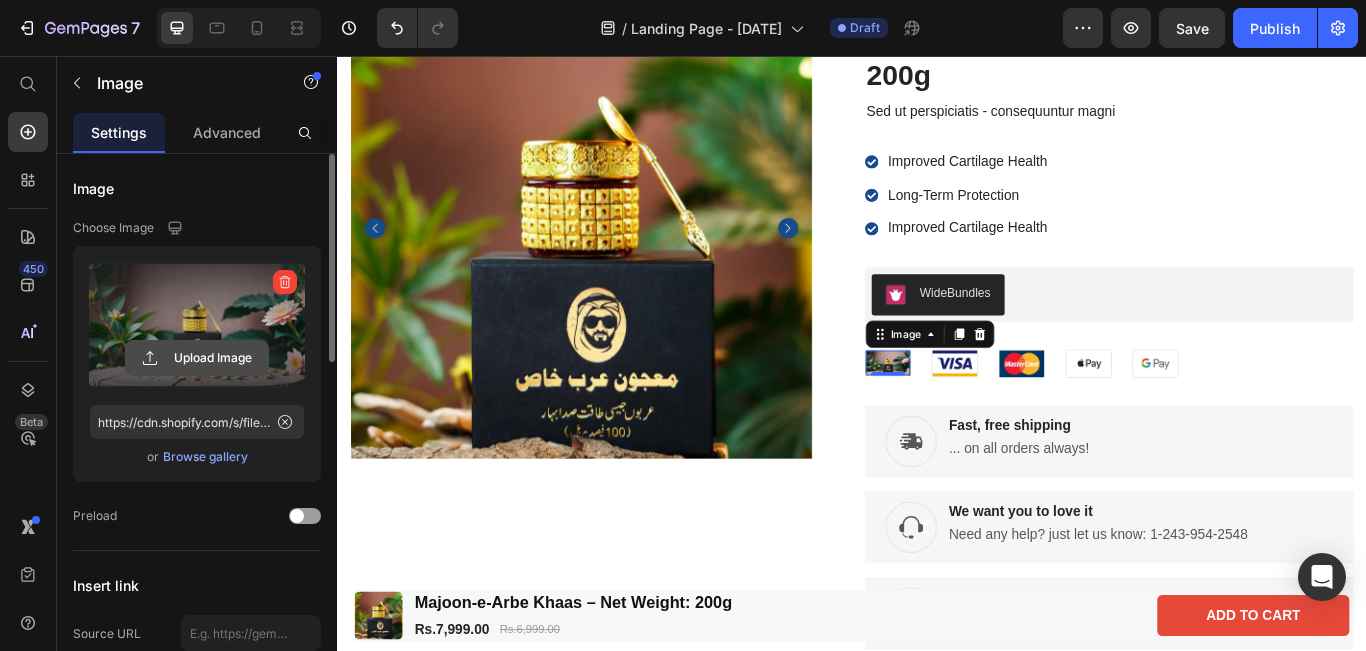 click 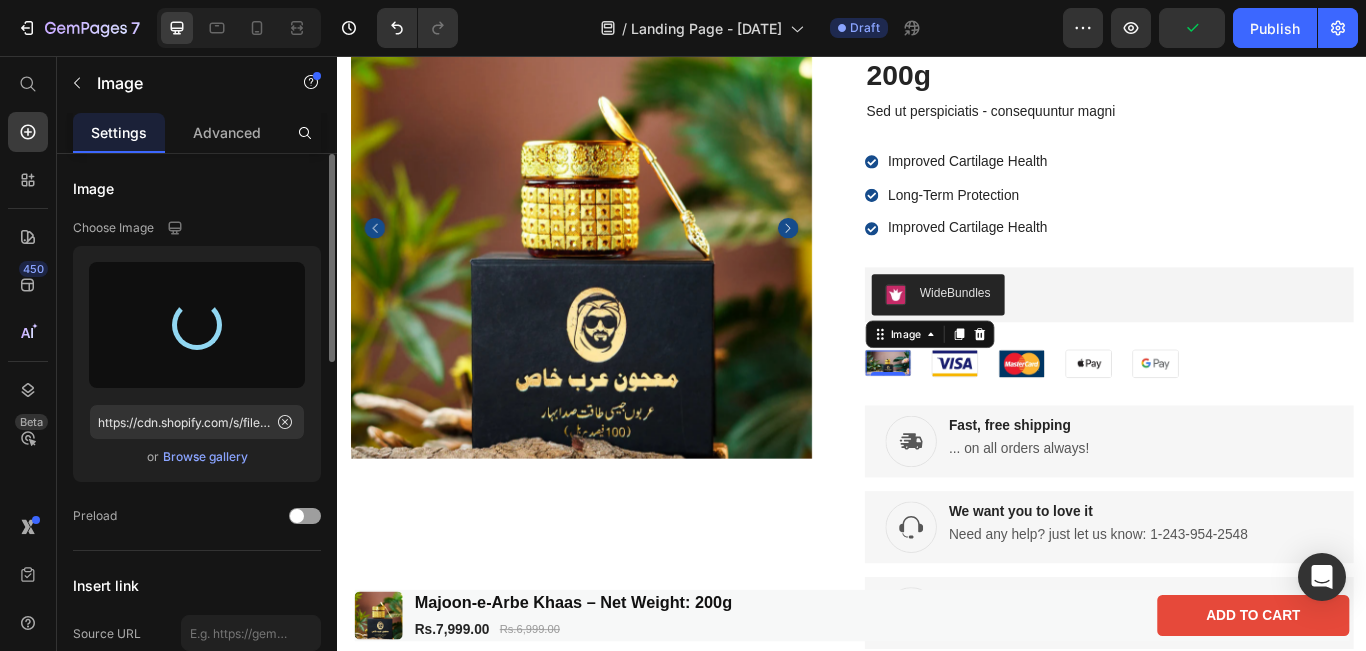 type on "https://cdn.shopify.com/s/files/1/0932/5176/4528/files/gempages_[ID]-[ID].jpg" 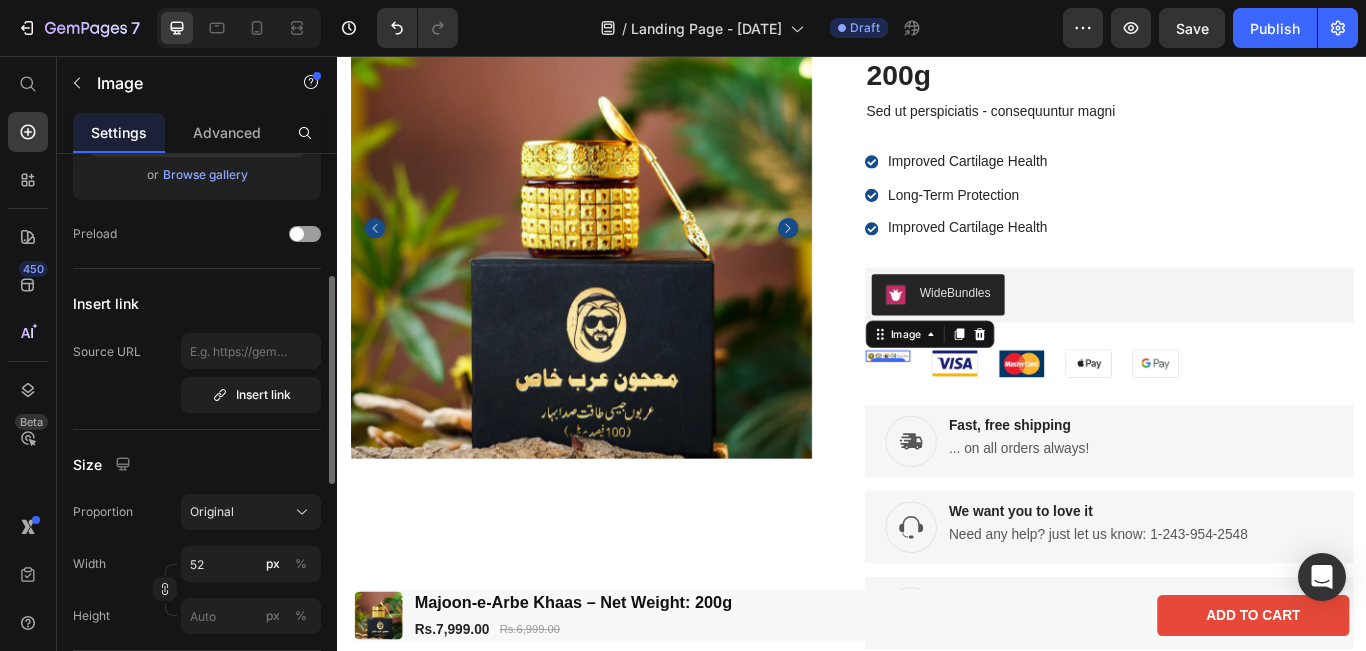 scroll, scrollTop: 295, scrollLeft: 0, axis: vertical 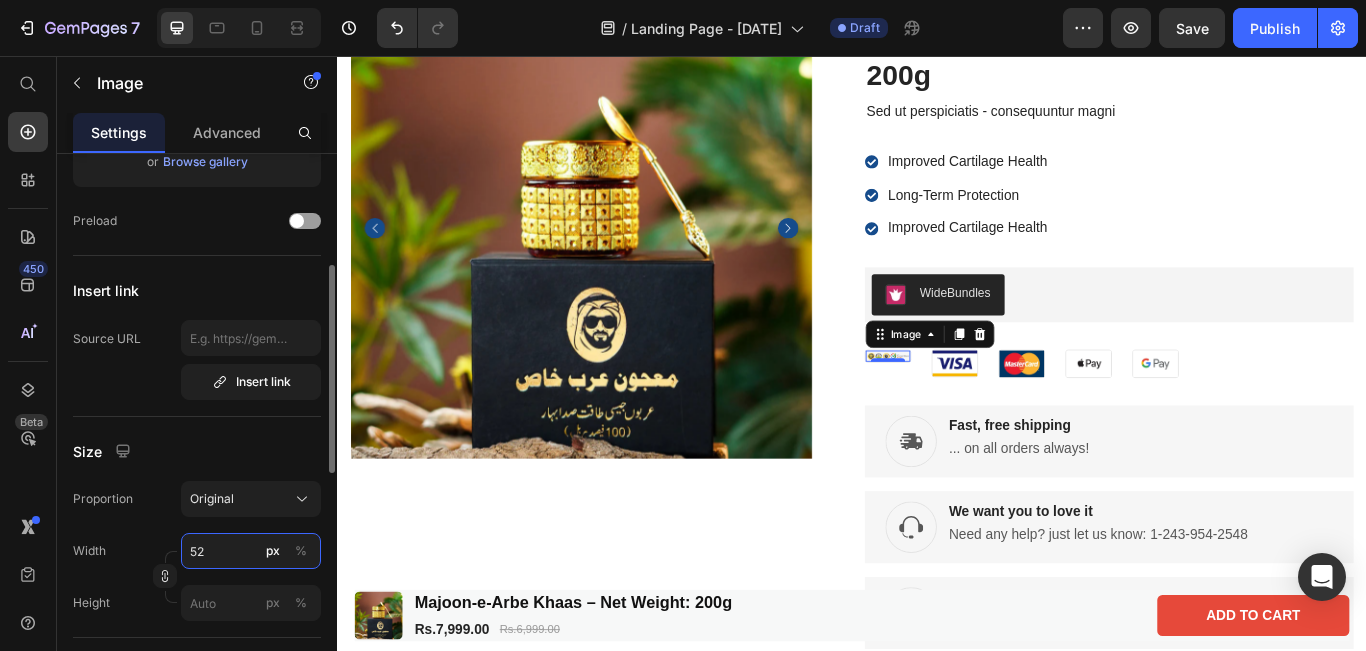 click on "52" at bounding box center (251, 551) 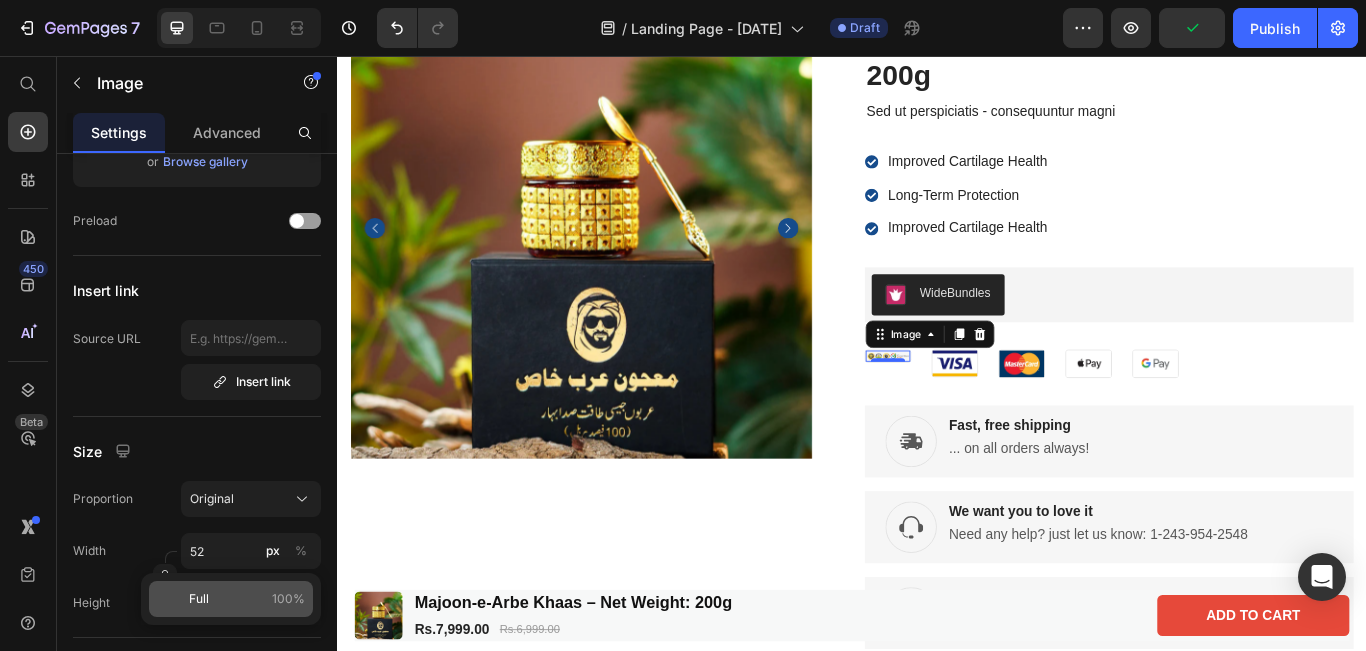 click on "Full" at bounding box center [199, 599] 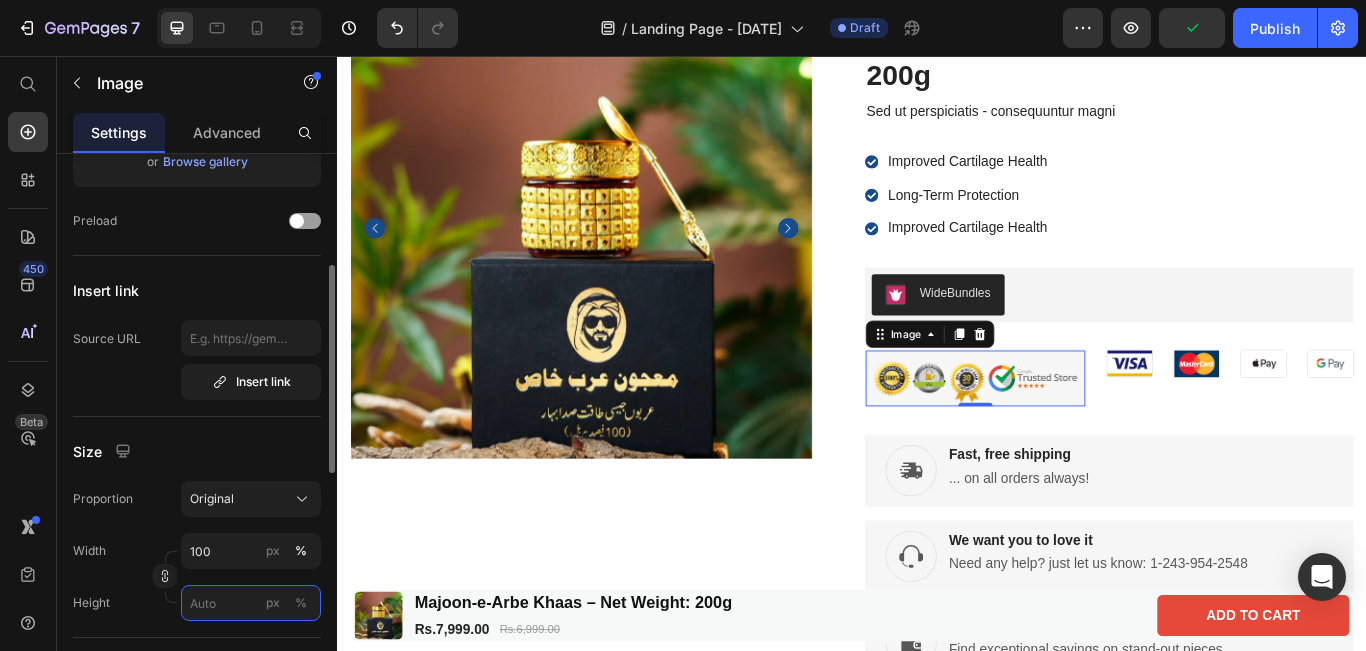 click on "px %" at bounding box center [251, 603] 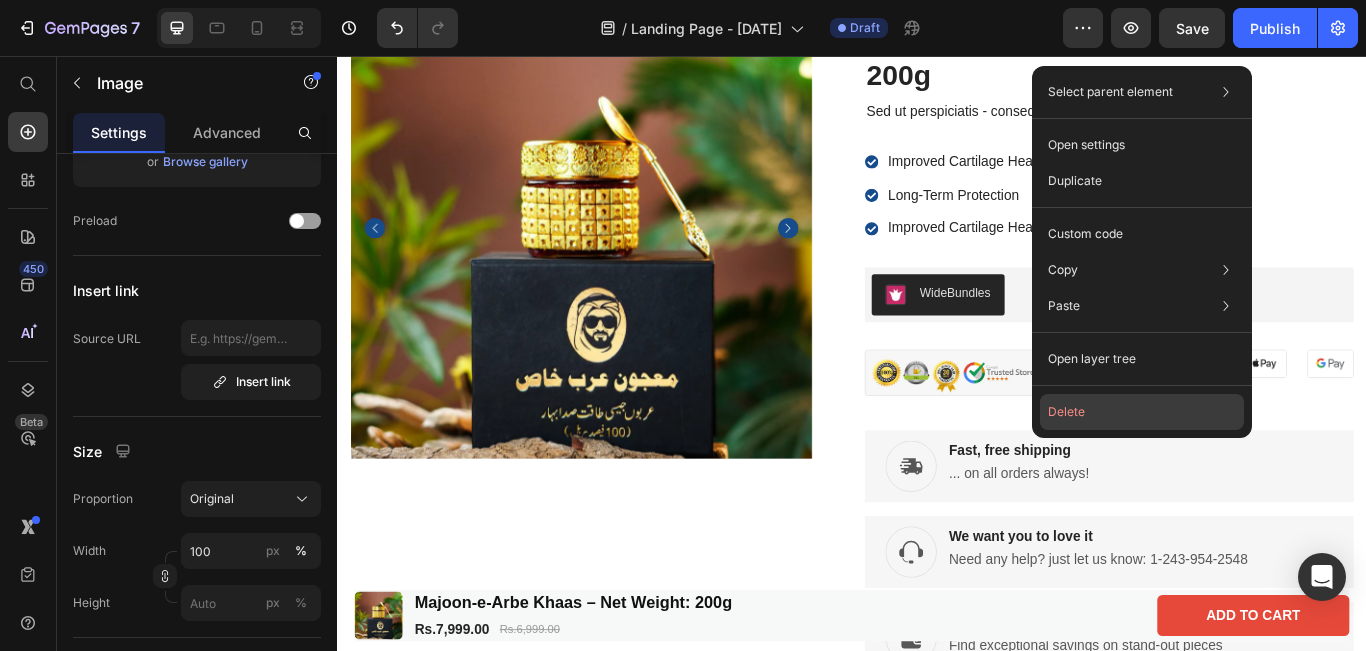 click on "Delete" 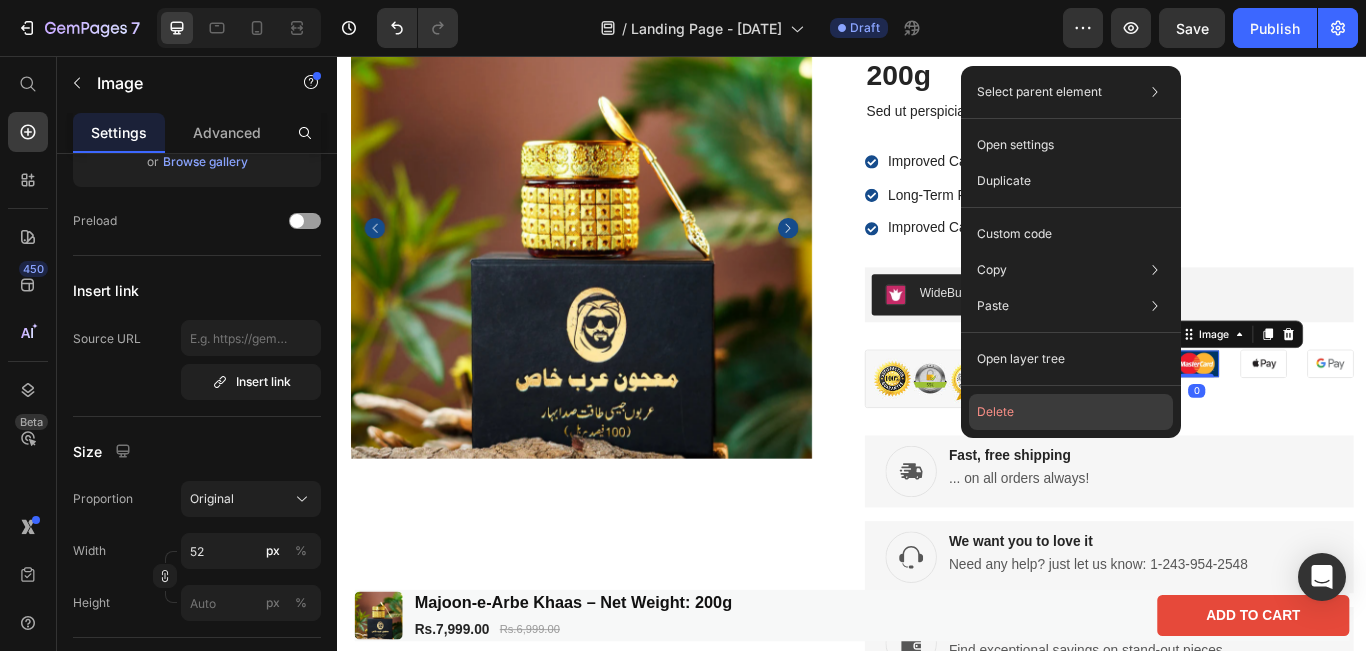 click on "Delete" 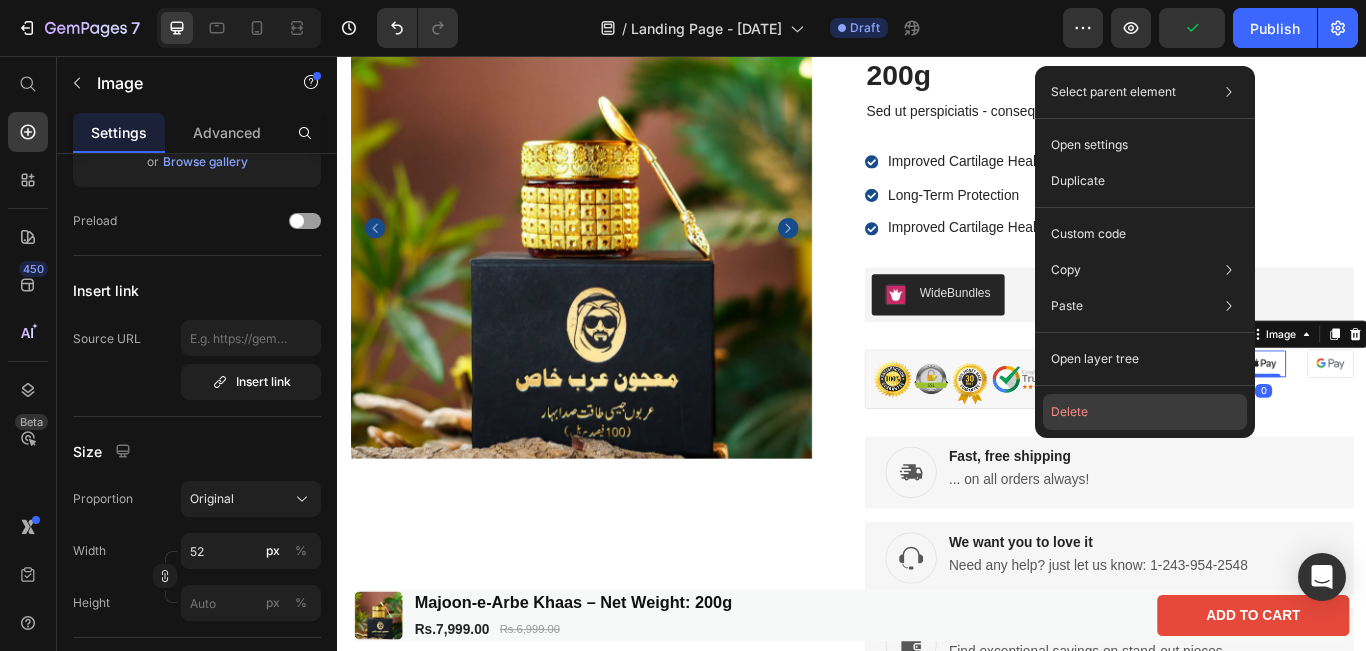 click on "Delete" 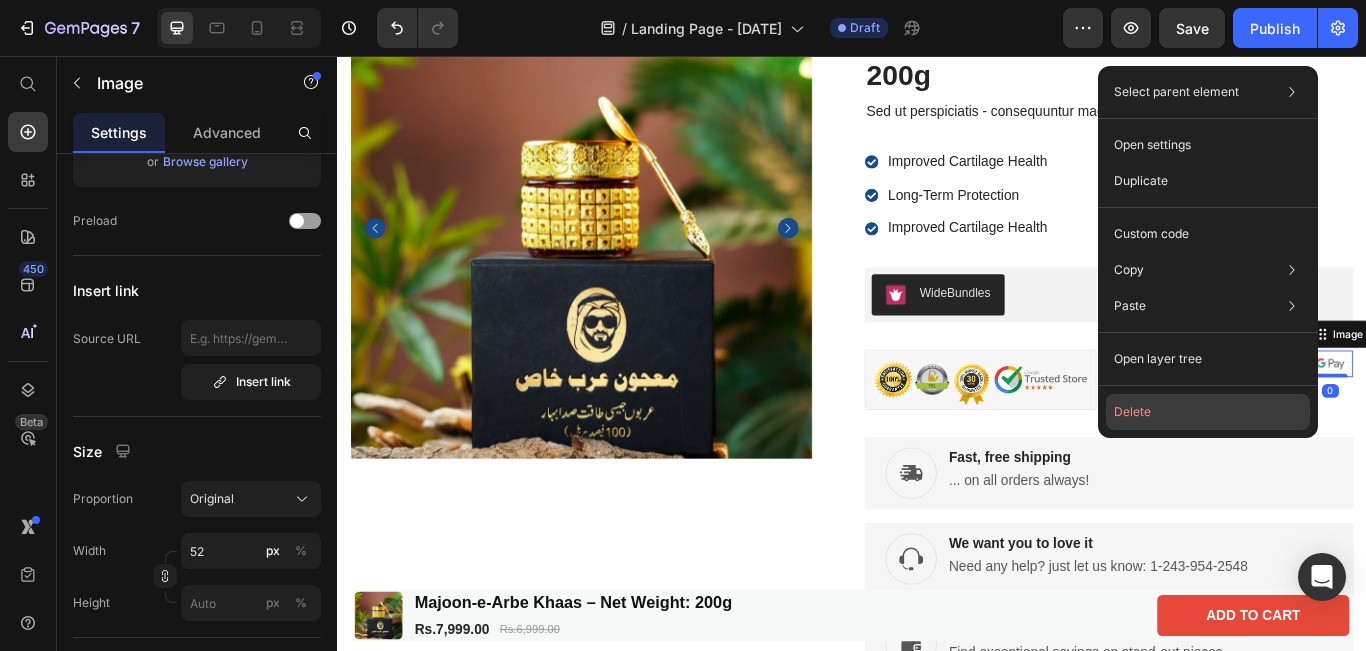 click on "Delete" 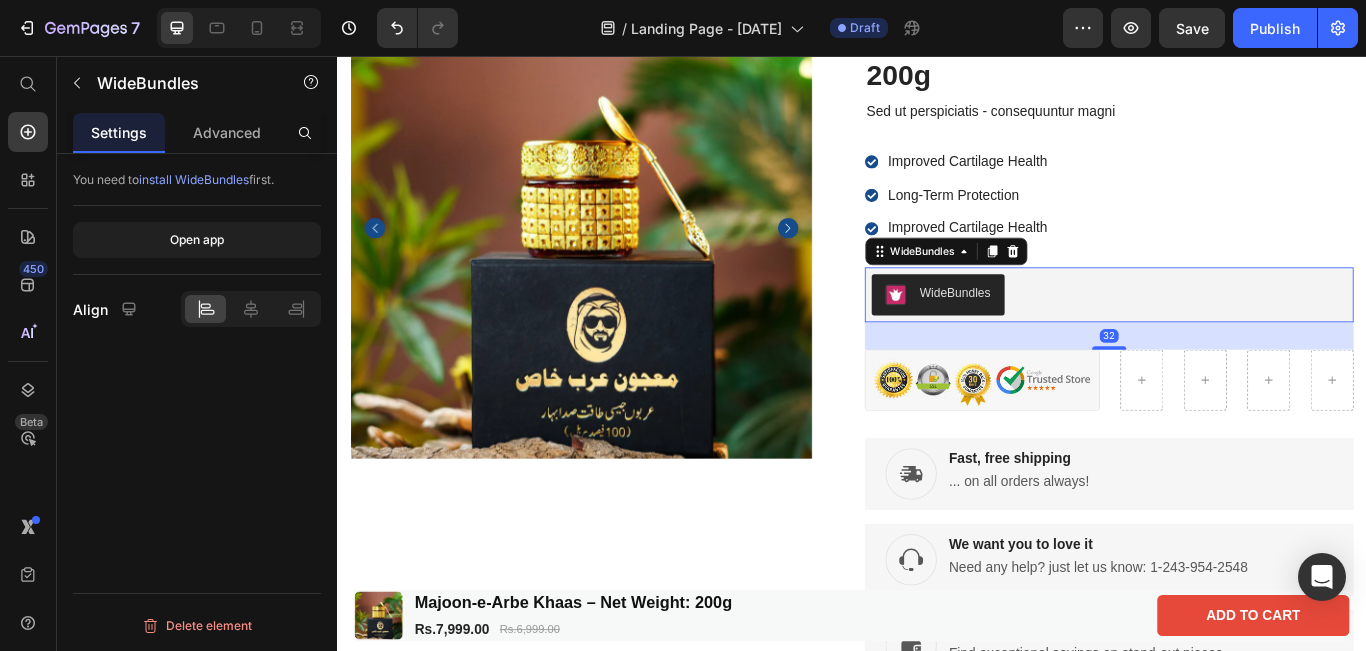 scroll, scrollTop: 0, scrollLeft: 0, axis: both 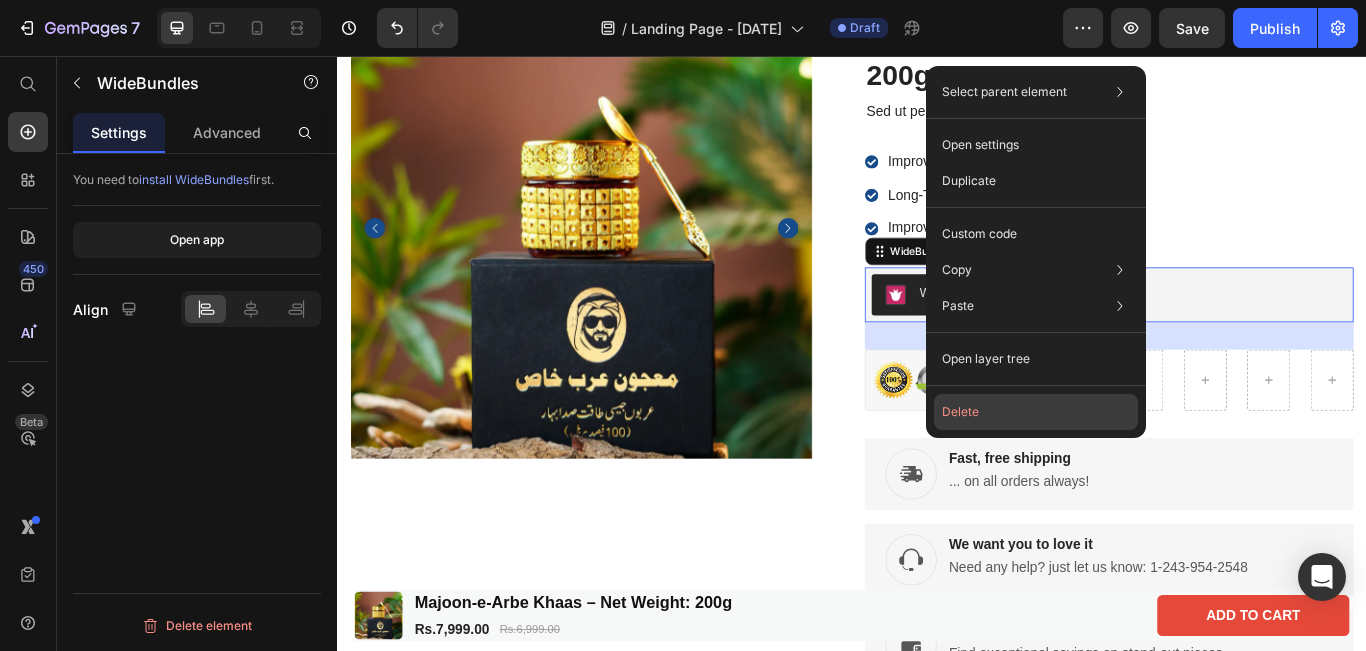 click on "Delete" 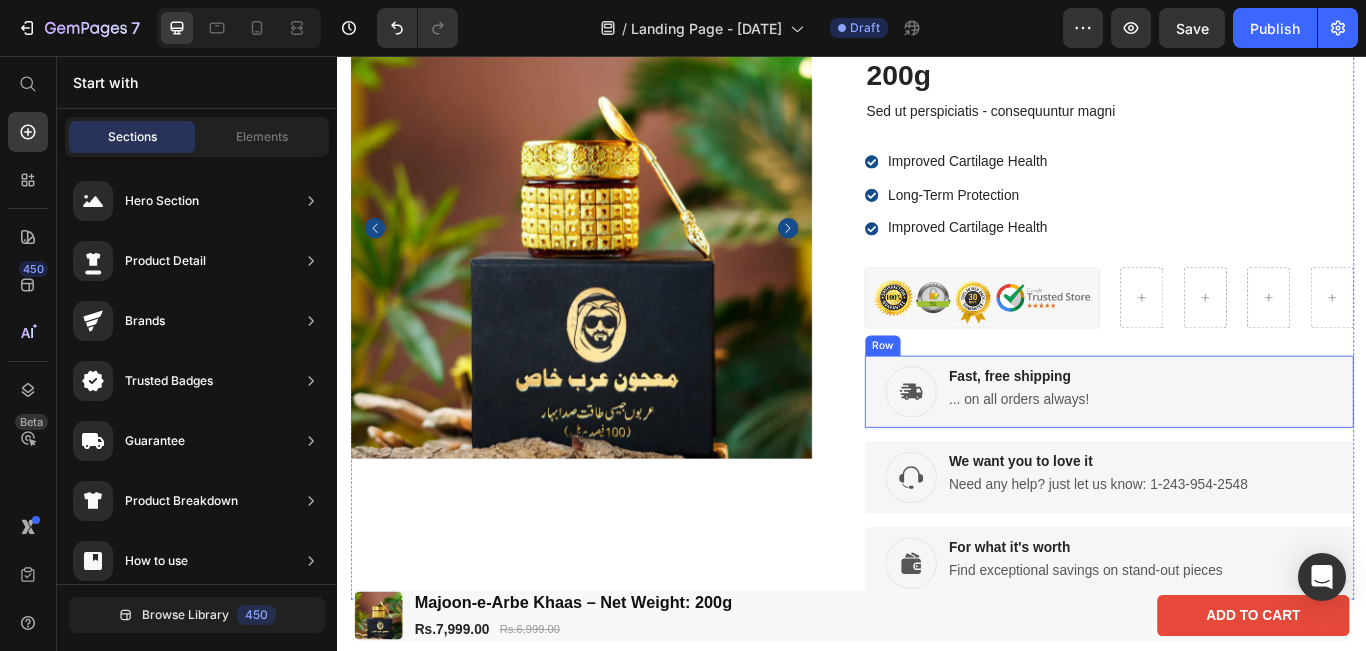 click on "Image Fast, free shipping Text Block ... on all orders always! Text Block Row" at bounding box center (1237, 447) 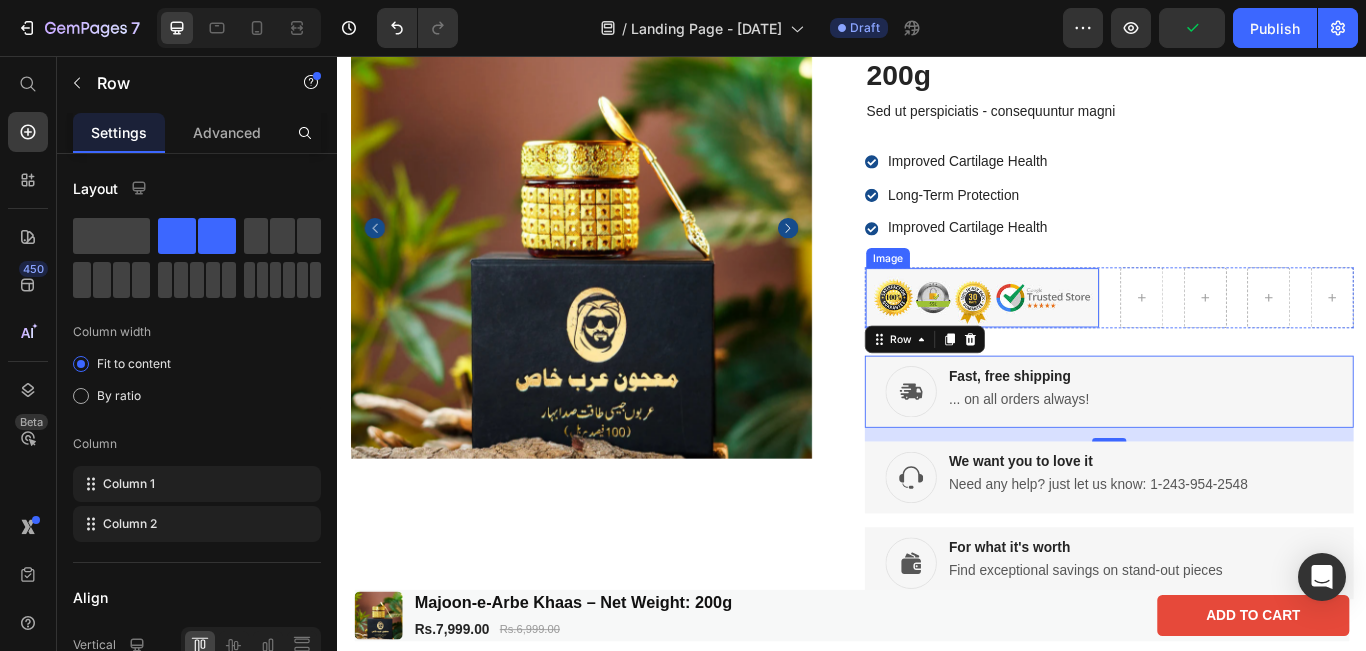 click at bounding box center (1089, 337) 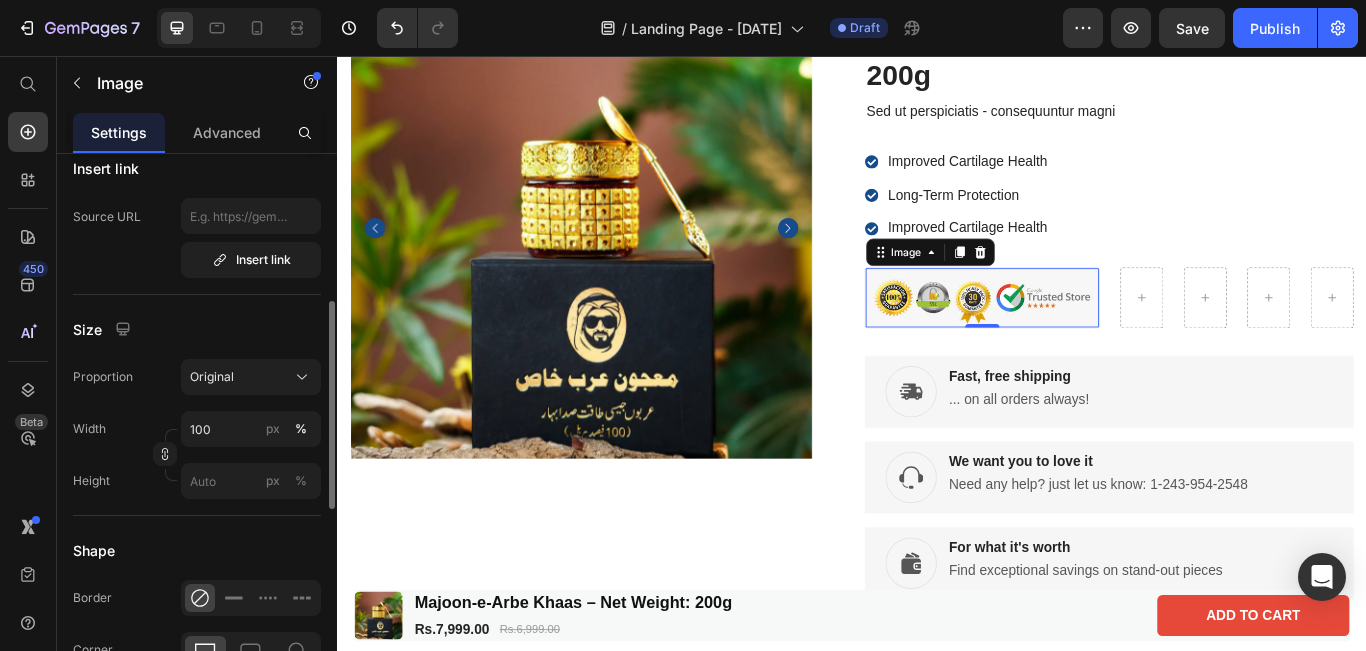 scroll, scrollTop: 421, scrollLeft: 0, axis: vertical 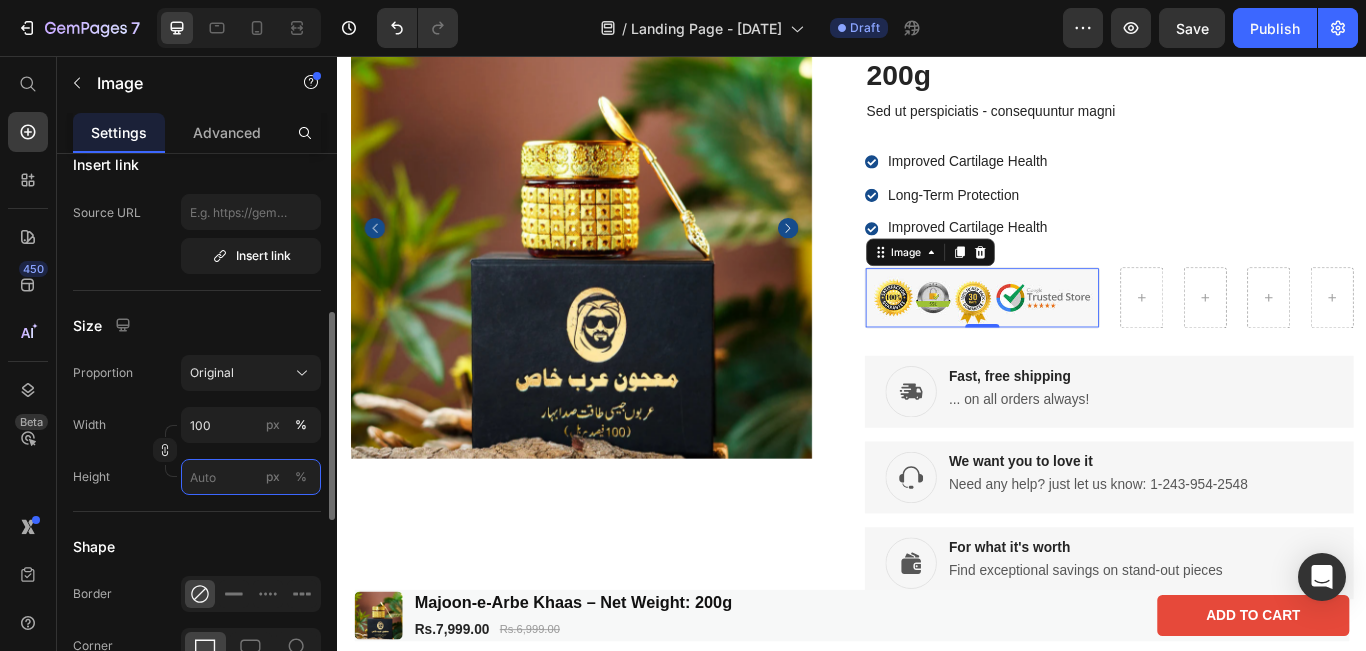 click on "px %" at bounding box center [251, 477] 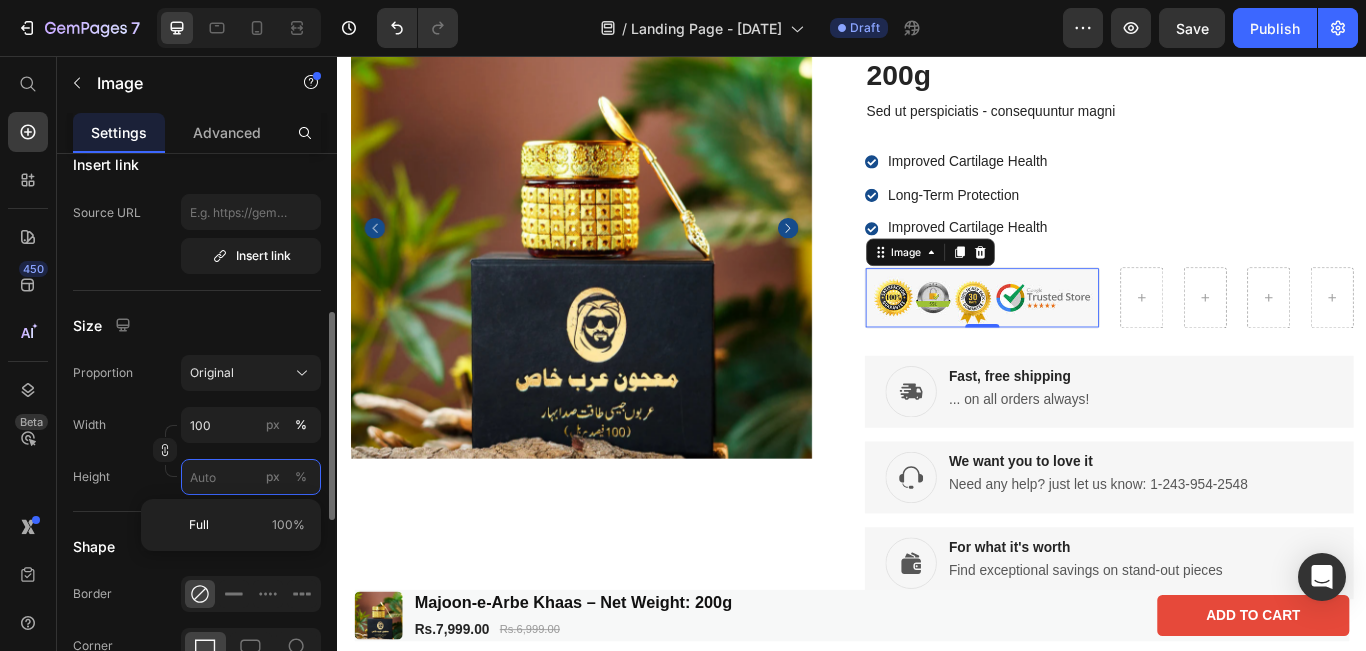 type on "3" 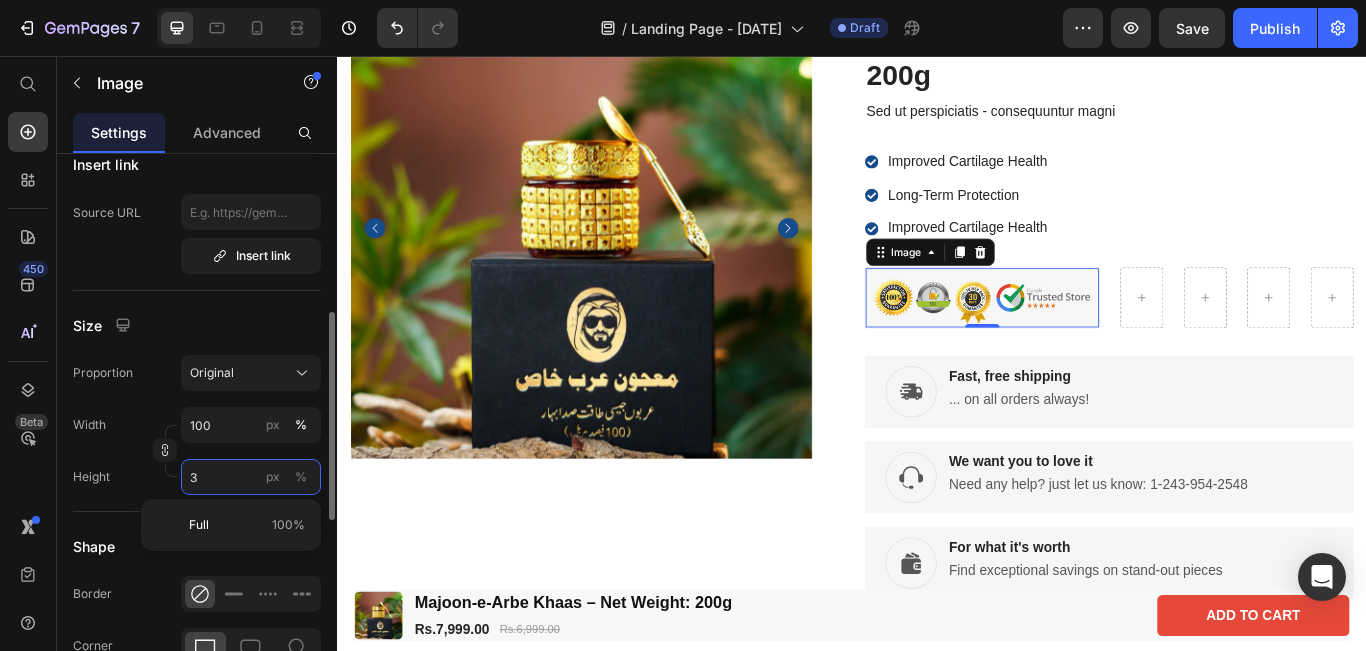 type 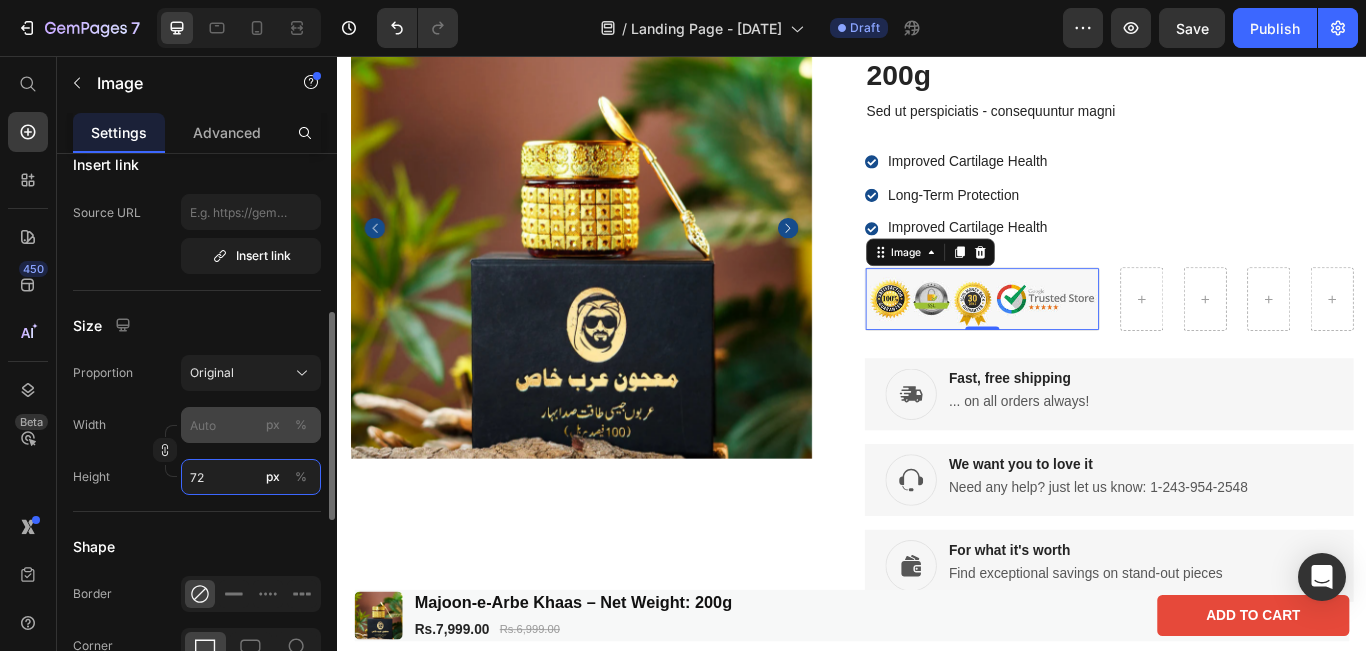 type on "72" 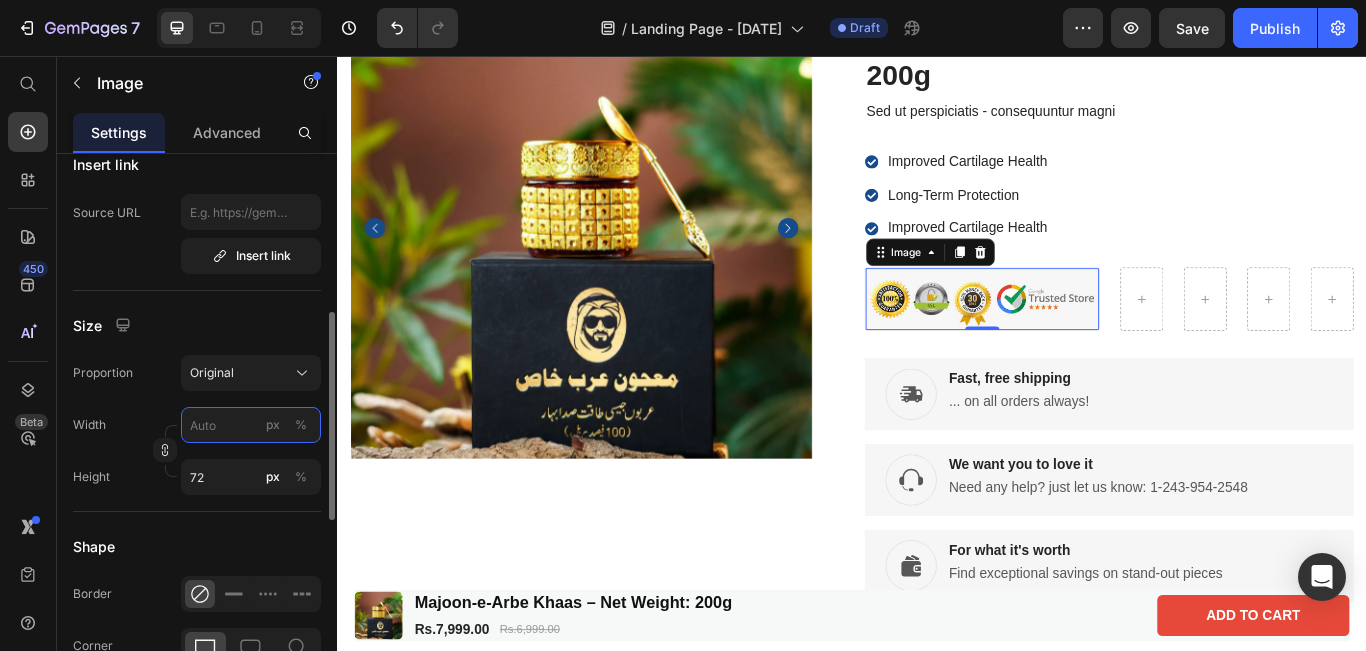 click on "px %" at bounding box center (251, 425) 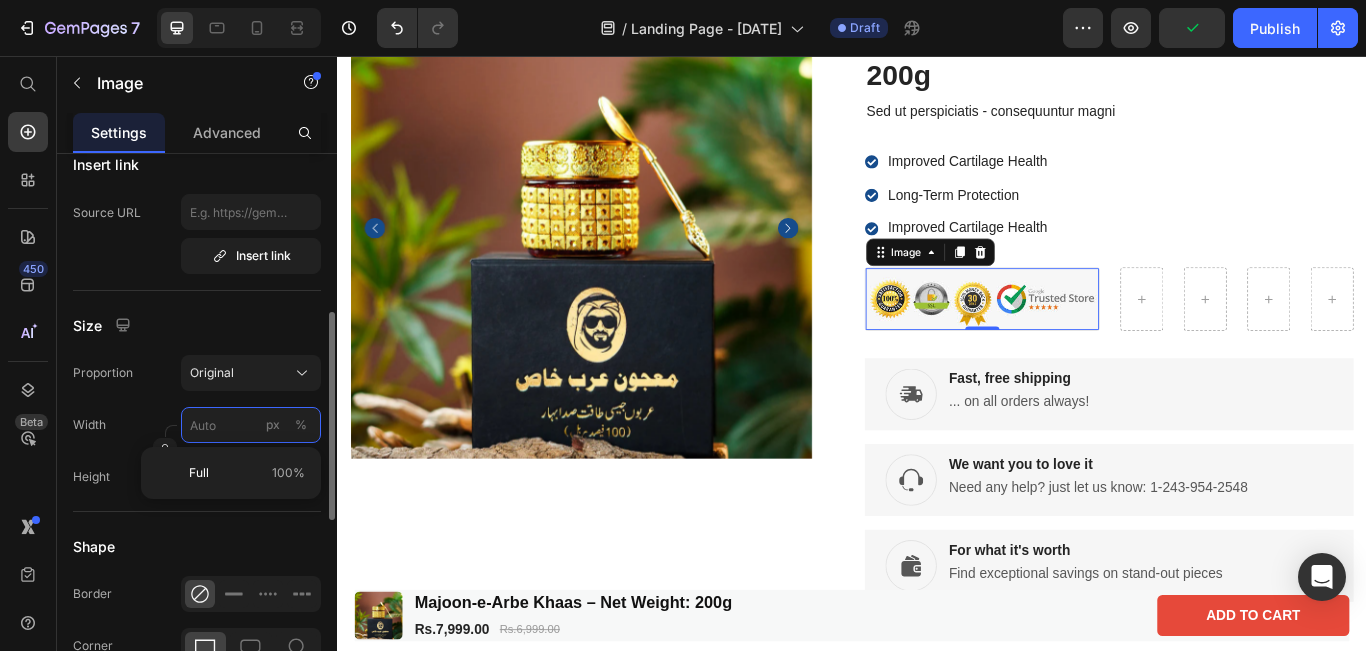 type on "2" 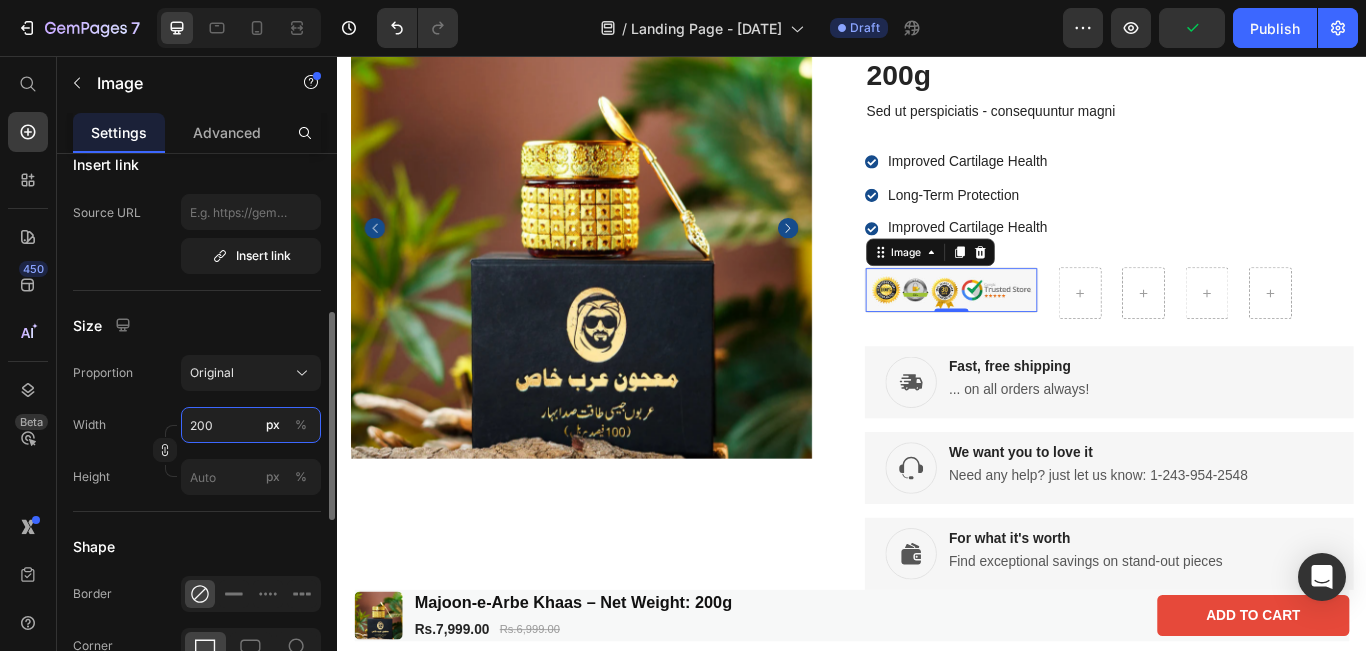 type on "200" 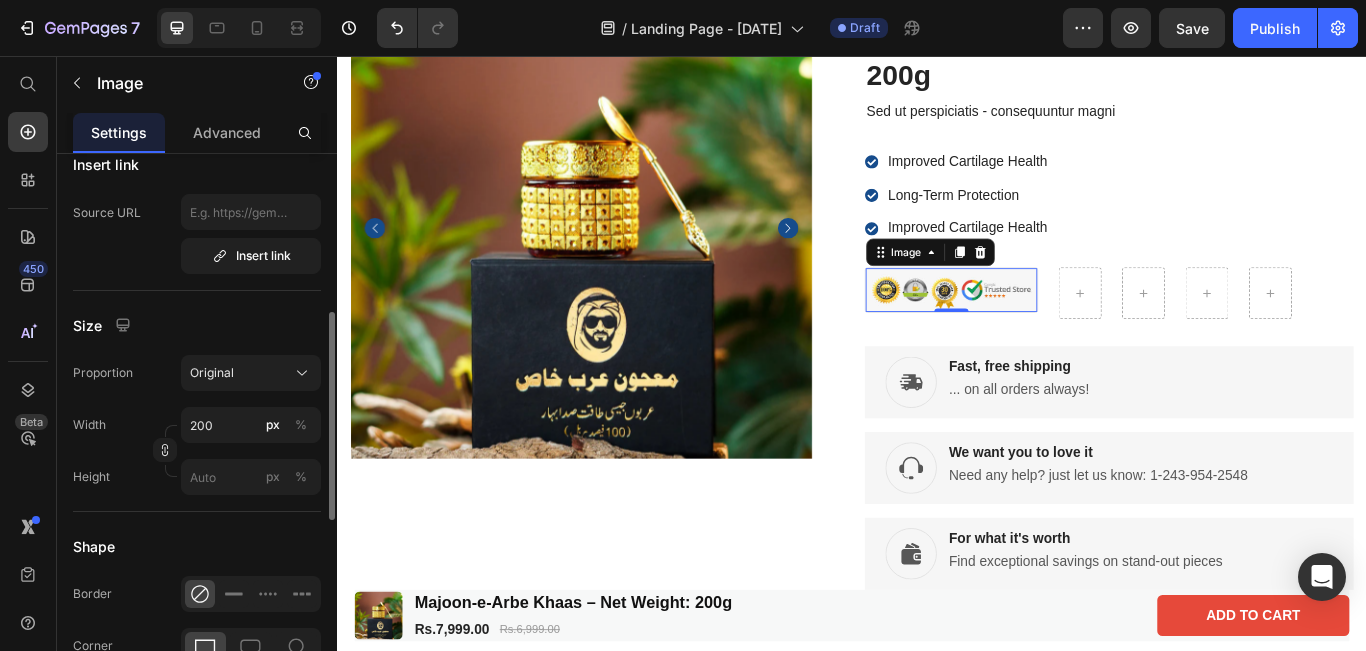 click on "Height px %" at bounding box center [197, 477] 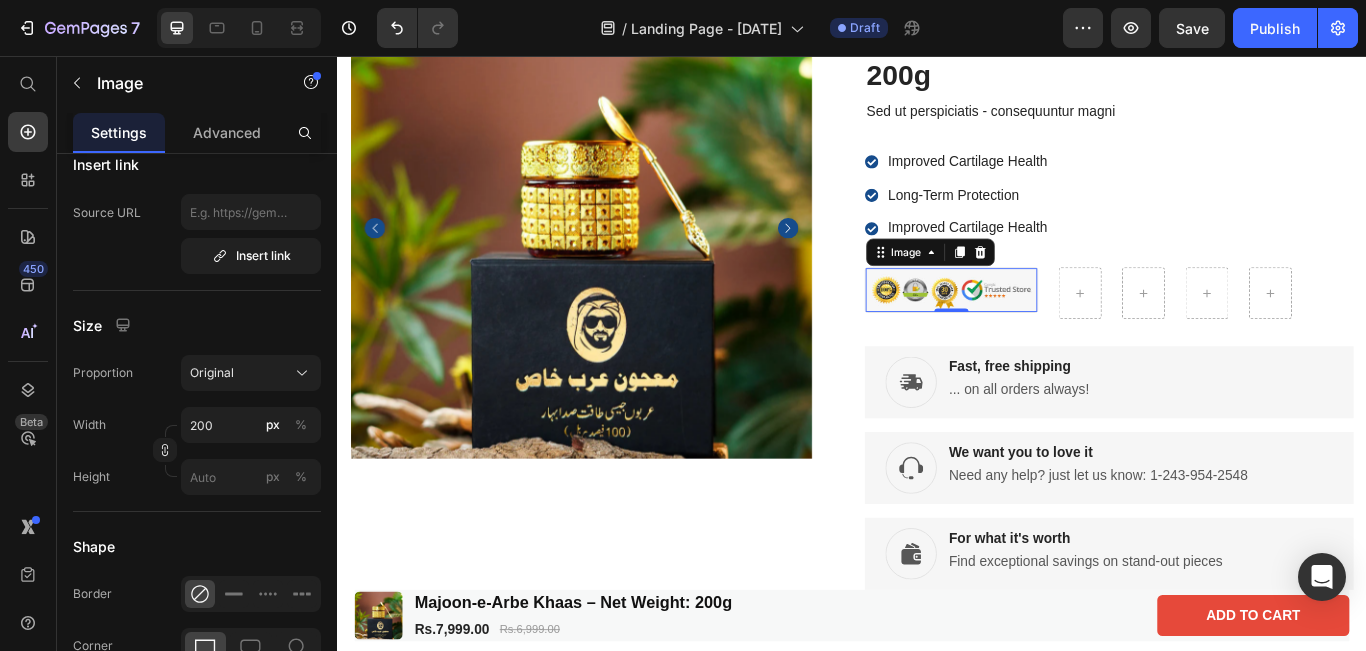 click at bounding box center (1053, 328) 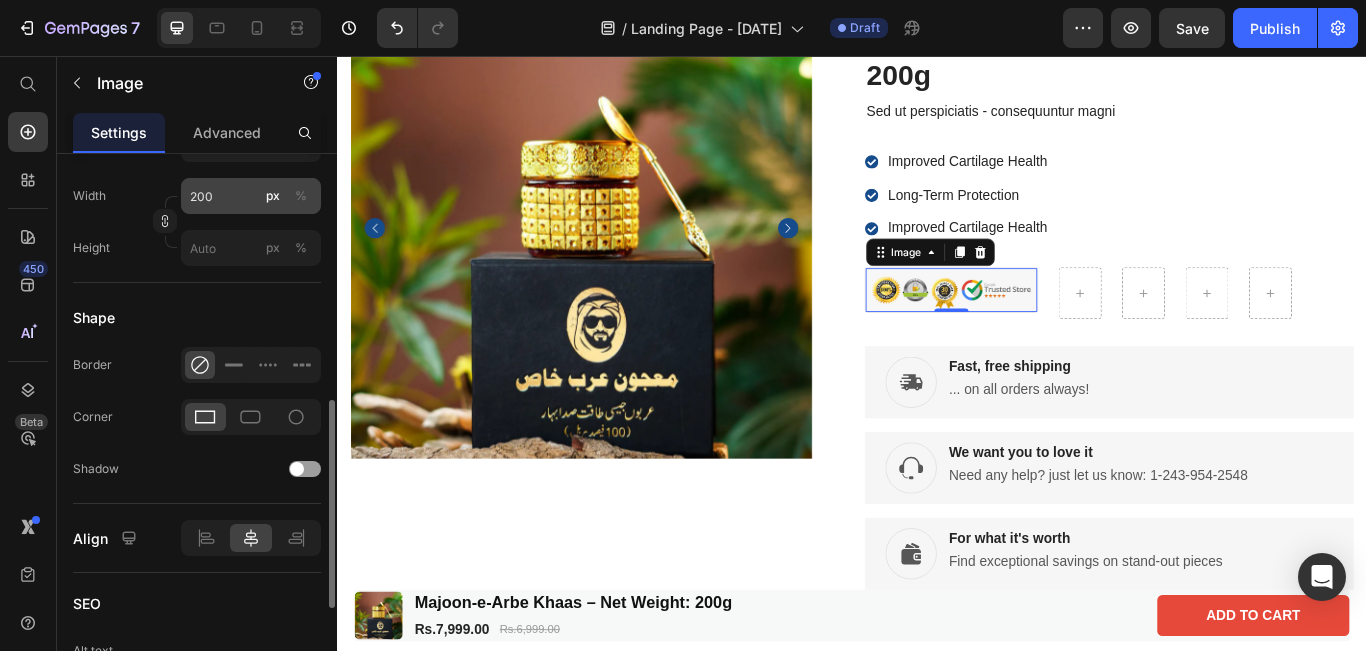 scroll, scrollTop: 651, scrollLeft: 0, axis: vertical 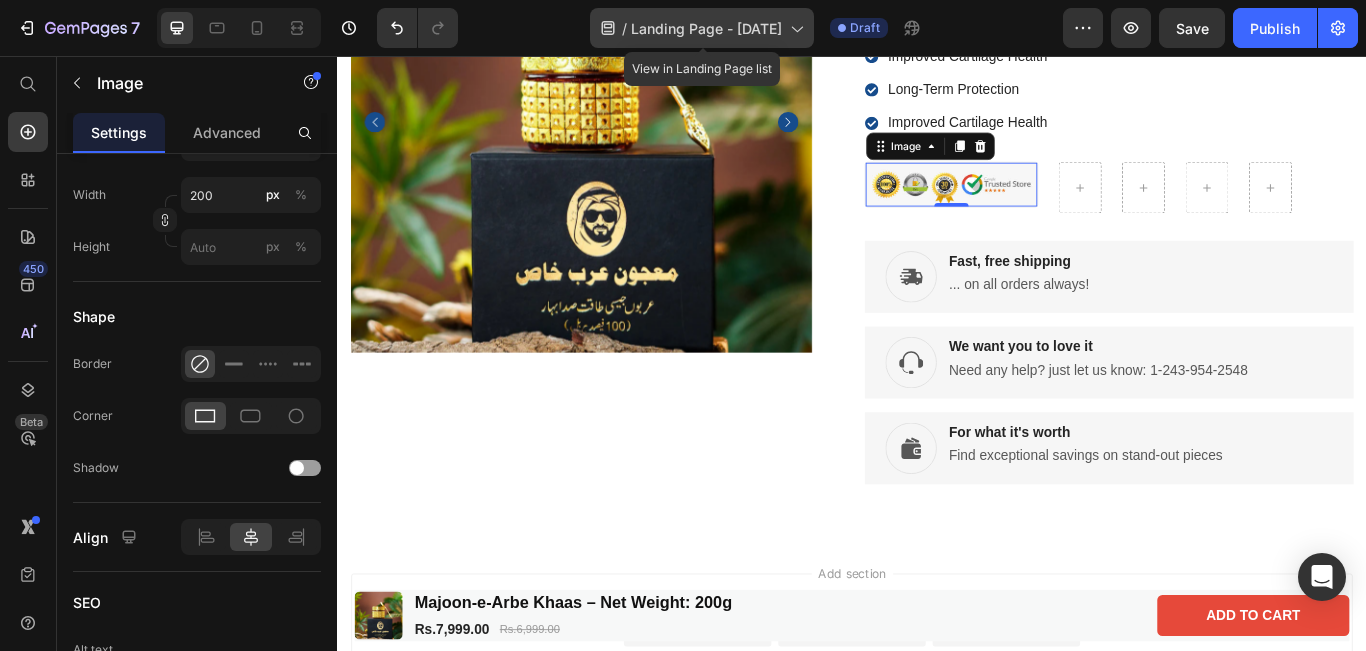 click on "Landing Page - [DATE]" at bounding box center (706, 28) 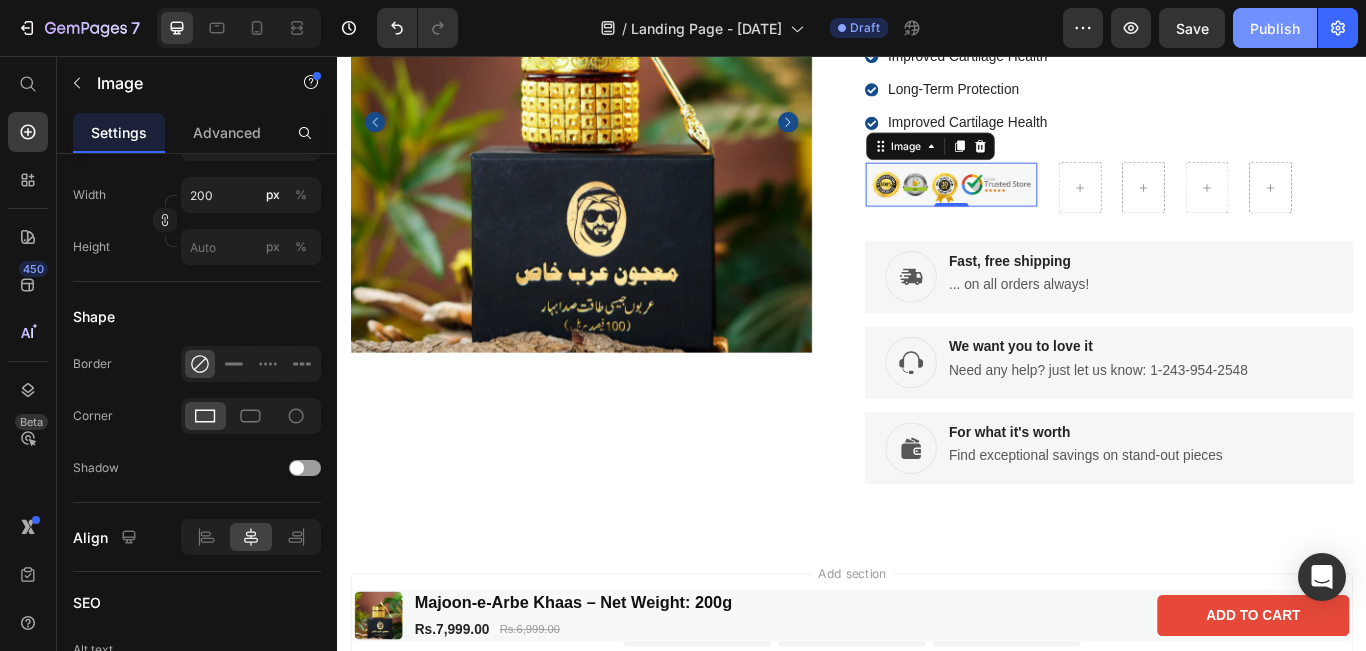 click on "Publish" 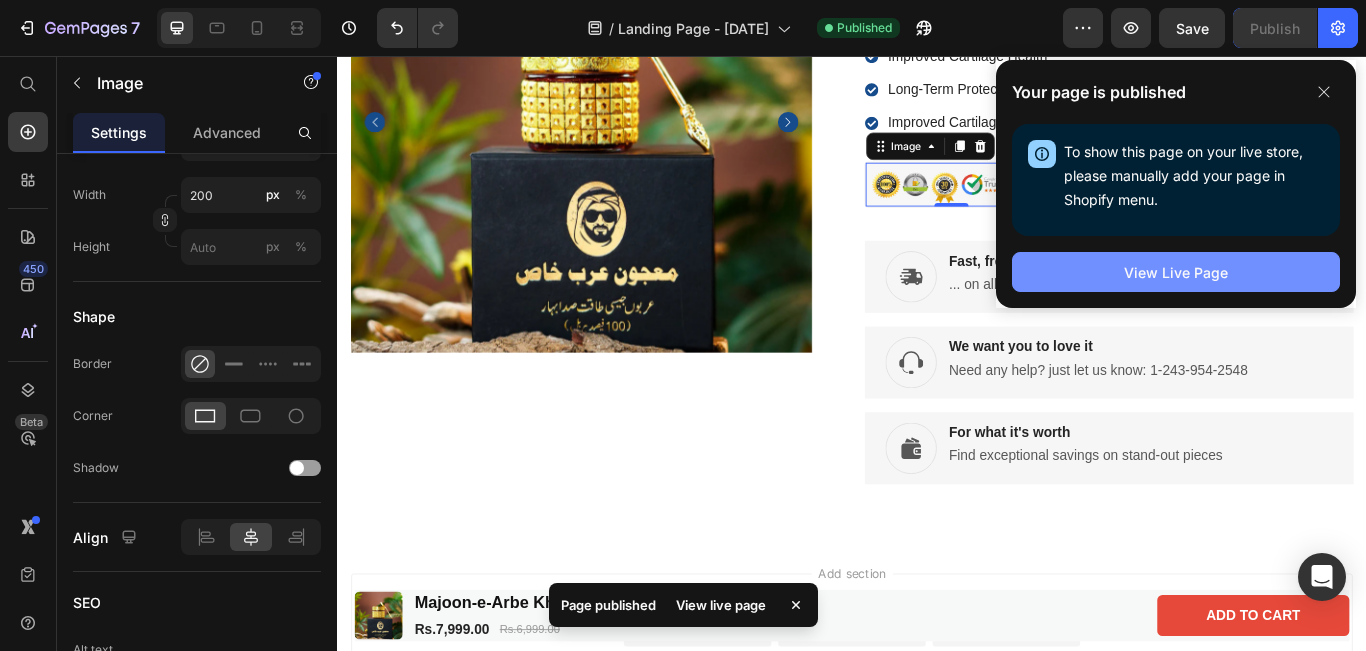 click on "View Live Page" at bounding box center [1176, 272] 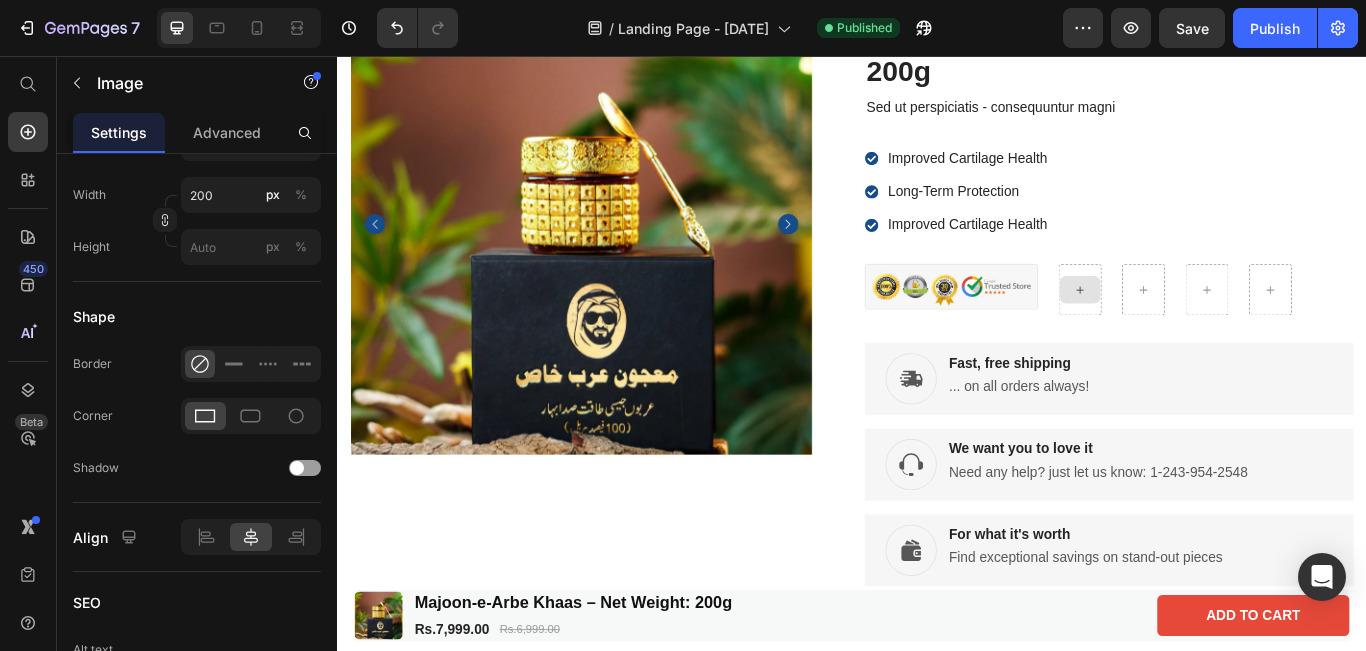 scroll, scrollTop: 4495, scrollLeft: 0, axis: vertical 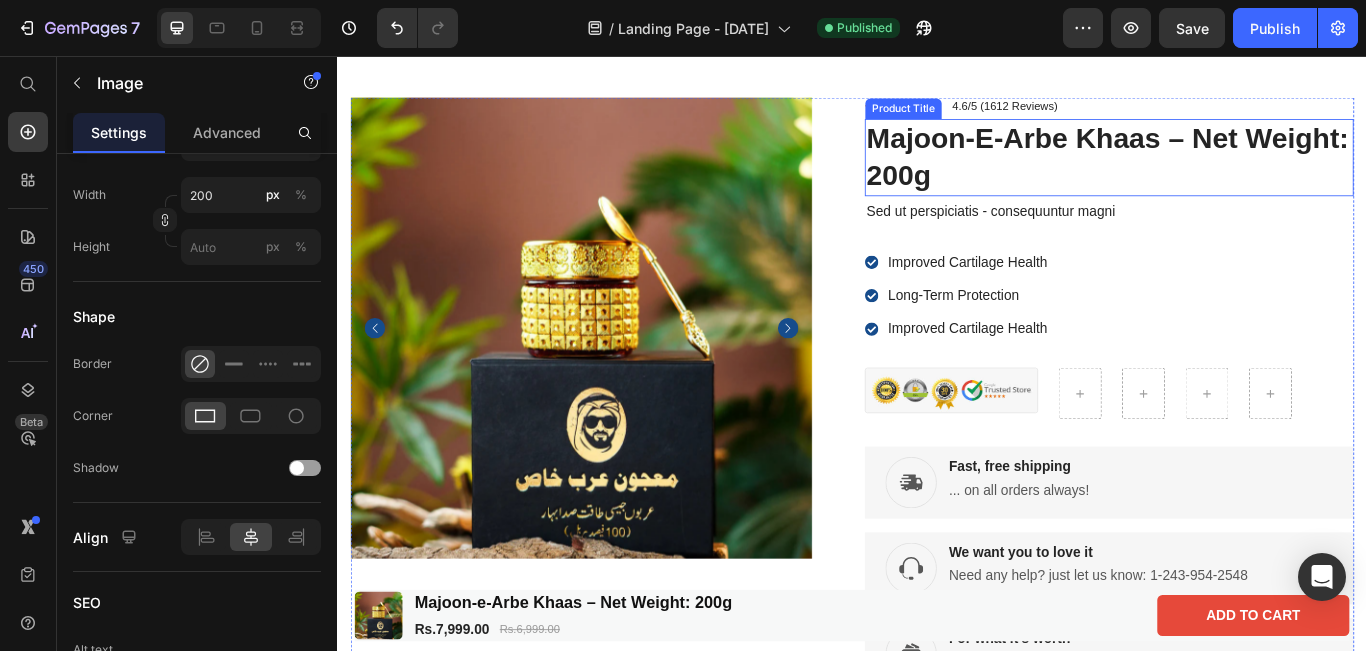 click on "Majoon-e-Arbe Khaas – Net Weight: 200g" at bounding box center (1237, 174) 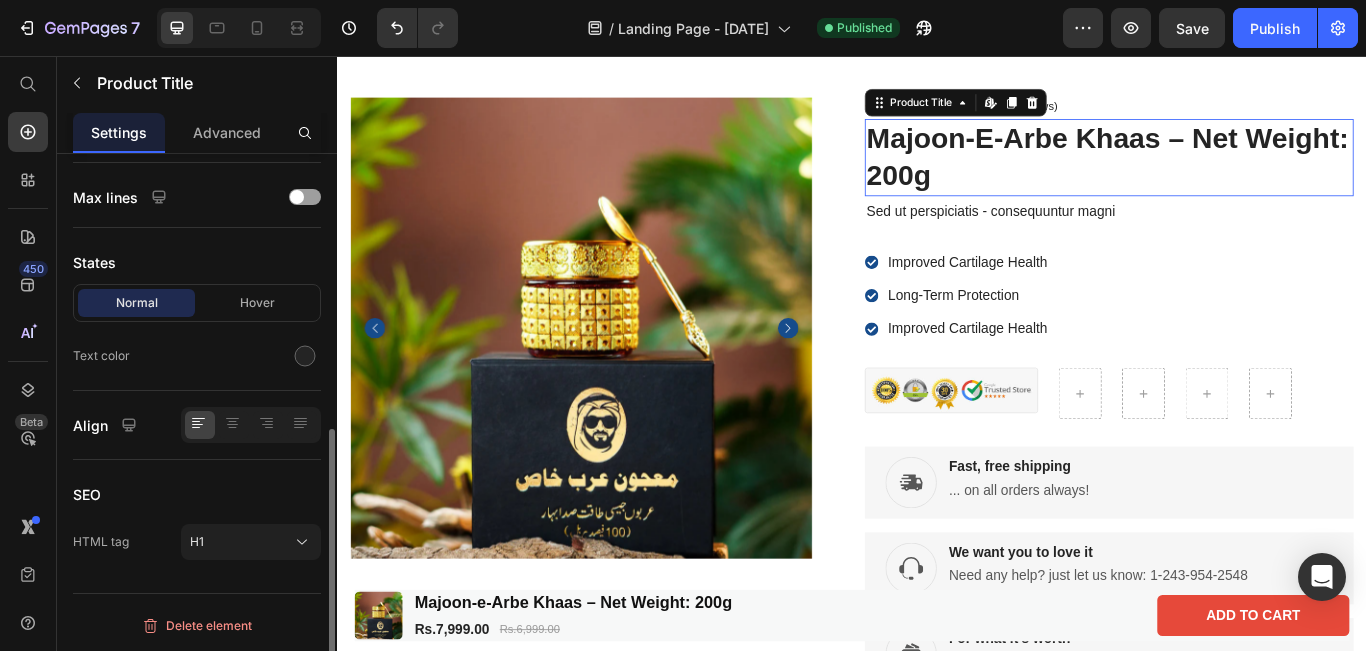 scroll, scrollTop: 0, scrollLeft: 0, axis: both 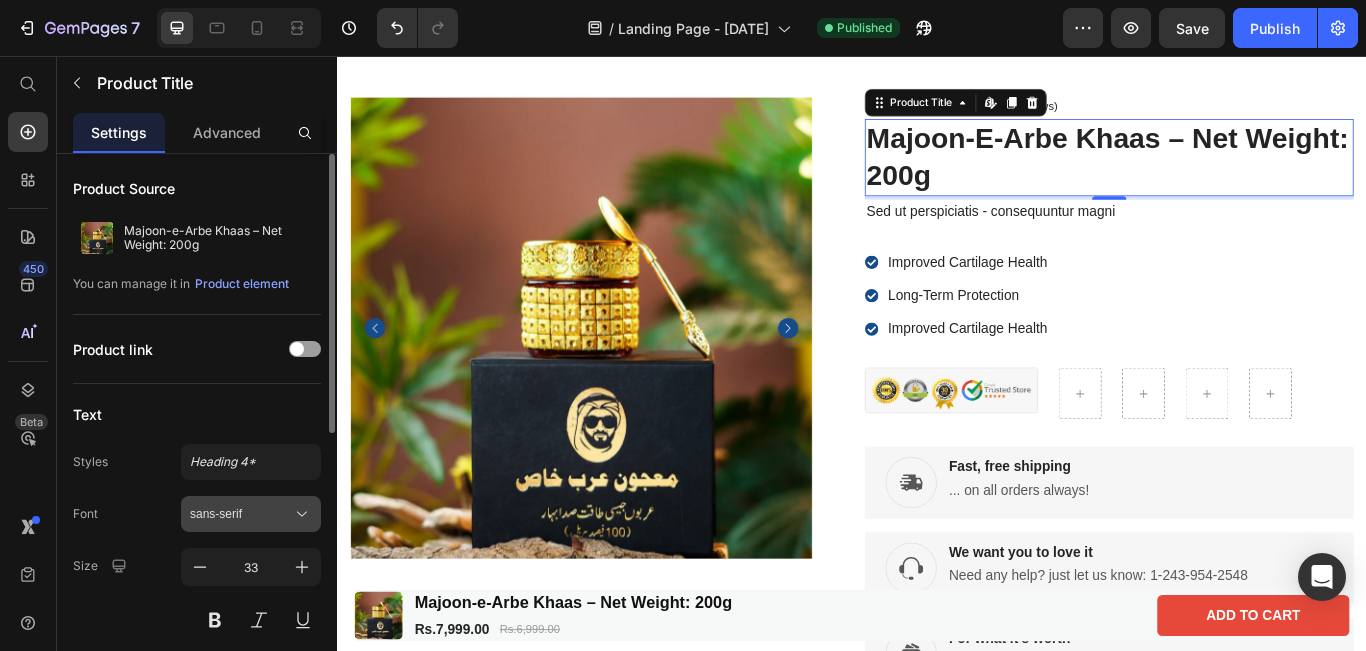 click on "sans-serif" at bounding box center [251, 514] 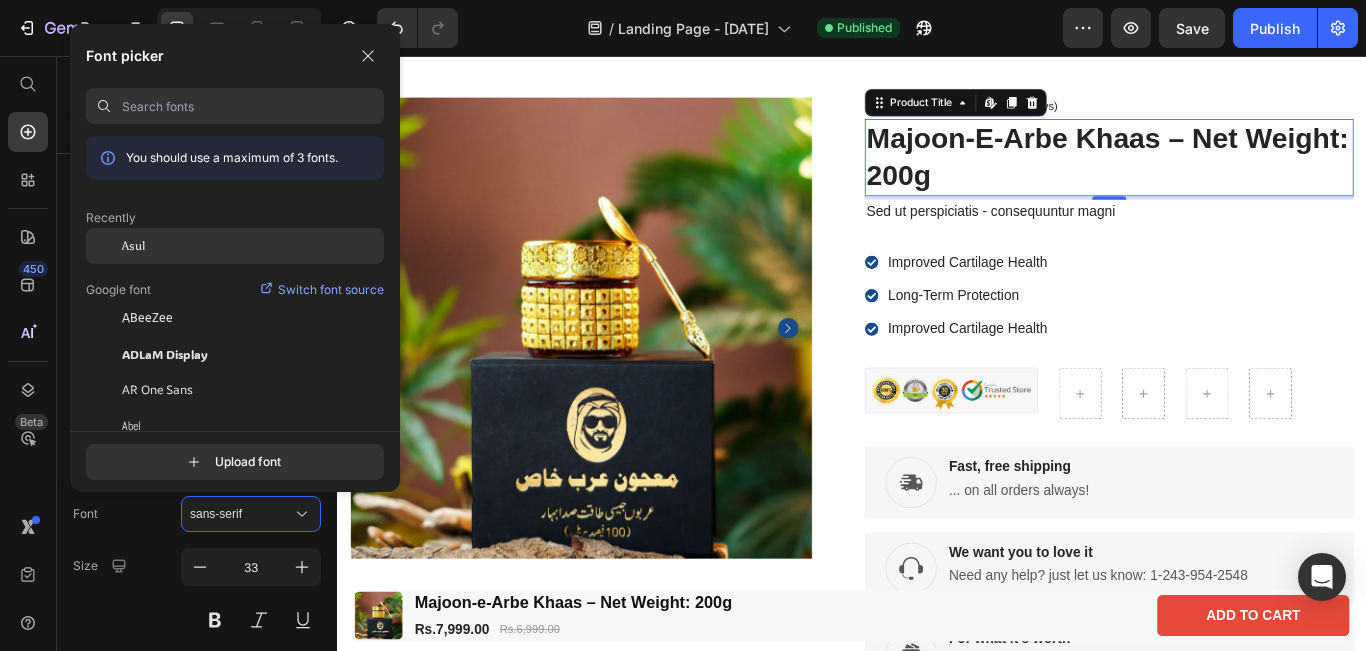 click on "Asul" 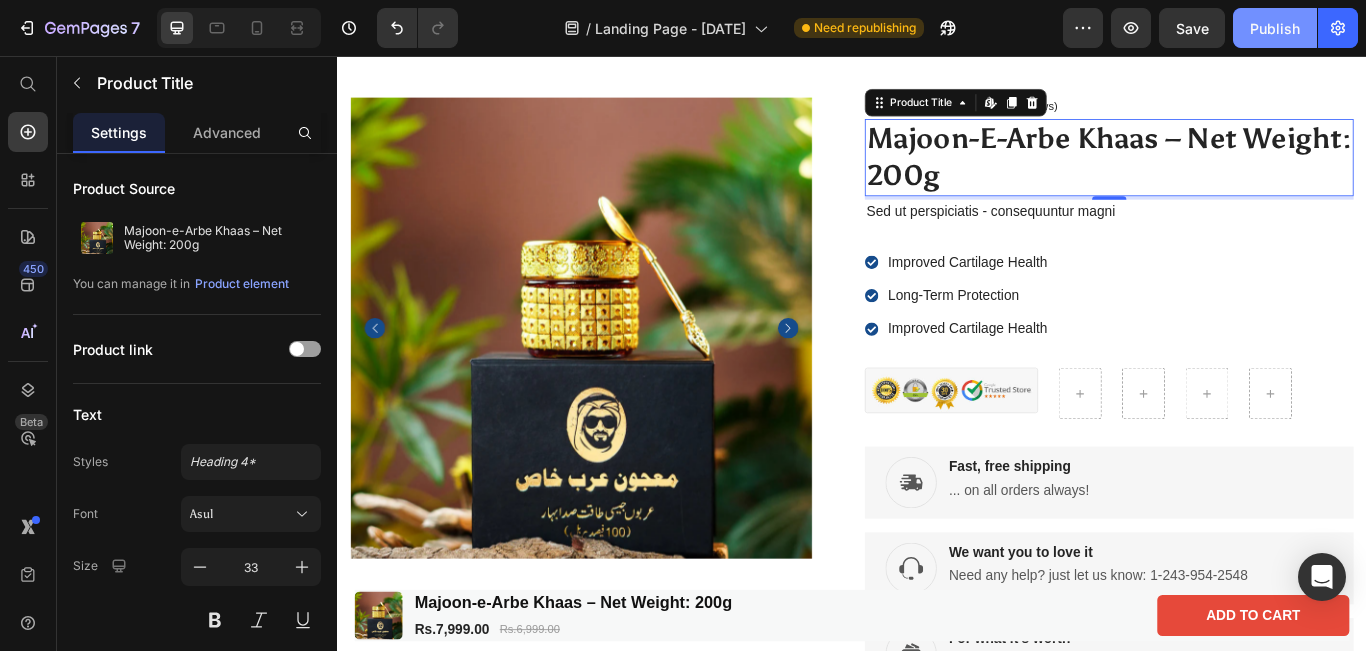 click on "Publish" at bounding box center [1275, 28] 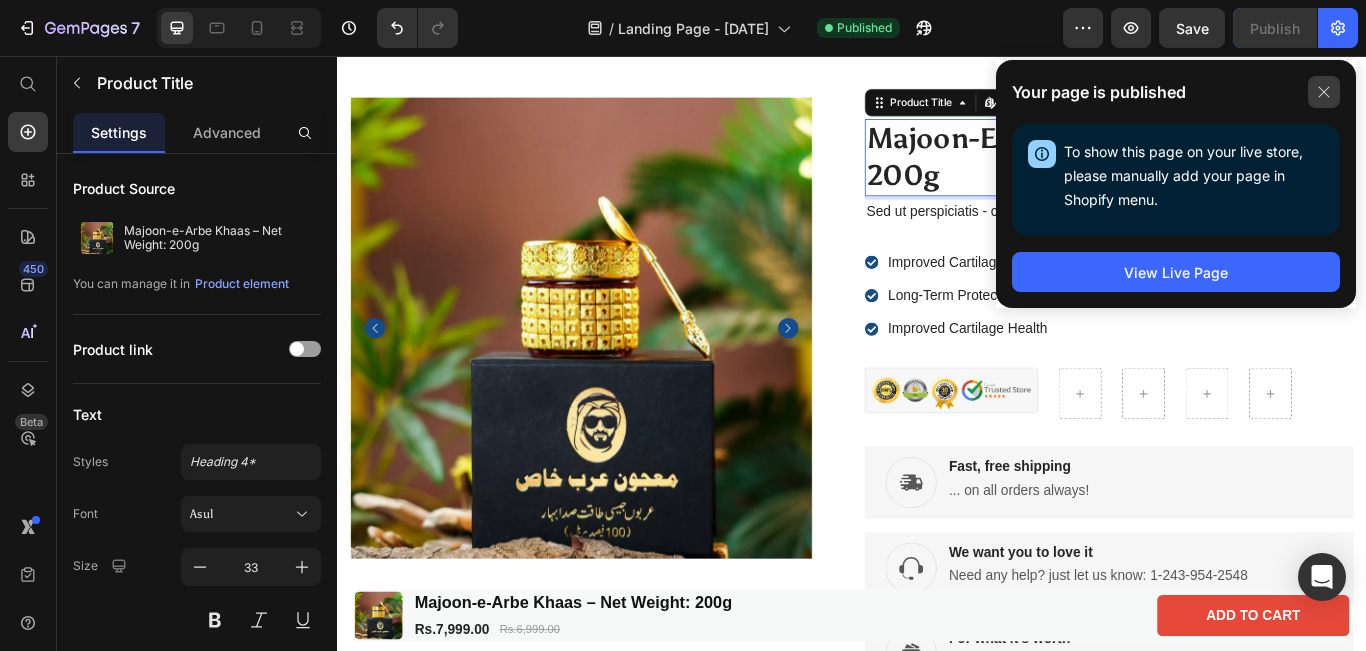 click 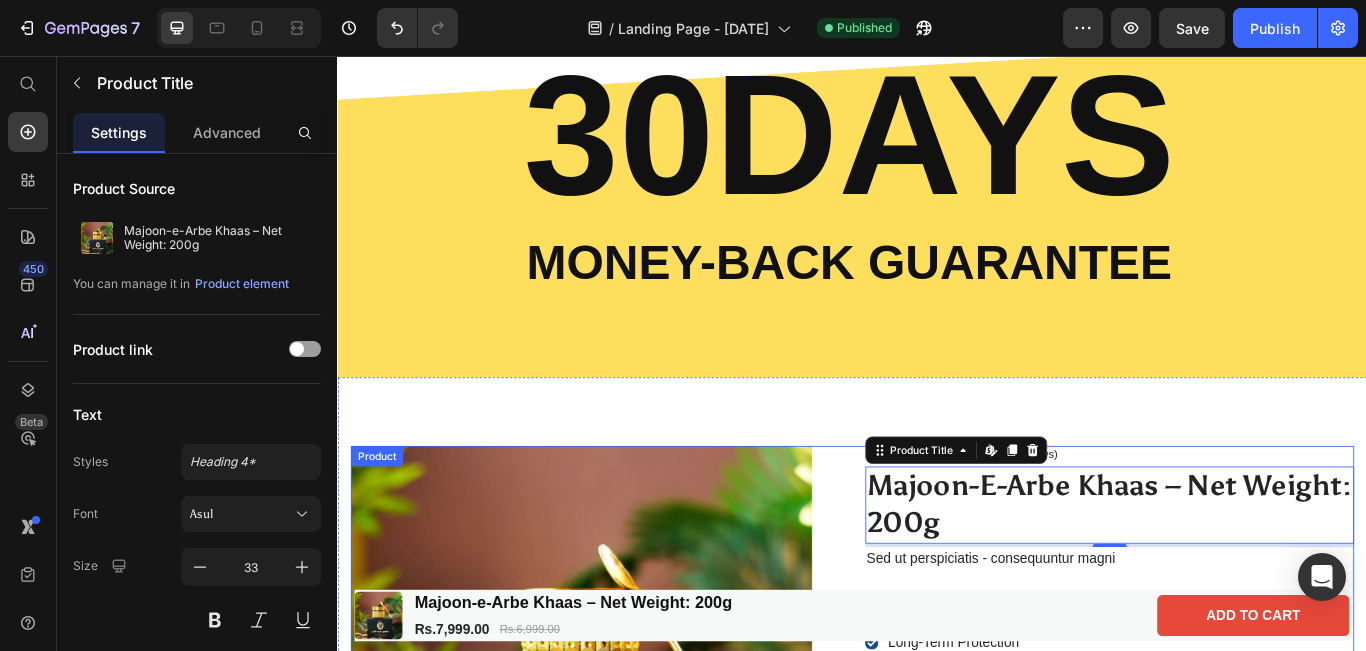 scroll, scrollTop: 3414, scrollLeft: 0, axis: vertical 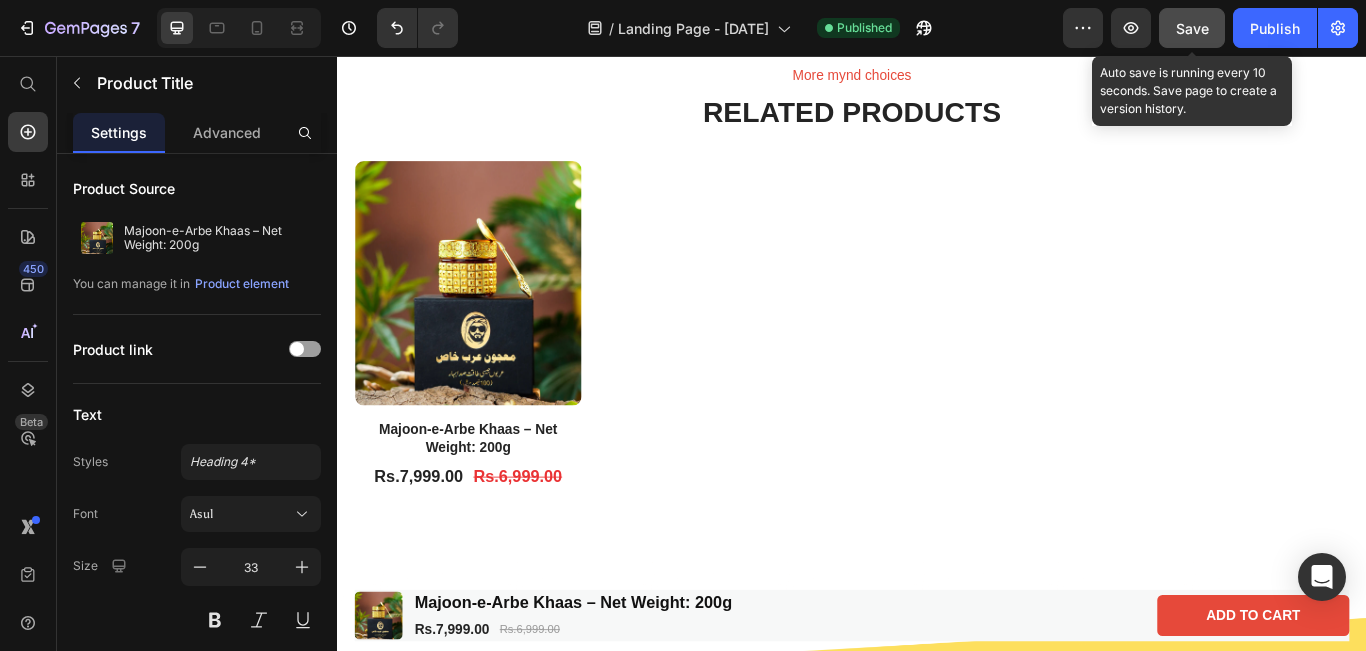 click on "Save" at bounding box center [1192, 28] 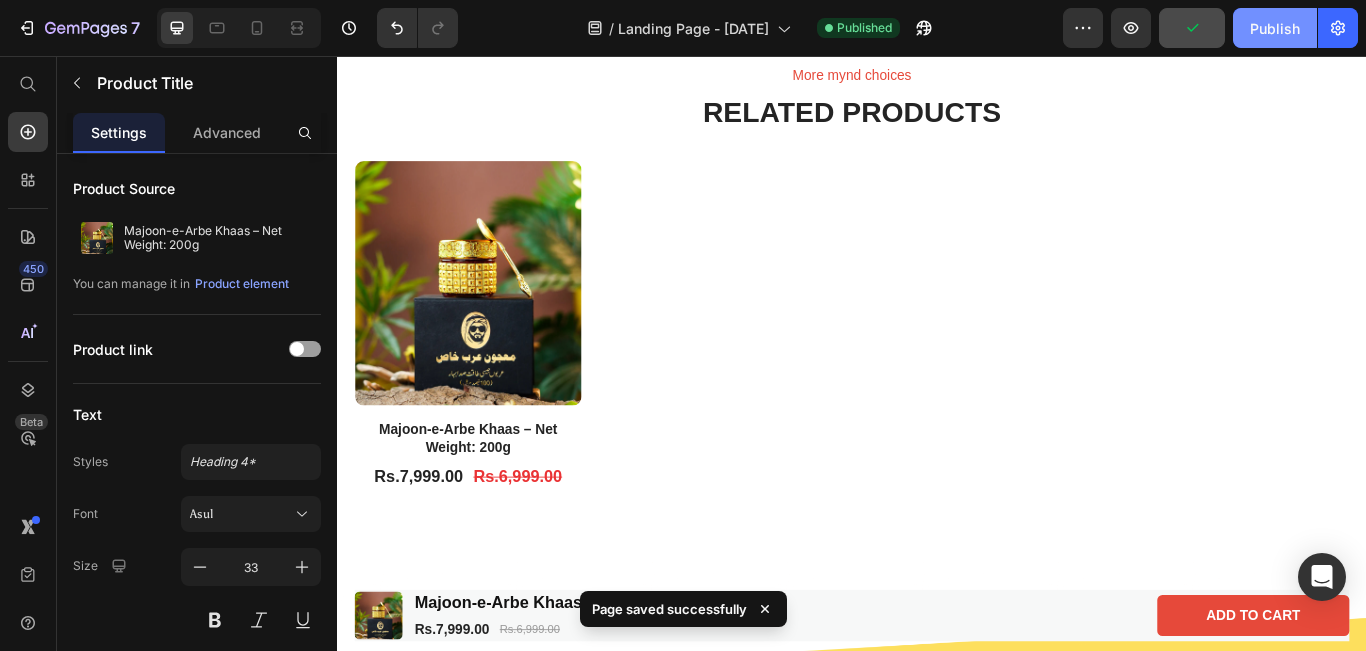 click on "Publish" at bounding box center (1275, 28) 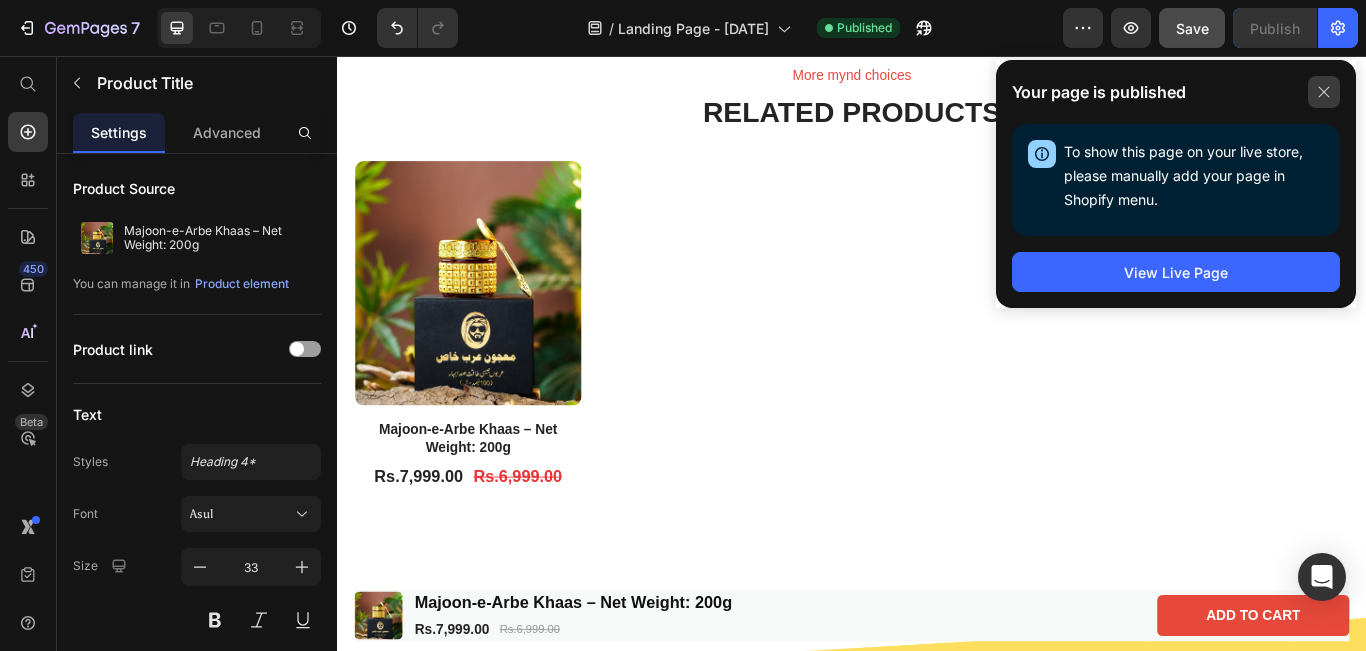 click 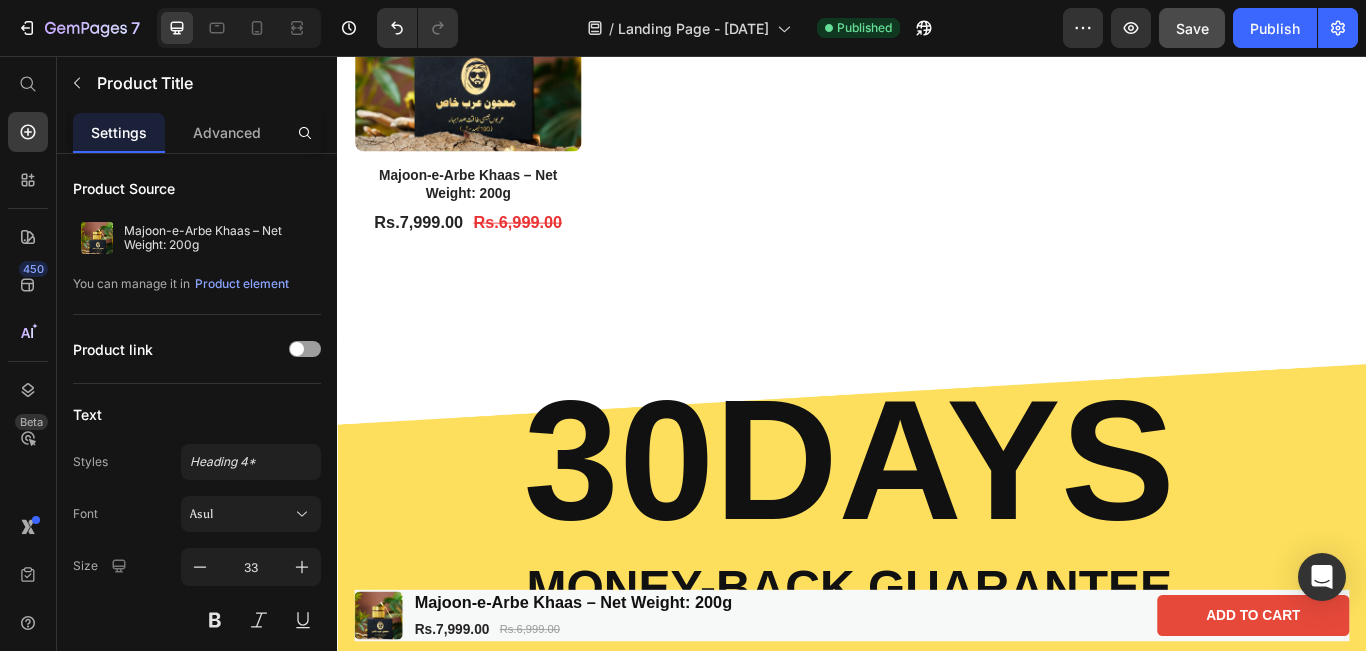 scroll, scrollTop: 4073, scrollLeft: 0, axis: vertical 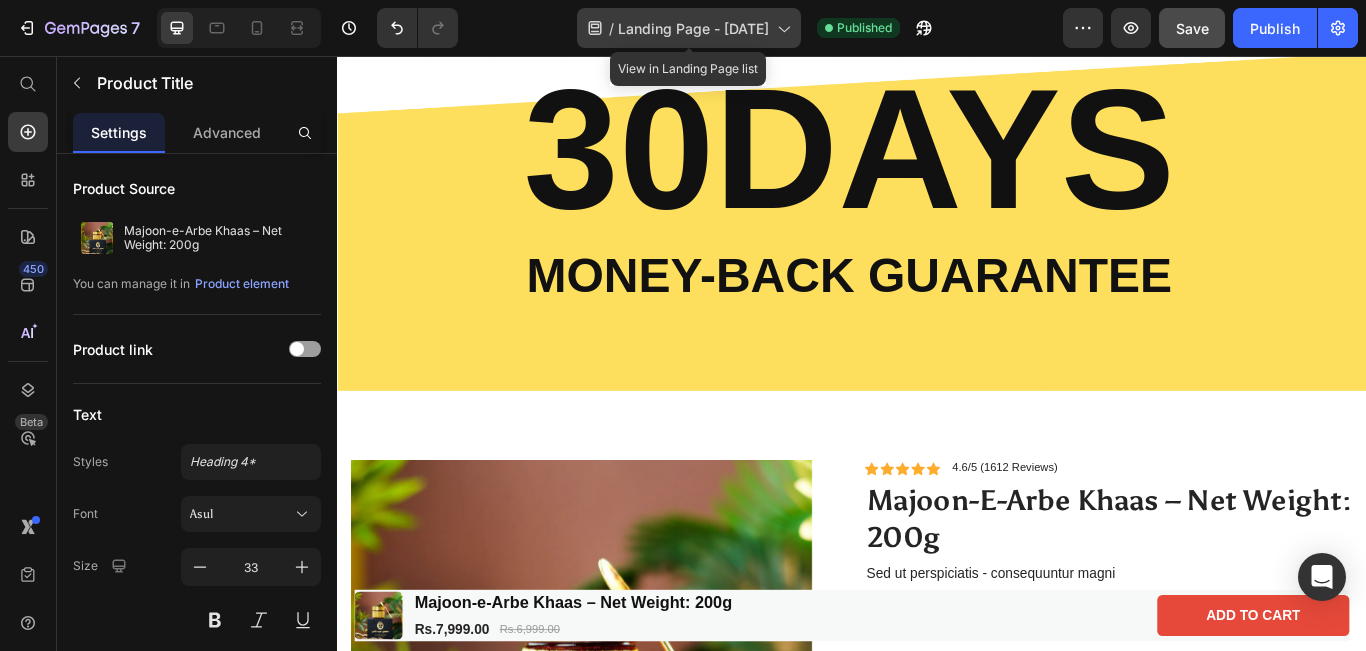 click on "/  Landing Page - [DATE]" 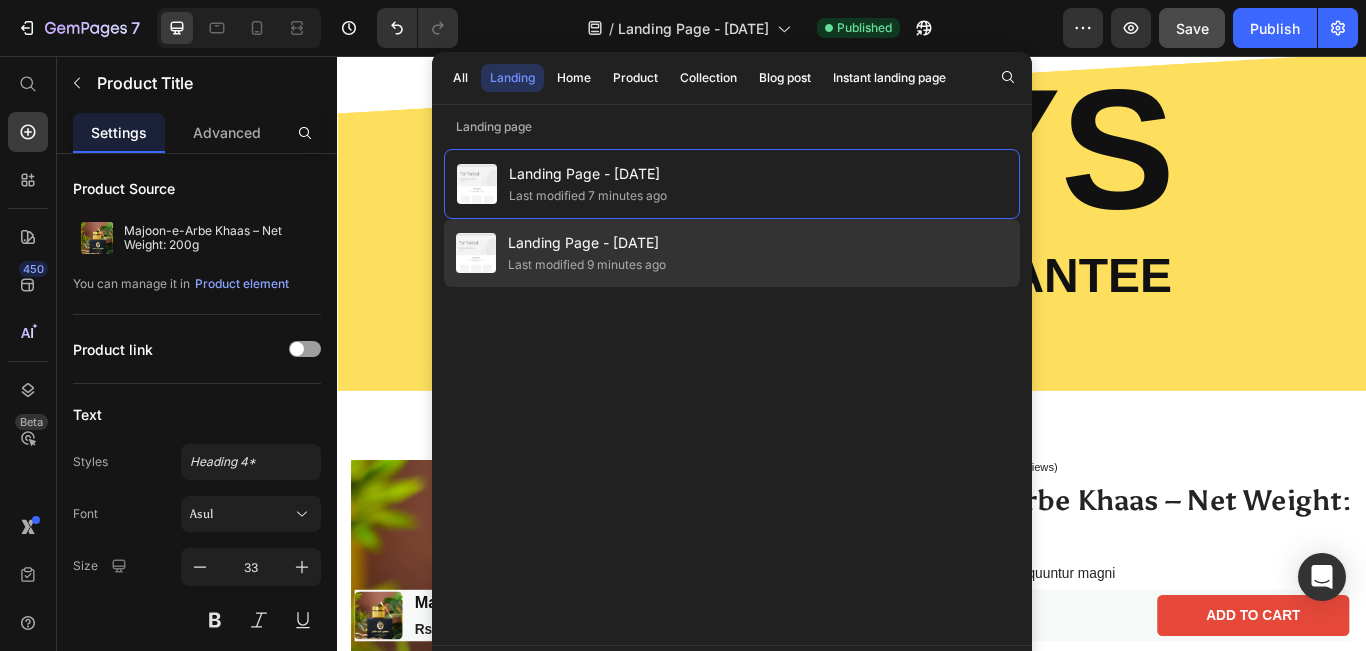 click on "Landing Page - [DATE]" at bounding box center (587, 243) 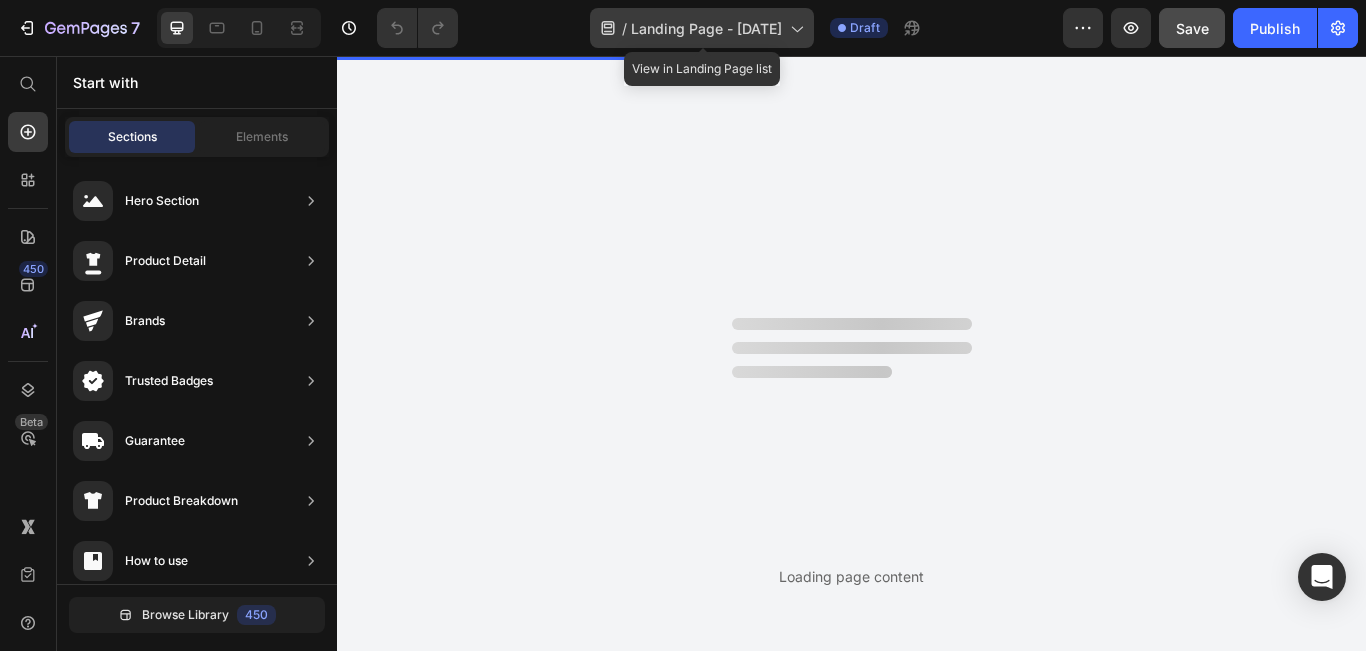 scroll, scrollTop: 0, scrollLeft: 0, axis: both 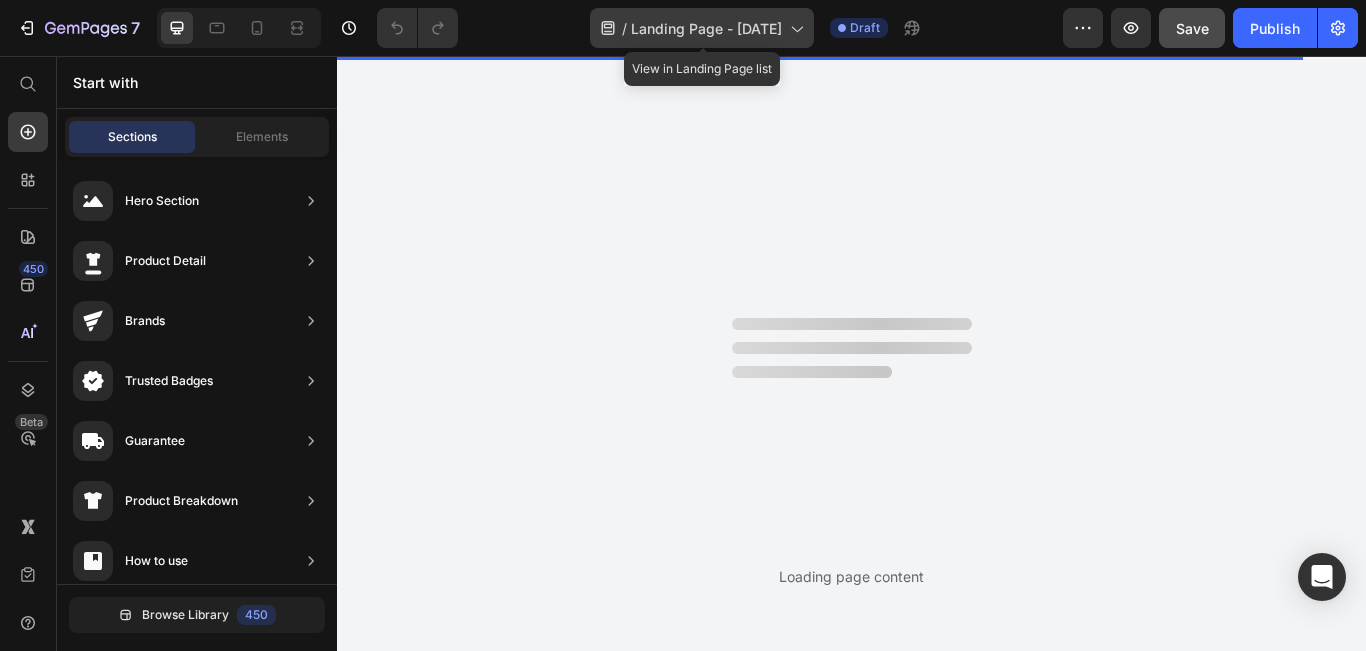 click on "/  Landing Page - [DATE]" 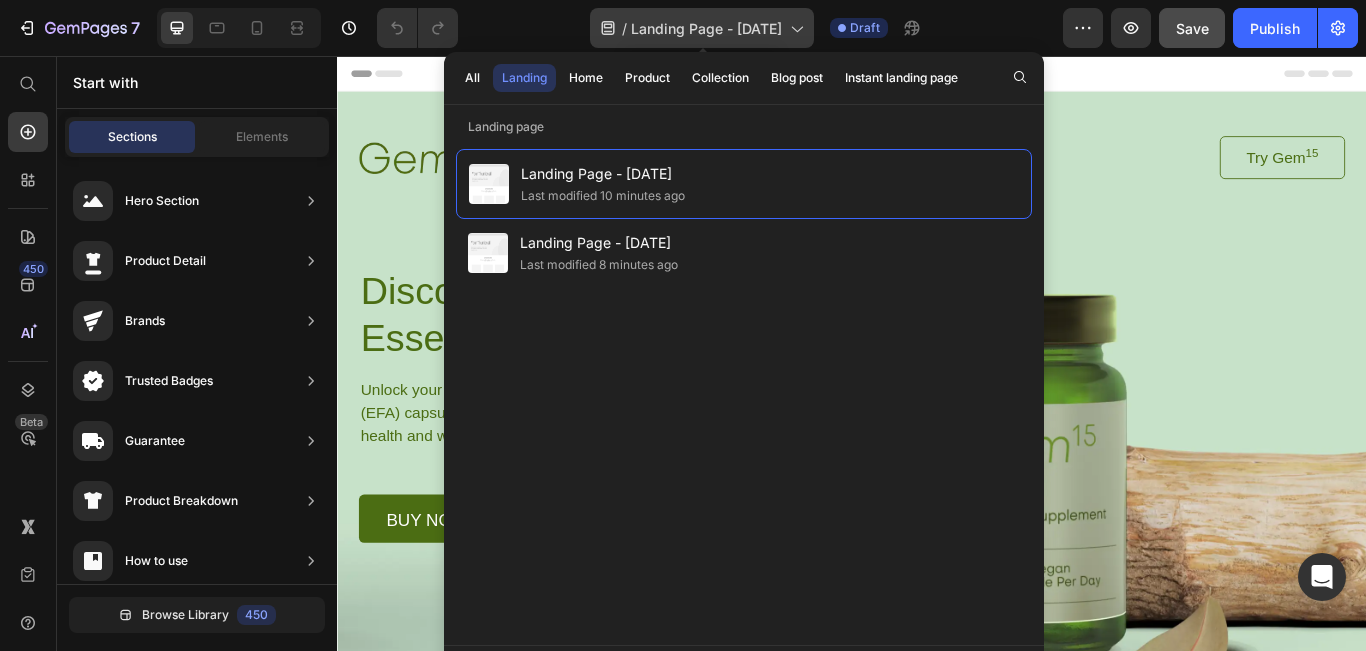 click on "/  Landing Page - [DATE]" 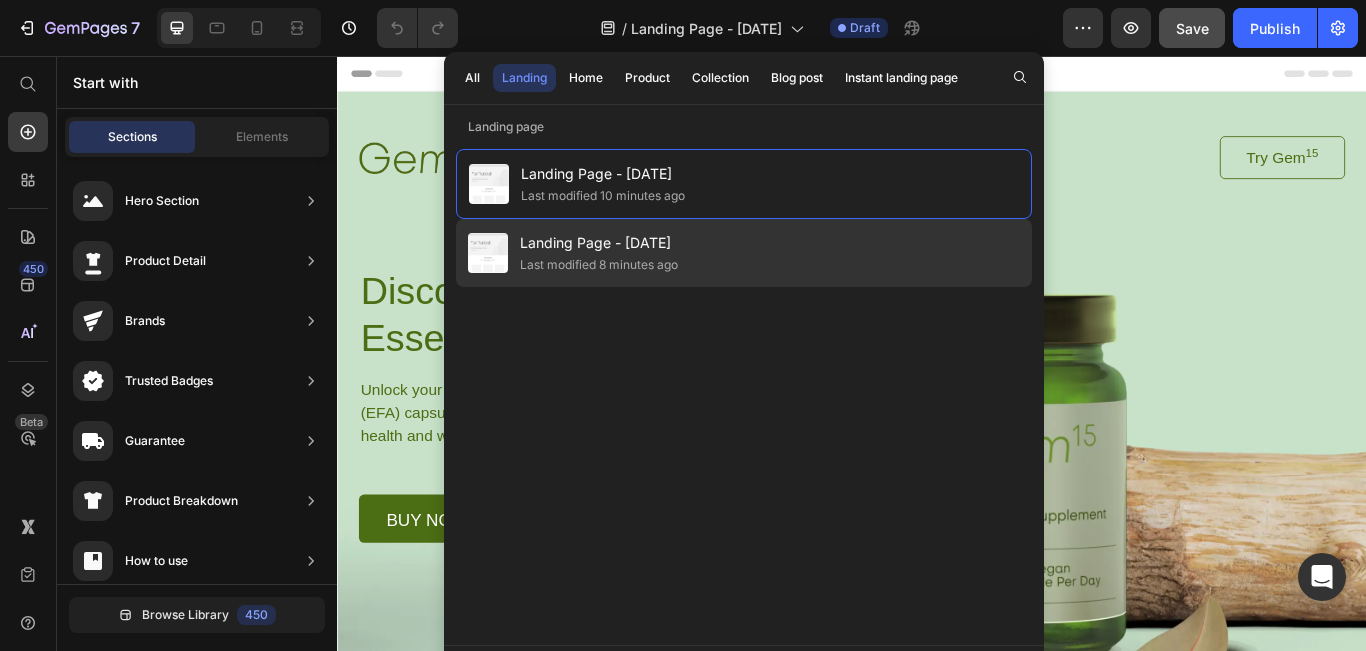 click on "Last modified 8 minutes ago" at bounding box center (599, 265) 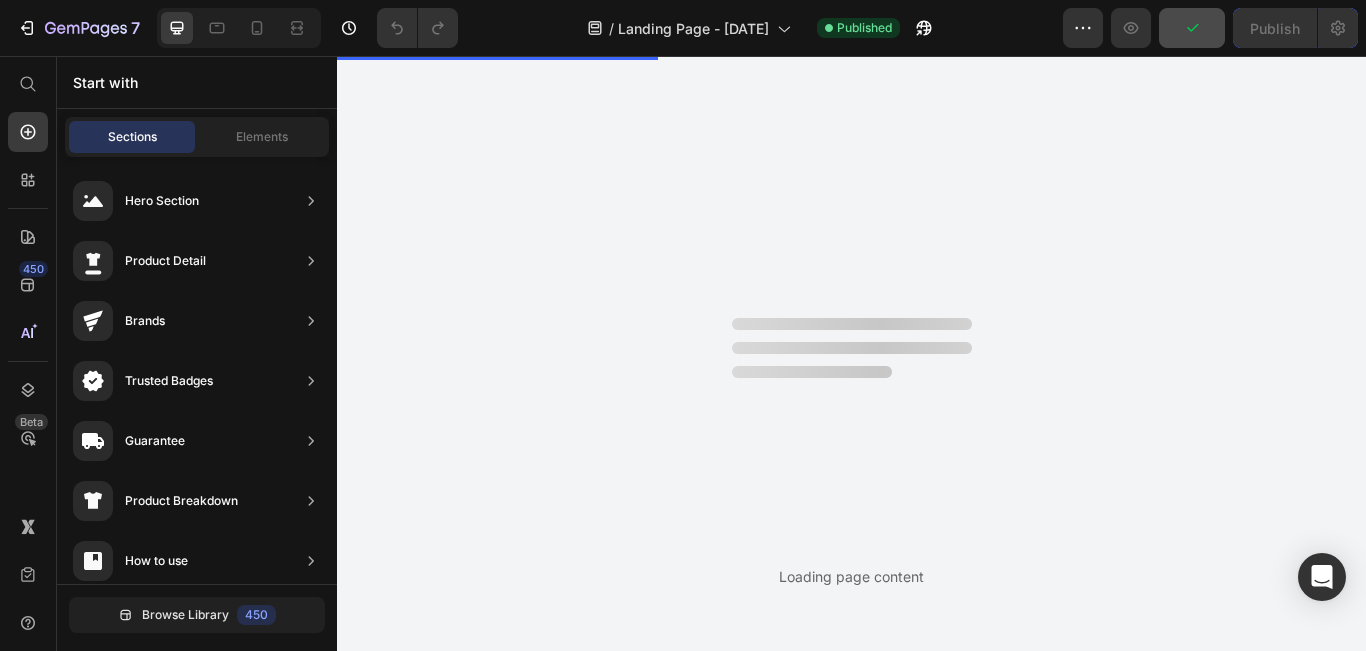 scroll, scrollTop: 0, scrollLeft: 0, axis: both 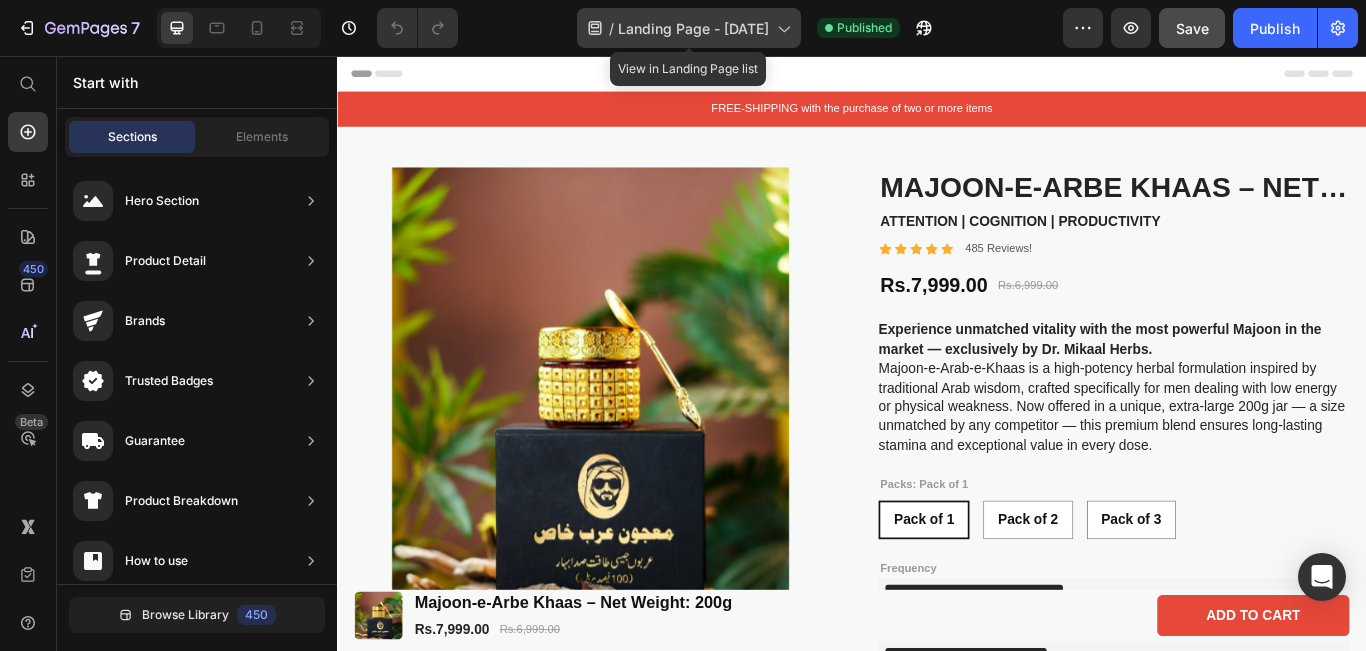 click on "Landing Page - [DATE]" at bounding box center [693, 28] 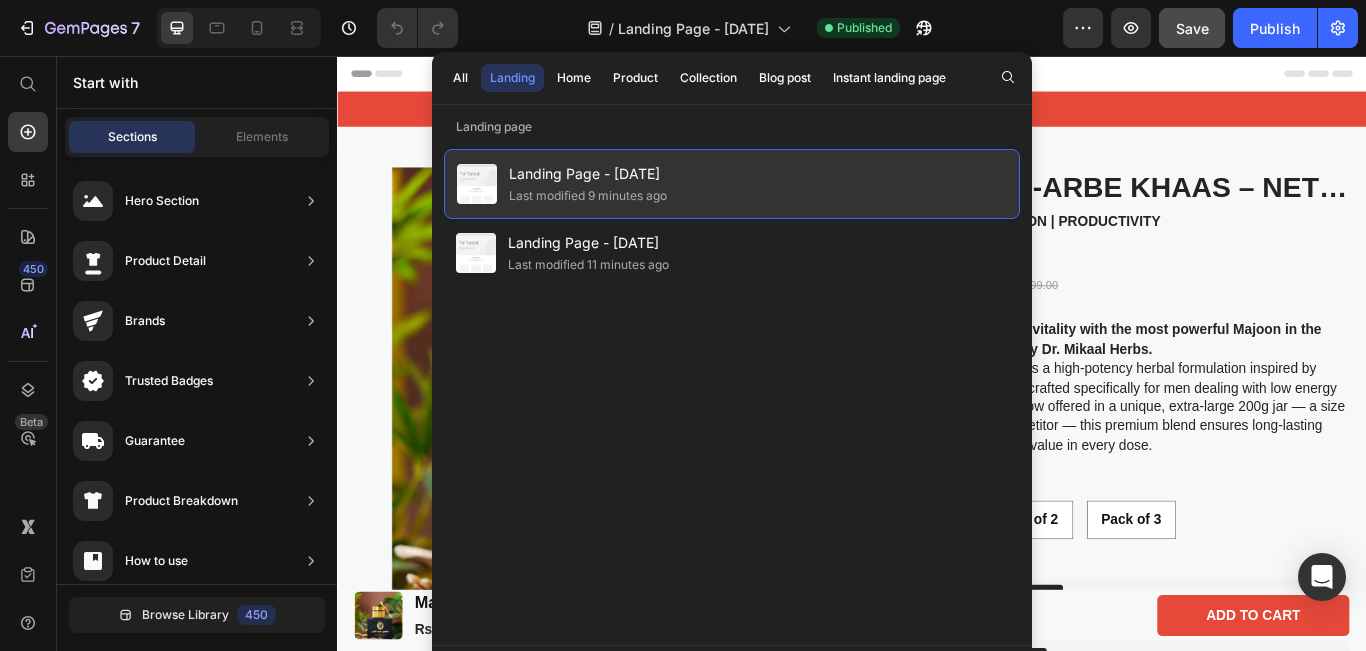 click on "Landing Page - [DATE]" at bounding box center (588, 174) 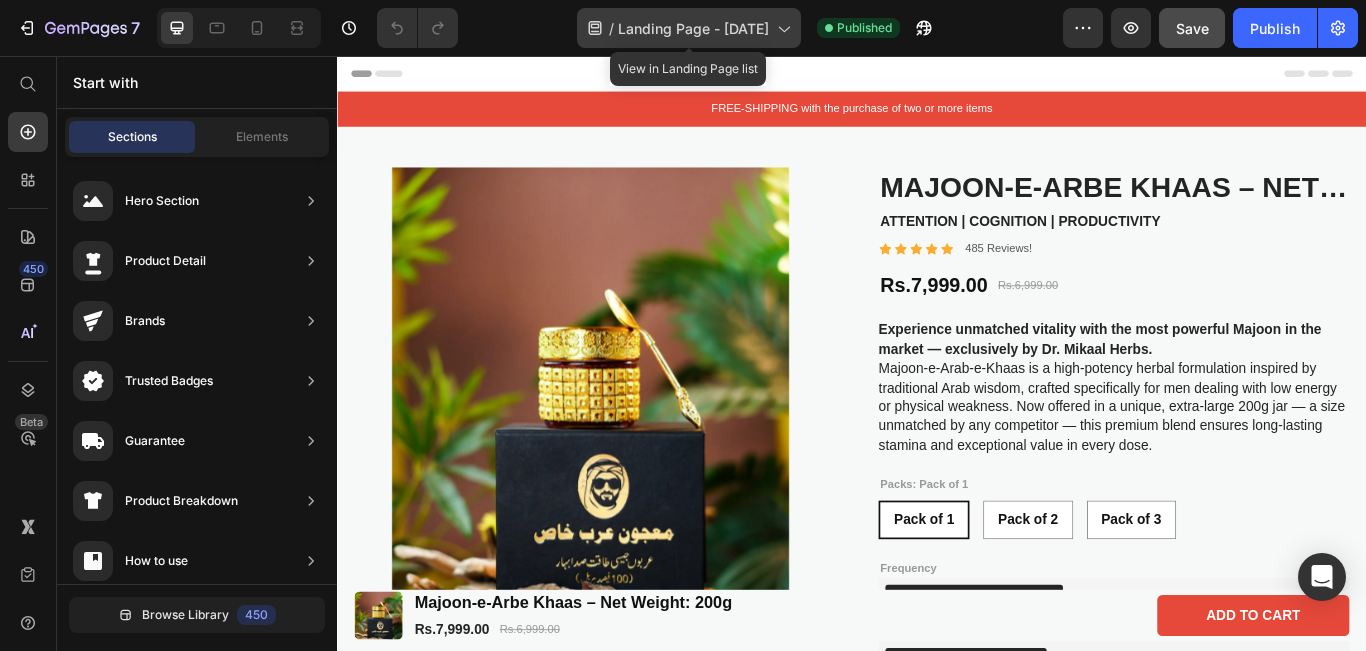 click 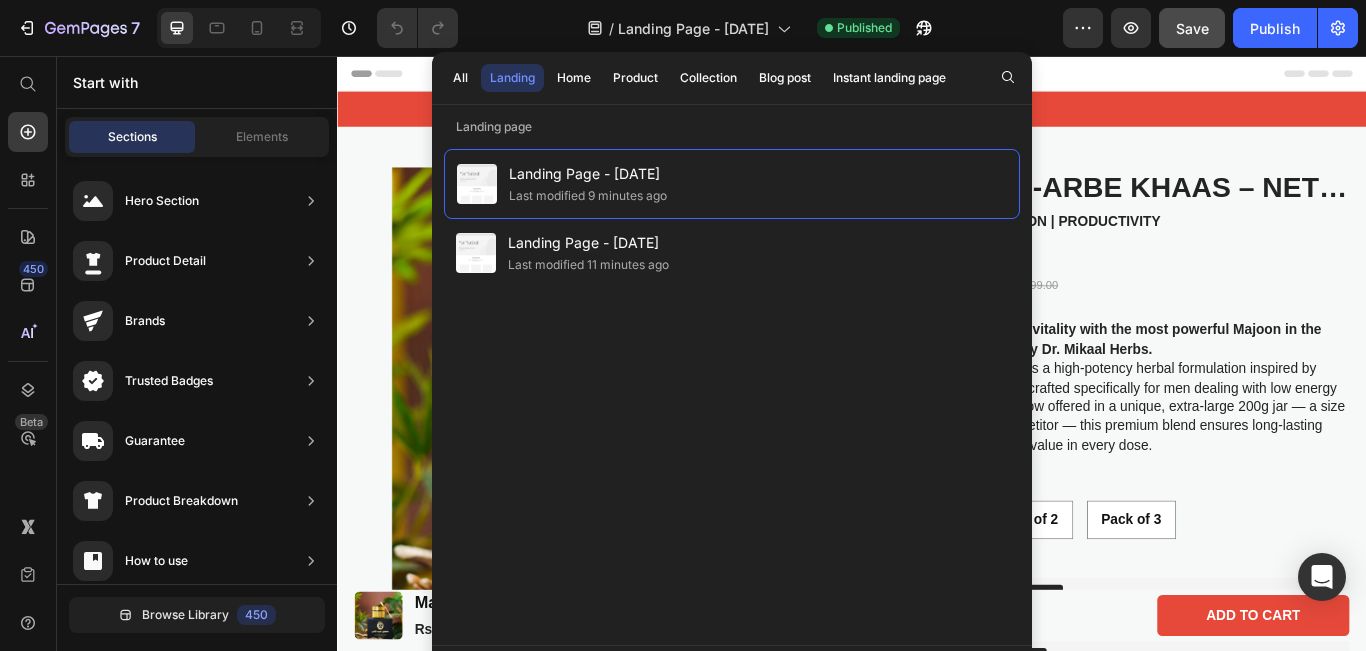 drag, startPoint x: 707, startPoint y: 269, endPoint x: 610, endPoint y: 398, distance: 161.40013 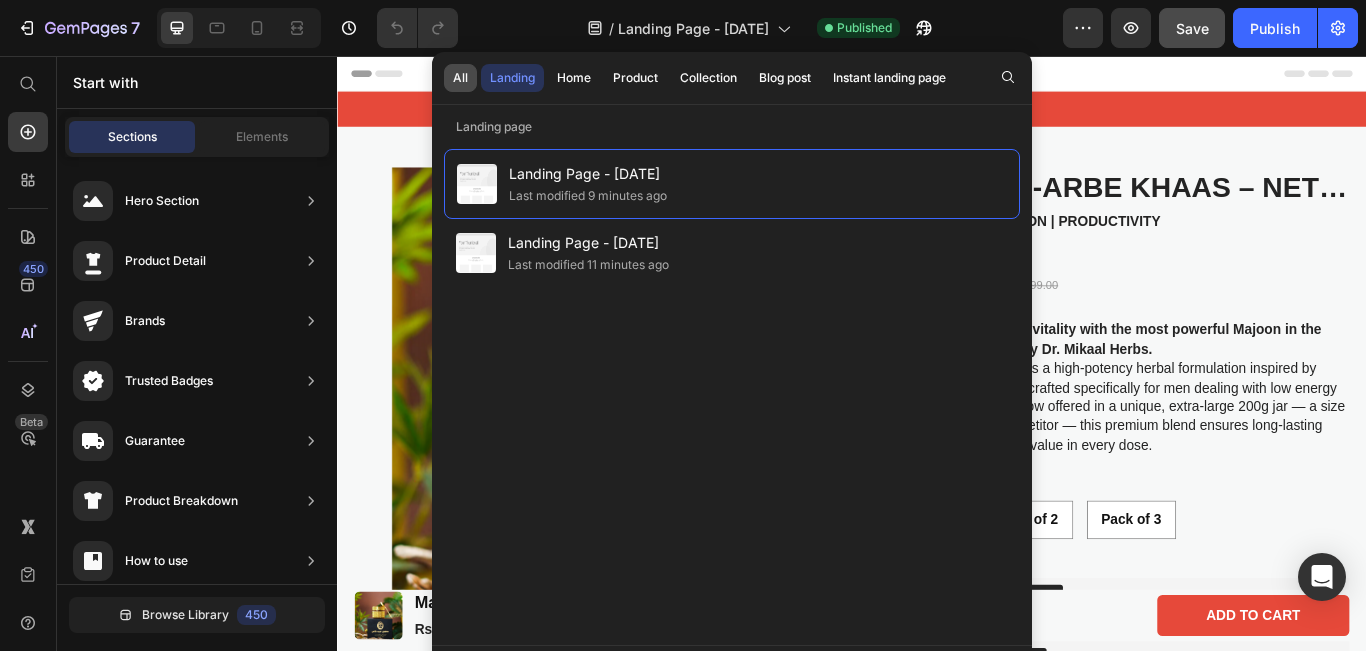 click on "All" at bounding box center [460, 78] 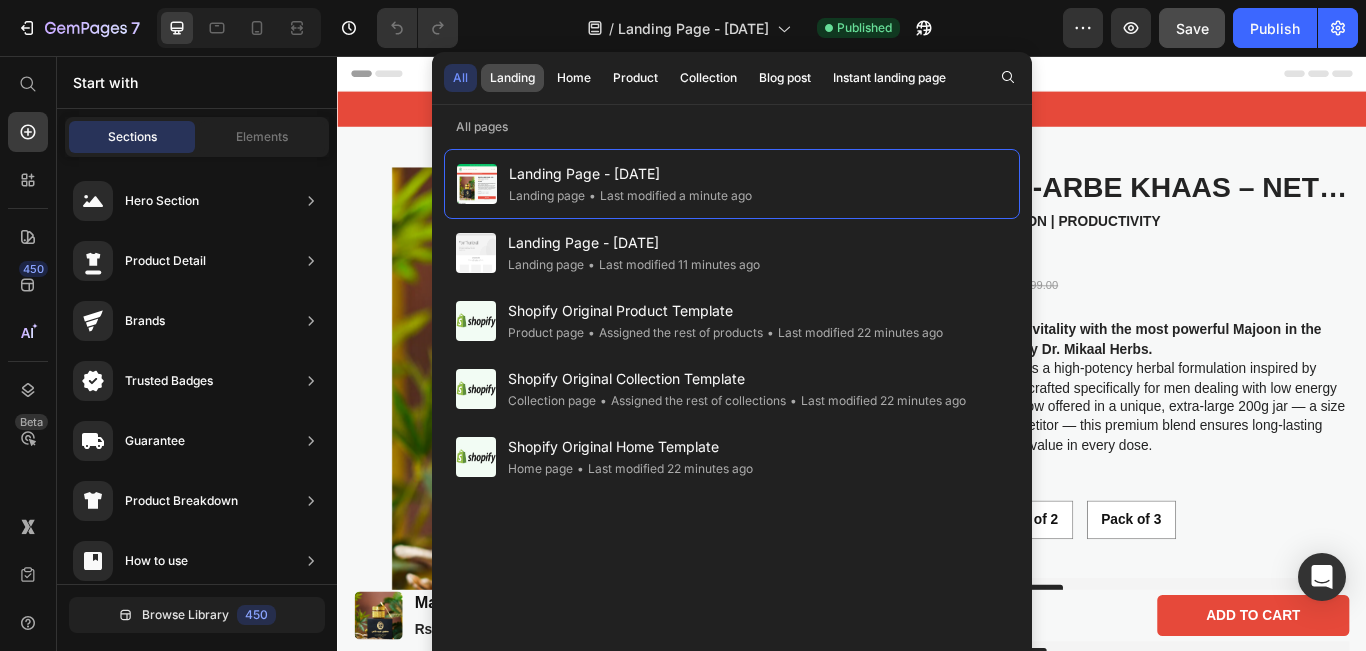 click on "Landing" at bounding box center [512, 78] 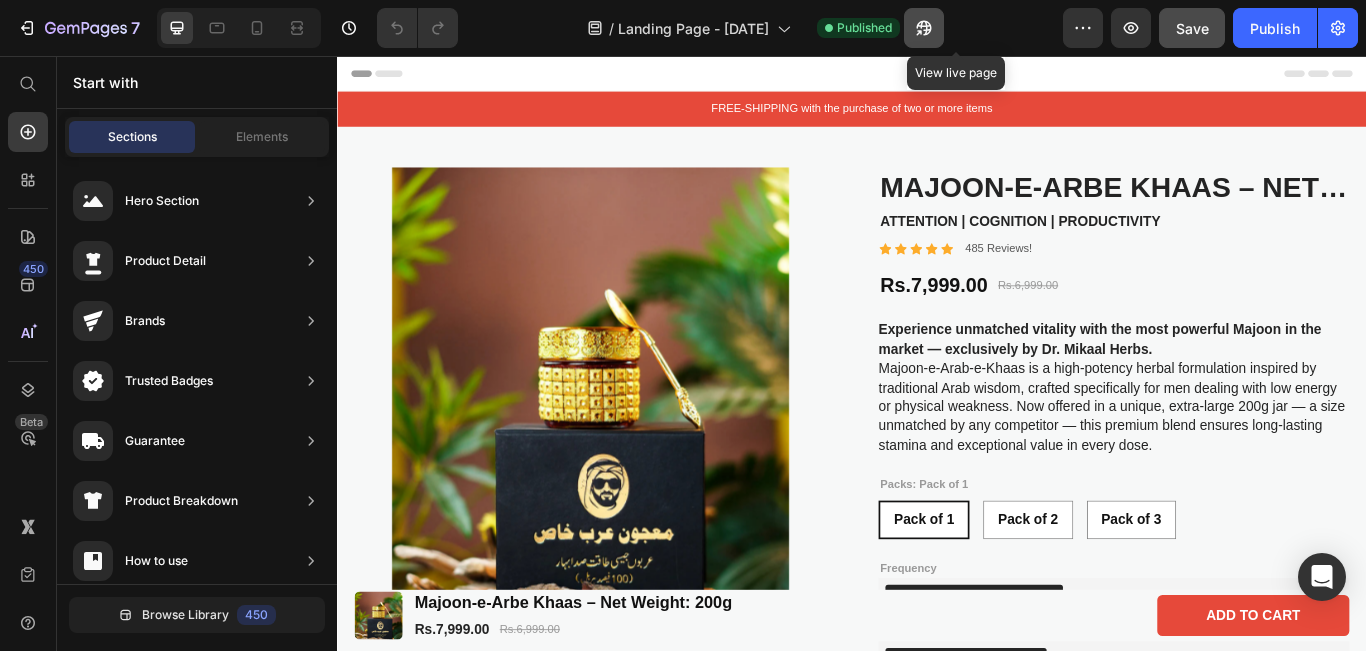 click 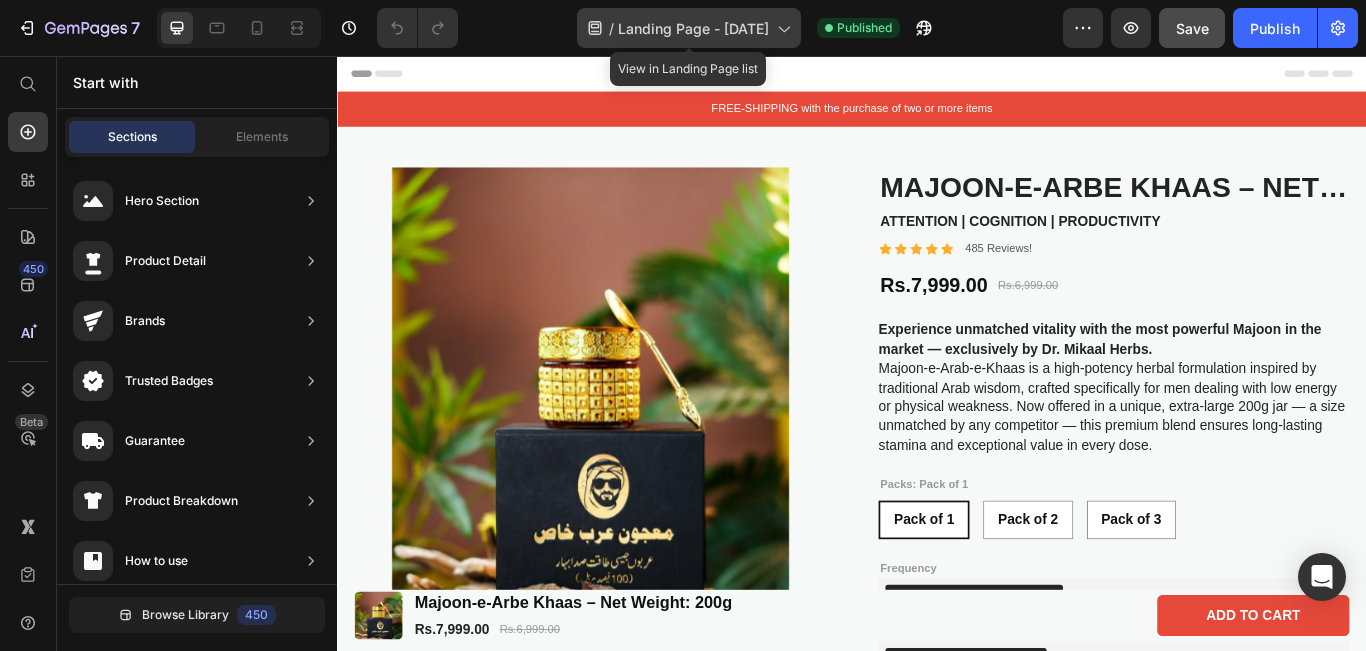 click 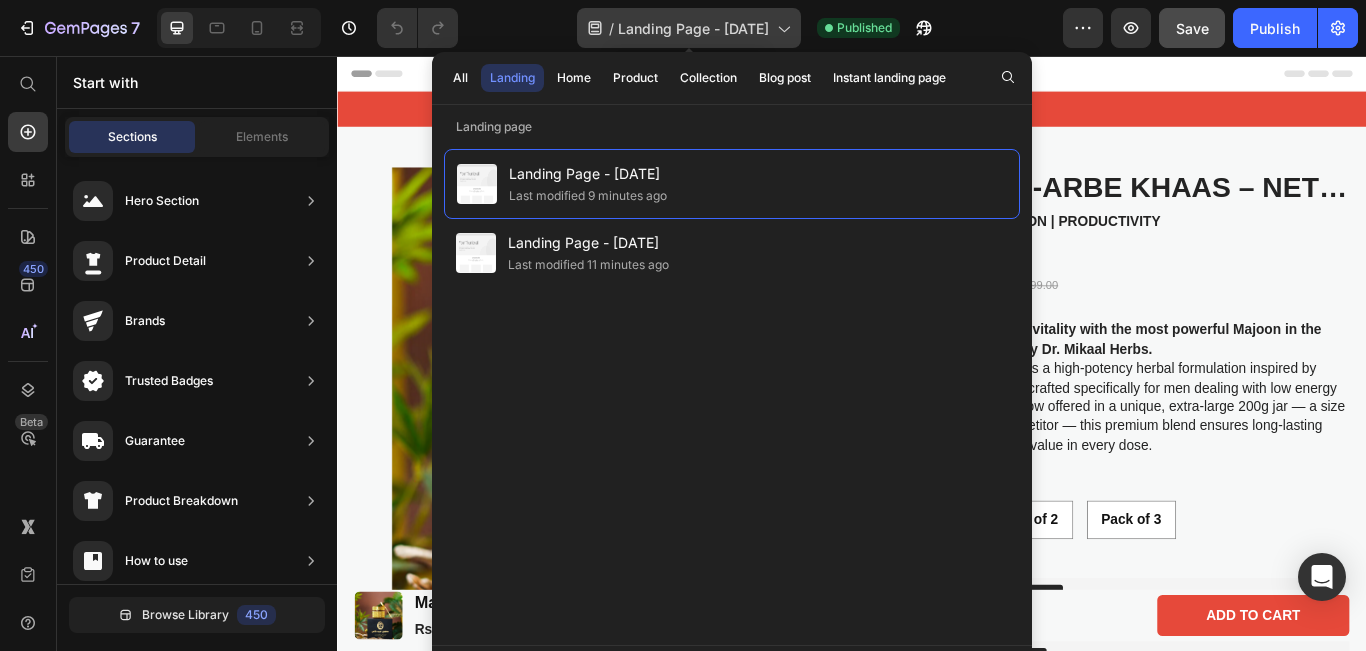 click 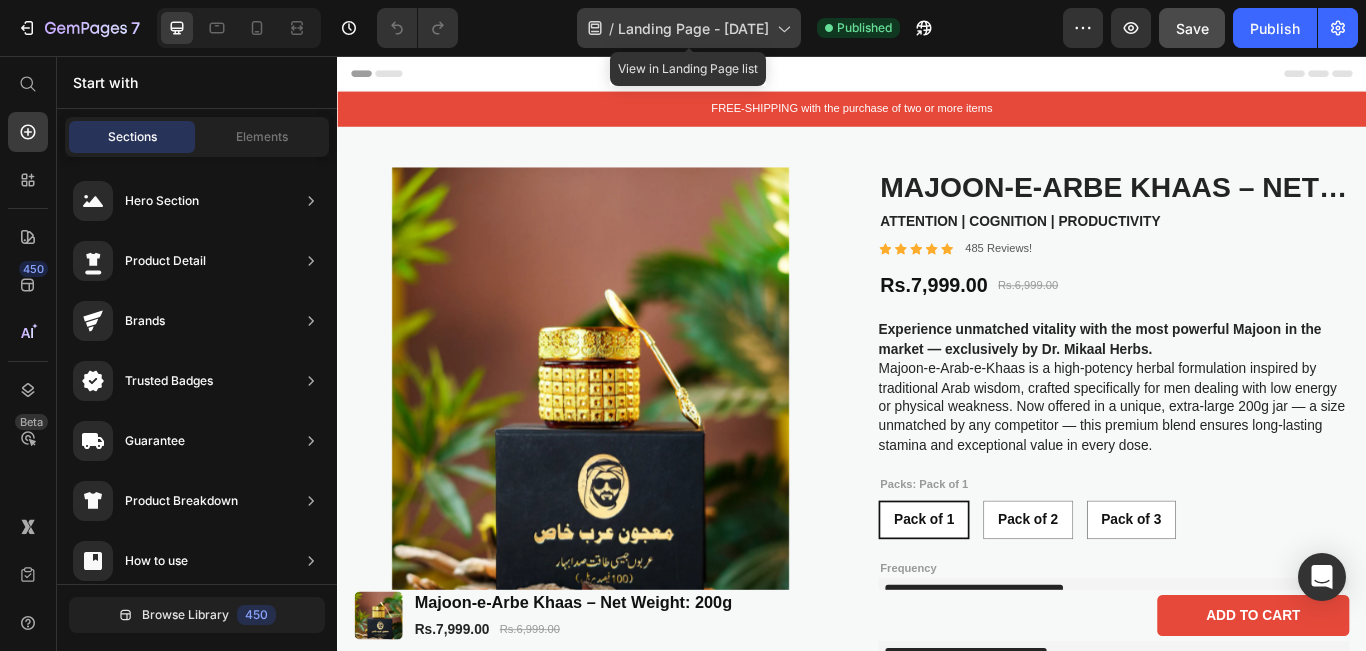 click 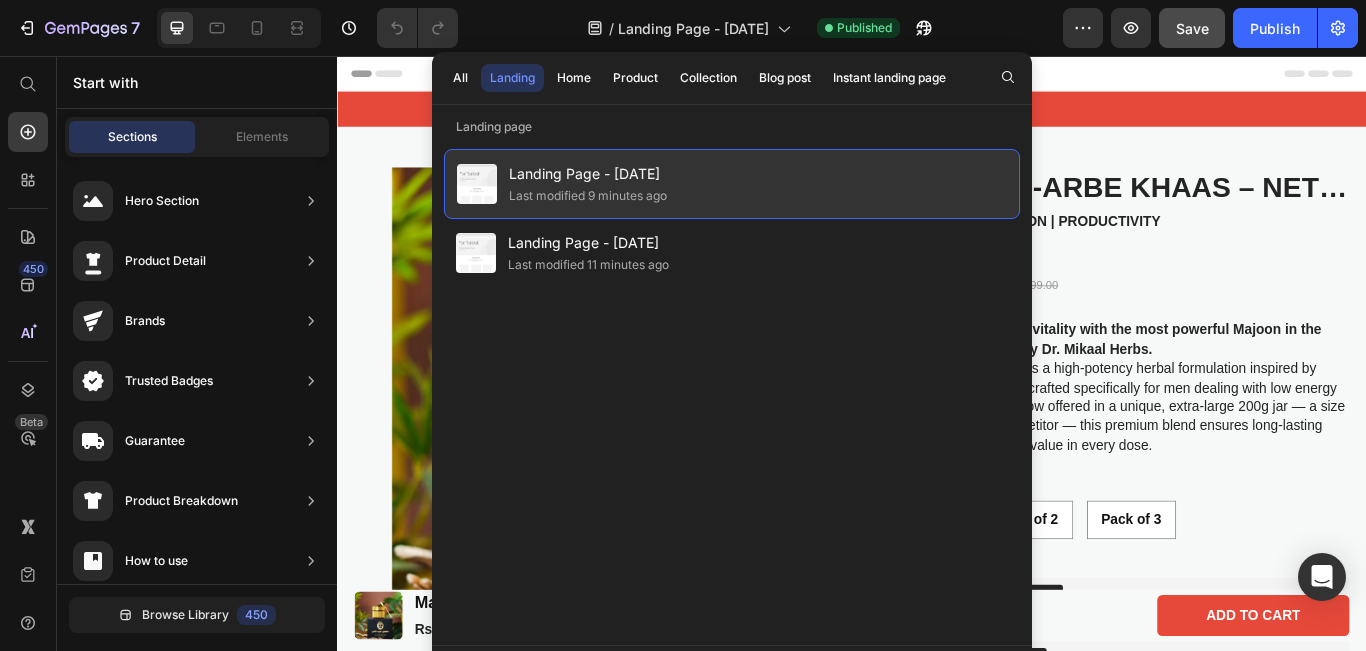 click on "Last modified 9 minutes ago" 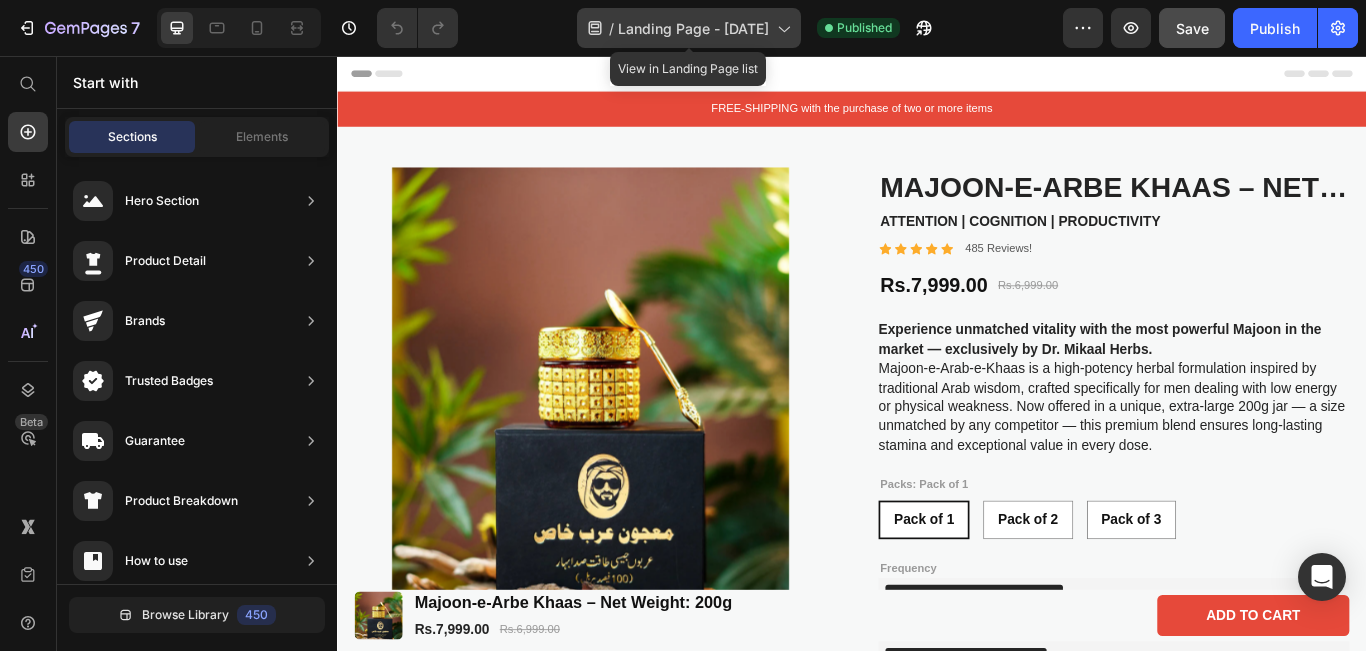 click on "Landing Page - [DATE]" at bounding box center (693, 28) 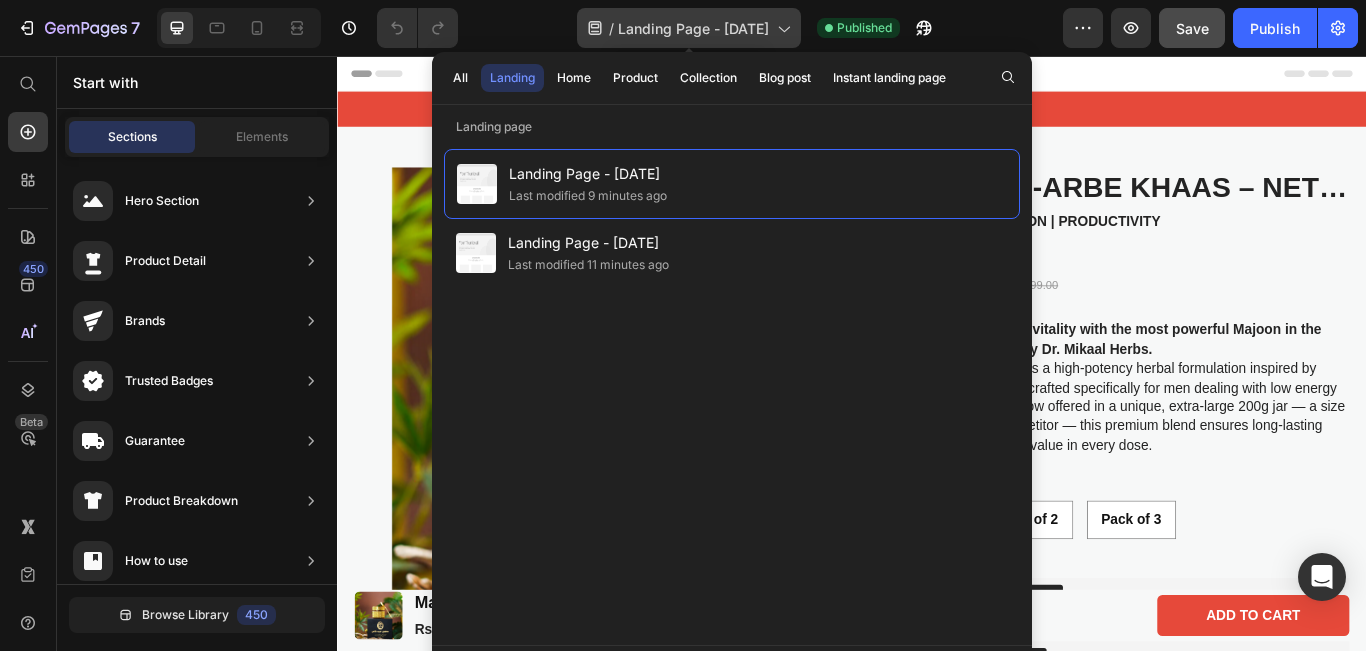 click on "Landing Page - [DATE]" at bounding box center [693, 28] 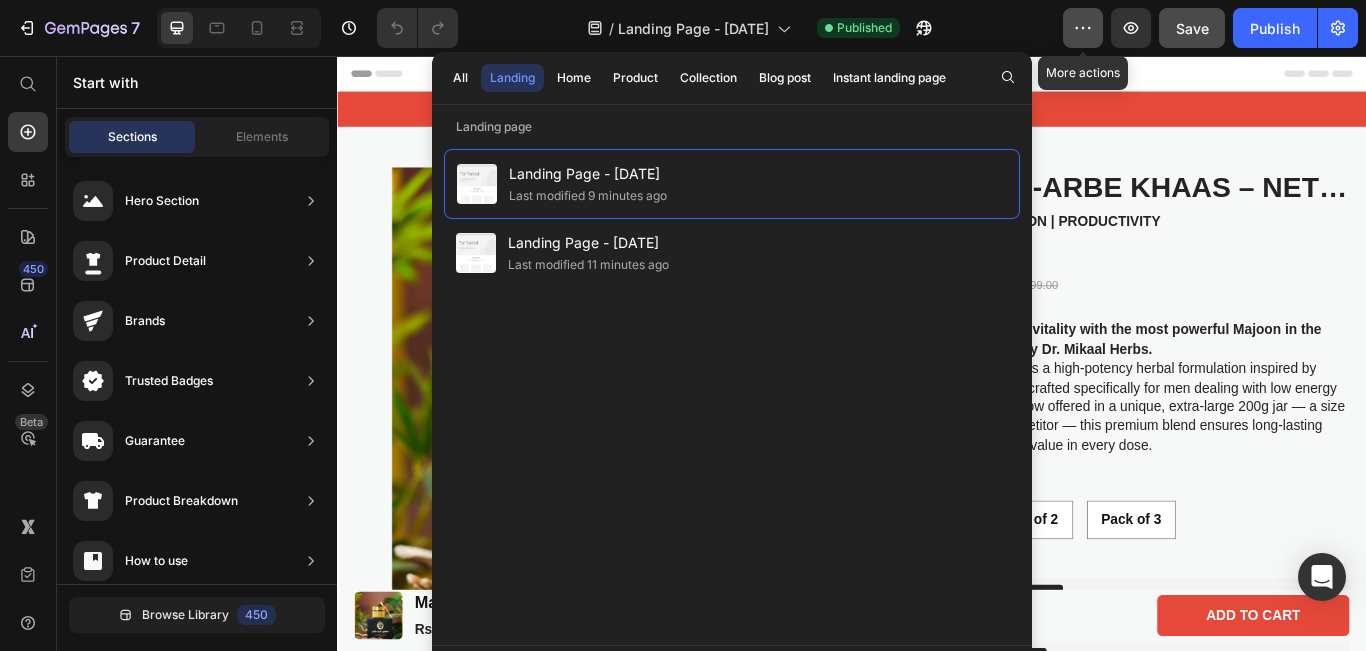 click 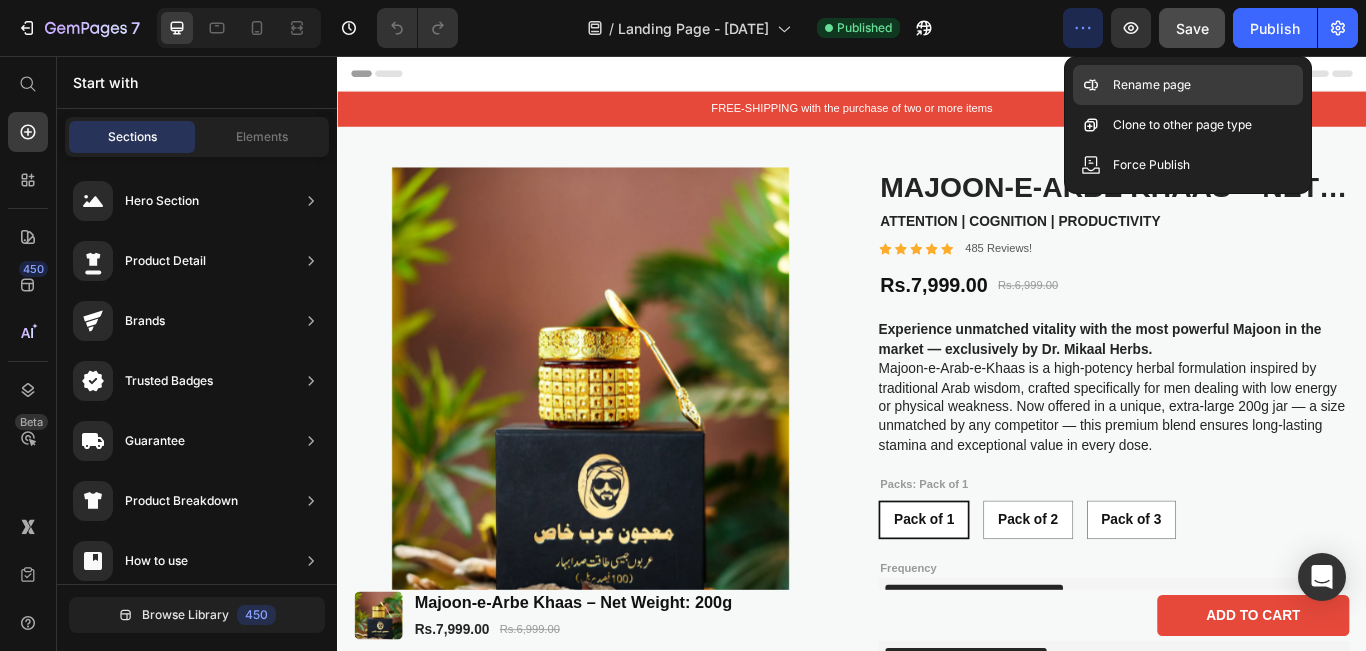 click on "Rename page" 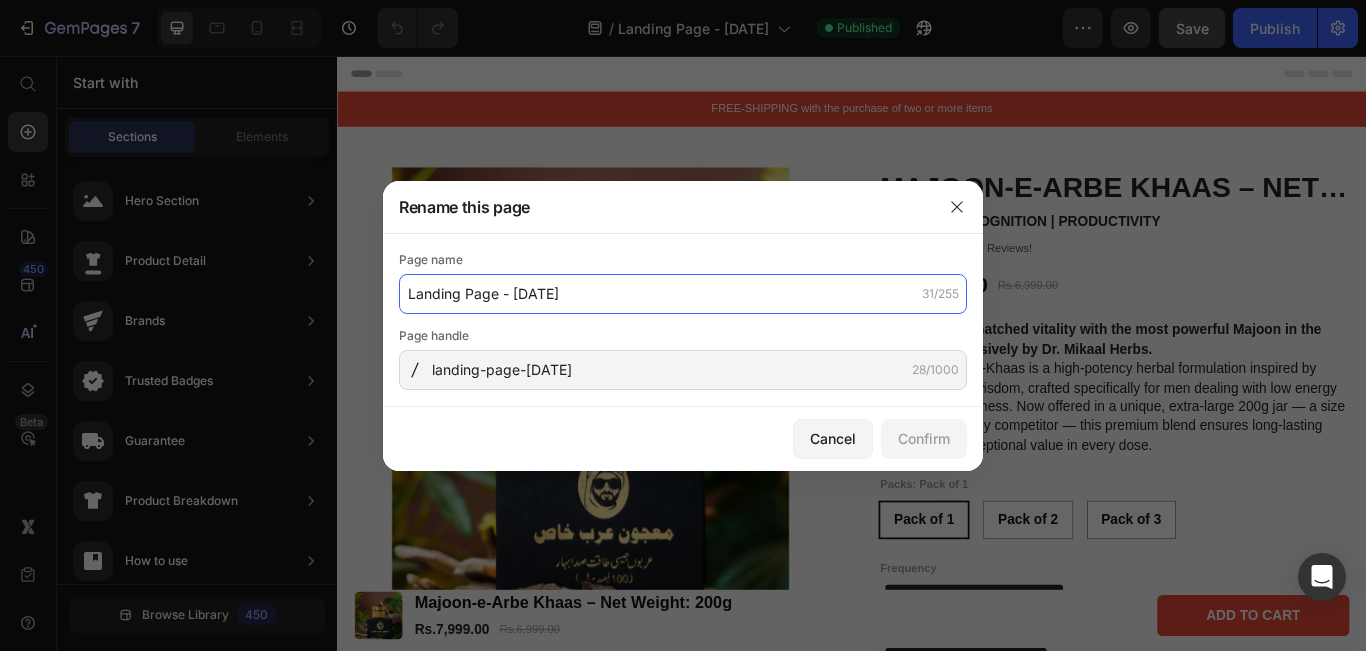 click on "Landing Page - [DATE]" 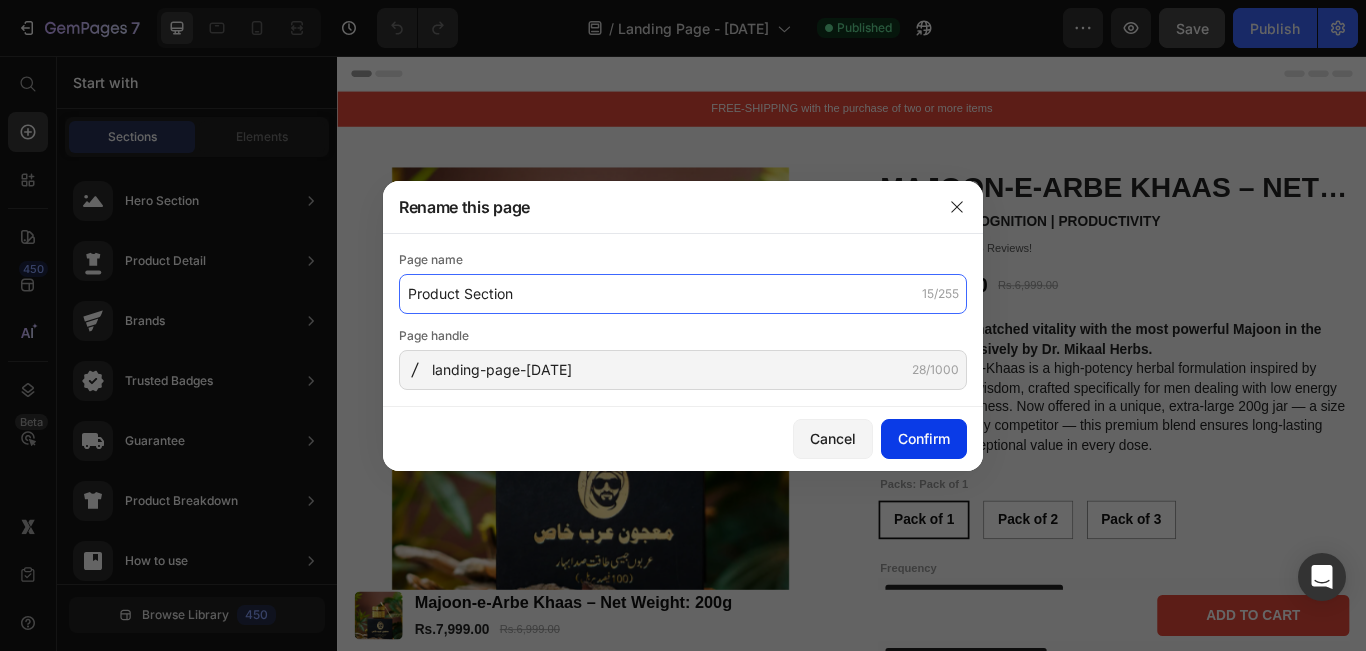 type on "Product Section" 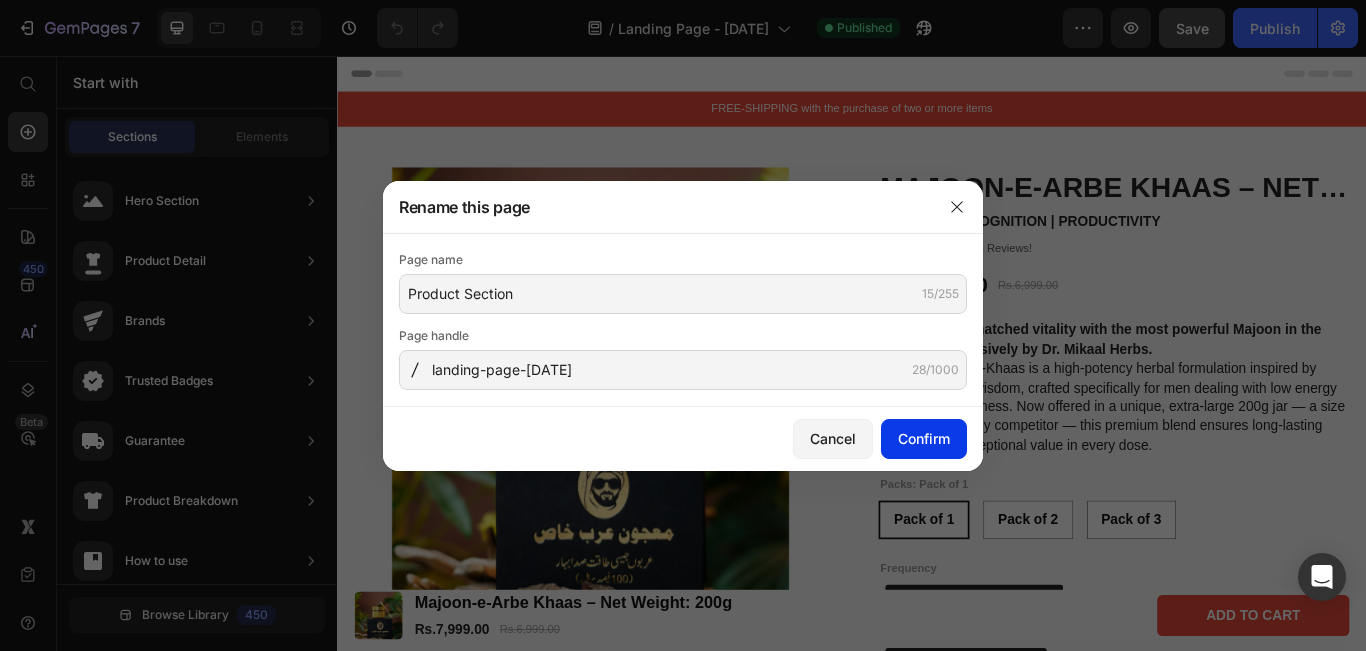 click on "Confirm" at bounding box center [924, 438] 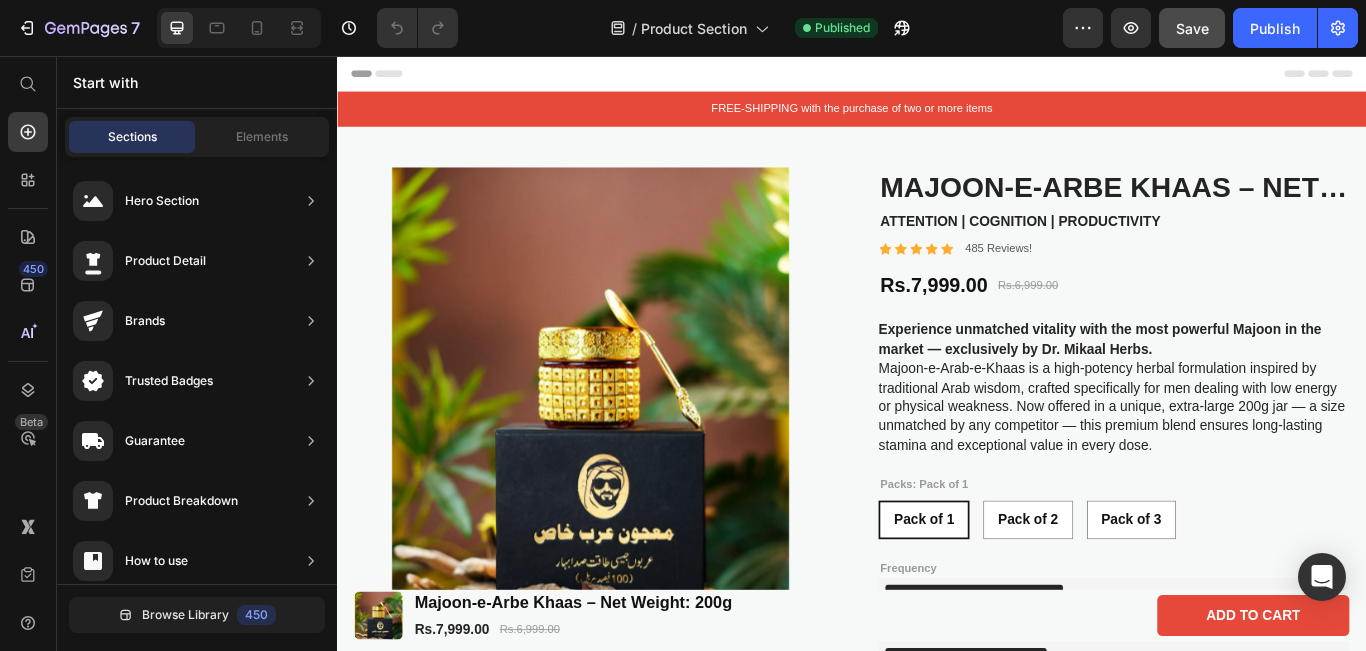 click on "Publish" at bounding box center (1275, 28) 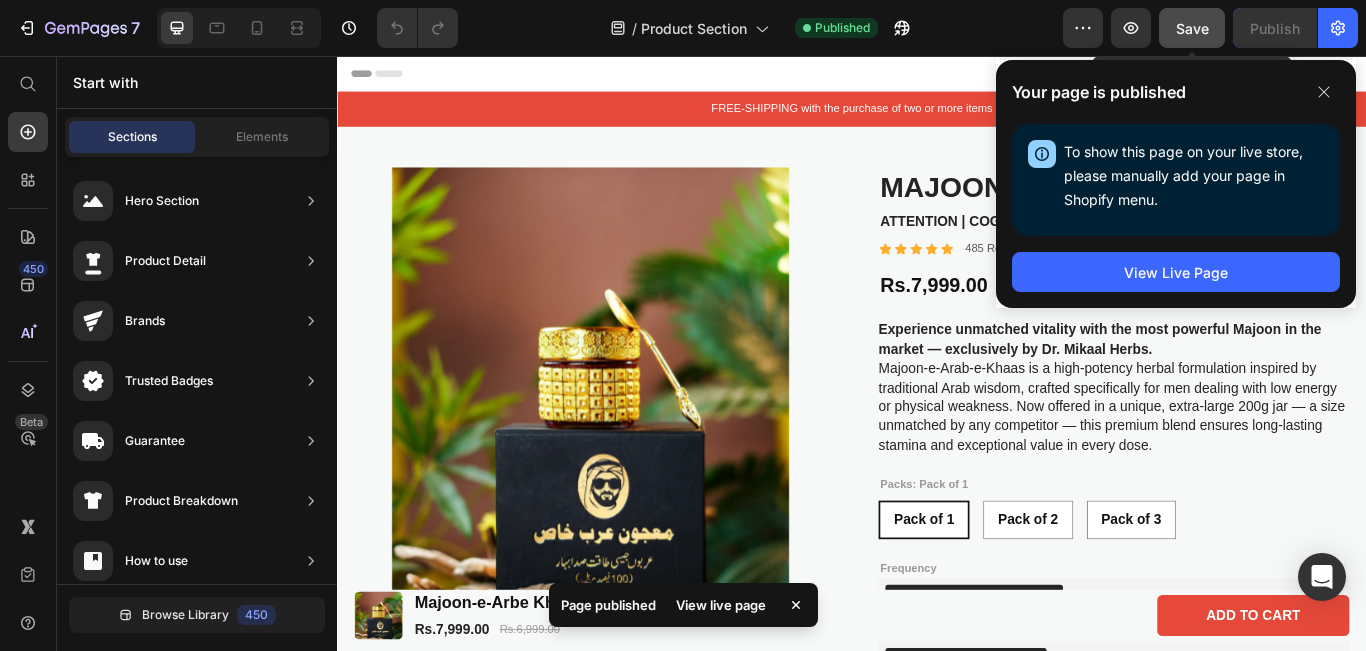 click on "Save" 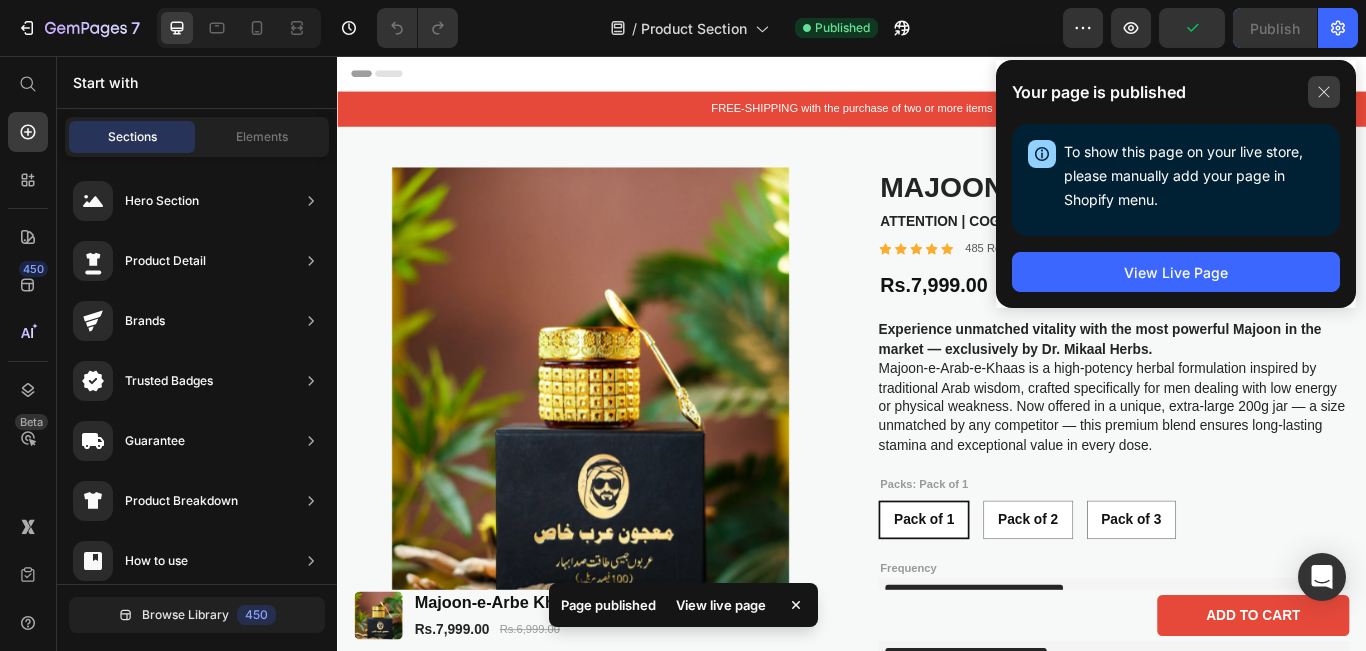 click 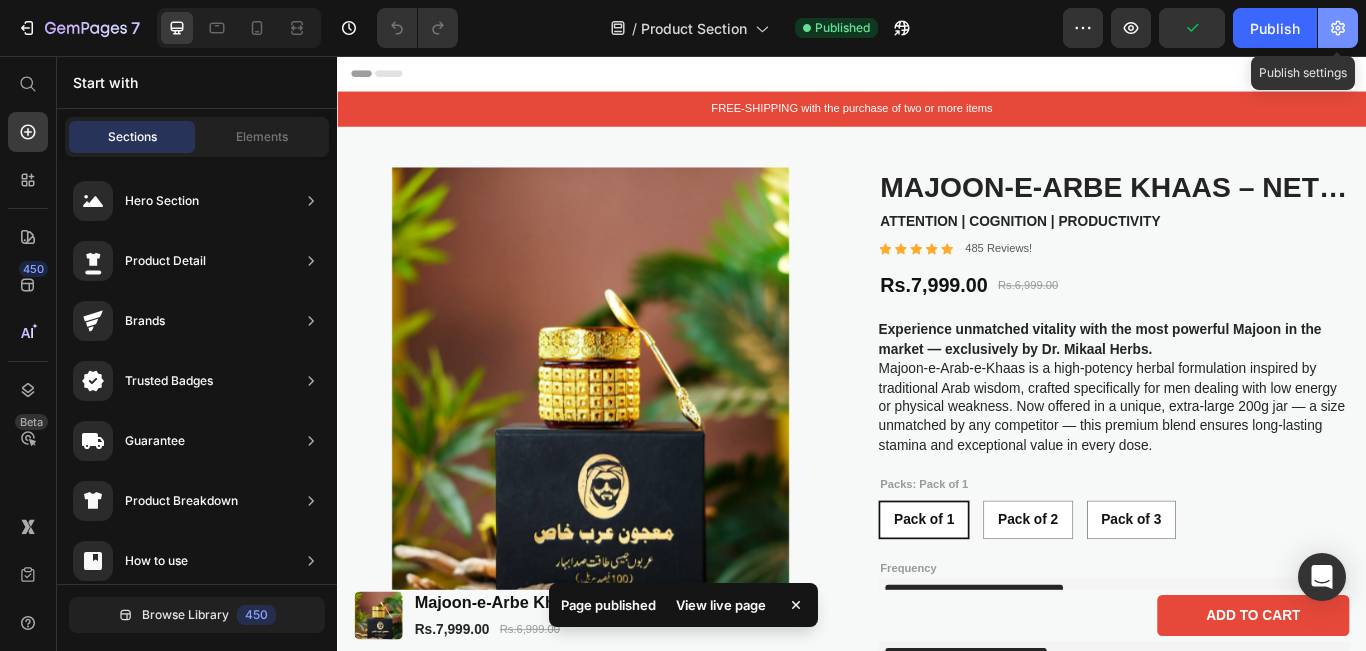 click 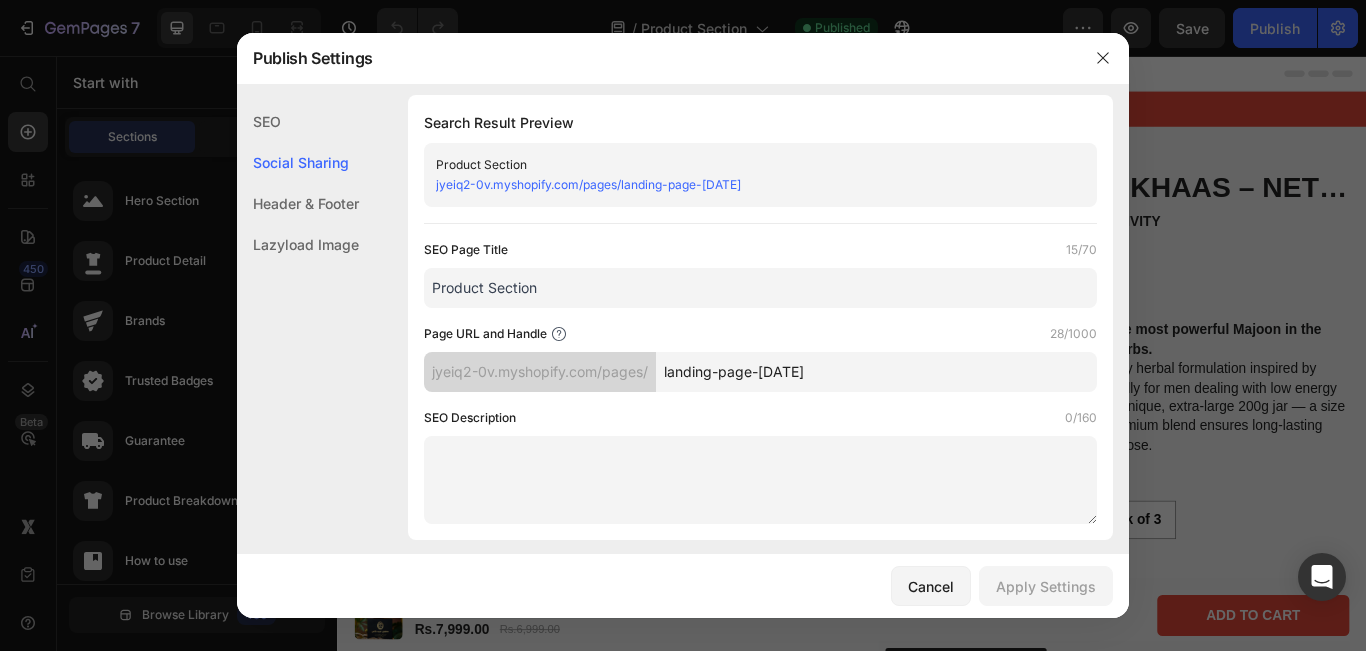 scroll, scrollTop: 0, scrollLeft: 0, axis: both 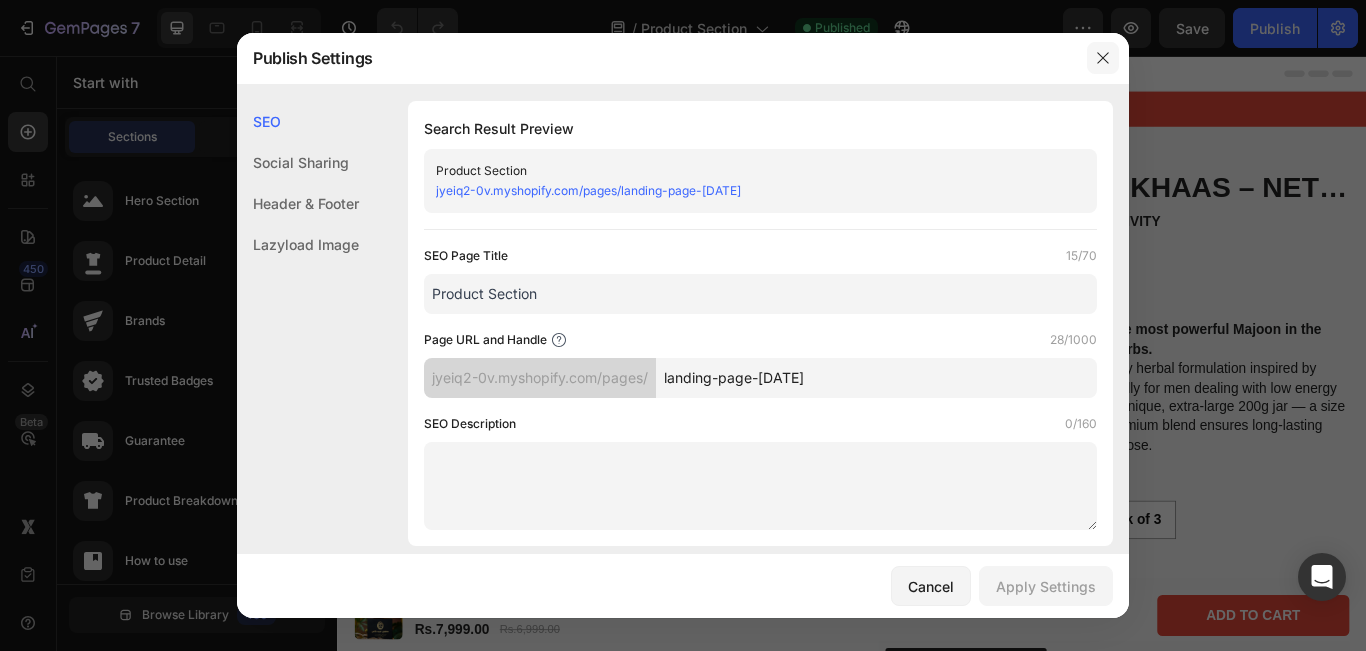 click at bounding box center (1103, 58) 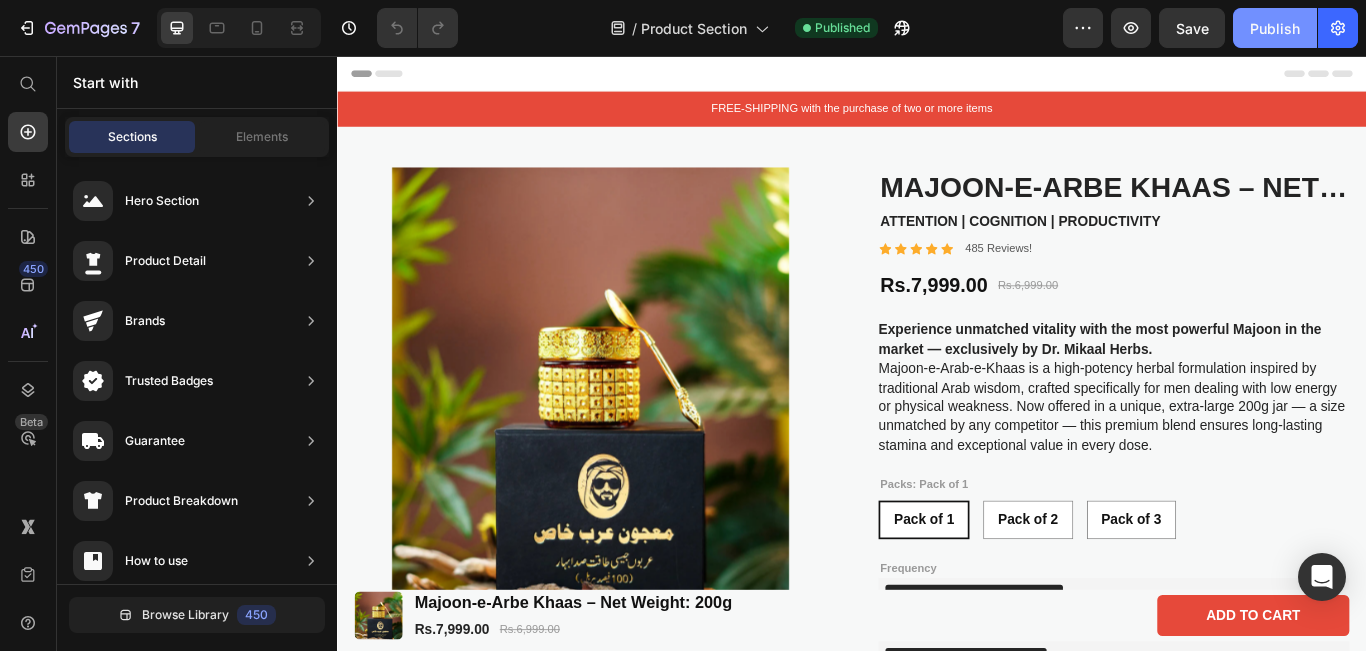 click on "Publish" 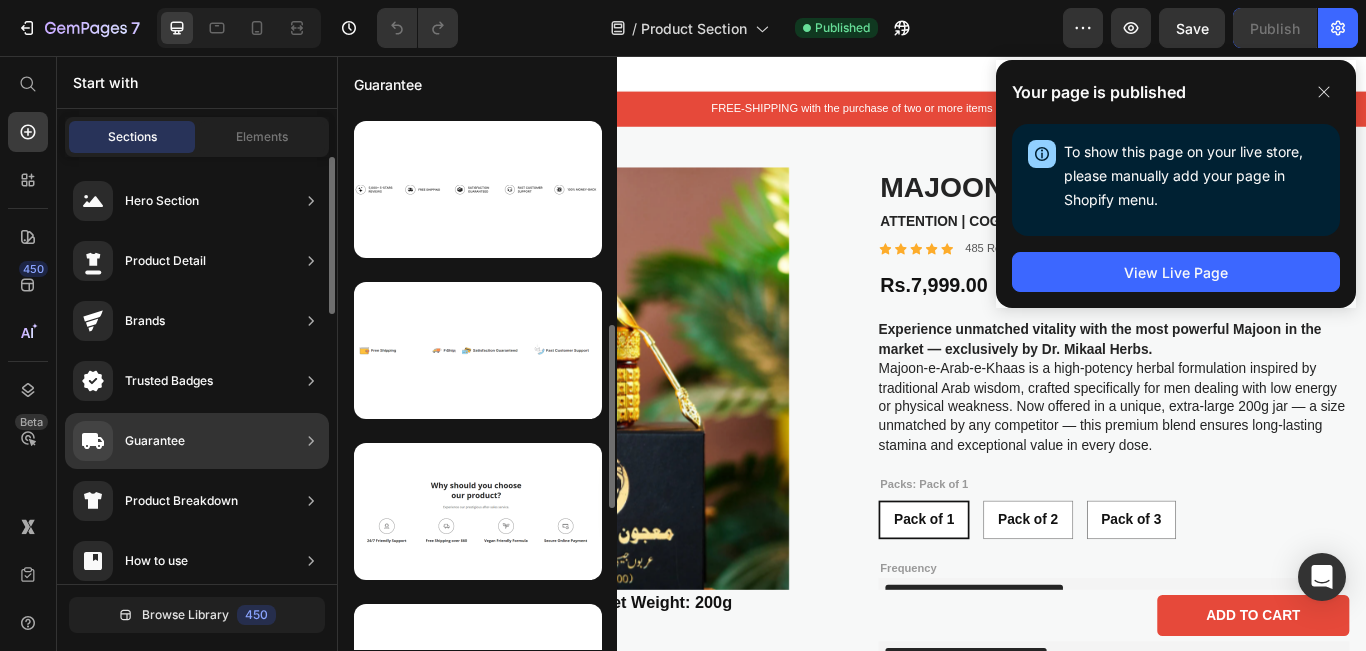 scroll, scrollTop: 252, scrollLeft: 0, axis: vertical 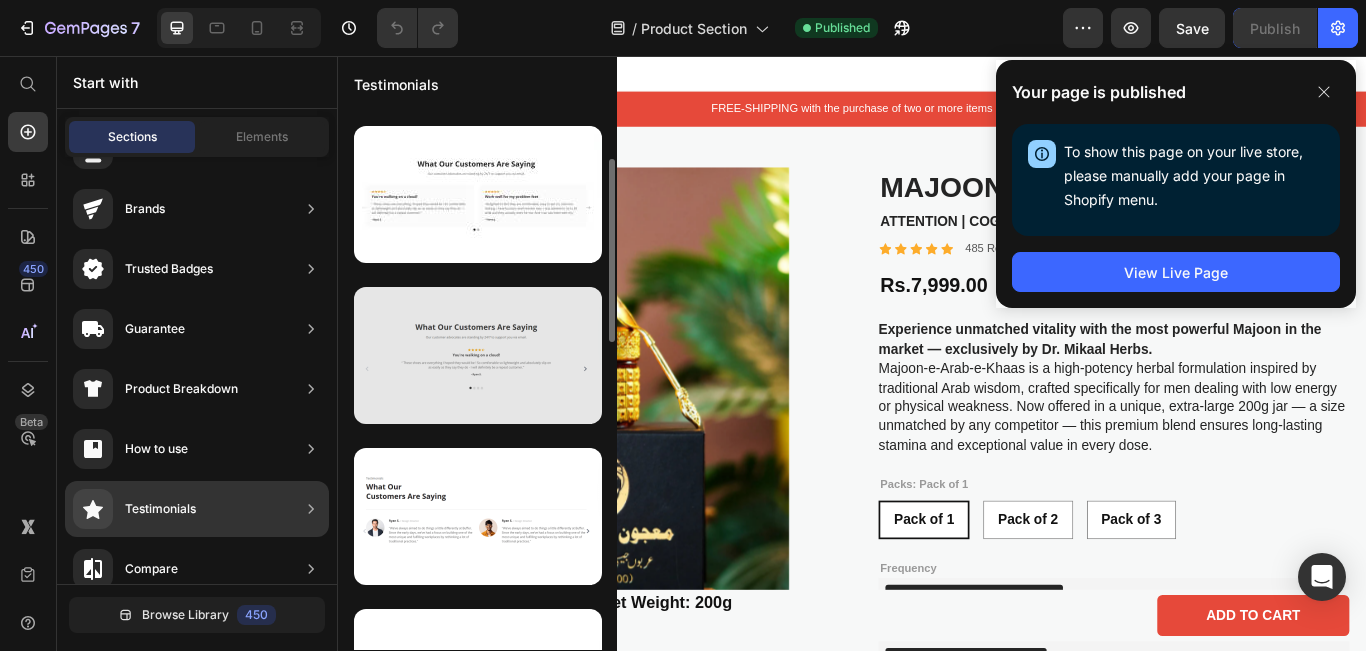 click at bounding box center [478, 355] 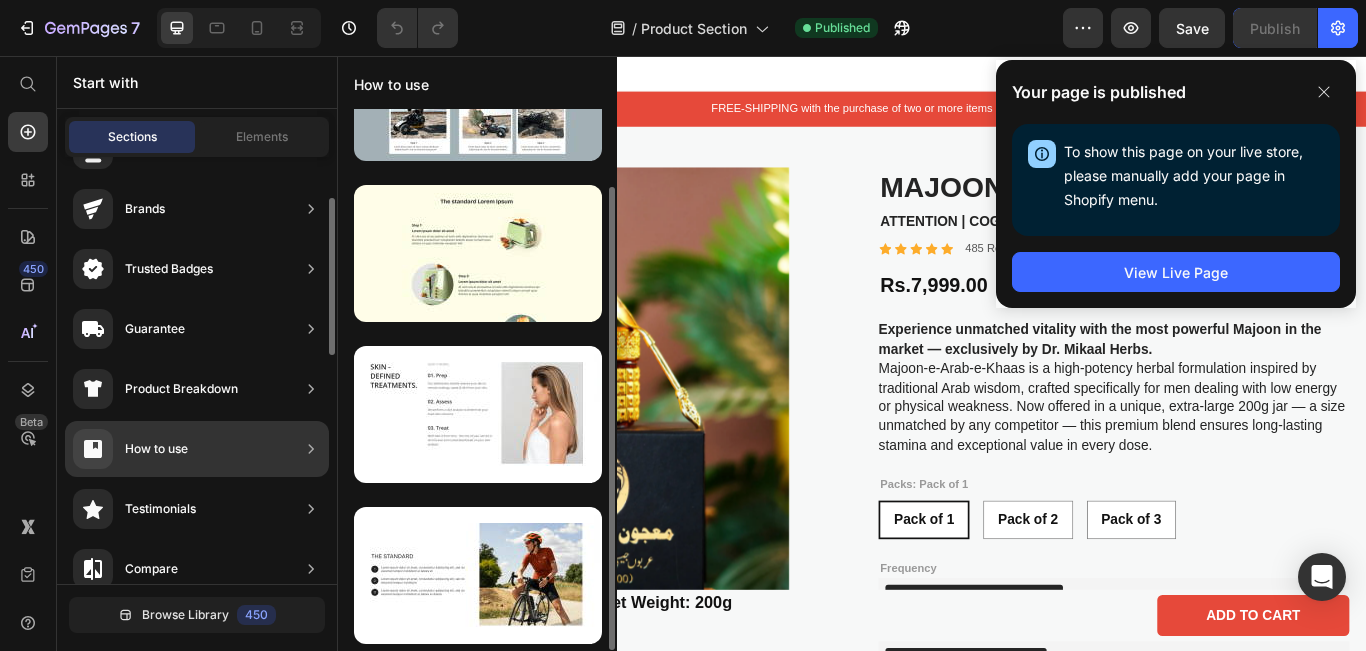 scroll, scrollTop: 91, scrollLeft: 0, axis: vertical 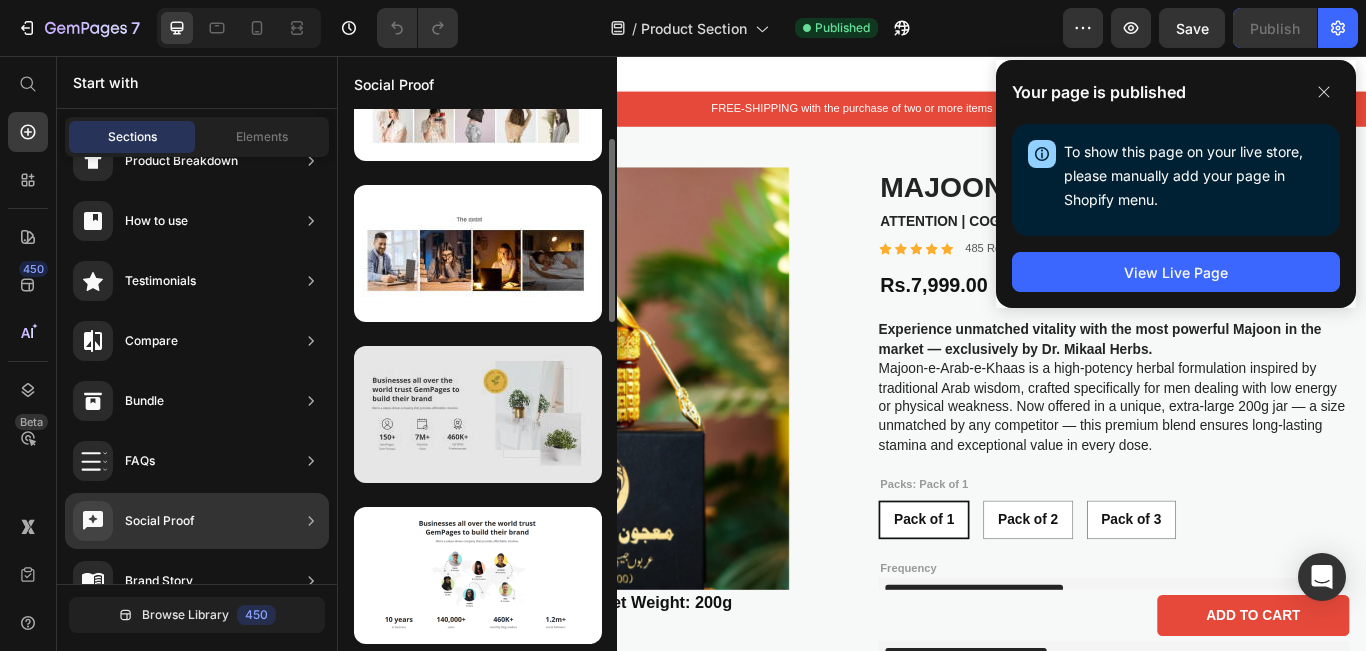 click at bounding box center (478, 414) 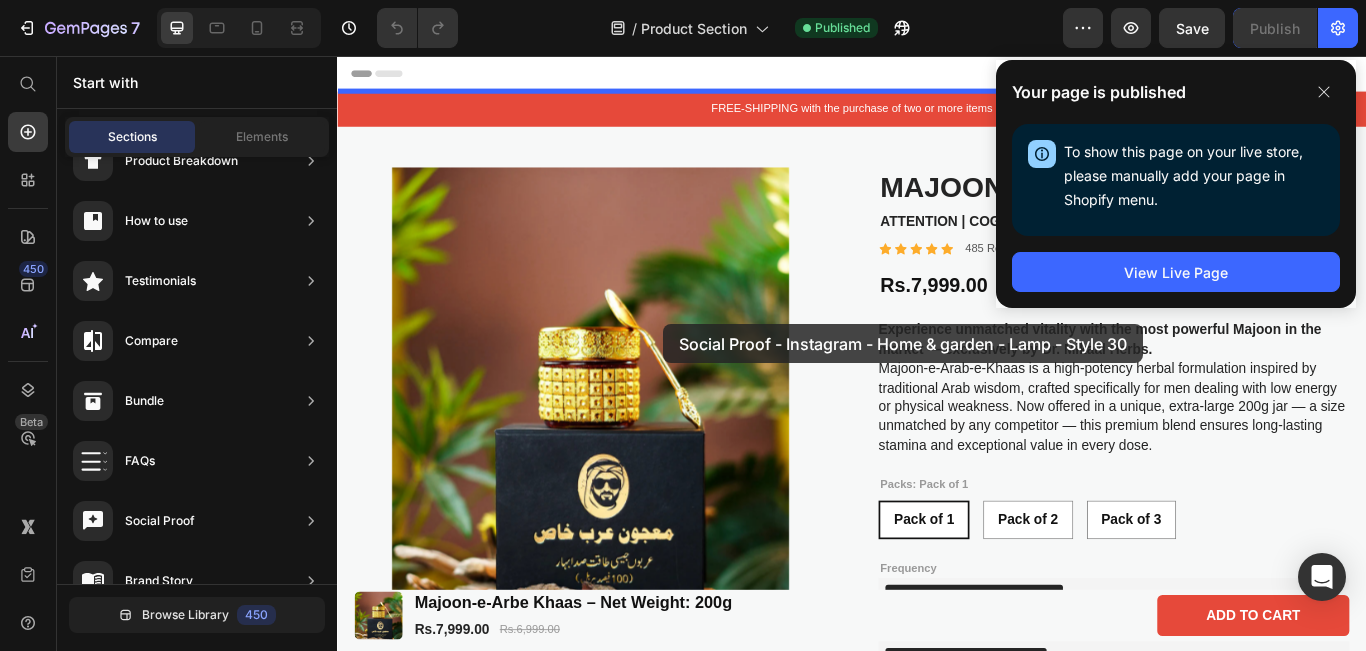 drag, startPoint x: 866, startPoint y: 367, endPoint x: 717, endPoint y: 369, distance: 149.01343 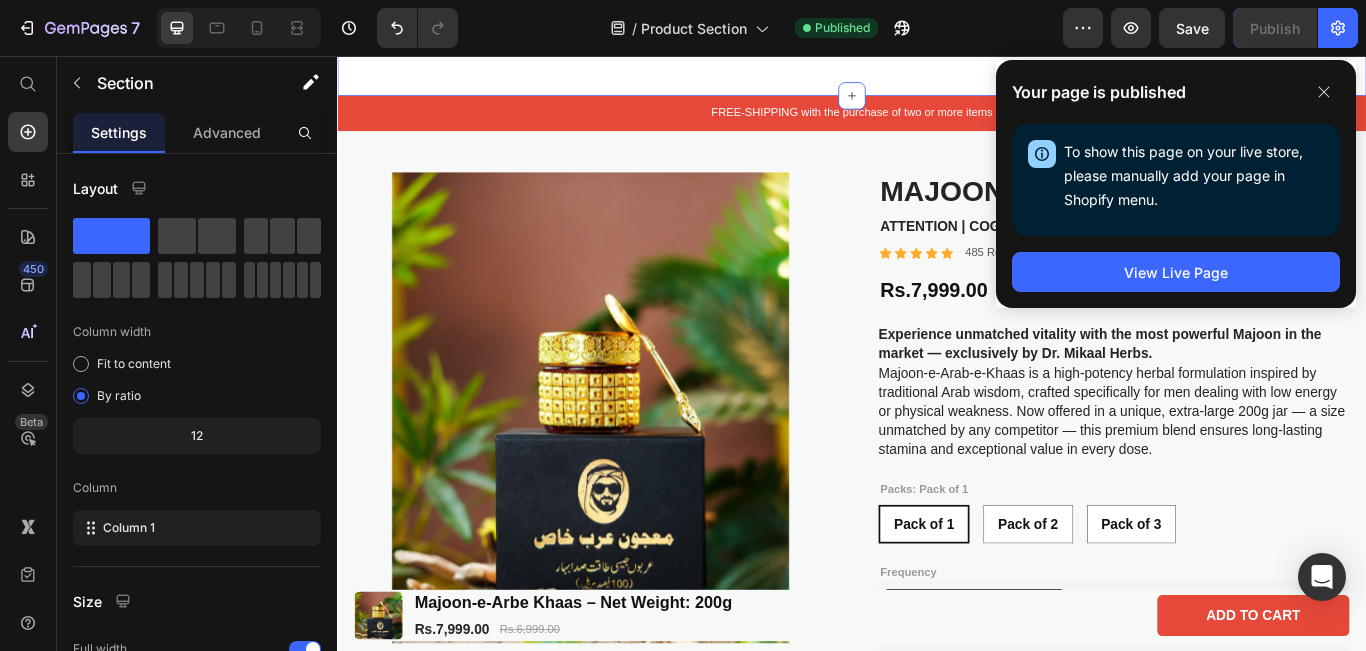 scroll, scrollTop: 0, scrollLeft: 0, axis: both 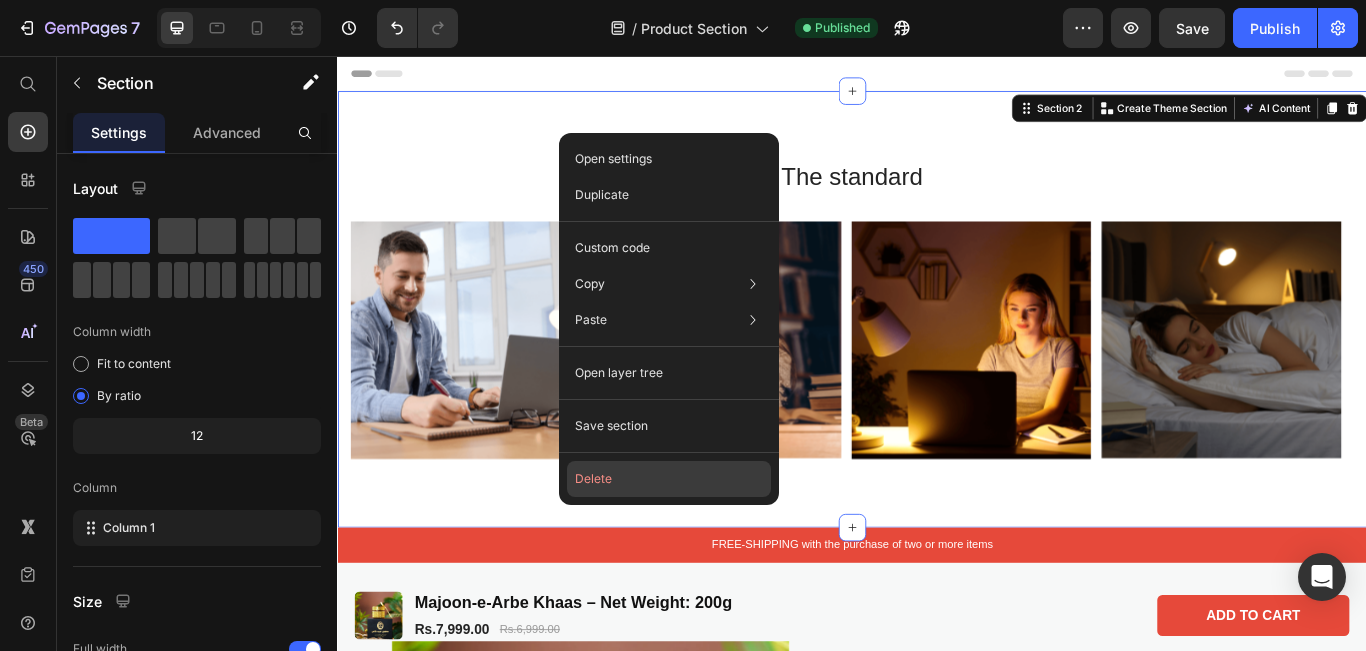 click on "Delete" 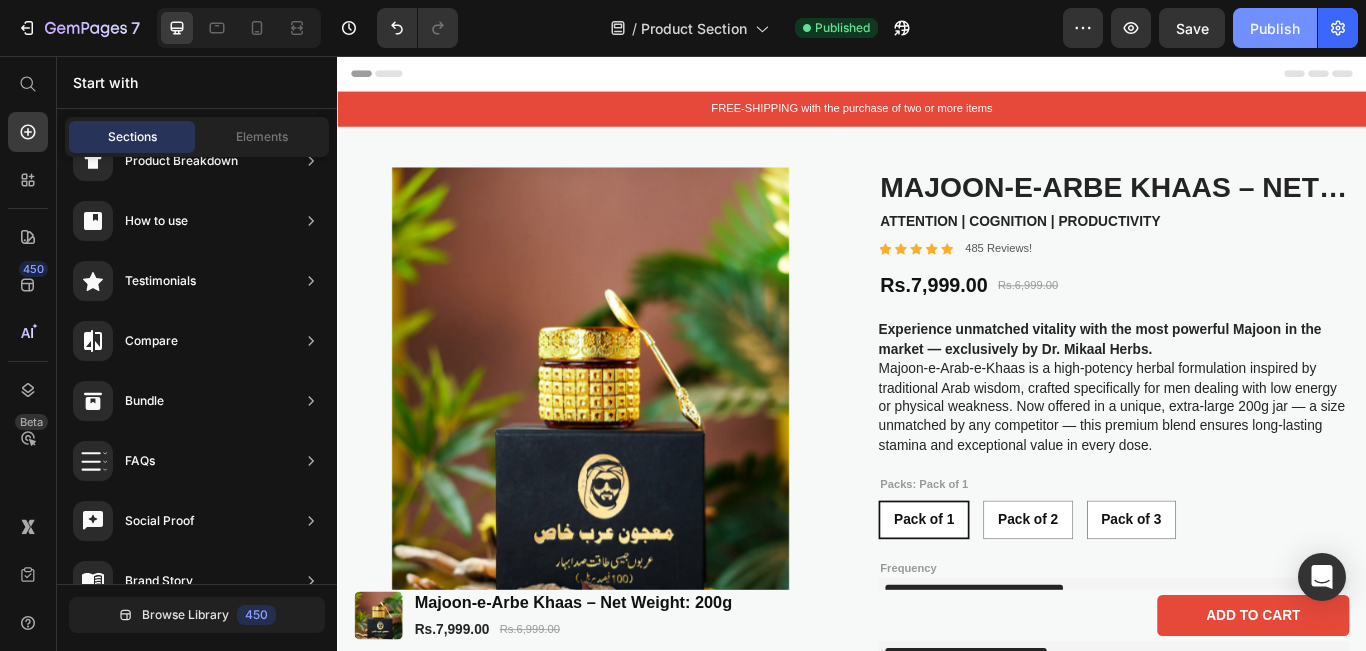 click on "Publish" at bounding box center [1275, 28] 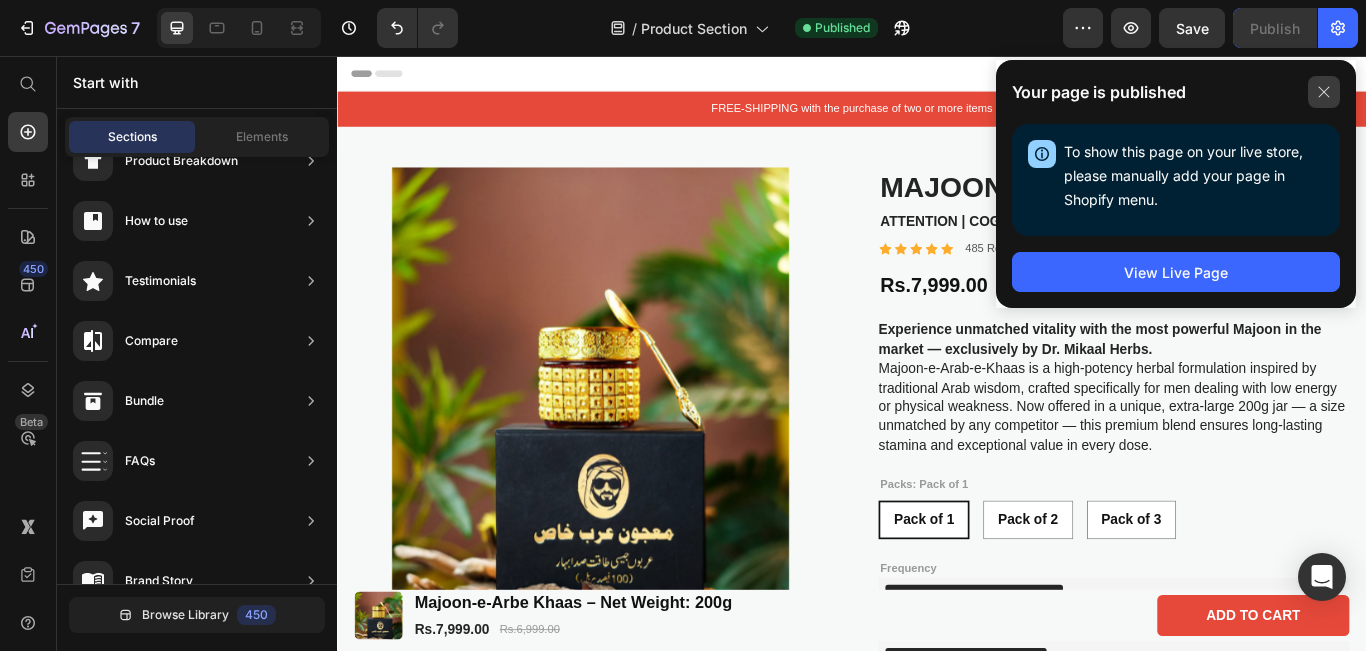click 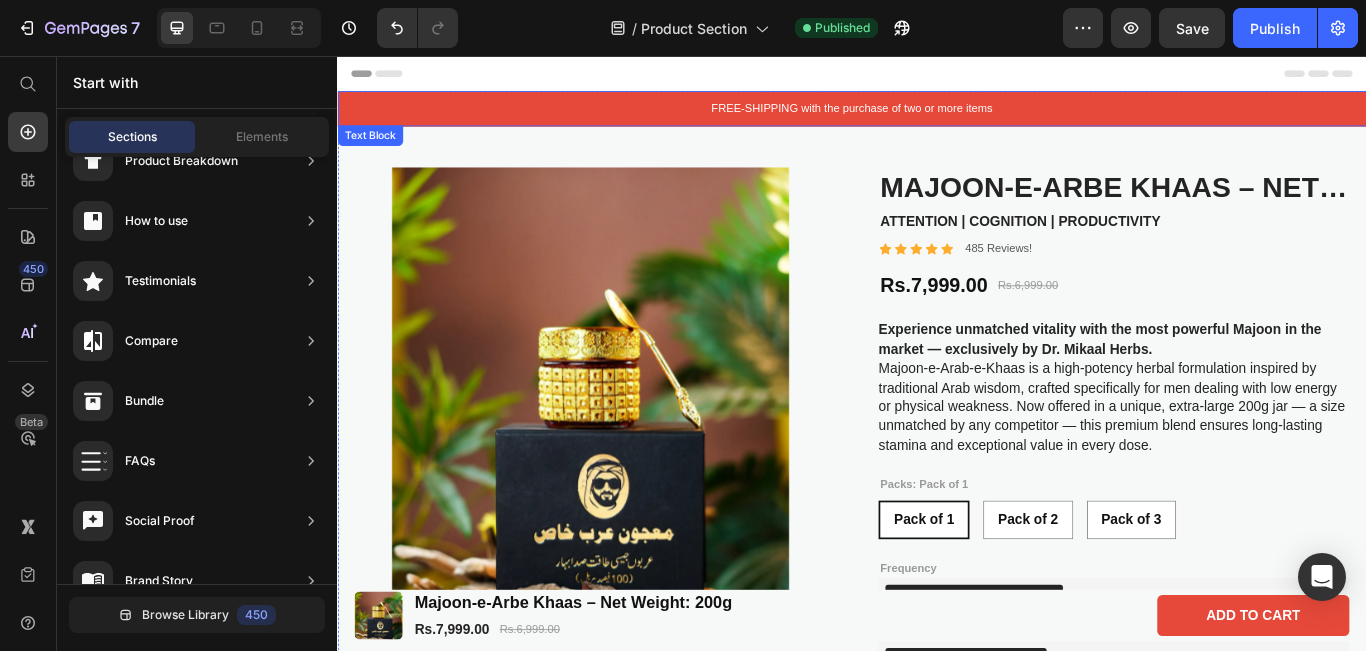 click on "FREE-SHIPPING with the purchase of two or more items" at bounding box center [937, 117] 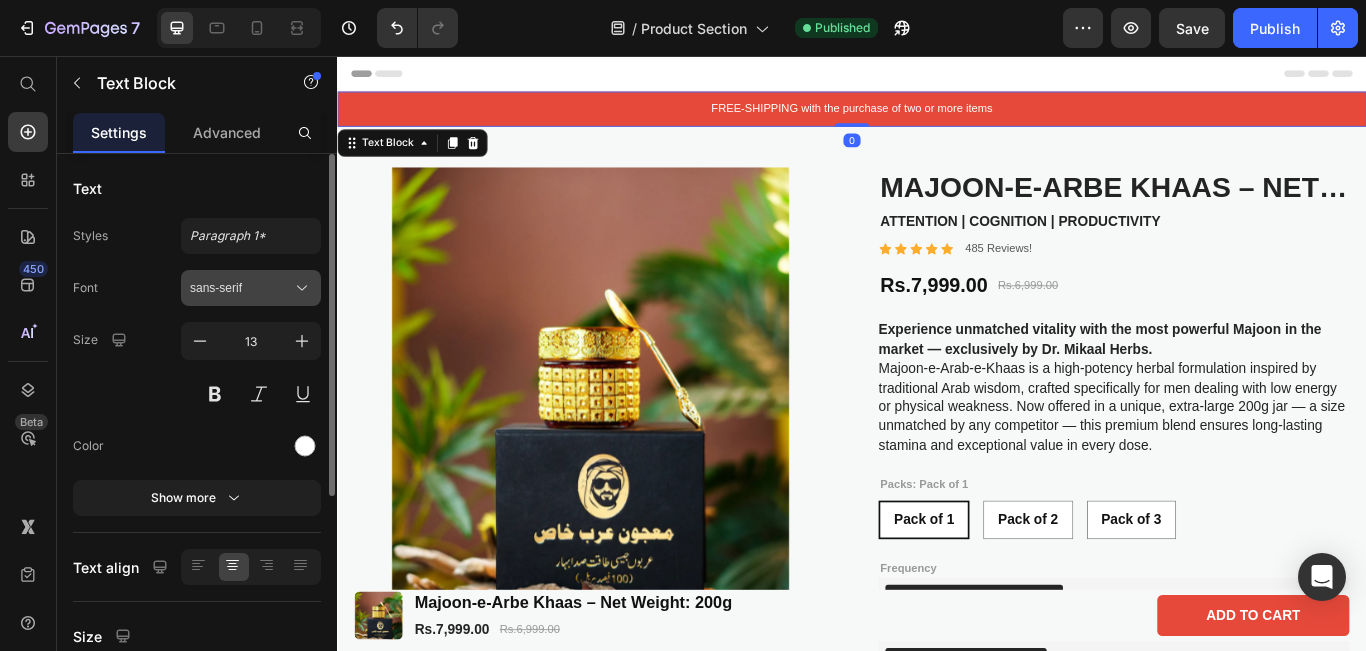click on "sans-serif" at bounding box center [241, 288] 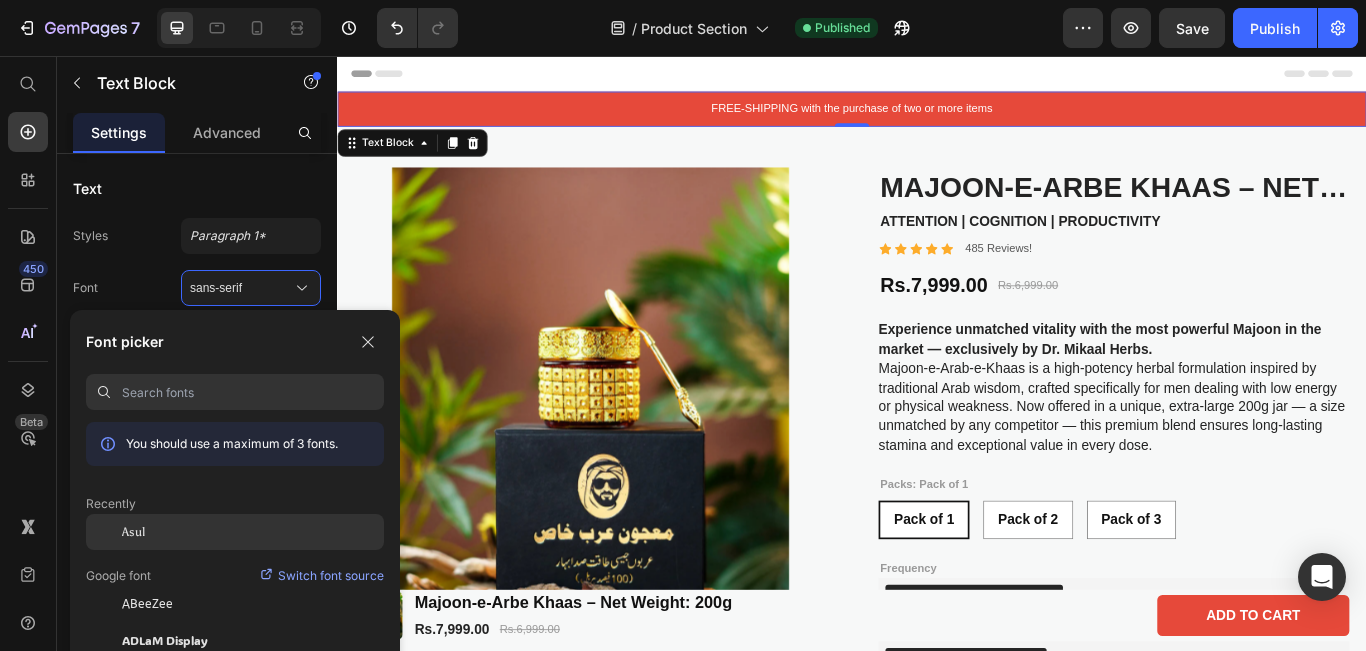 click on "Asul" 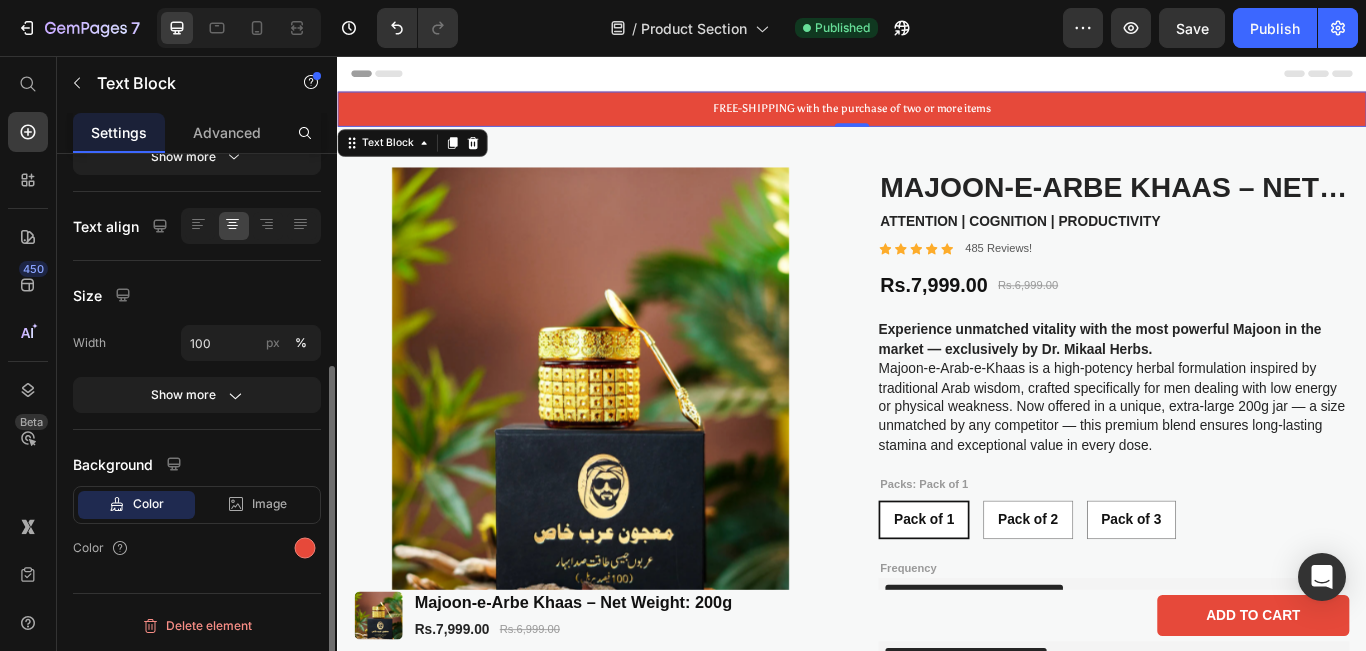 scroll, scrollTop: 0, scrollLeft: 0, axis: both 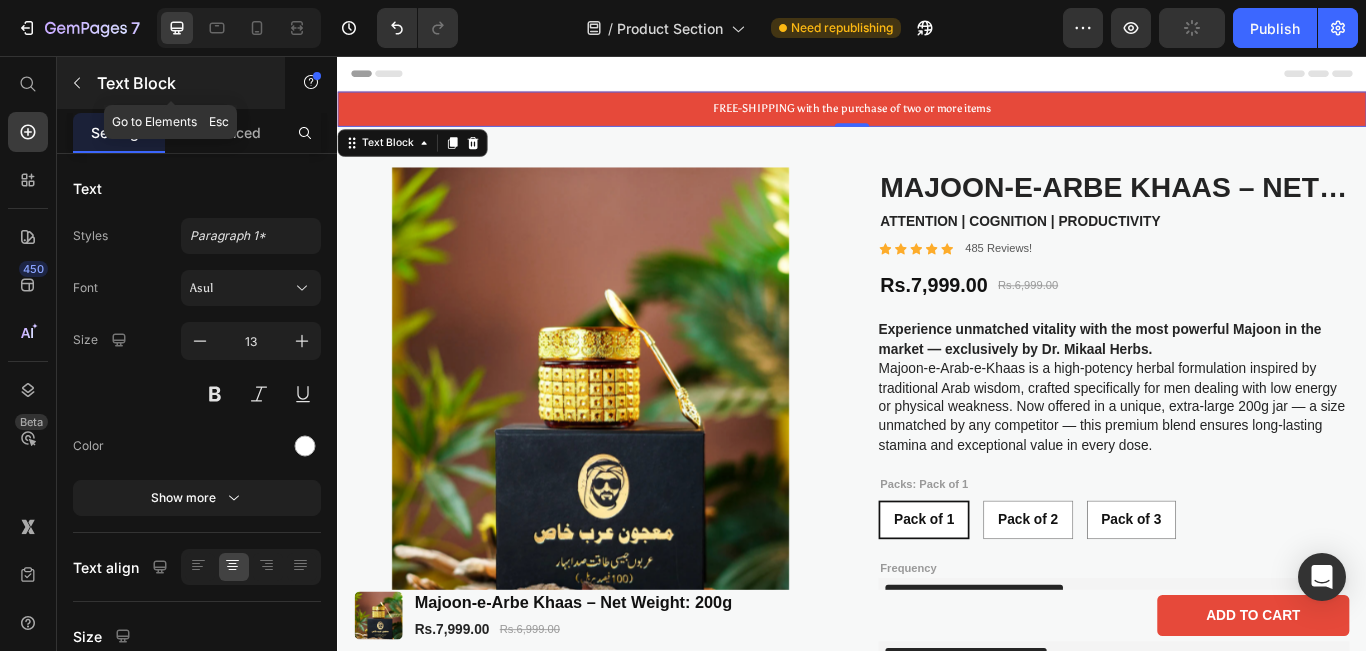 click 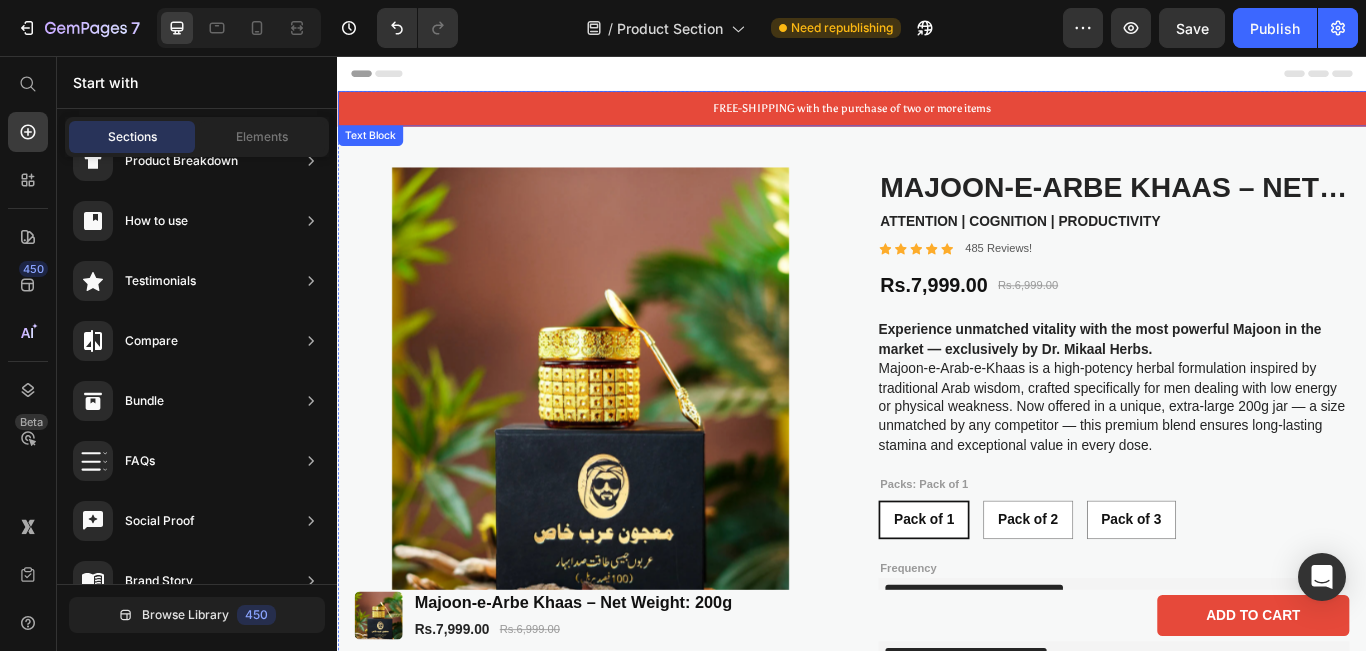 click on "FREE-SHIPPING with the purchase of two or more items" at bounding box center (937, 117) 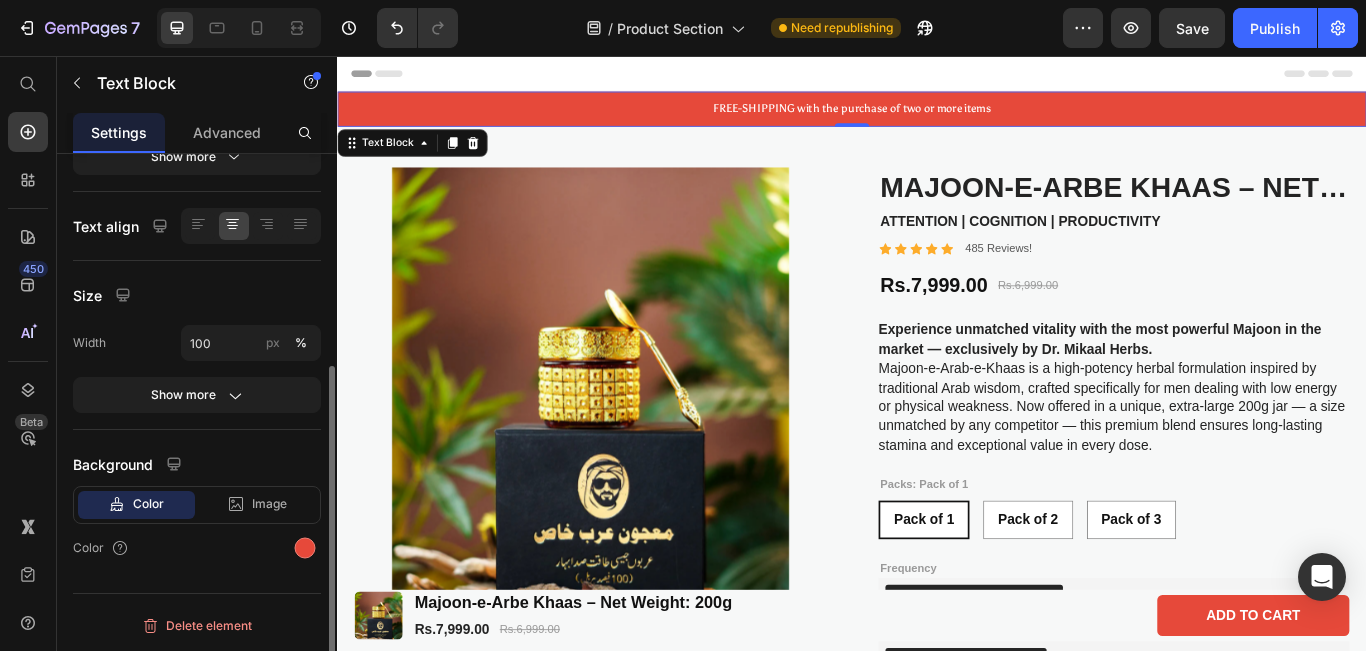 scroll, scrollTop: 340, scrollLeft: 0, axis: vertical 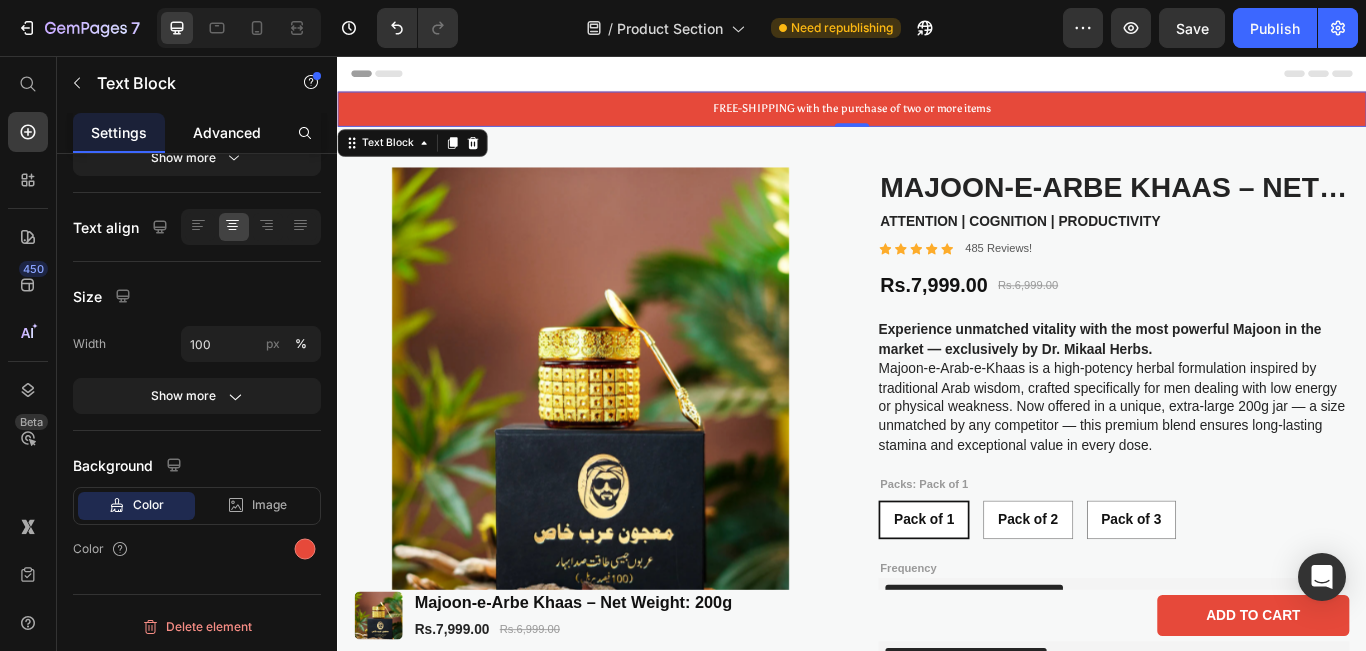 click on "Advanced" at bounding box center (227, 132) 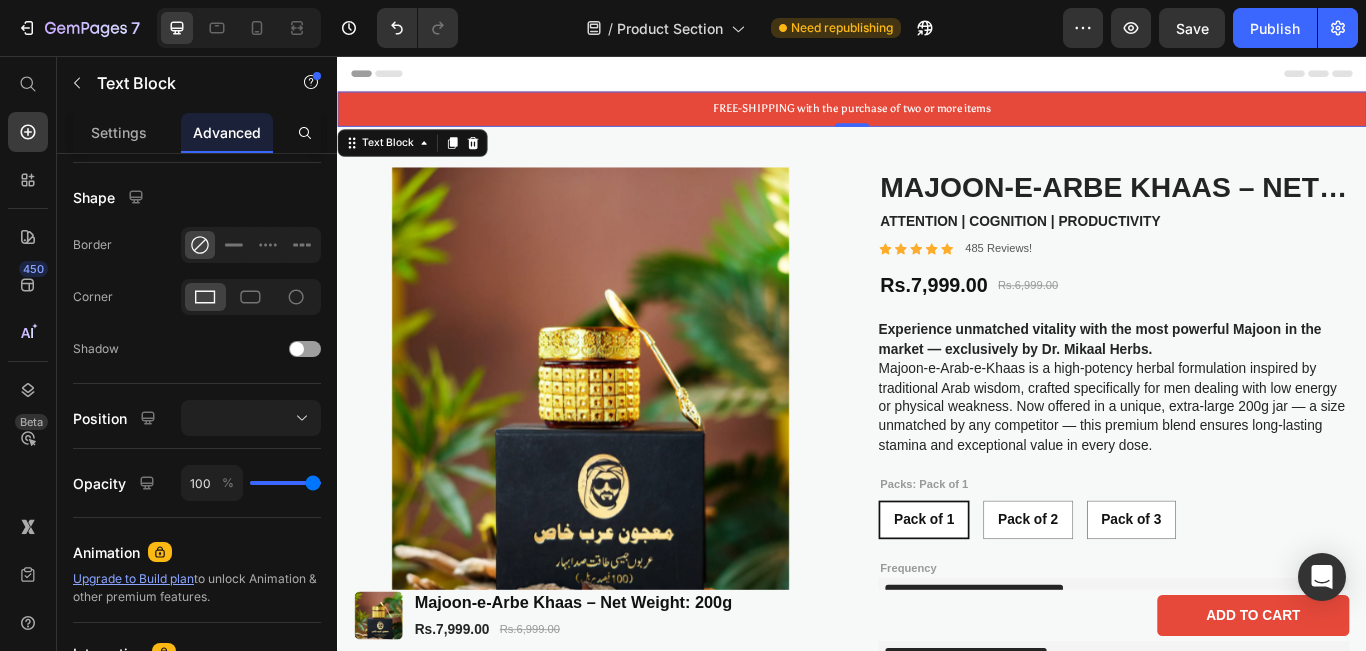 scroll, scrollTop: 0, scrollLeft: 0, axis: both 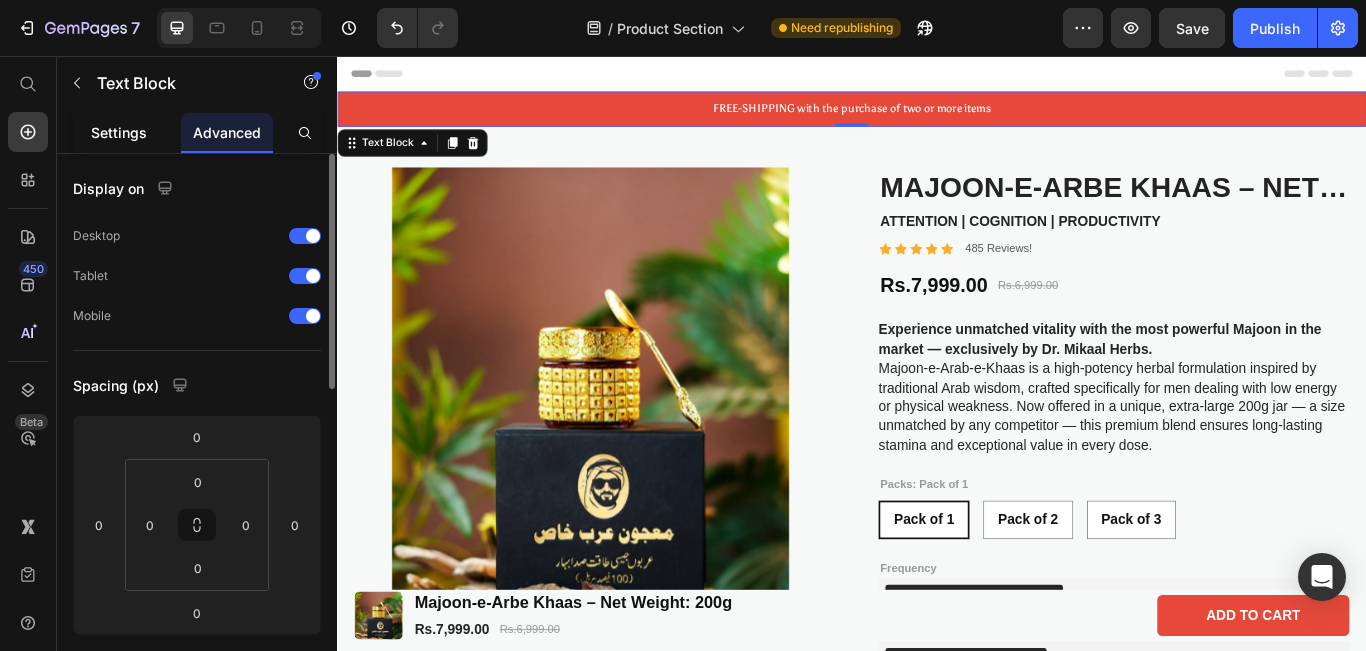 click on "Settings" at bounding box center [119, 132] 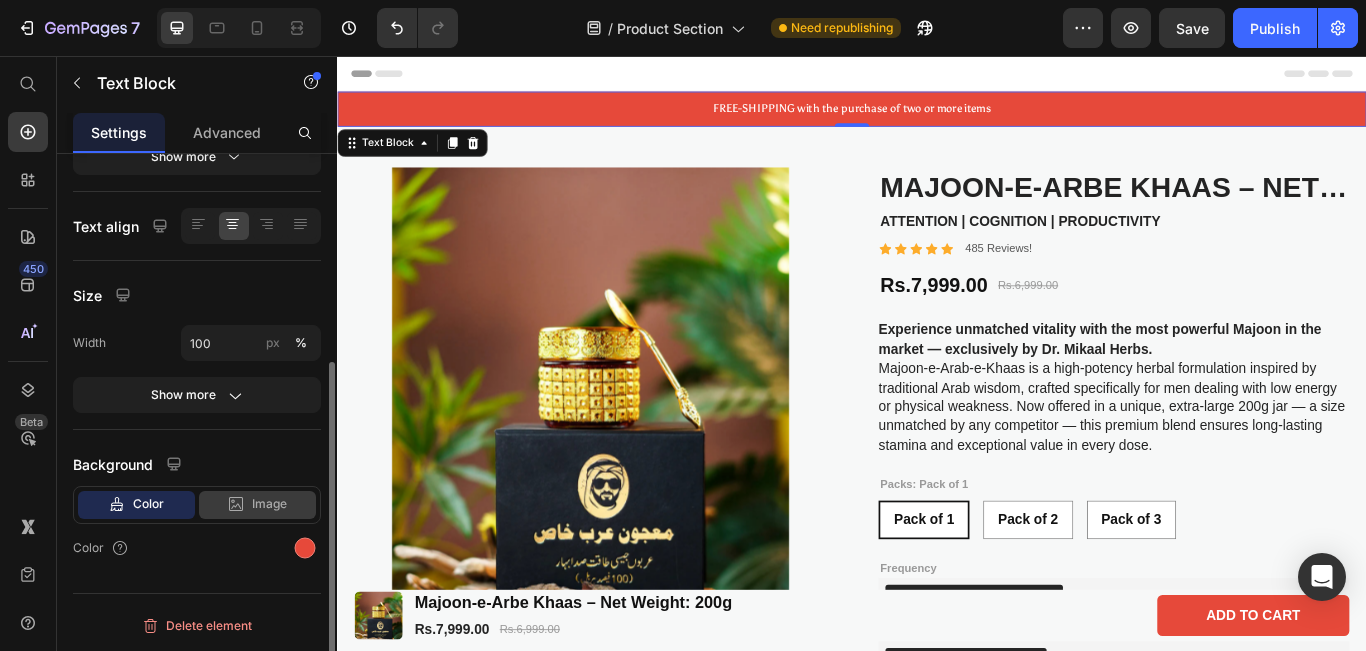 scroll, scrollTop: 0, scrollLeft: 0, axis: both 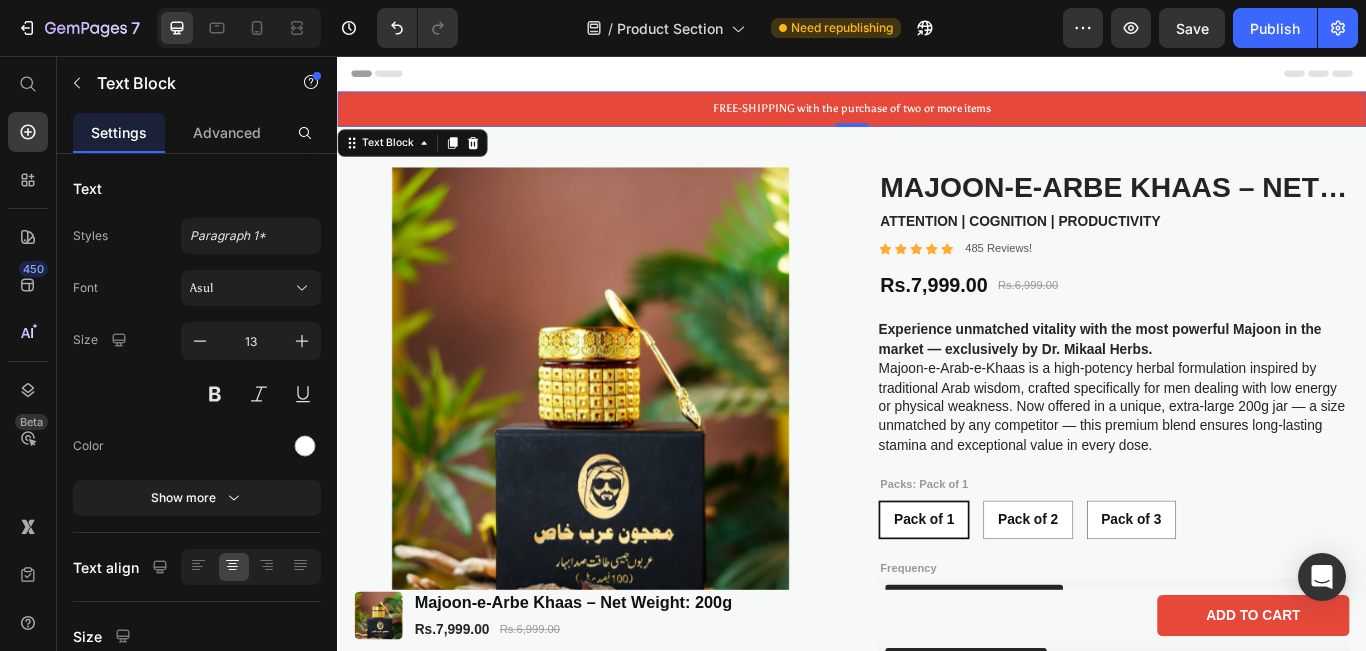 click on "FREE-SHIPPING with the purchase of two or more items" at bounding box center (937, 117) 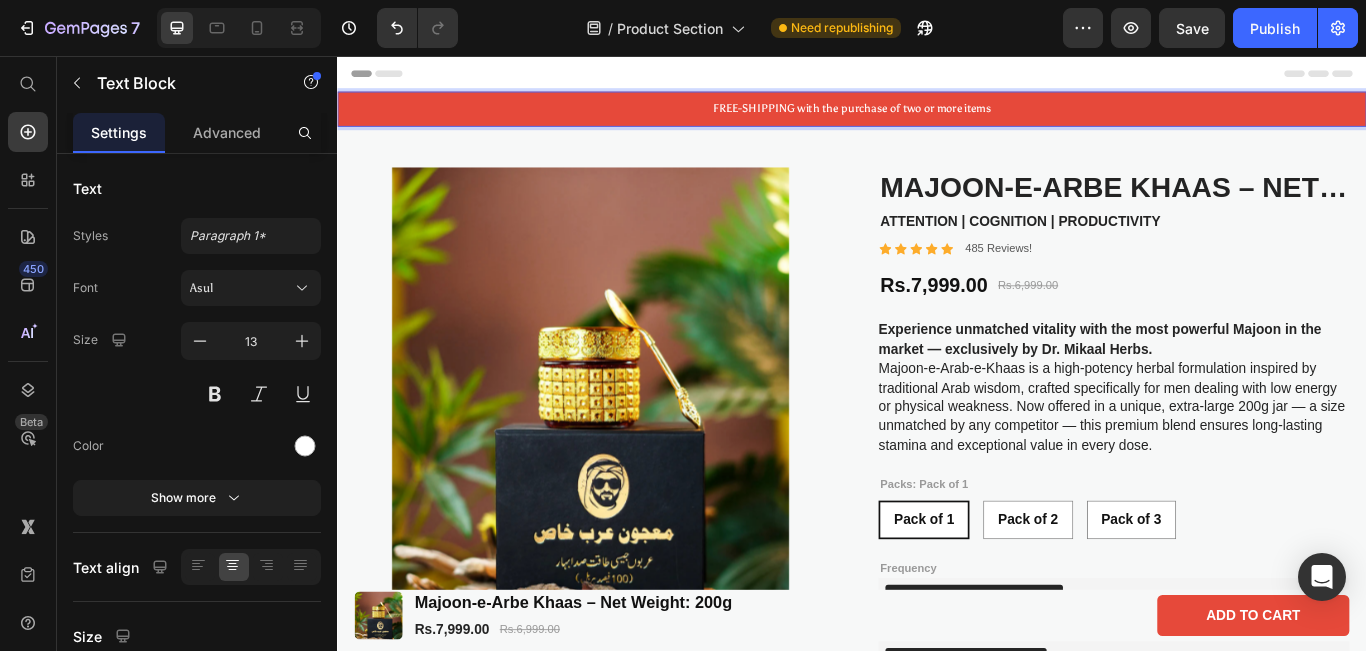 click on "FREE-SHIPPING with the purchase of two or more items" at bounding box center (937, 117) 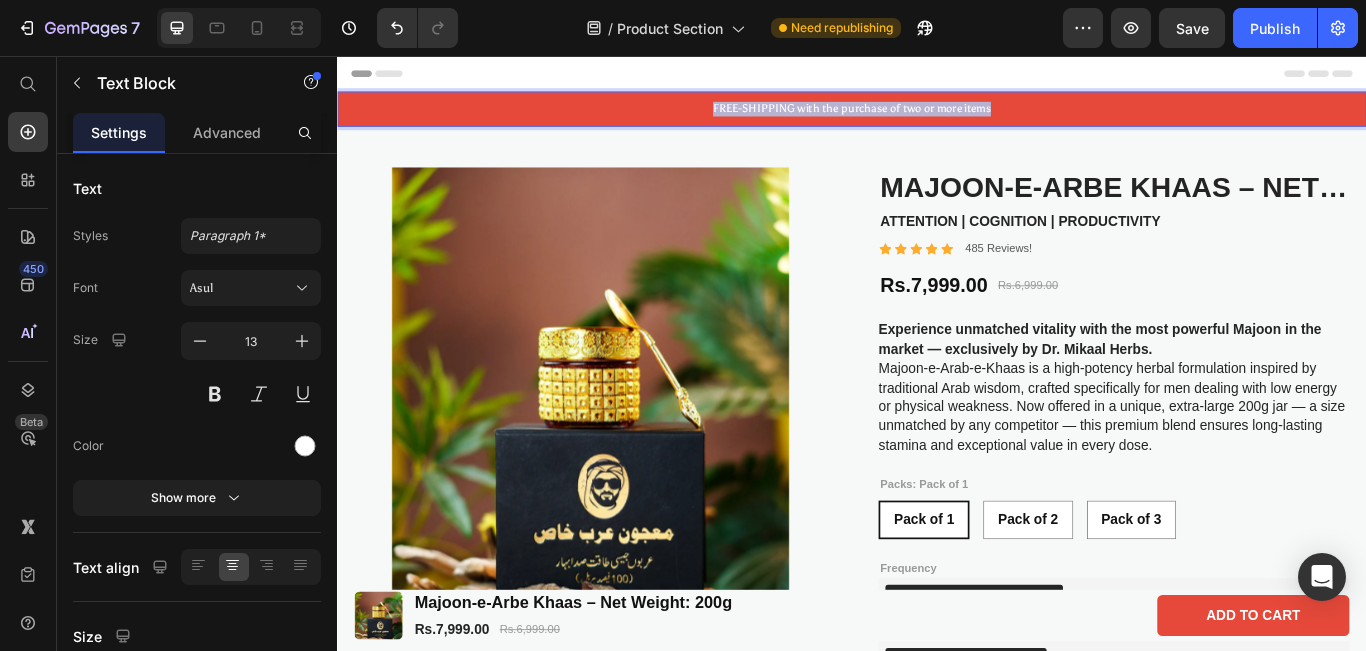 click on "FREE-SHIPPING with the purchase of two or more items" at bounding box center [937, 117] 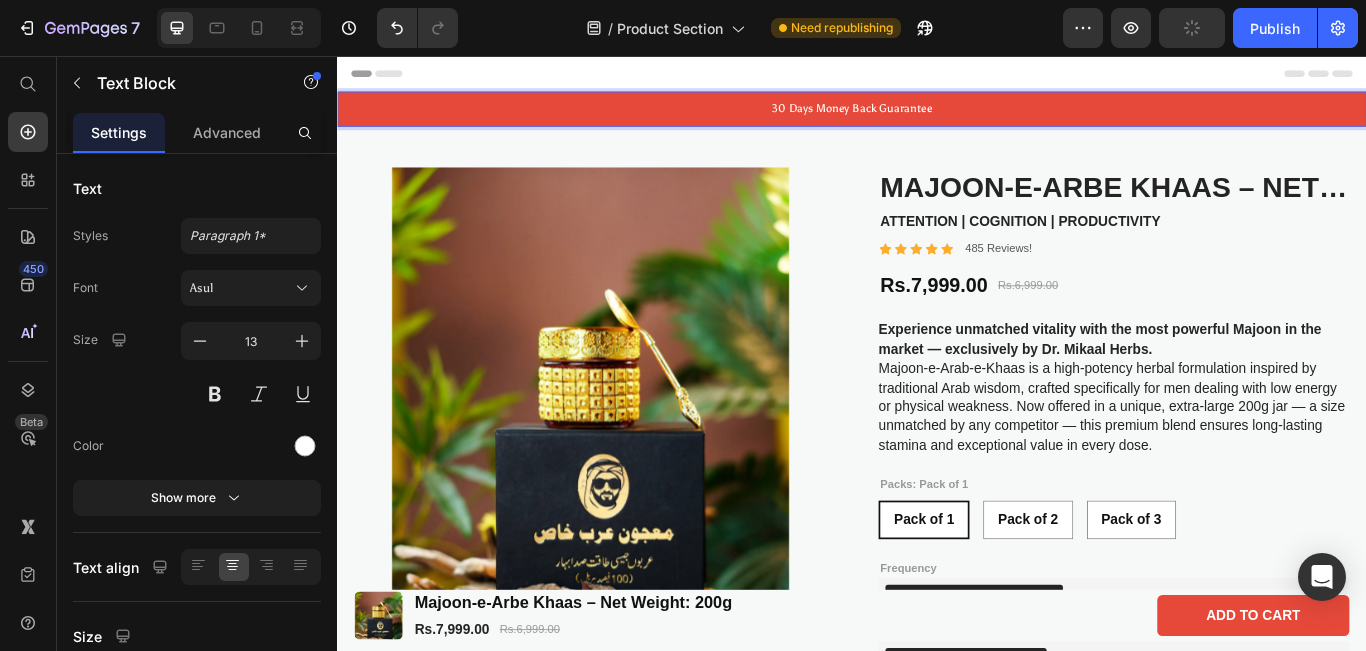 click on "30 Days Money Back Guarantee" at bounding box center [937, 117] 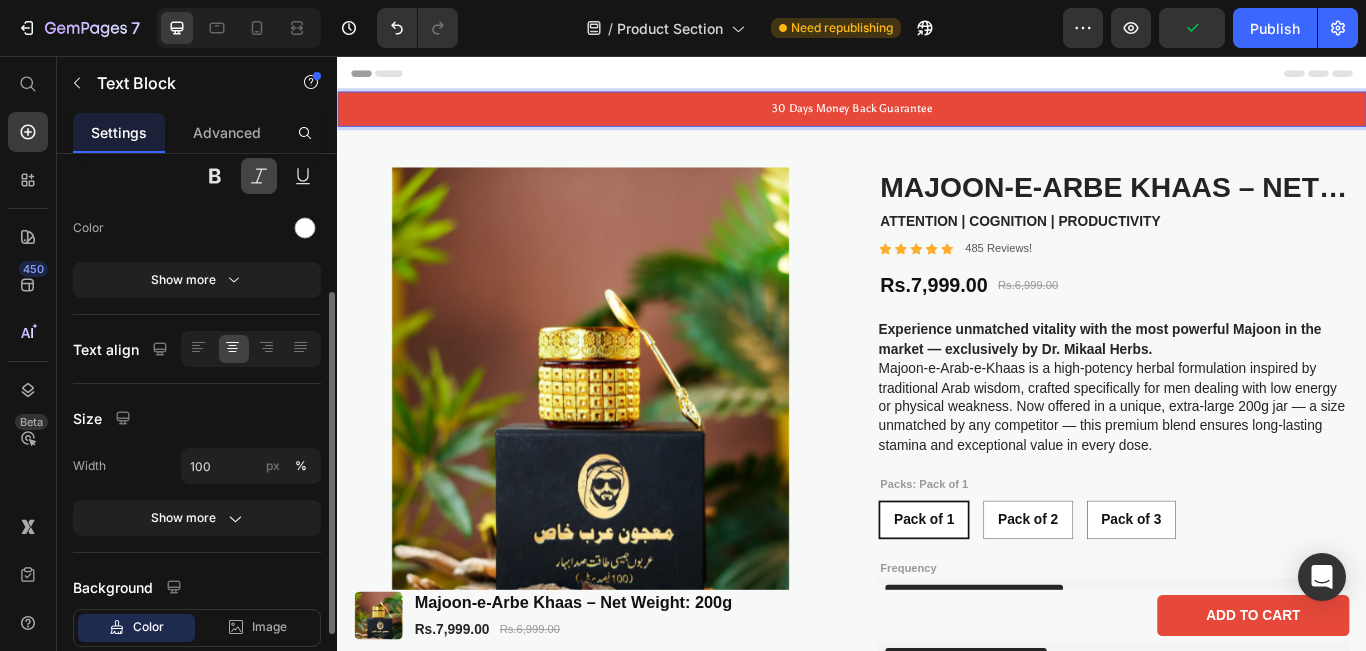 scroll, scrollTop: 220, scrollLeft: 0, axis: vertical 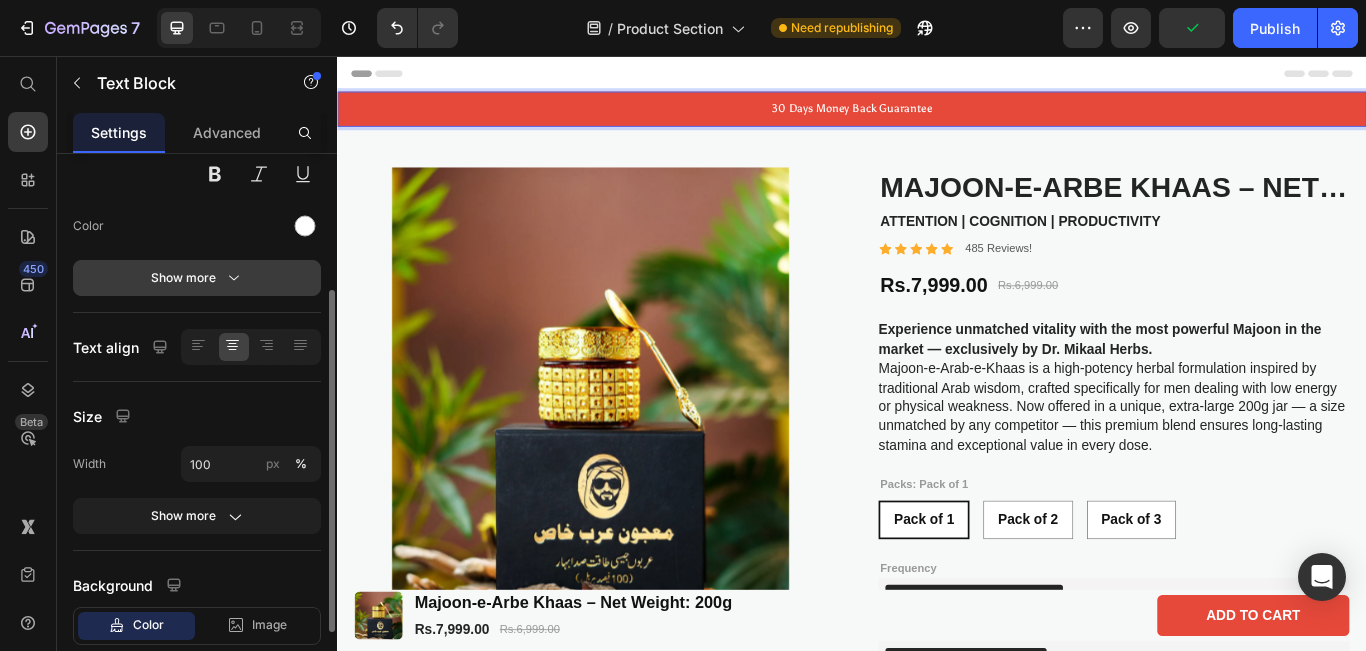 click 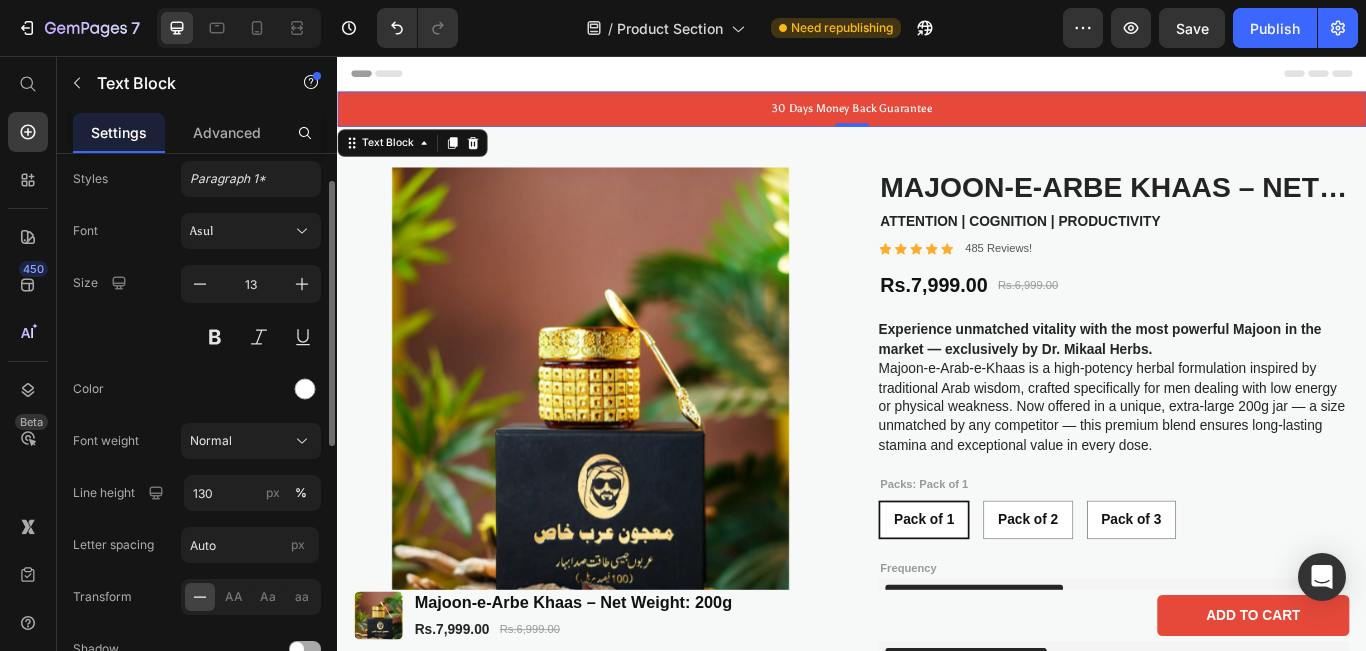 scroll, scrollTop: 56, scrollLeft: 0, axis: vertical 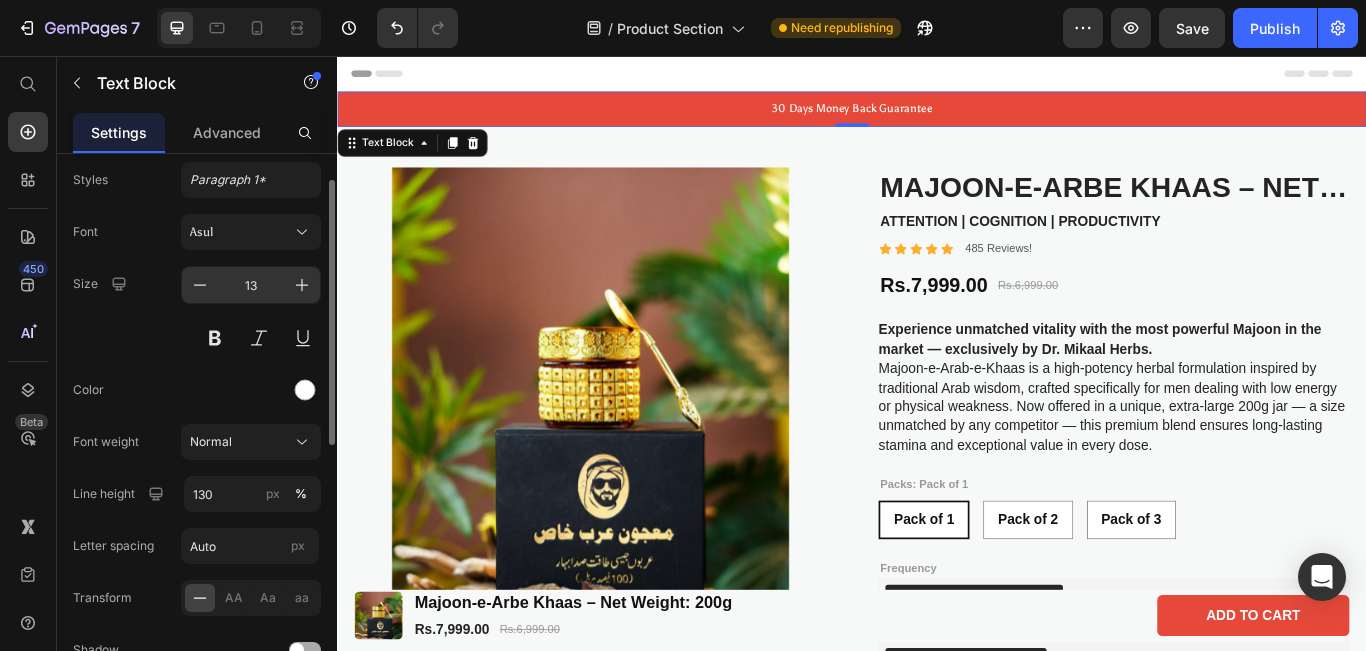 click on "13" at bounding box center (251, 285) 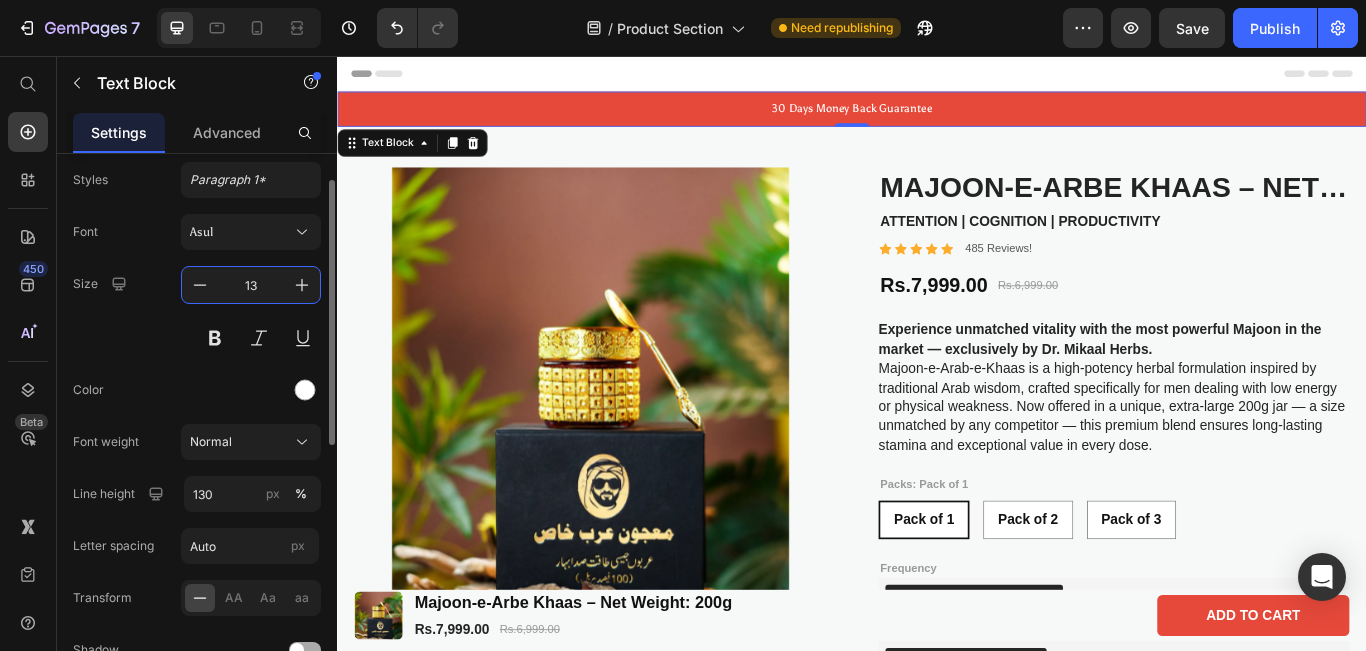 click on "13" at bounding box center [251, 285] 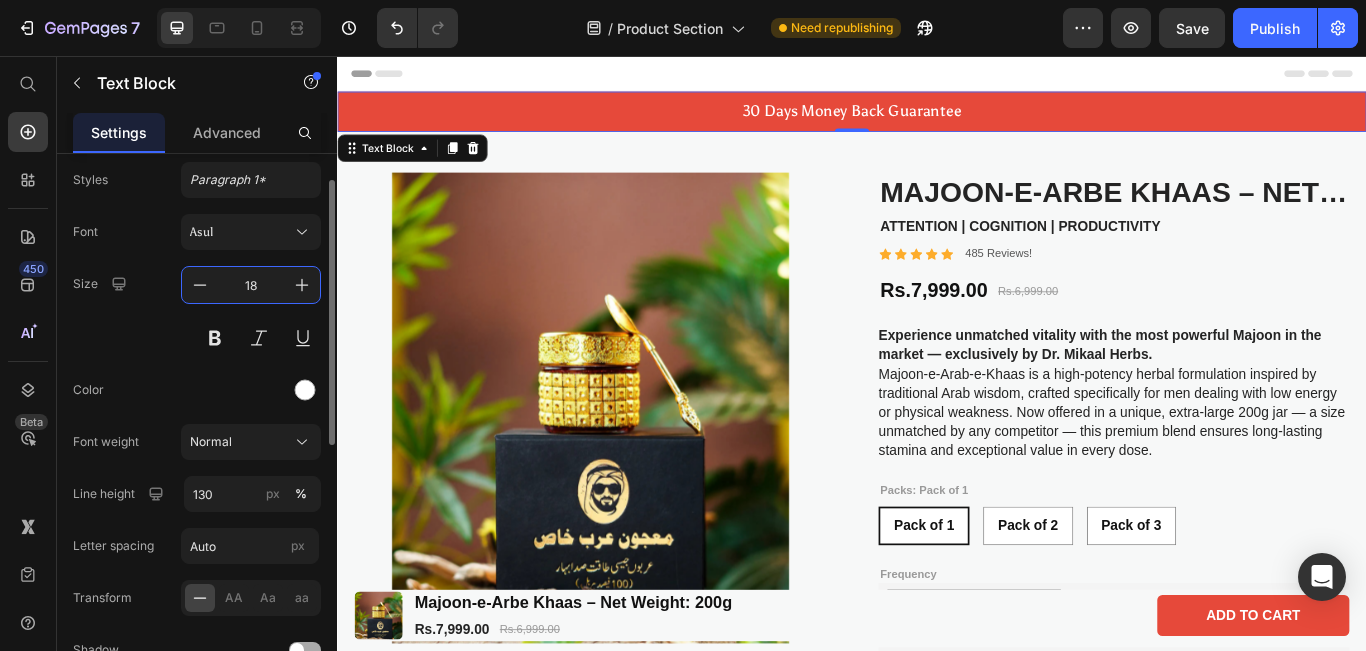 type on "18" 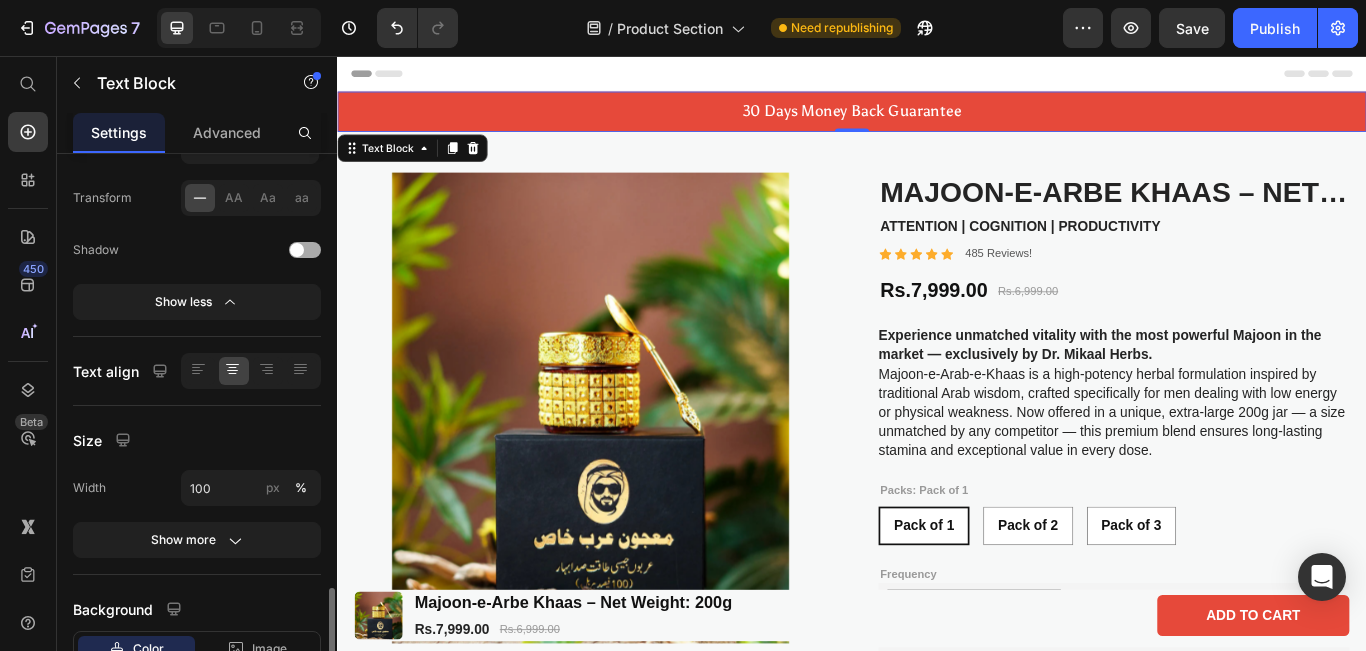 scroll, scrollTop: 601, scrollLeft: 0, axis: vertical 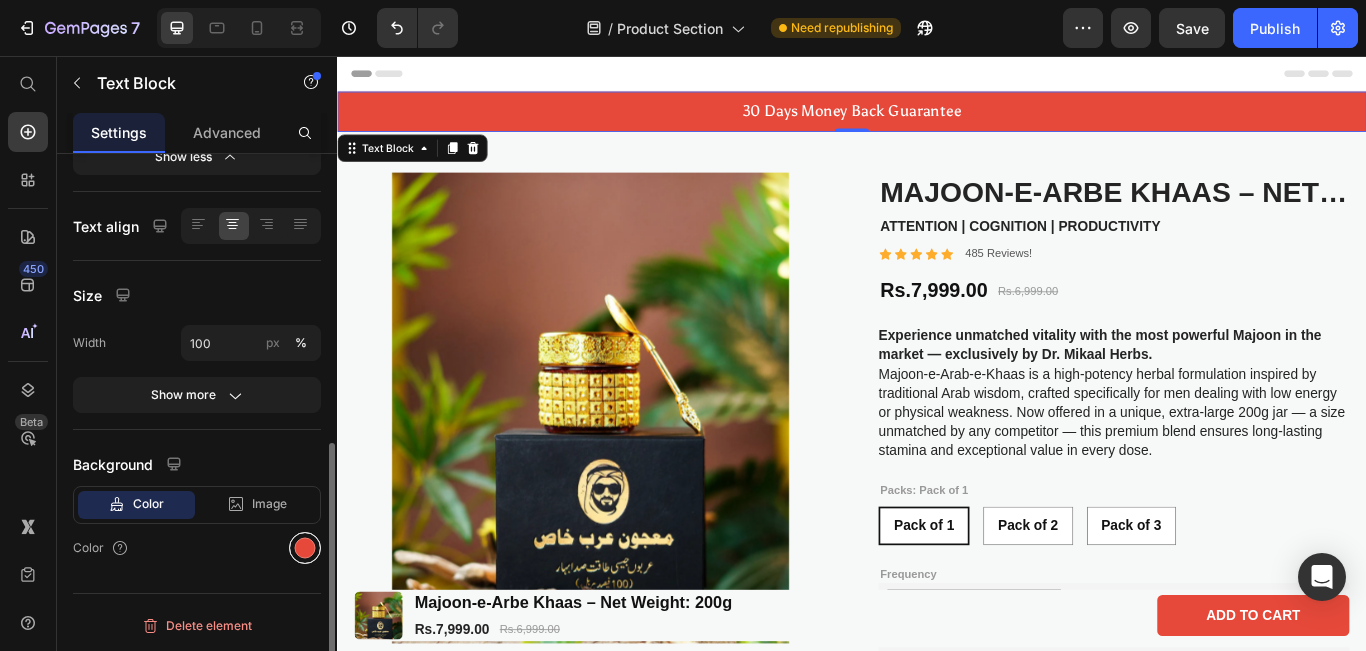click at bounding box center (305, 548) 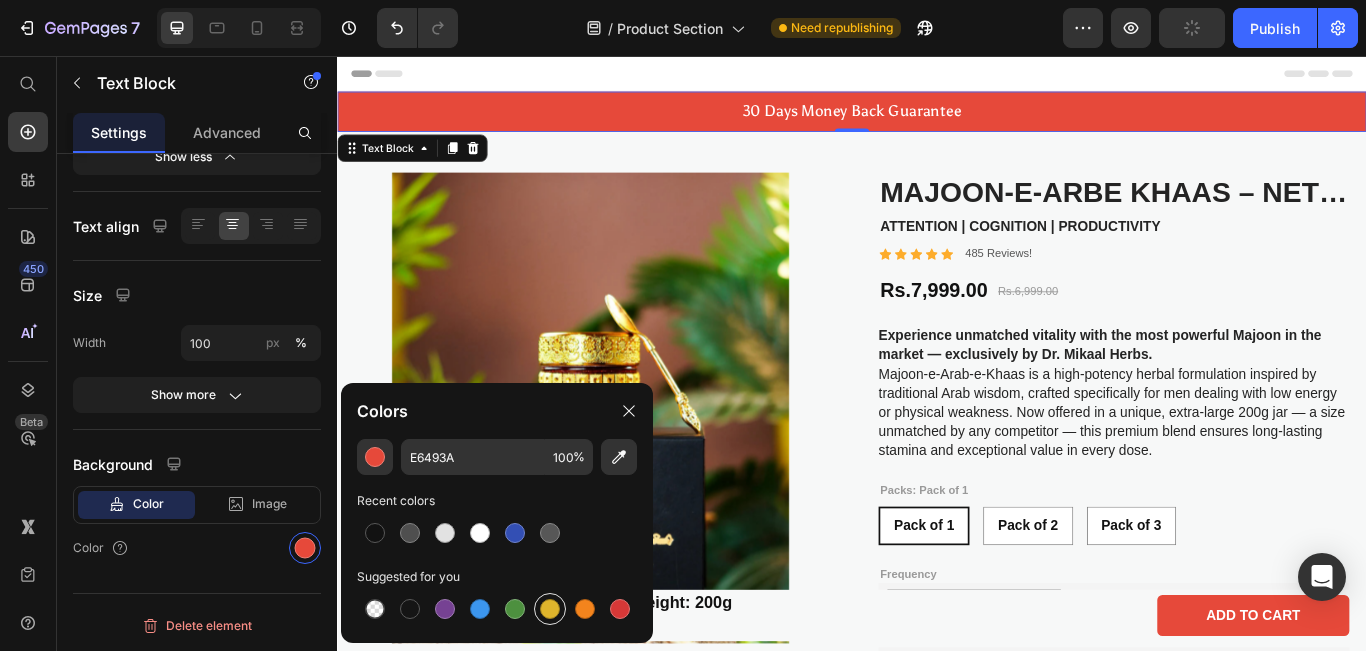 click at bounding box center (550, 609) 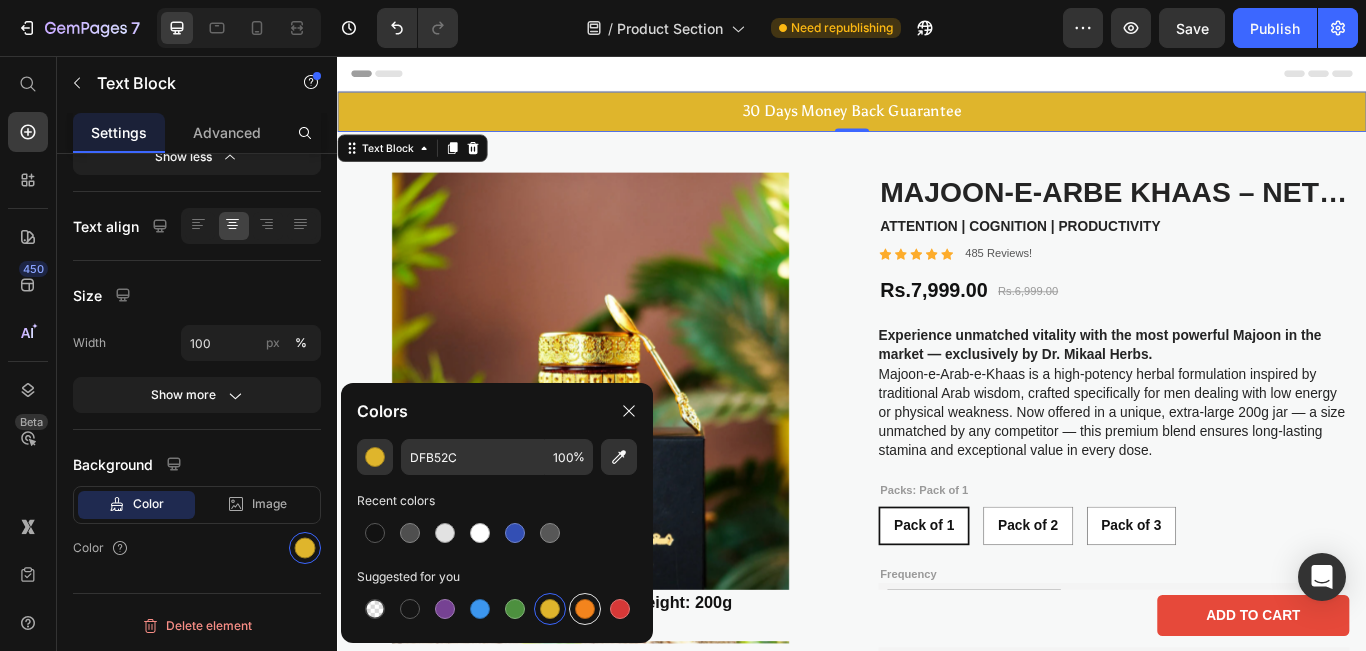 click at bounding box center [585, 609] 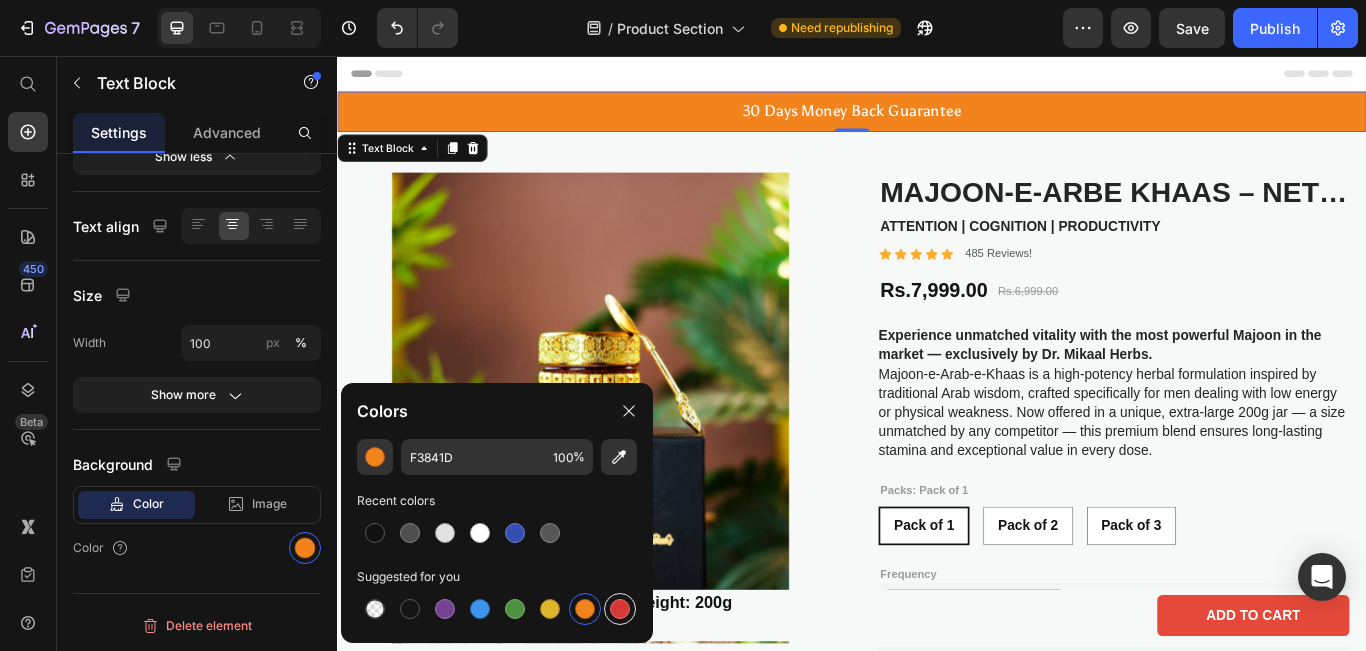 click at bounding box center [620, 609] 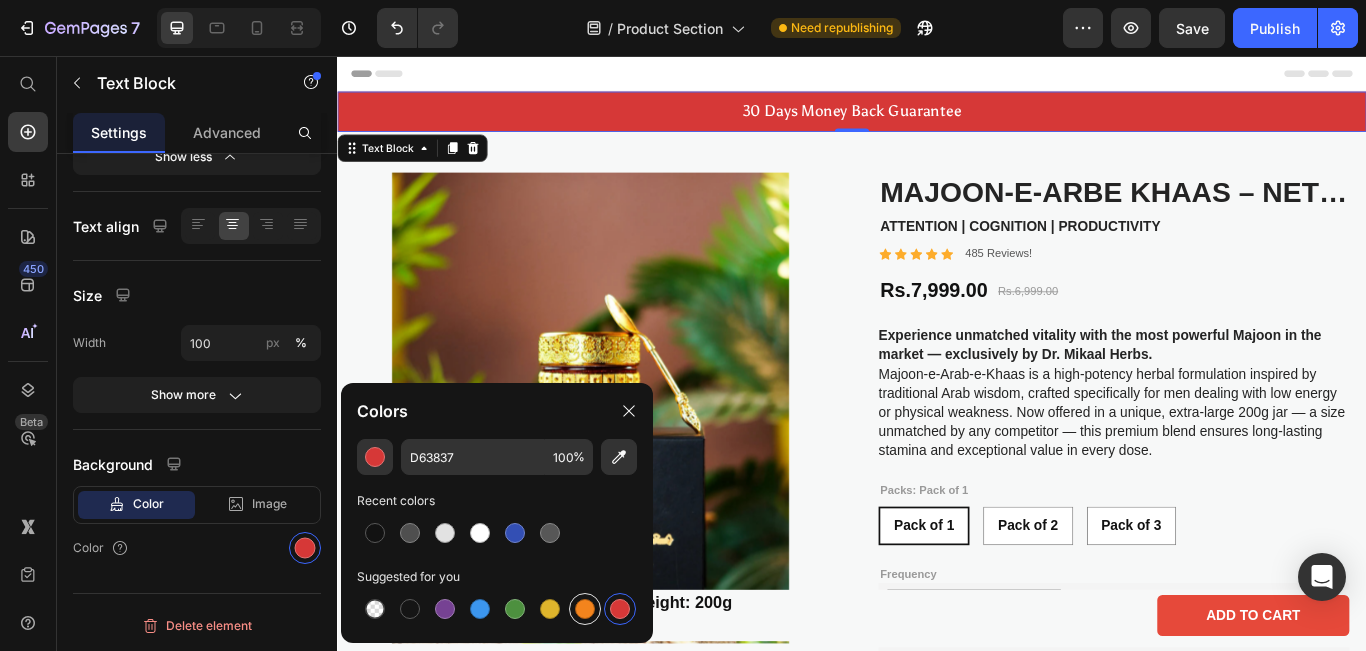 click at bounding box center (585, 609) 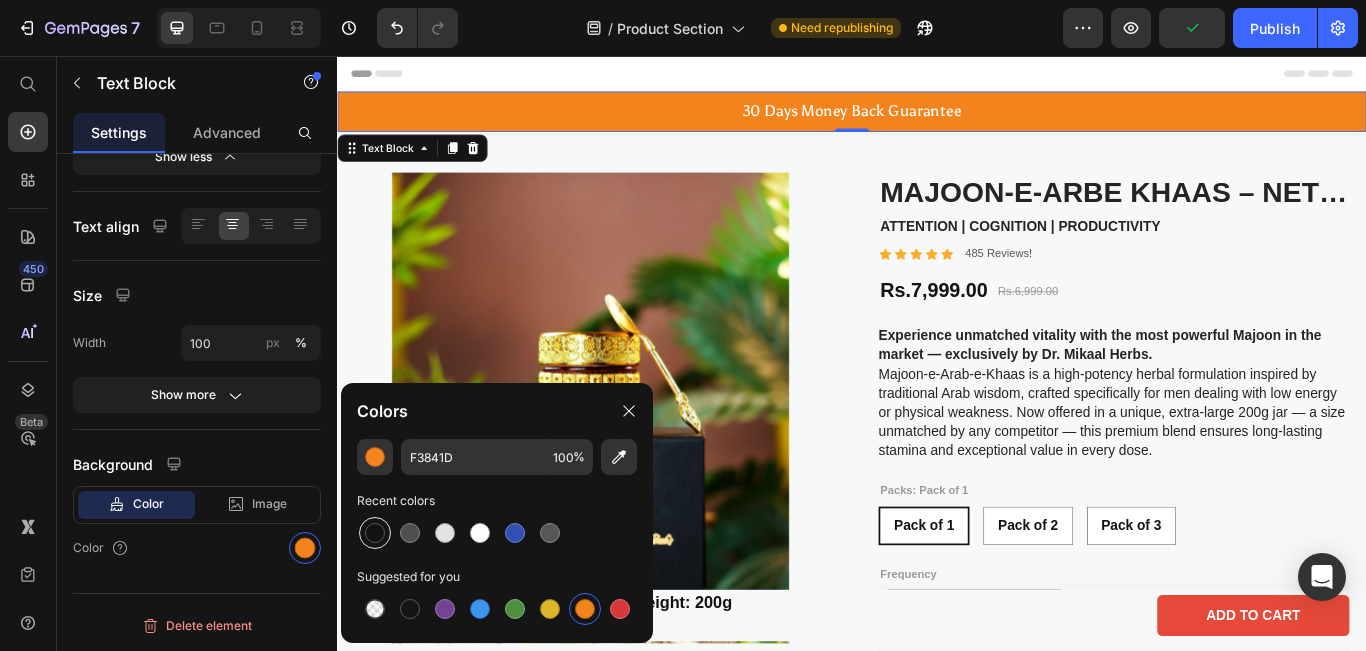 click at bounding box center [375, 533] 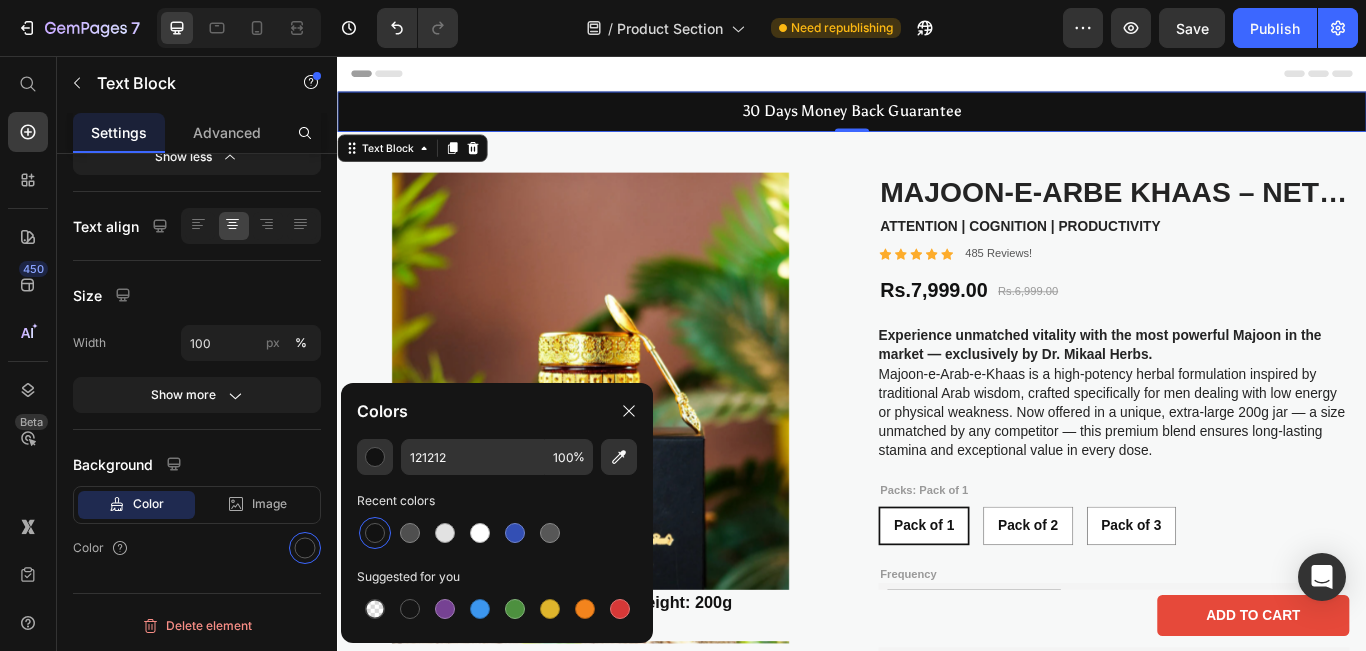 click at bounding box center (375, 533) 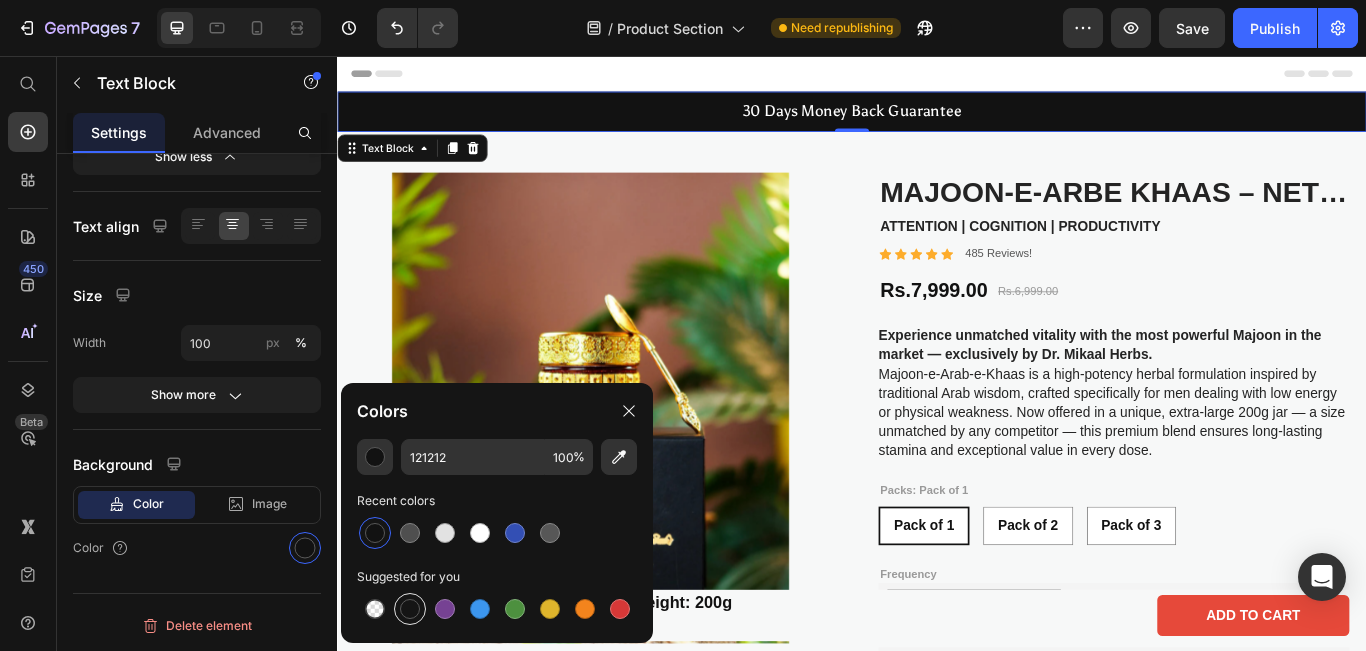 click at bounding box center [410, 609] 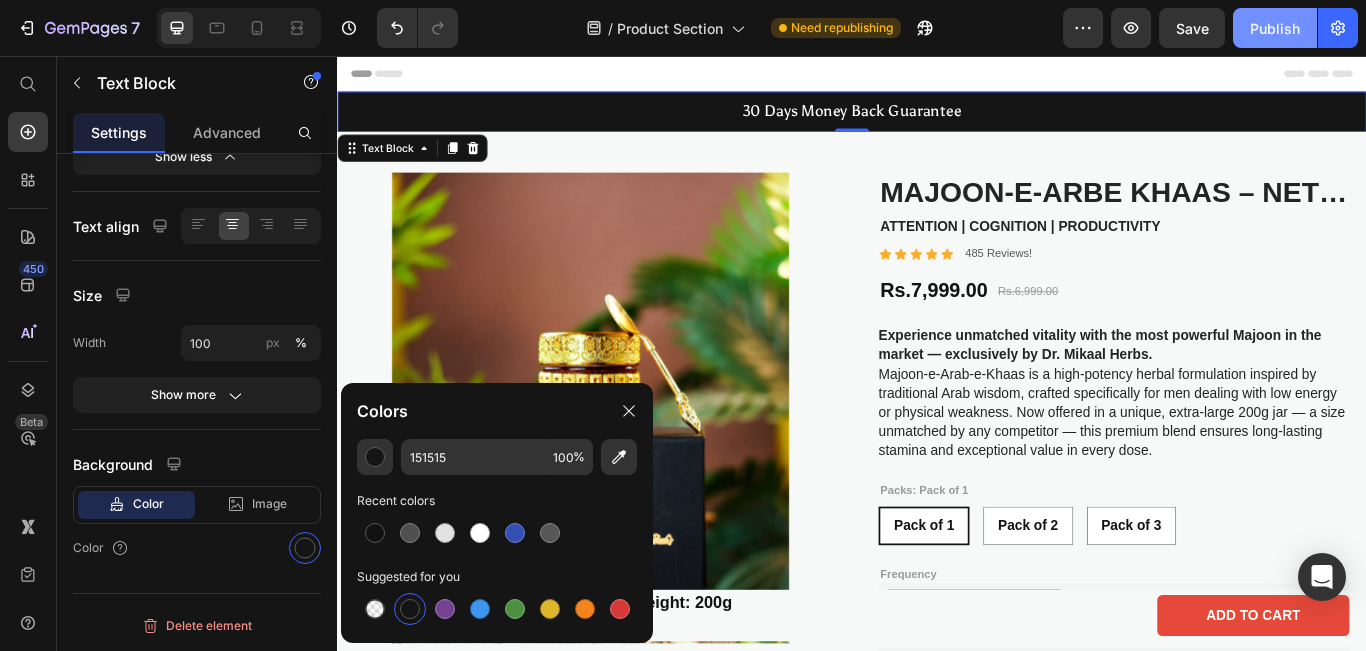 click on "Publish" at bounding box center (1275, 28) 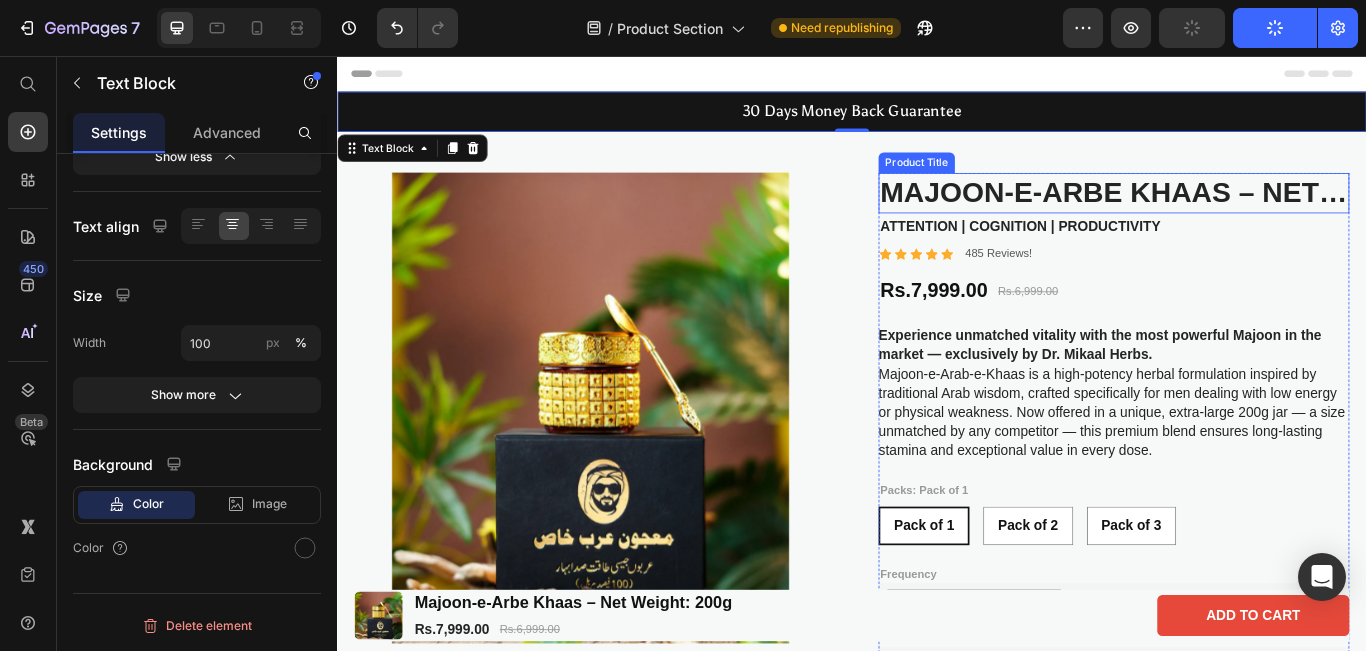 click on "Majoon-e-Arbe Khaas – Net Weight: 200g" at bounding box center [1242, 215] 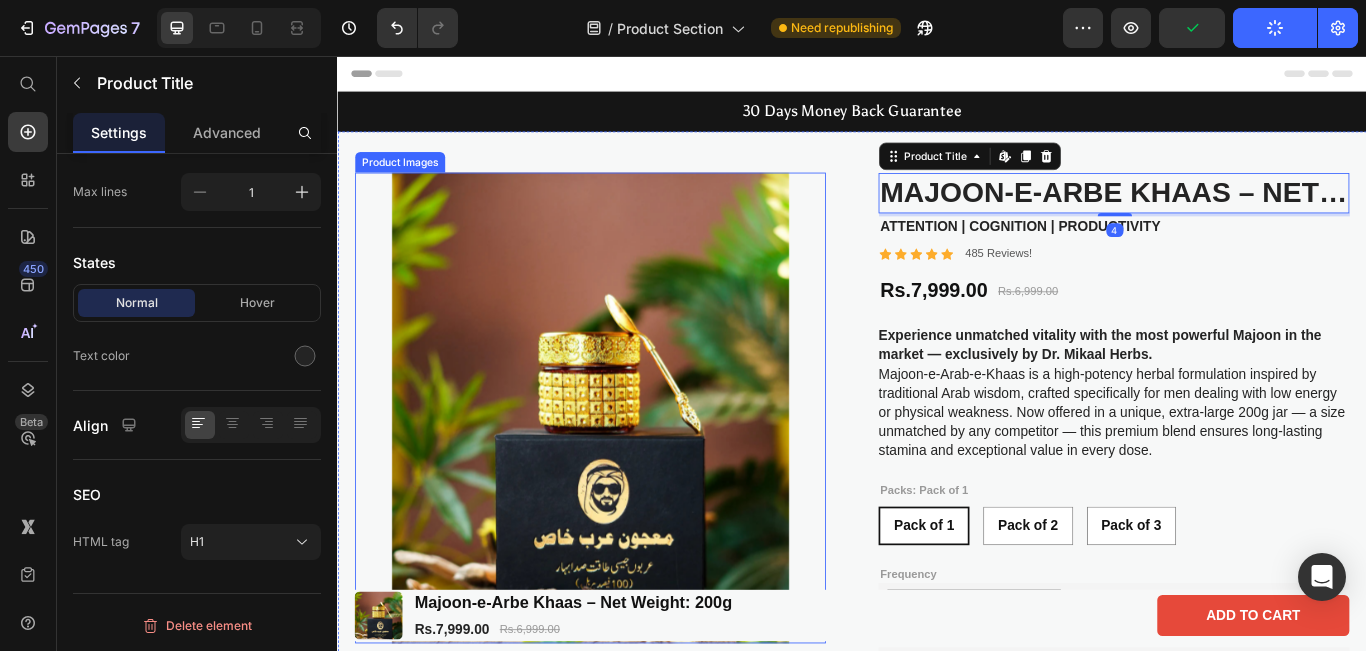 scroll, scrollTop: 0, scrollLeft: 0, axis: both 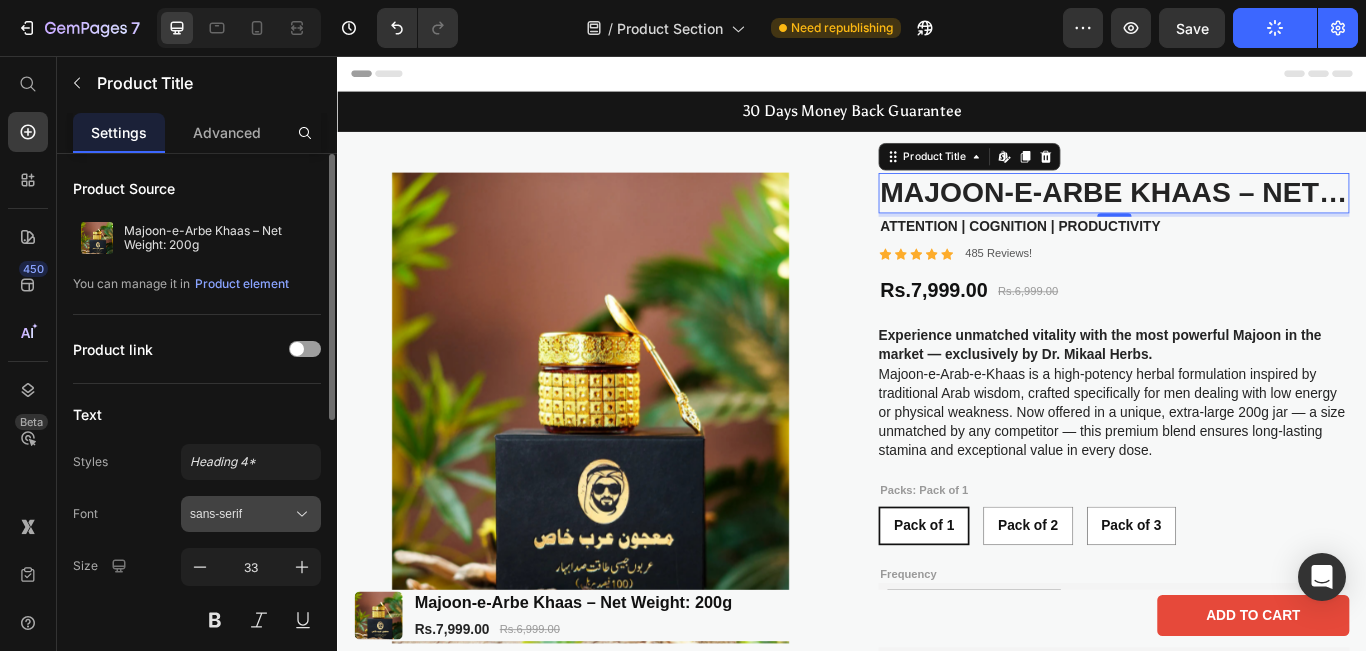 click on "sans-serif" at bounding box center (241, 514) 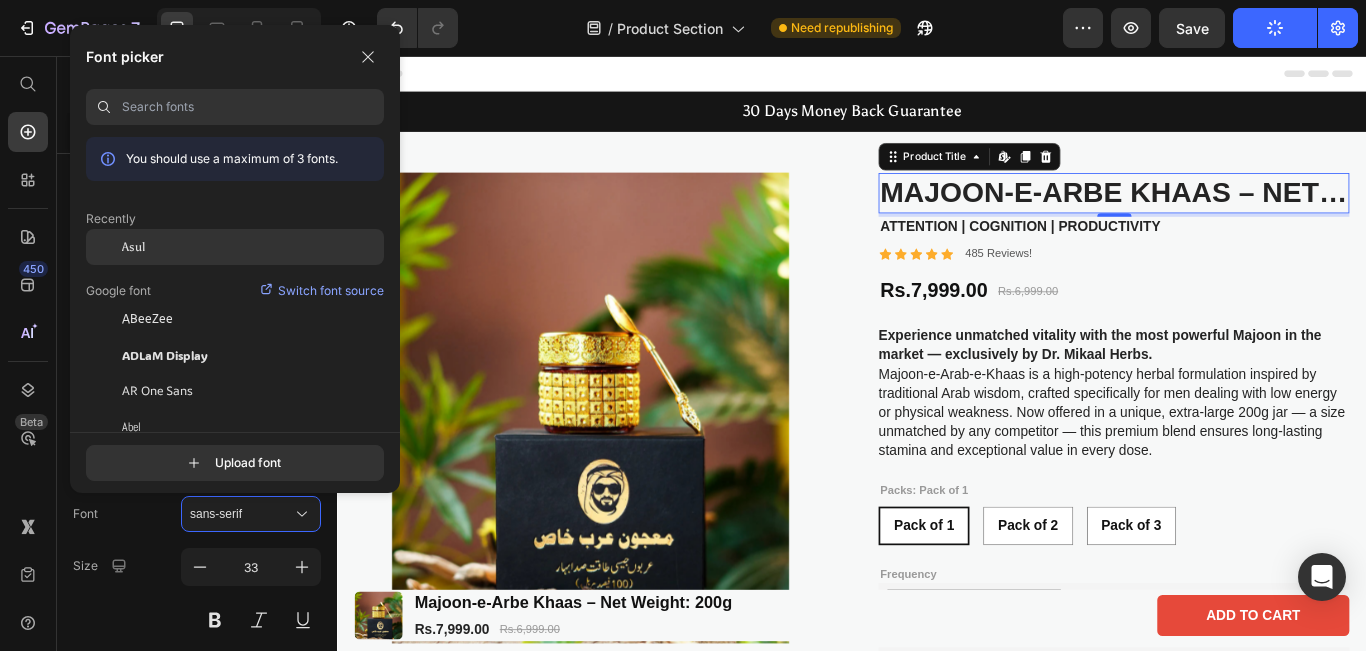 click on "Asul" 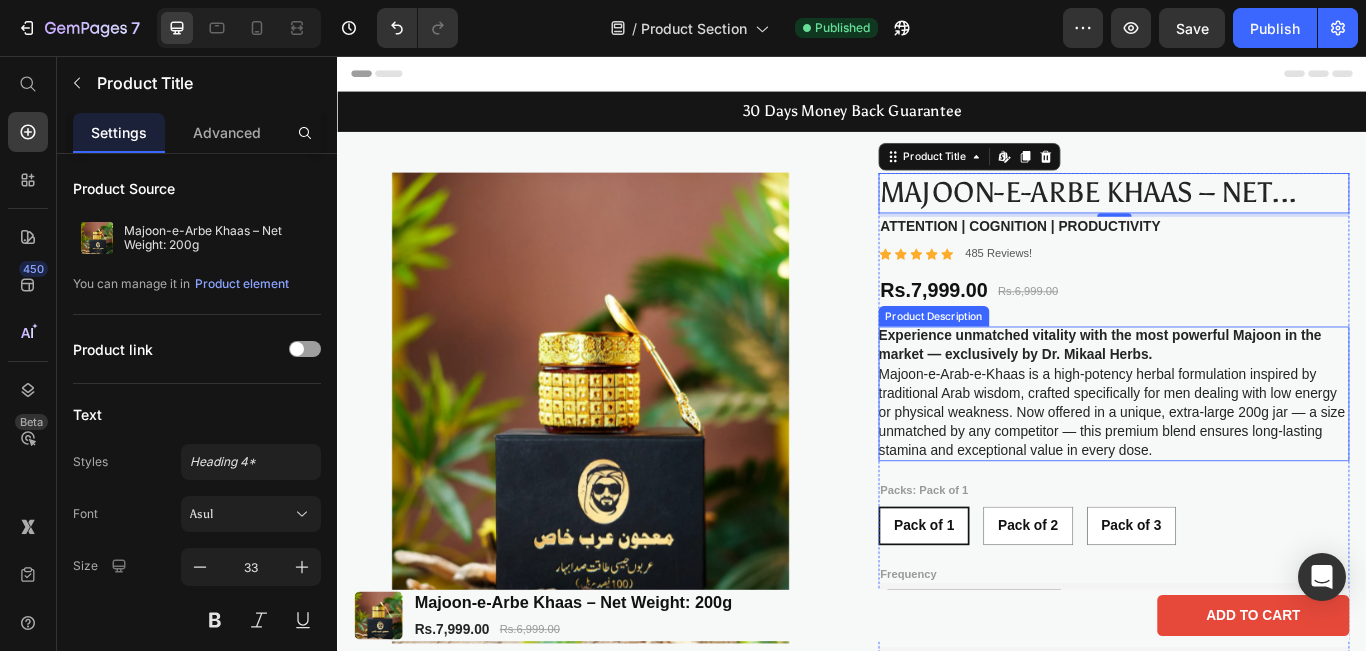 click on "Experience unmatched vitality with the most powerful Majoon in the market — exclusively by Dr. Mikaal Herbs. Majoon-e-Arab-e-Khaas is a high-potency herbal formulation inspired by traditional Arab wisdom, crafted specifically for men dealing with low energy or physical weakness. Now offered in a unique, extra-large 200g jar — a size unmatched by any competitor — this premium blend ensures long-lasting stamina and exceptional value in every dose." at bounding box center [1240, 448] 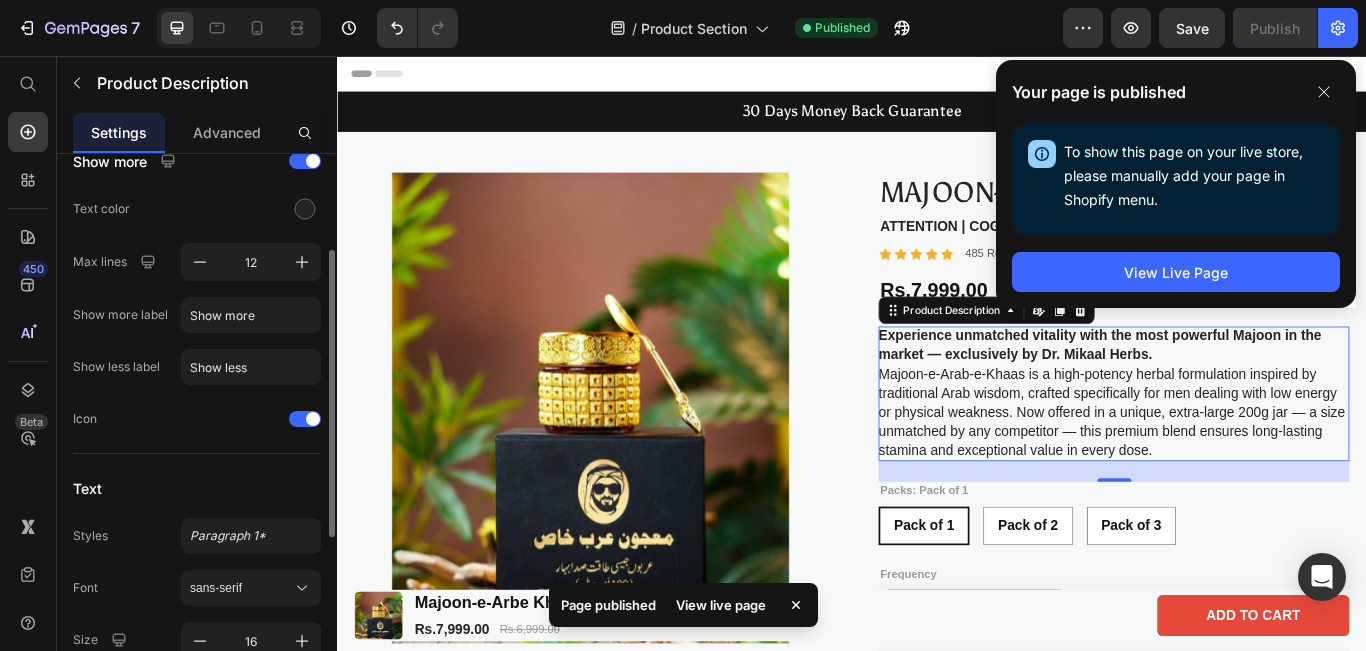 scroll, scrollTop: 190, scrollLeft: 0, axis: vertical 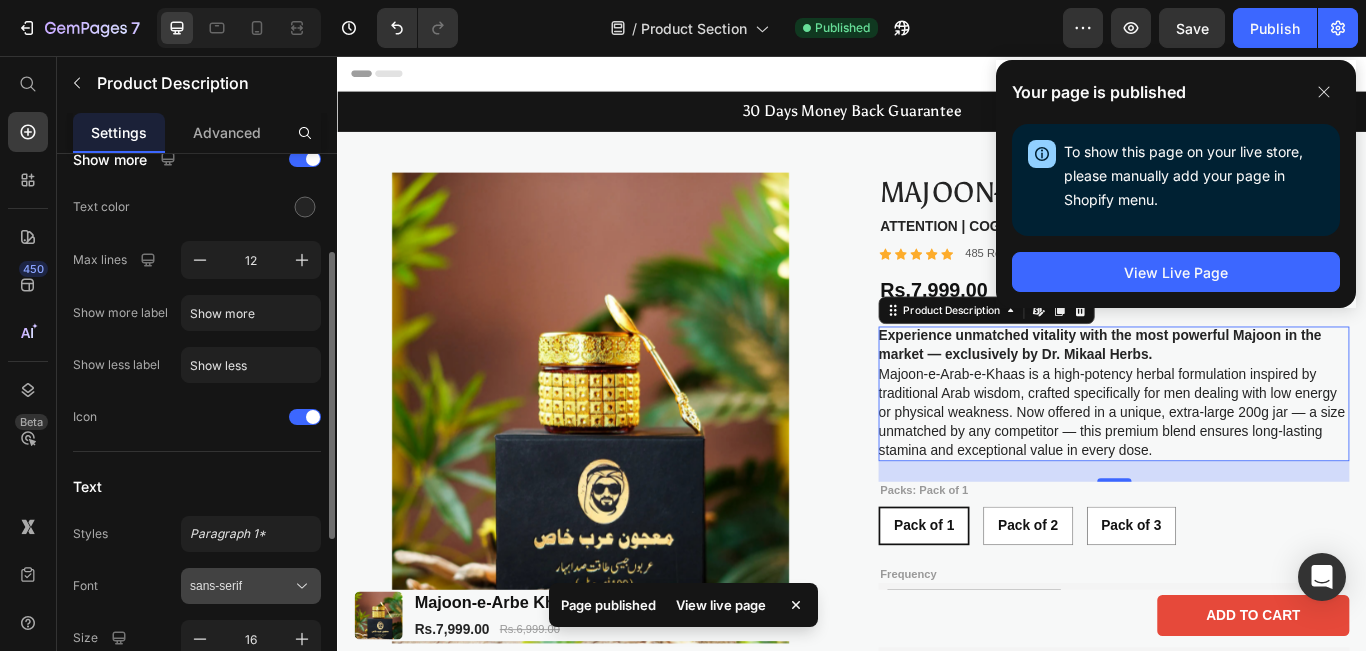 click on "sans-serif" at bounding box center (251, 586) 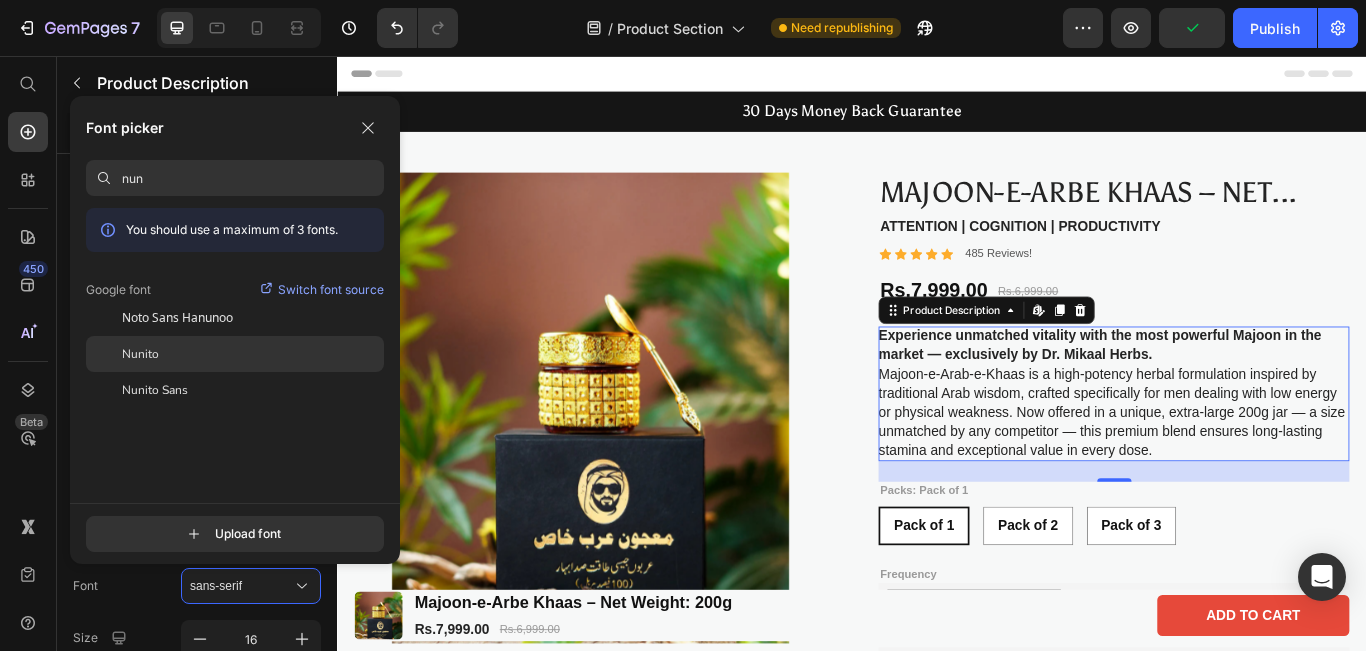 type on "nun" 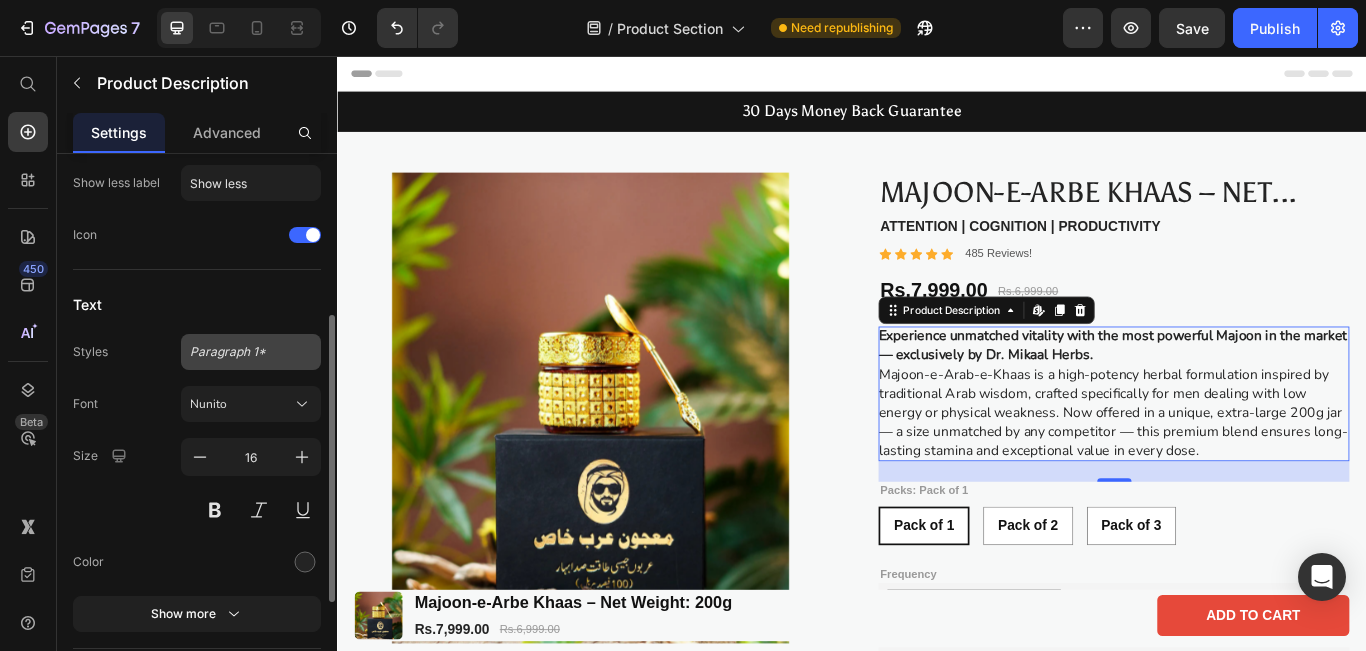 scroll, scrollTop: 374, scrollLeft: 0, axis: vertical 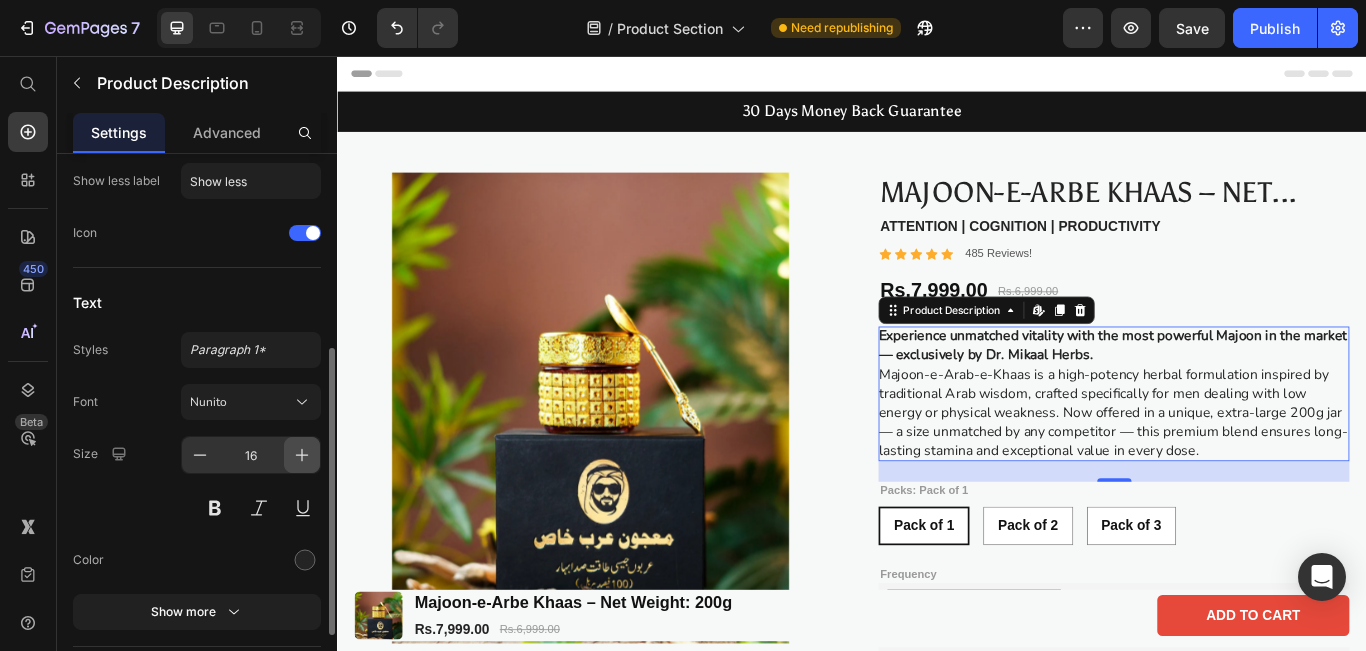click 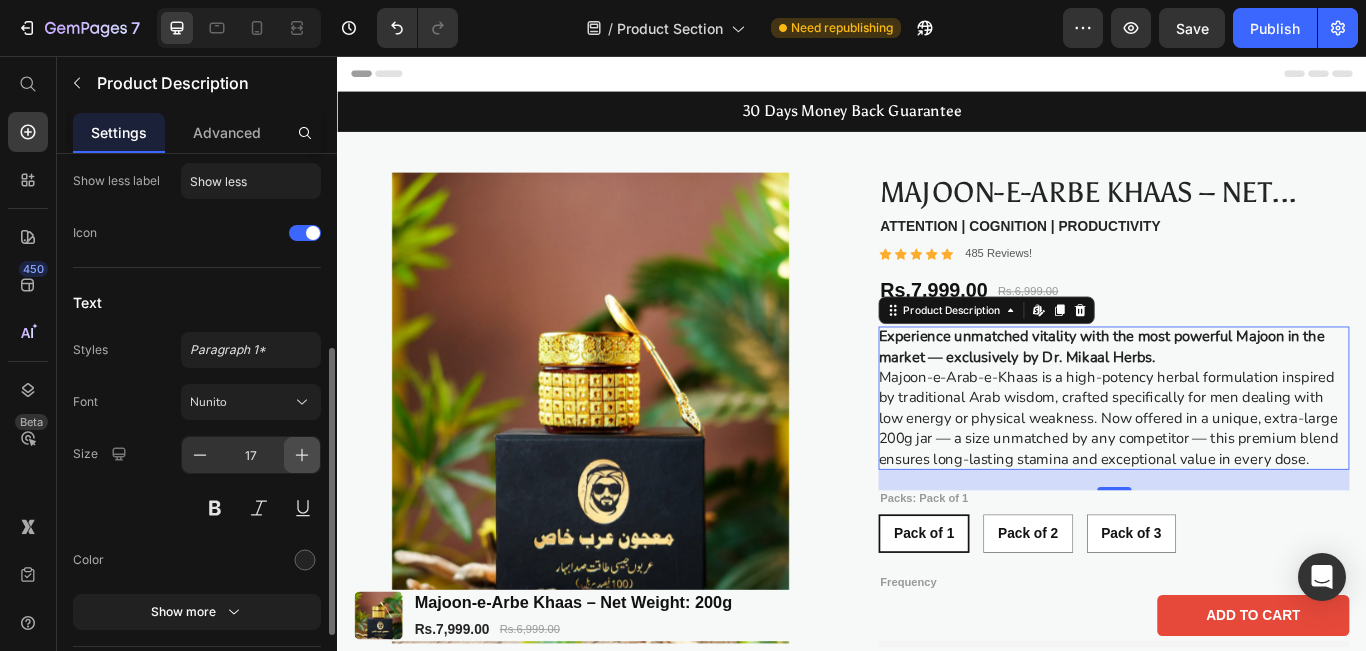 click 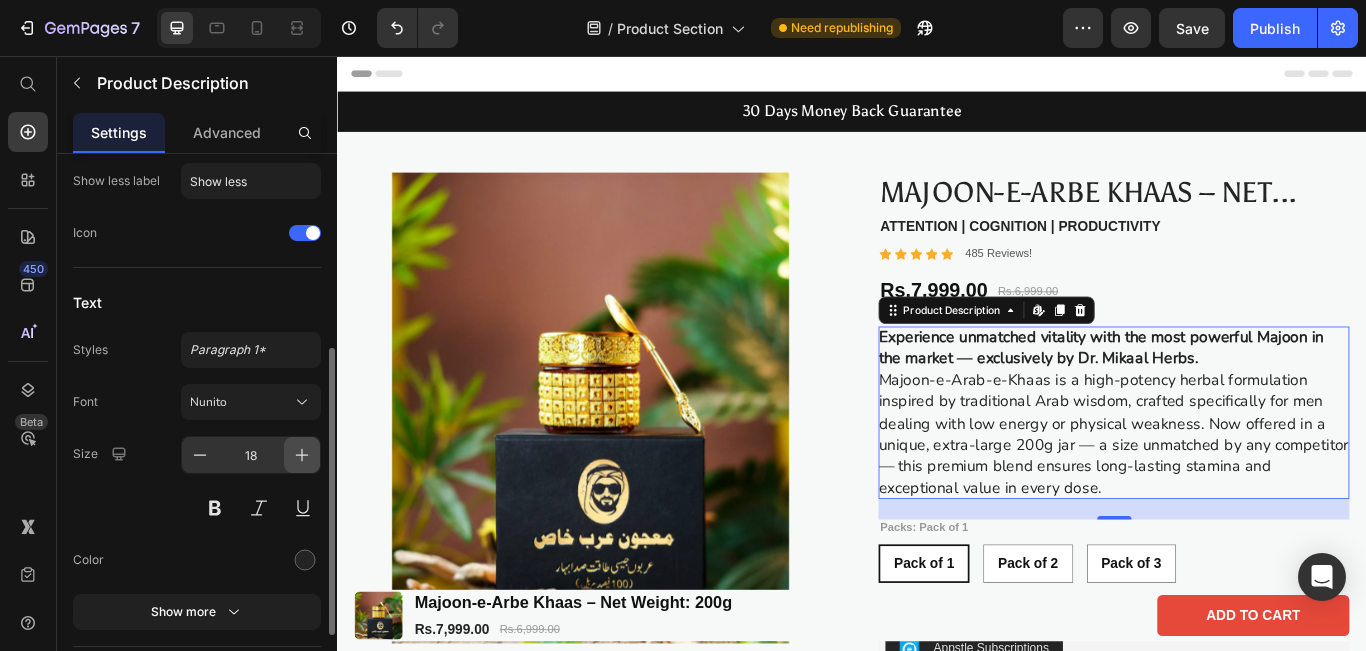 click 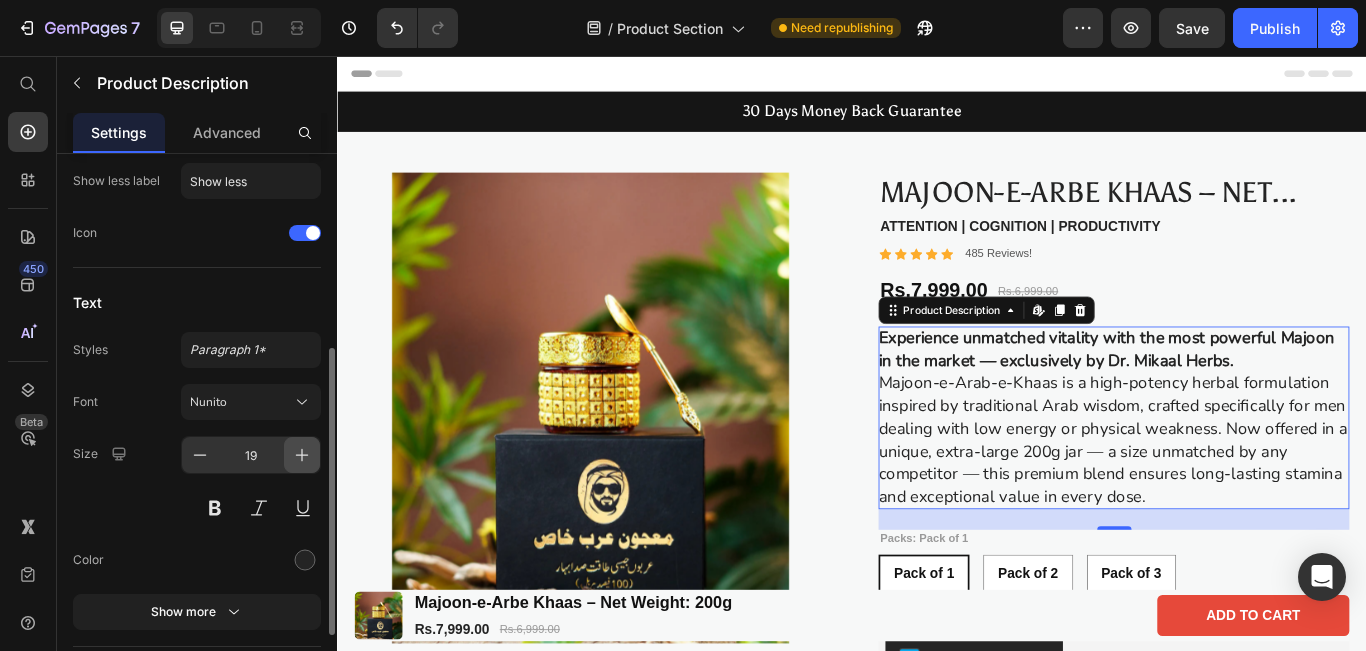 click 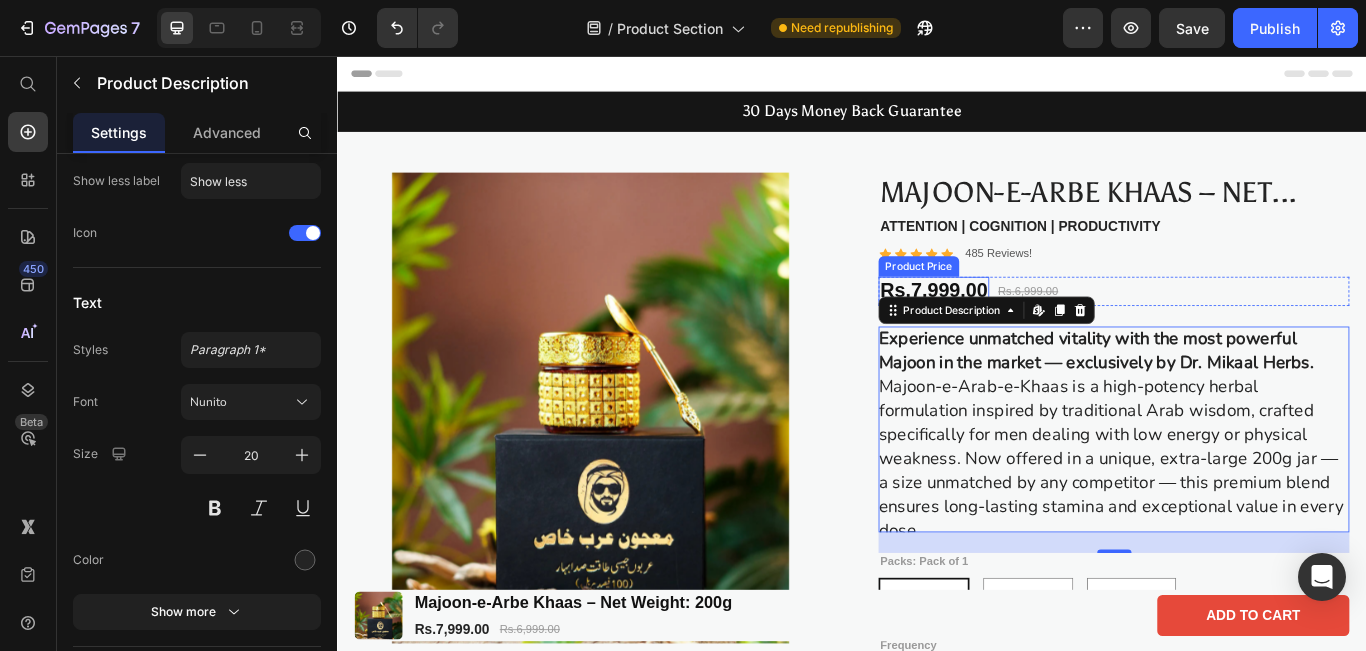 click on "Rs.7,999.00" at bounding box center (1032, 330) 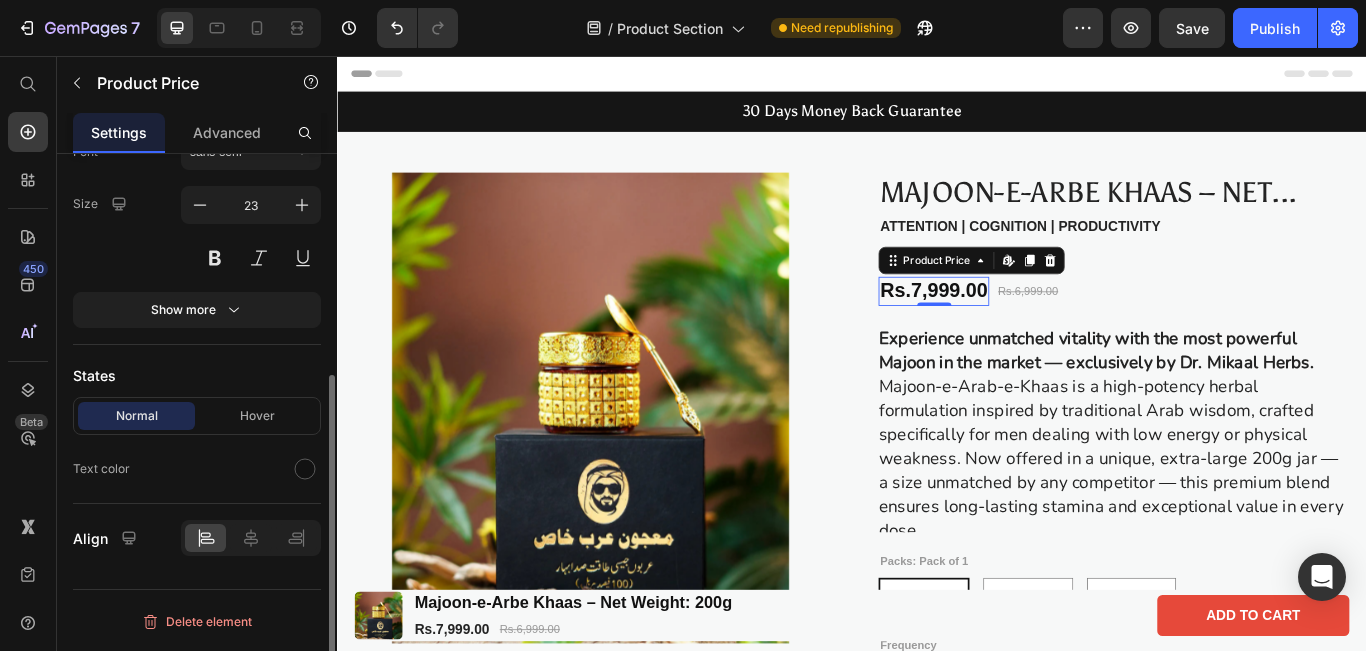 scroll, scrollTop: 0, scrollLeft: 0, axis: both 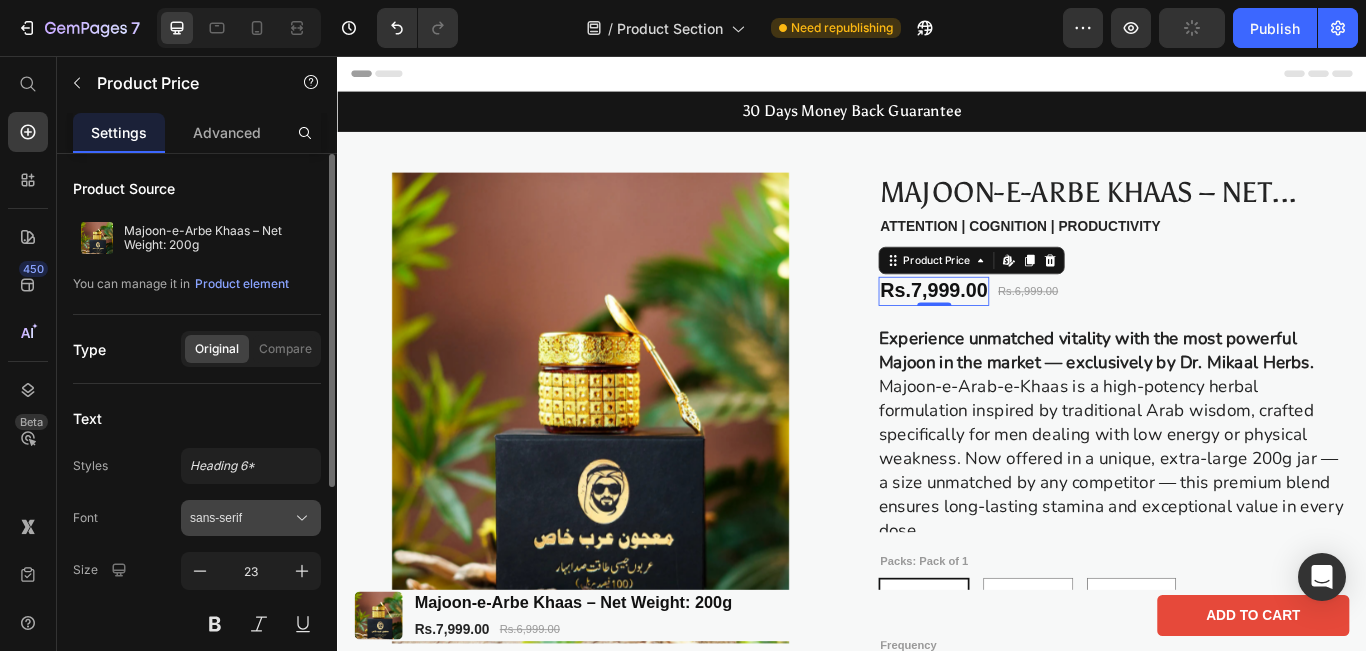 click on "sans-serif" at bounding box center [251, 518] 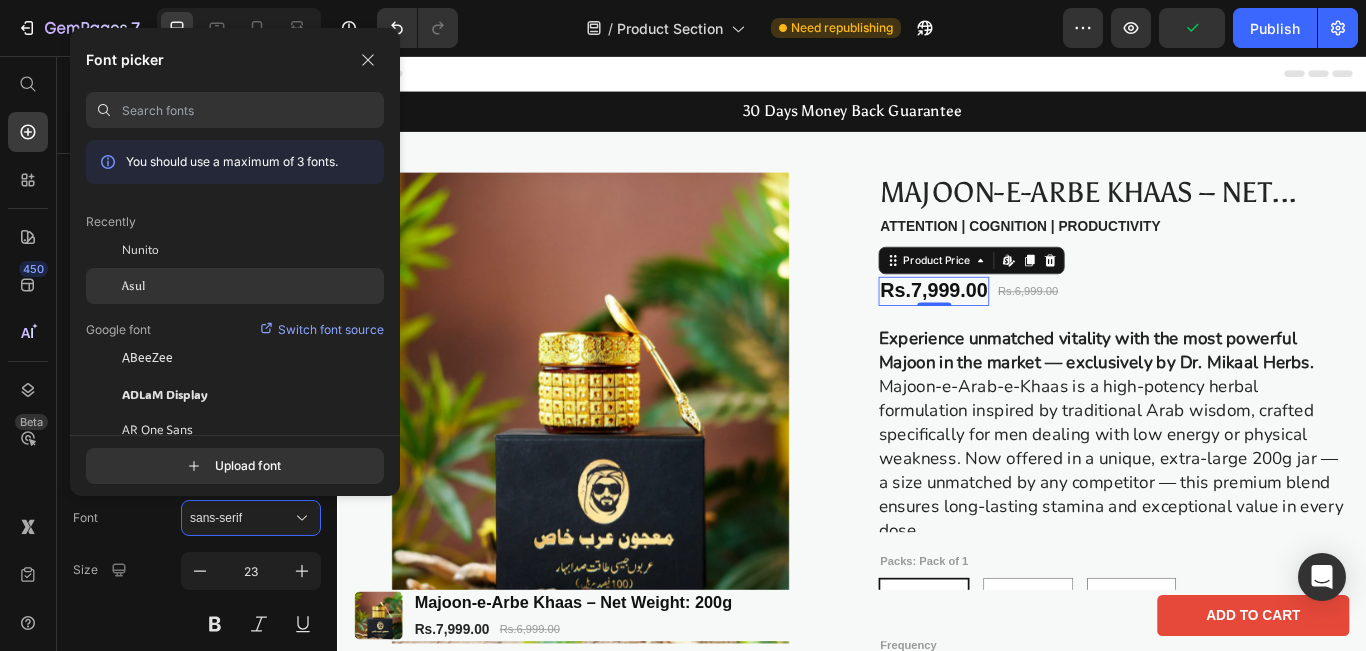 click on "Asul" 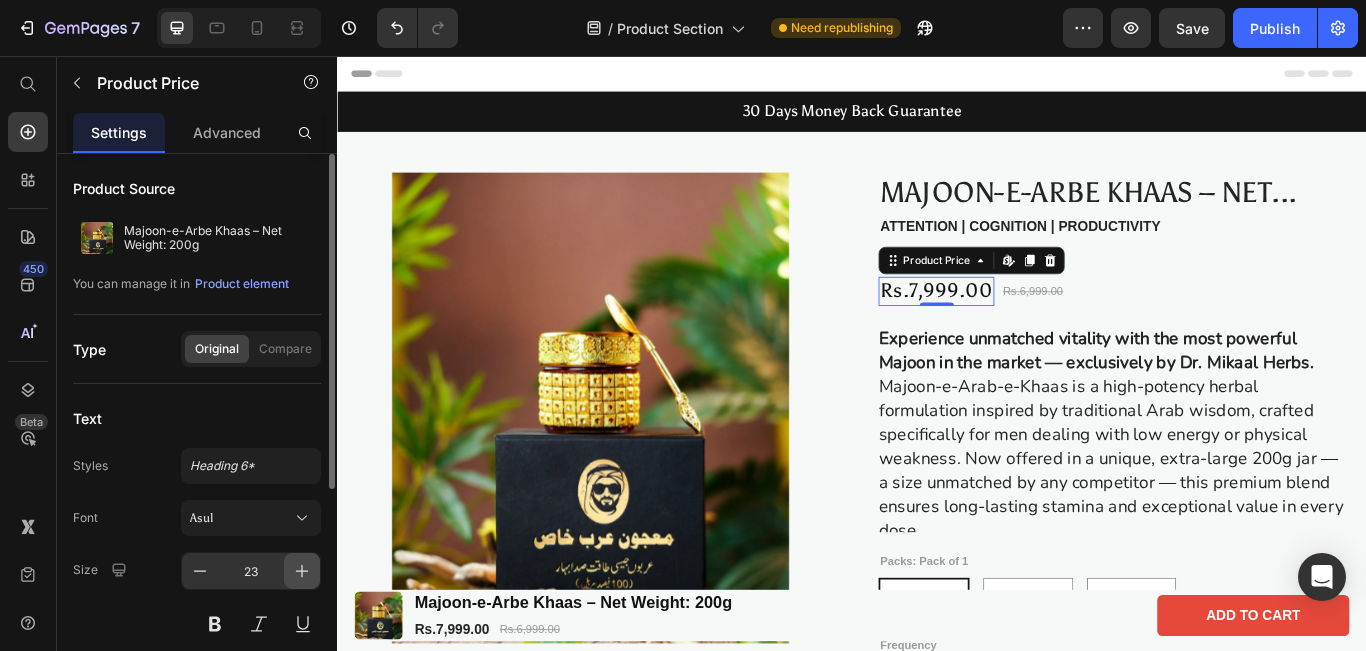 click 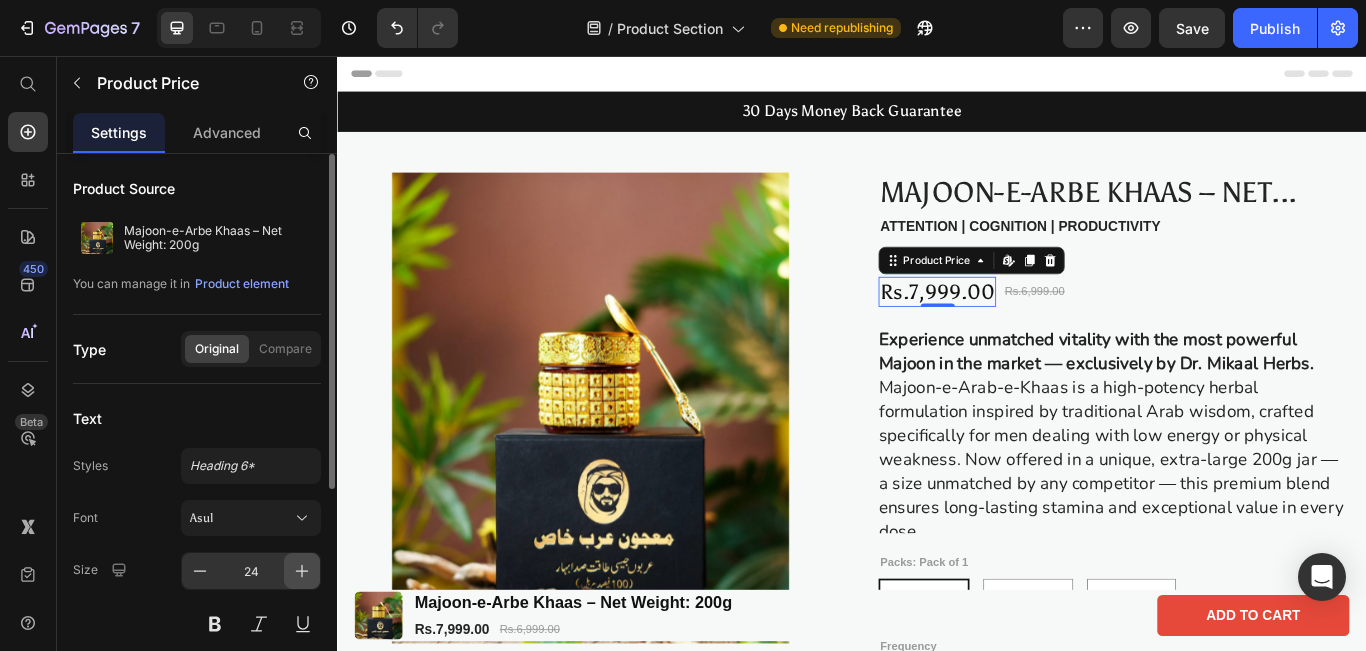 click 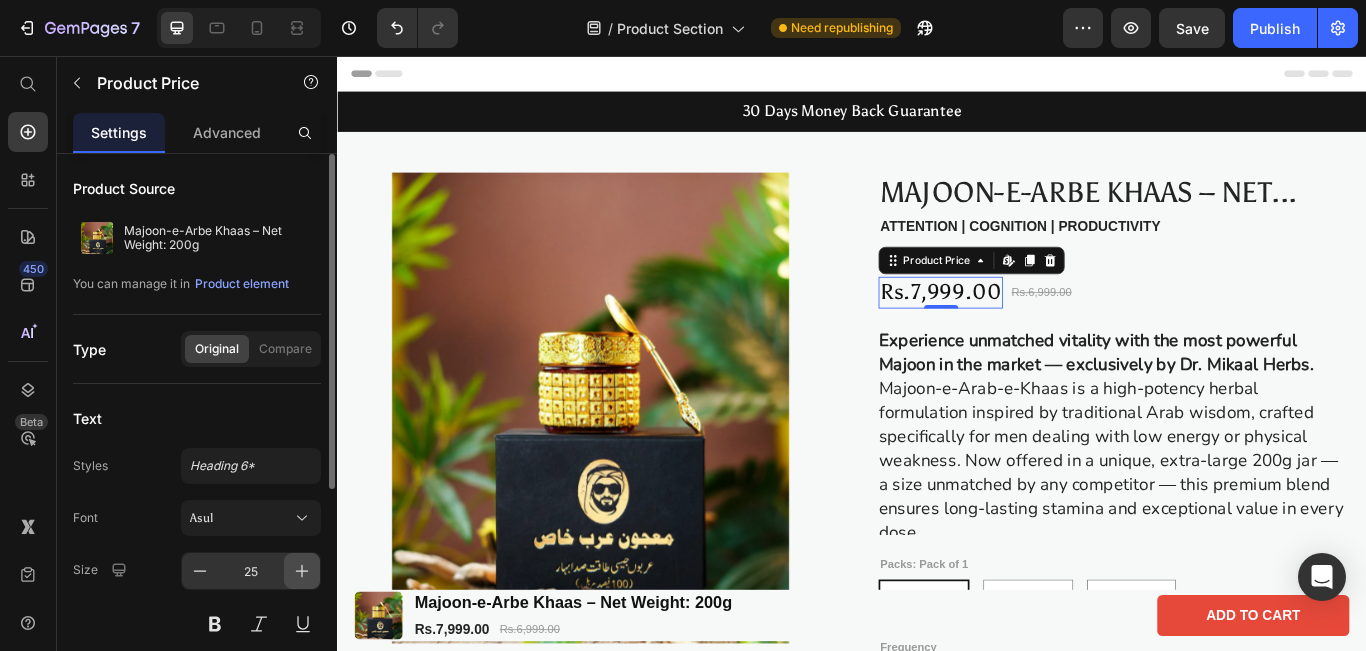 click 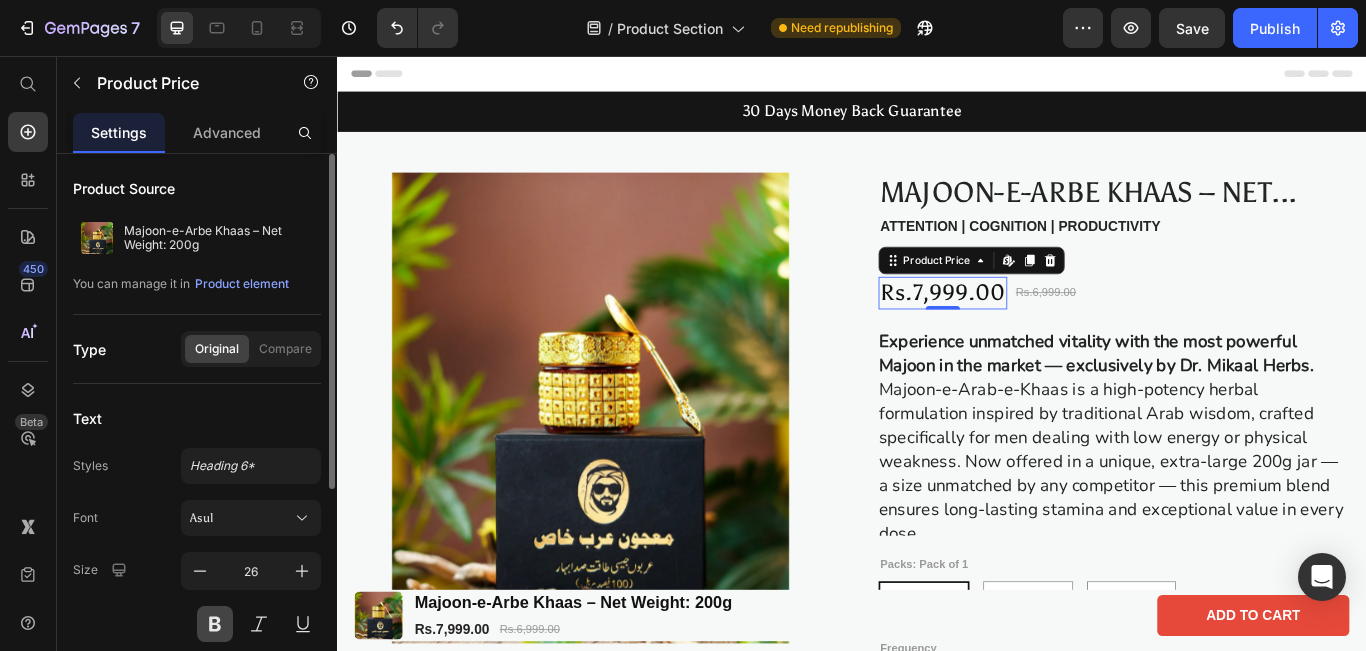 click at bounding box center [215, 624] 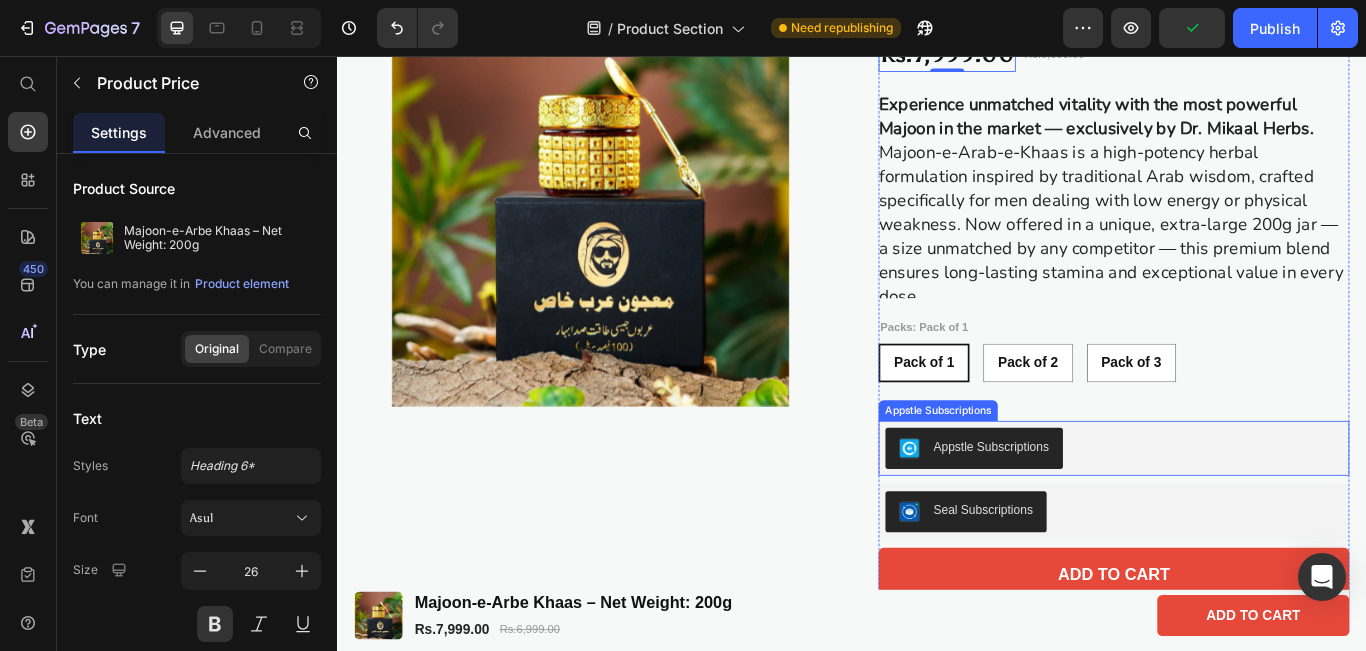 scroll, scrollTop: 409, scrollLeft: 0, axis: vertical 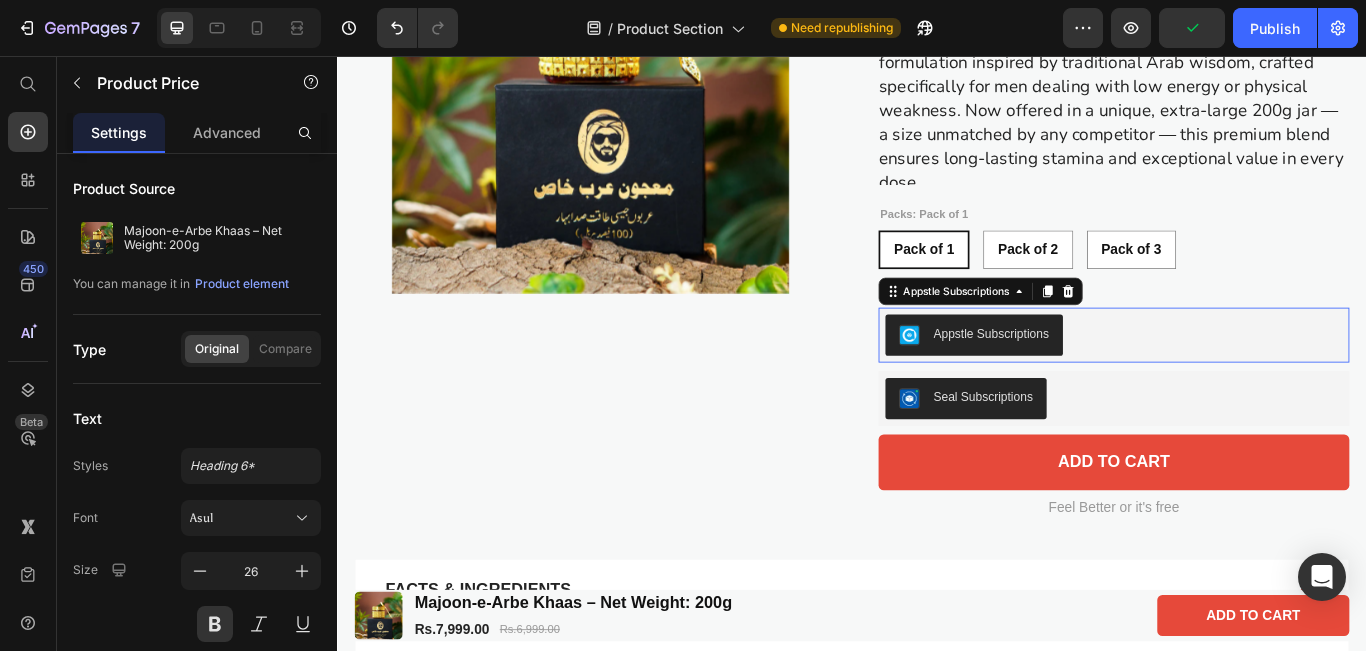 click on "Appstle Subscriptions" at bounding box center (1242, 381) 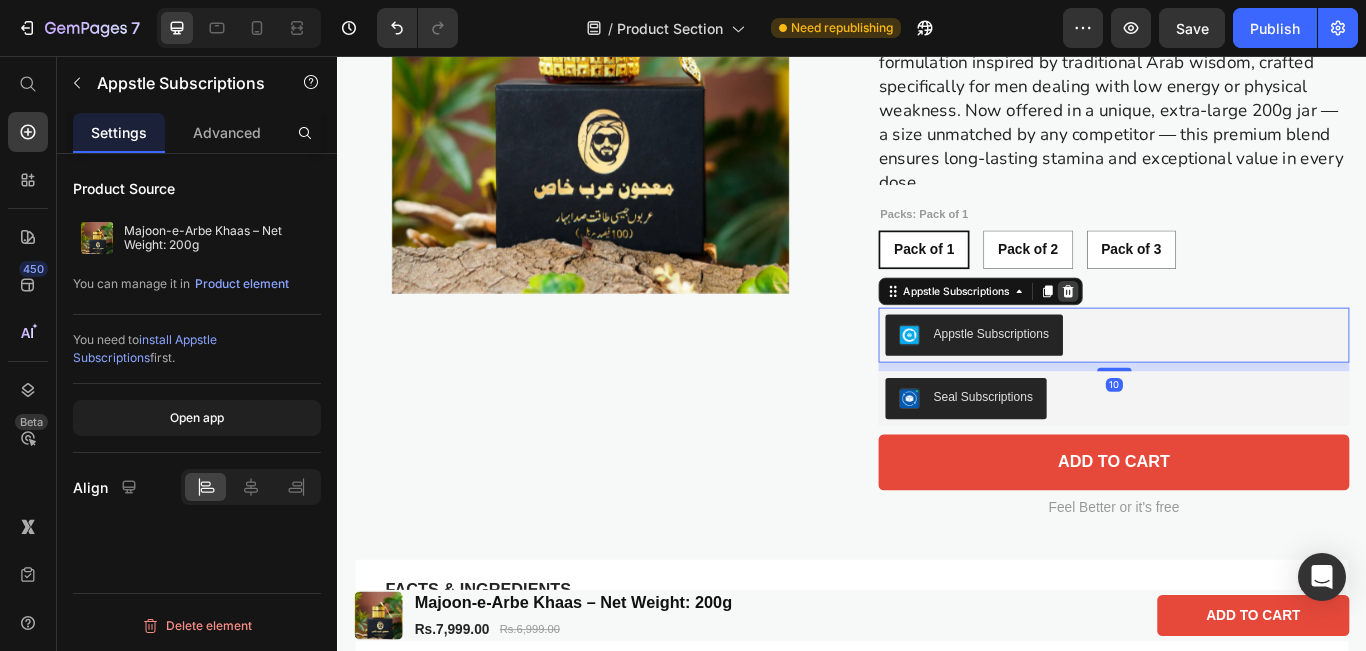 click 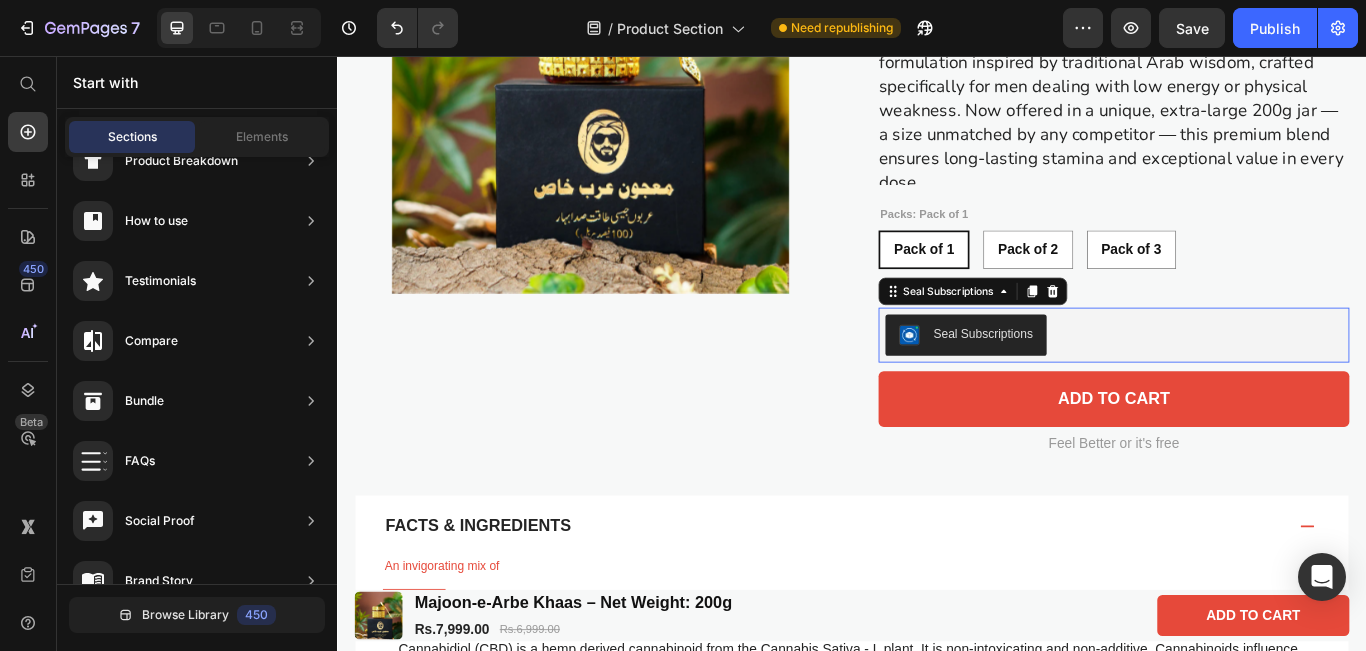 click on "Seal Subscriptions" at bounding box center [1242, 381] 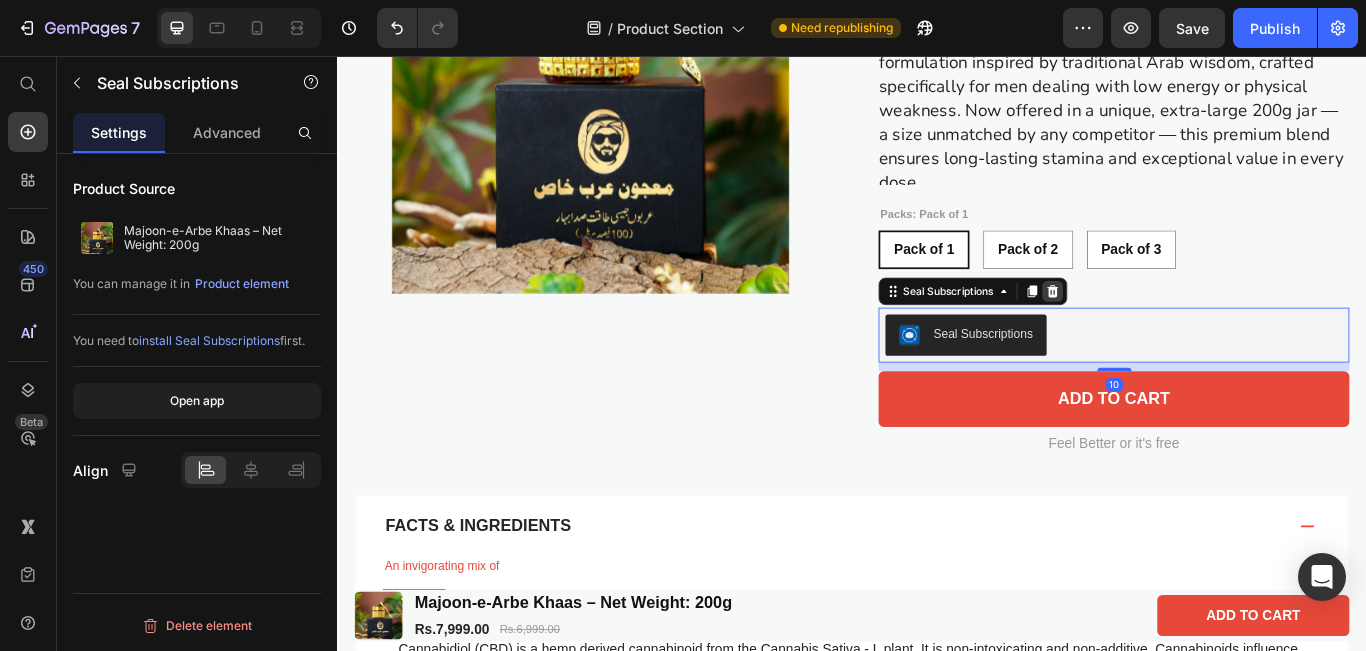 click 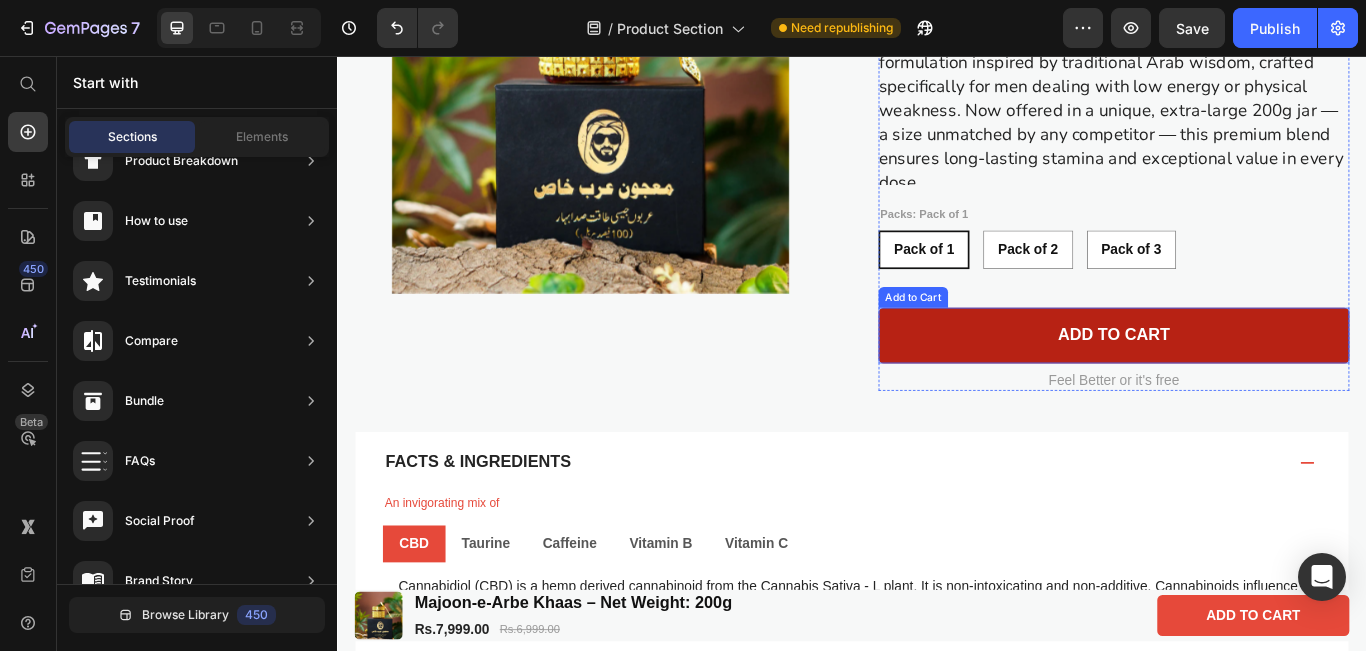 click on "Add to cart" at bounding box center [1242, 381] 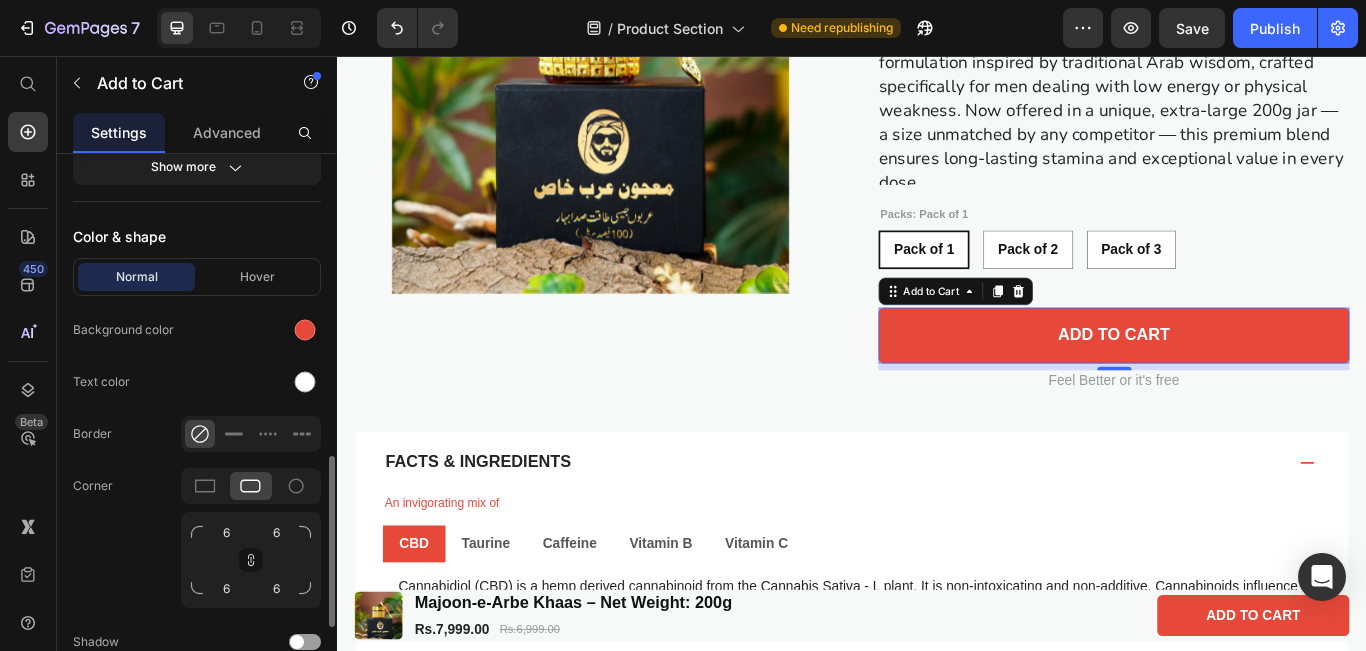scroll, scrollTop: 969, scrollLeft: 0, axis: vertical 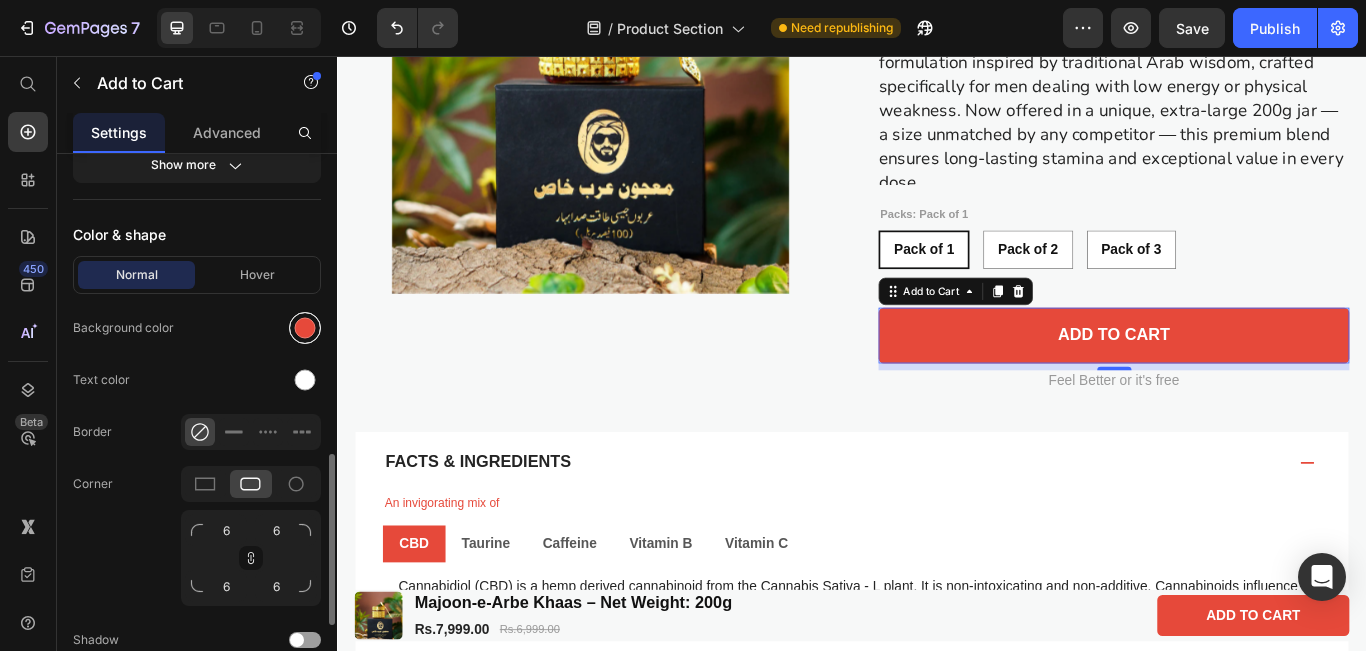 click at bounding box center [305, 328] 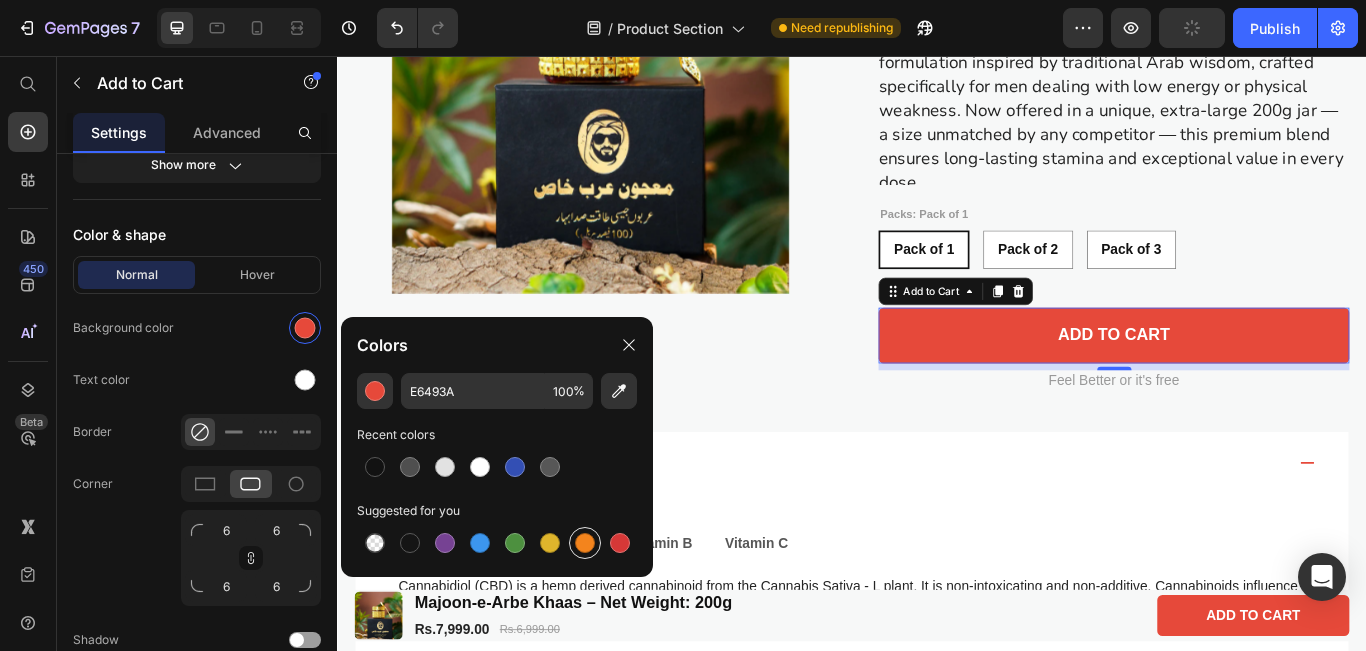 click at bounding box center (585, 543) 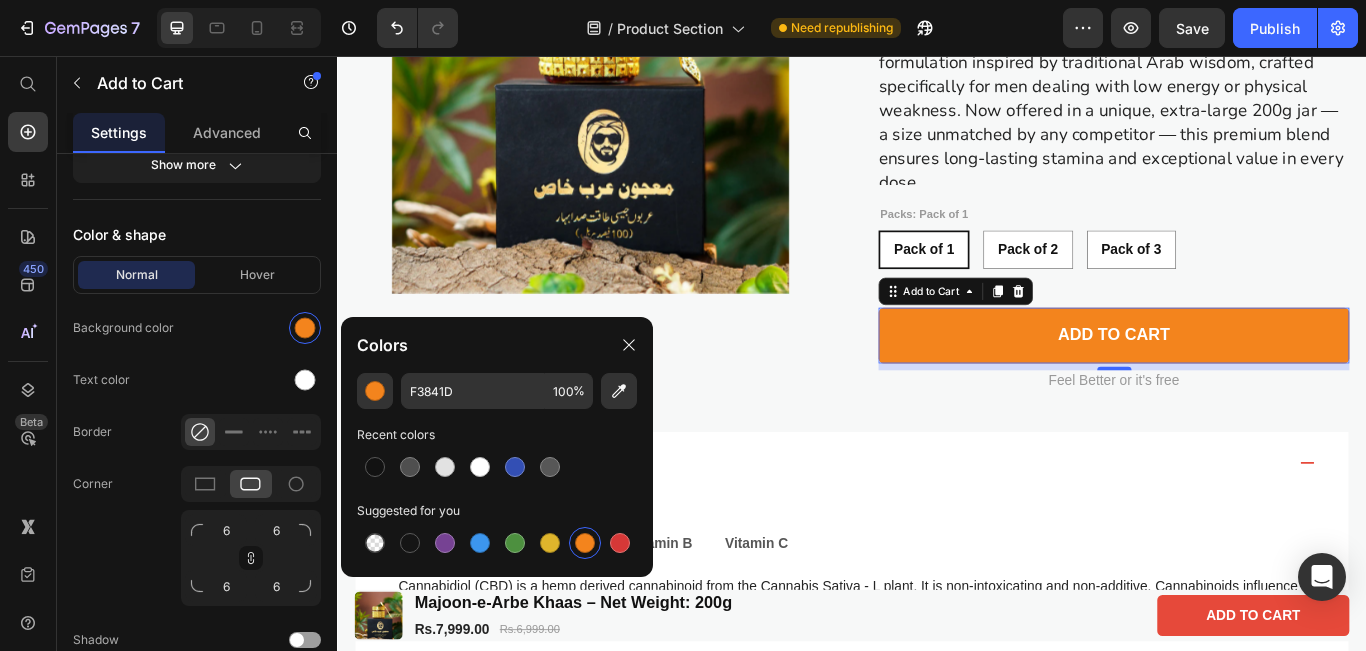 click on "450 Beta" at bounding box center (28, 353) 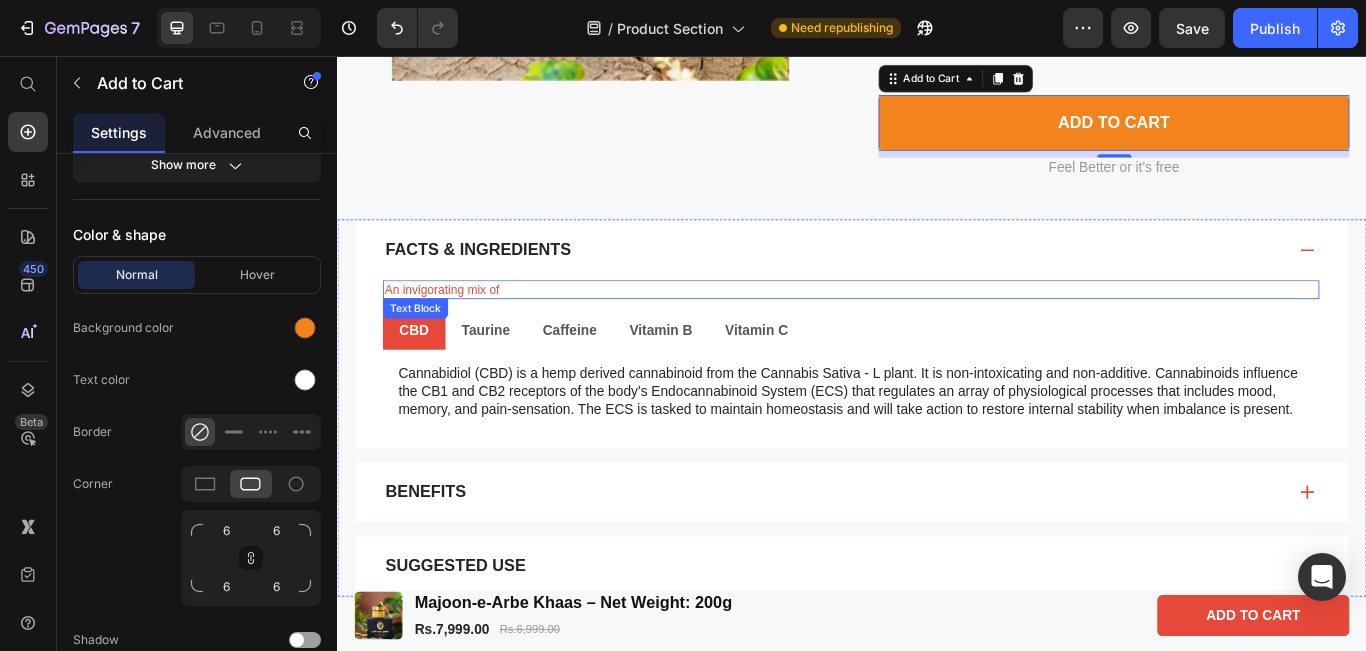 scroll, scrollTop: 658, scrollLeft: 0, axis: vertical 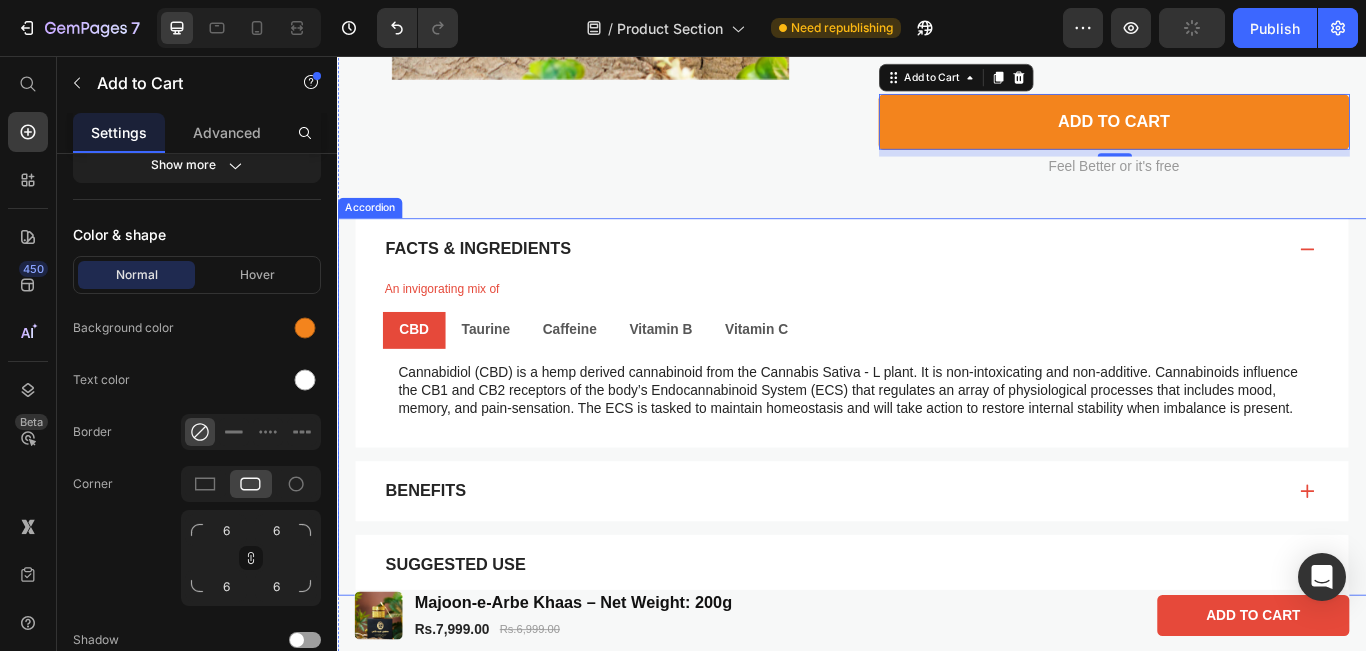 click on "Facts & Ingredients" at bounding box center [917, 280] 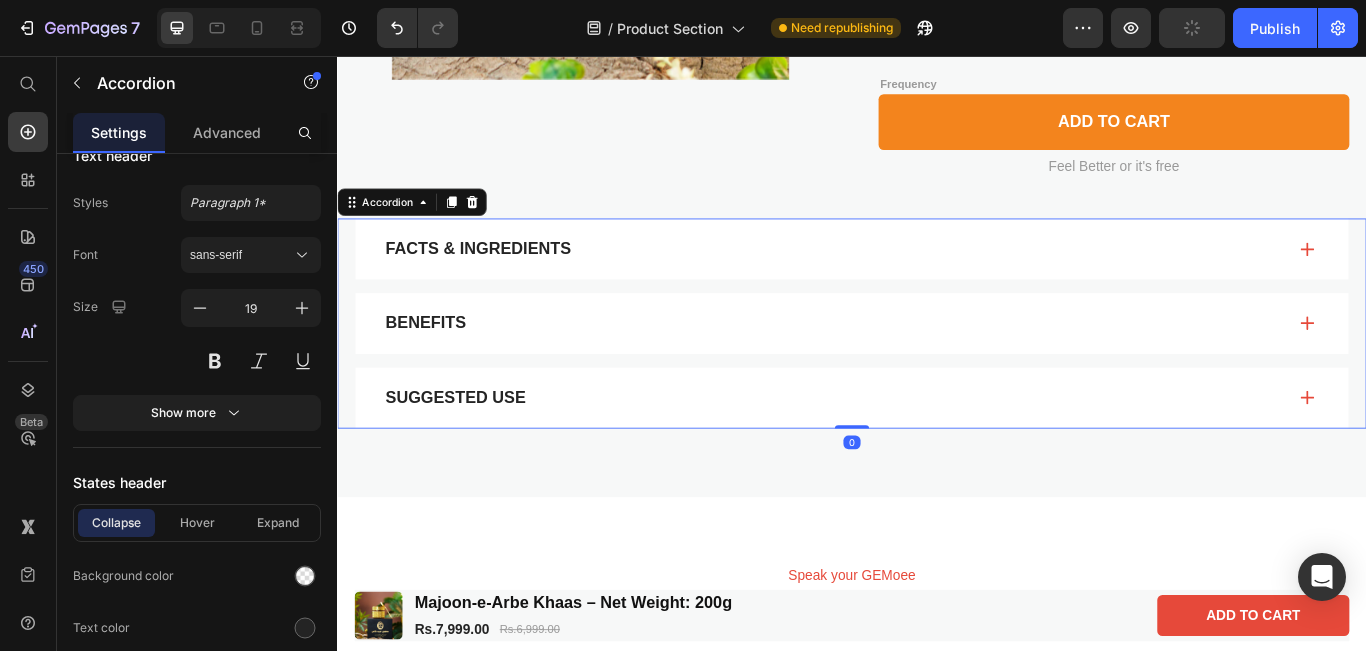 scroll, scrollTop: 0, scrollLeft: 0, axis: both 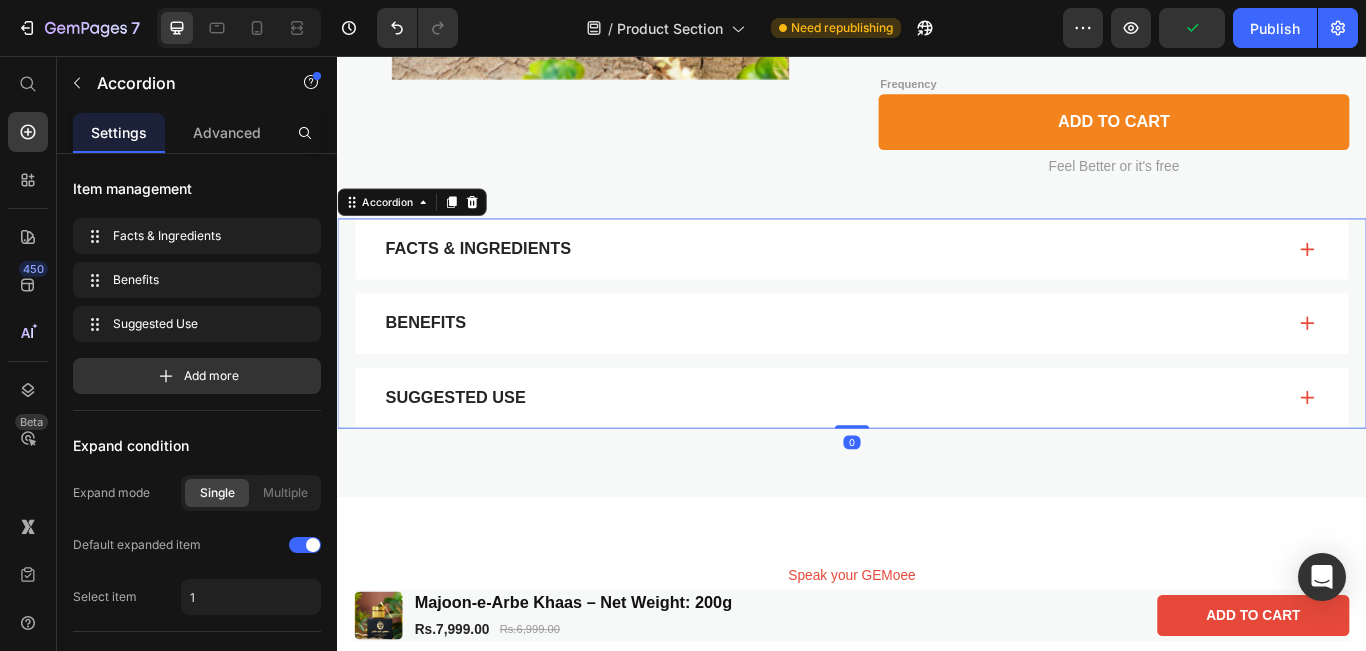 click on "Facts & Ingredients" at bounding box center (917, 280) 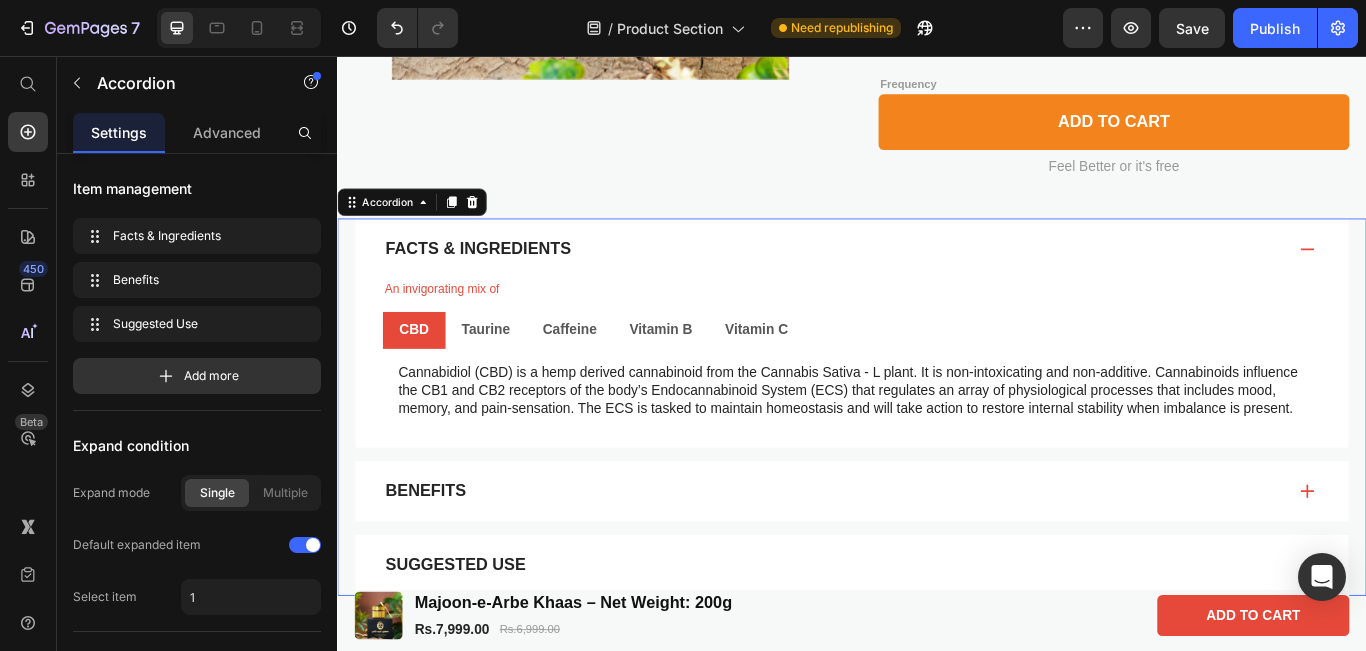 click on "Facts & Ingredients" at bounding box center [917, 280] 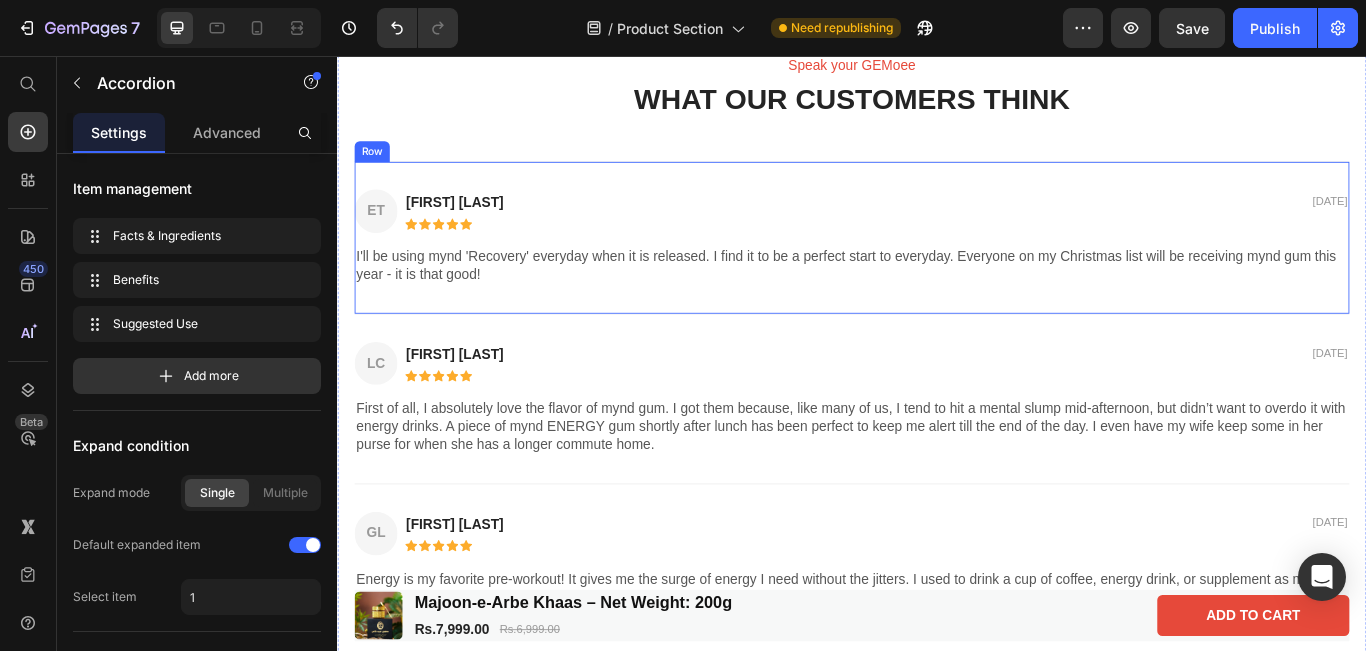 scroll, scrollTop: 1257, scrollLeft: 0, axis: vertical 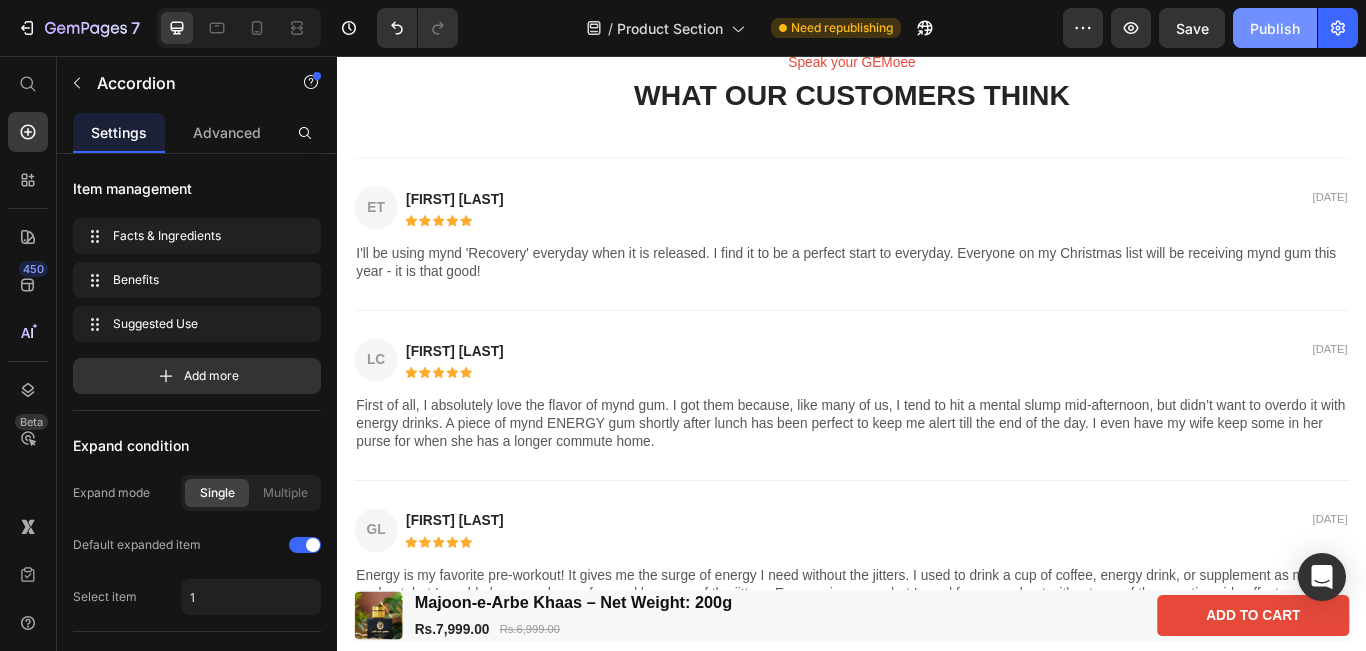 click on "Publish" at bounding box center (1275, 28) 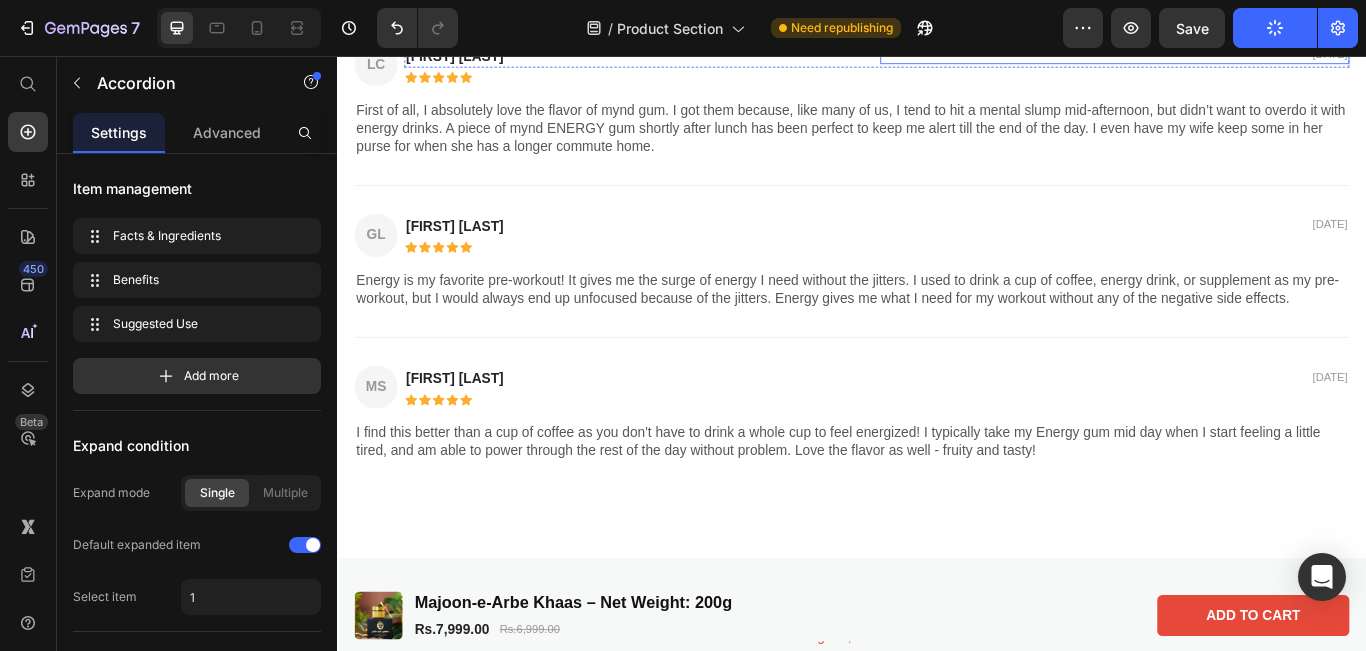 scroll, scrollTop: 1602, scrollLeft: 0, axis: vertical 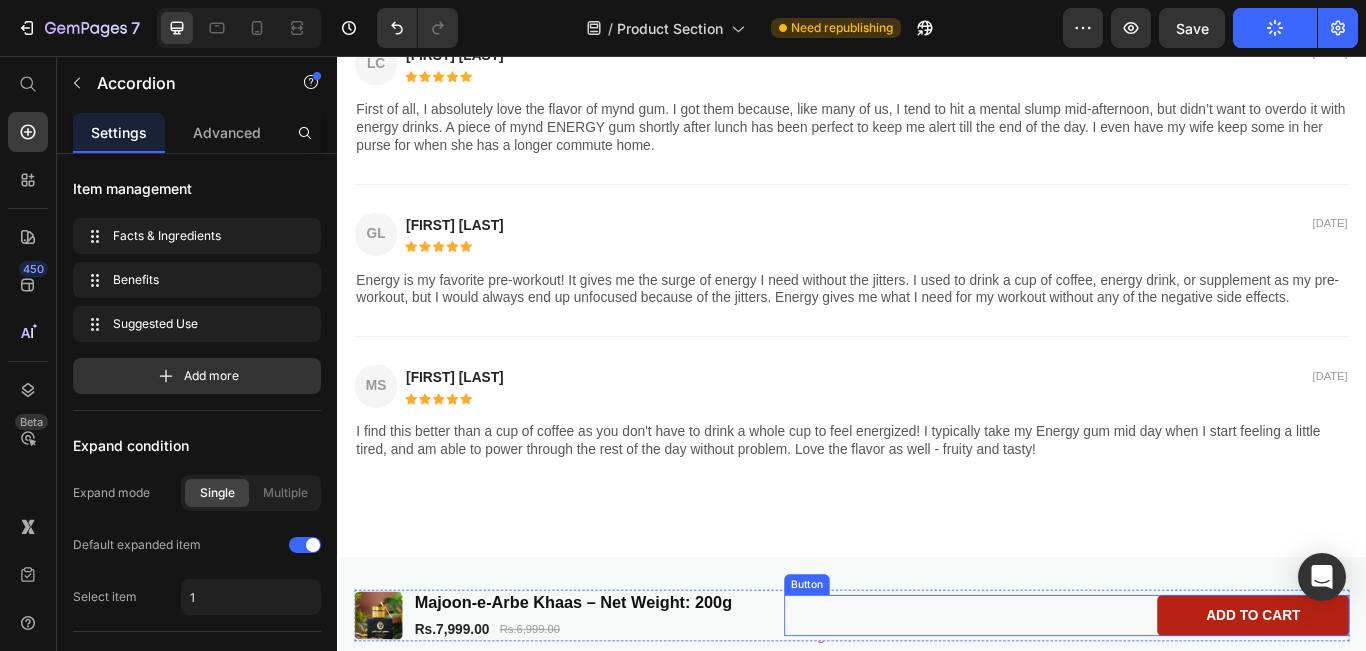 click on "Add to cart" at bounding box center [1405, 708] 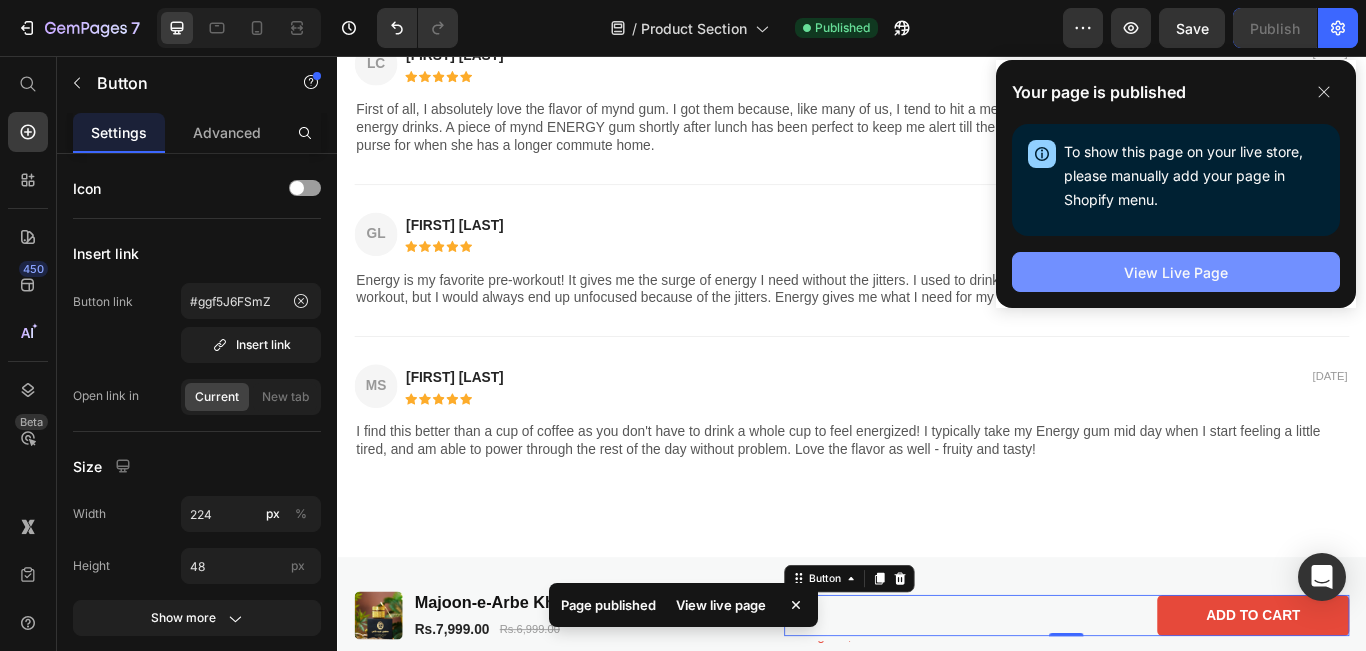 click on "View Live Page" at bounding box center [1176, 272] 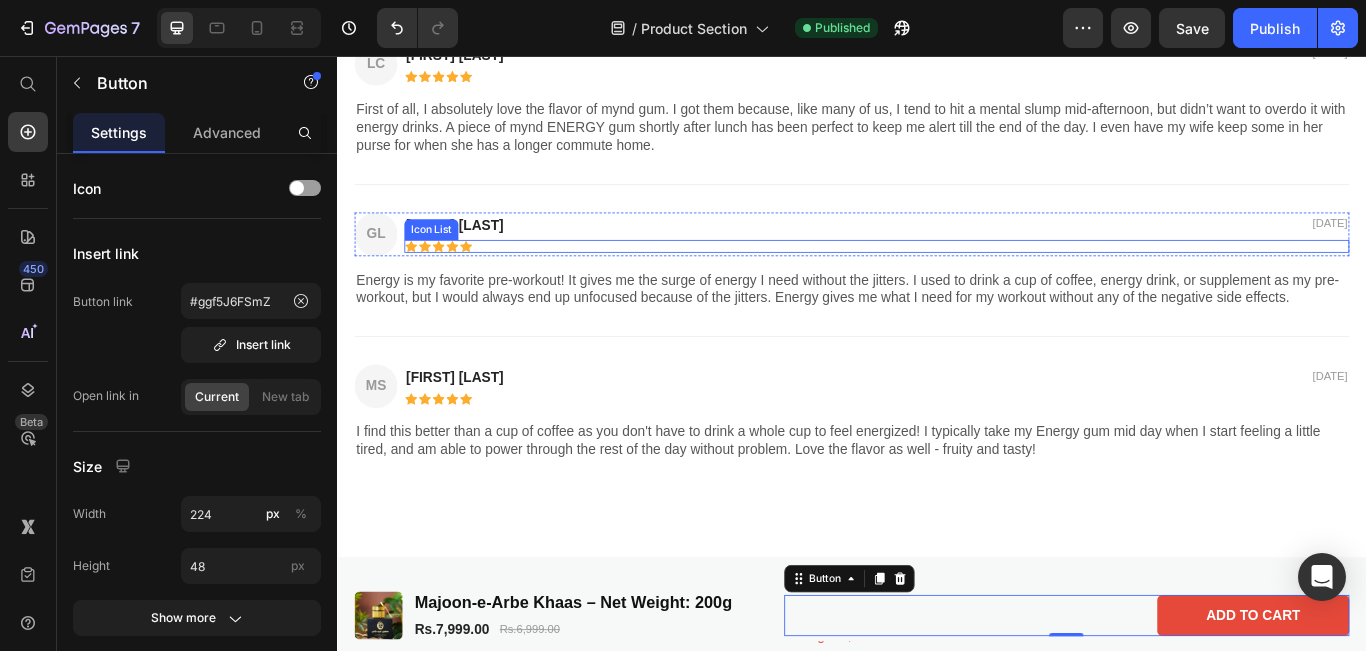 scroll, scrollTop: 1286, scrollLeft: 0, axis: vertical 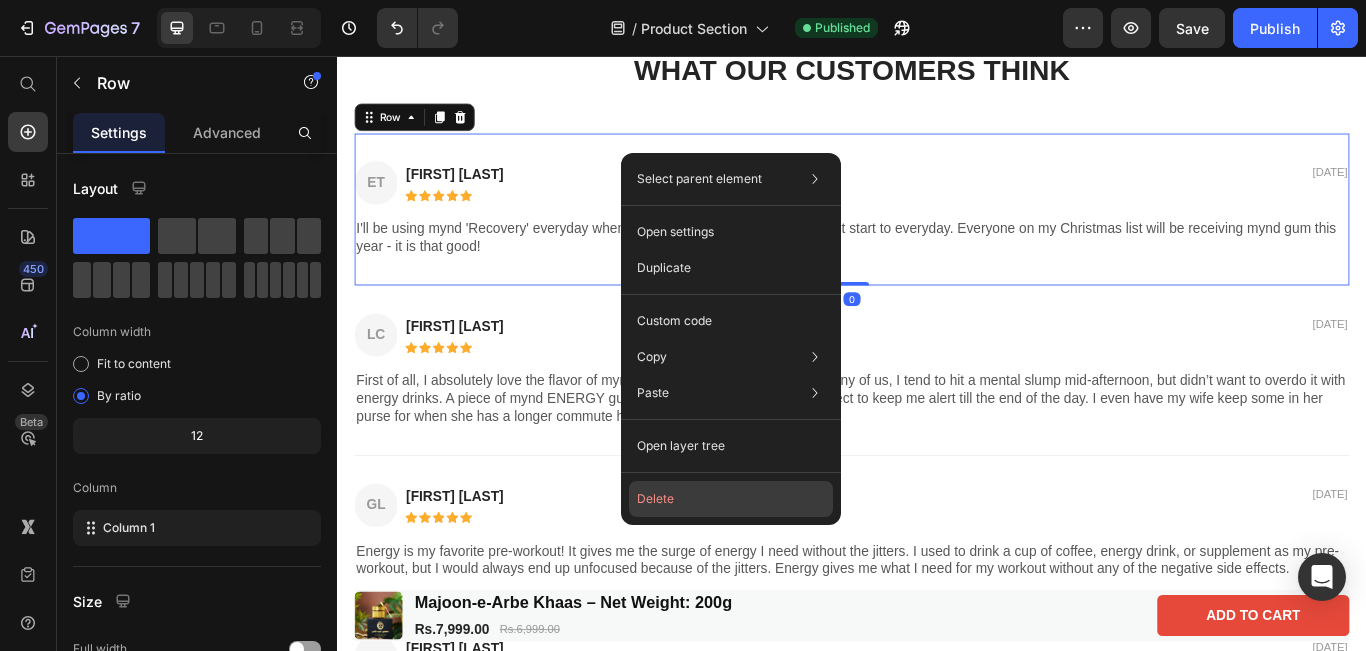 click on "Delete" 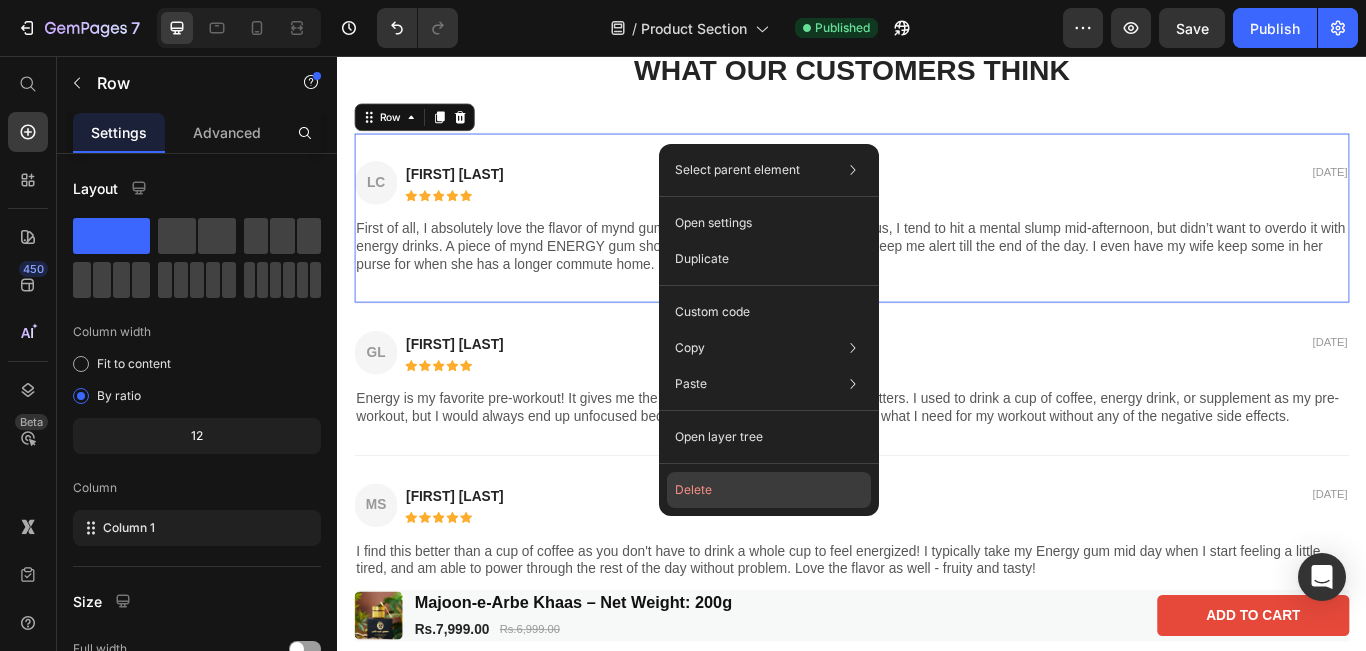 click on "Delete" 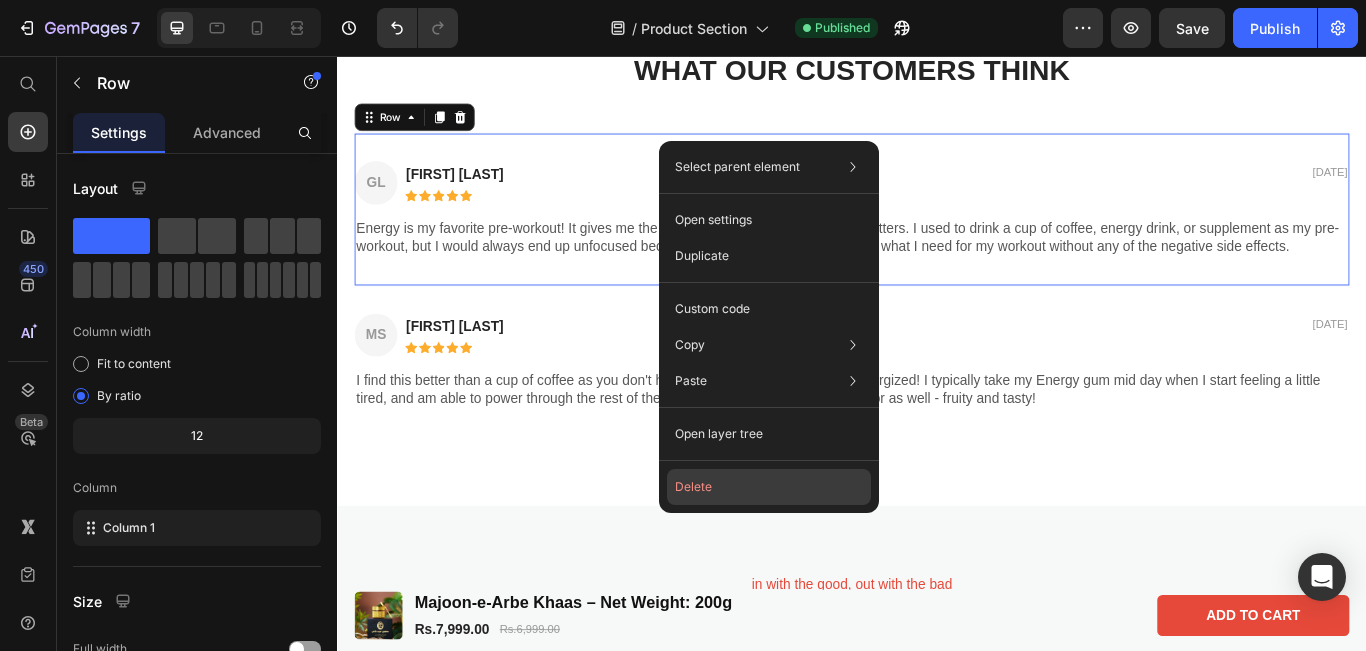 click on "Delete" 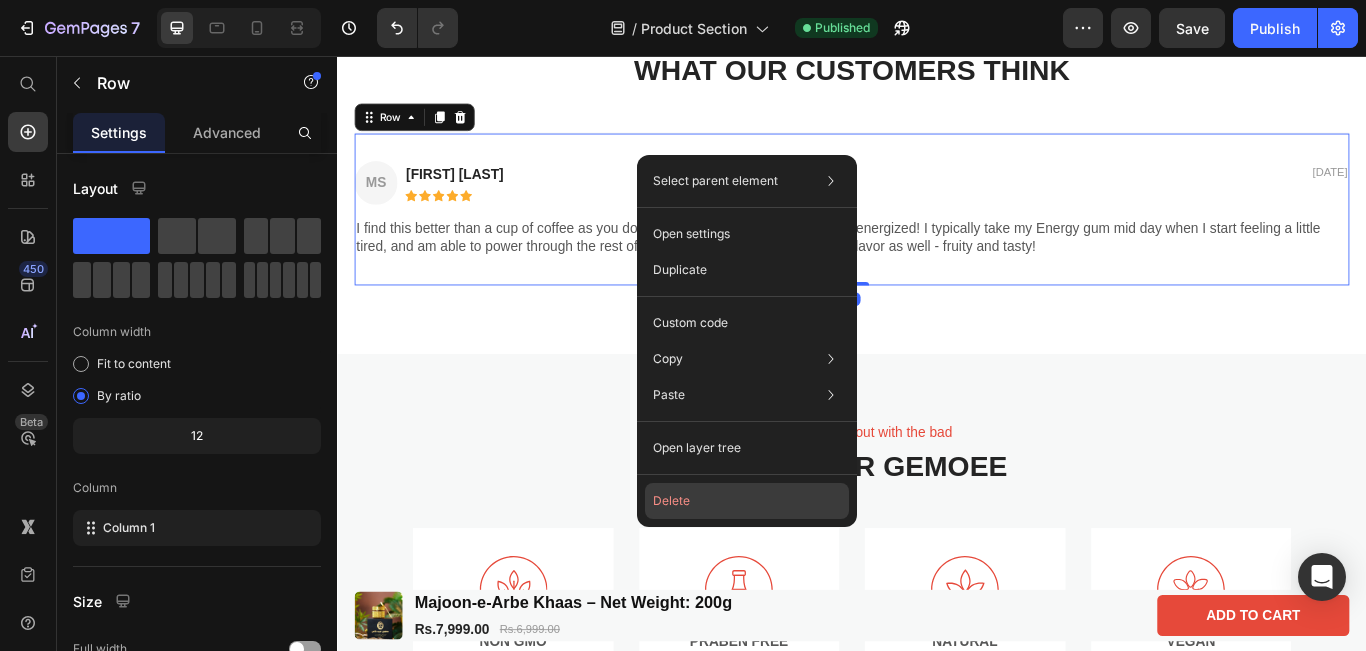 click on "Delete" 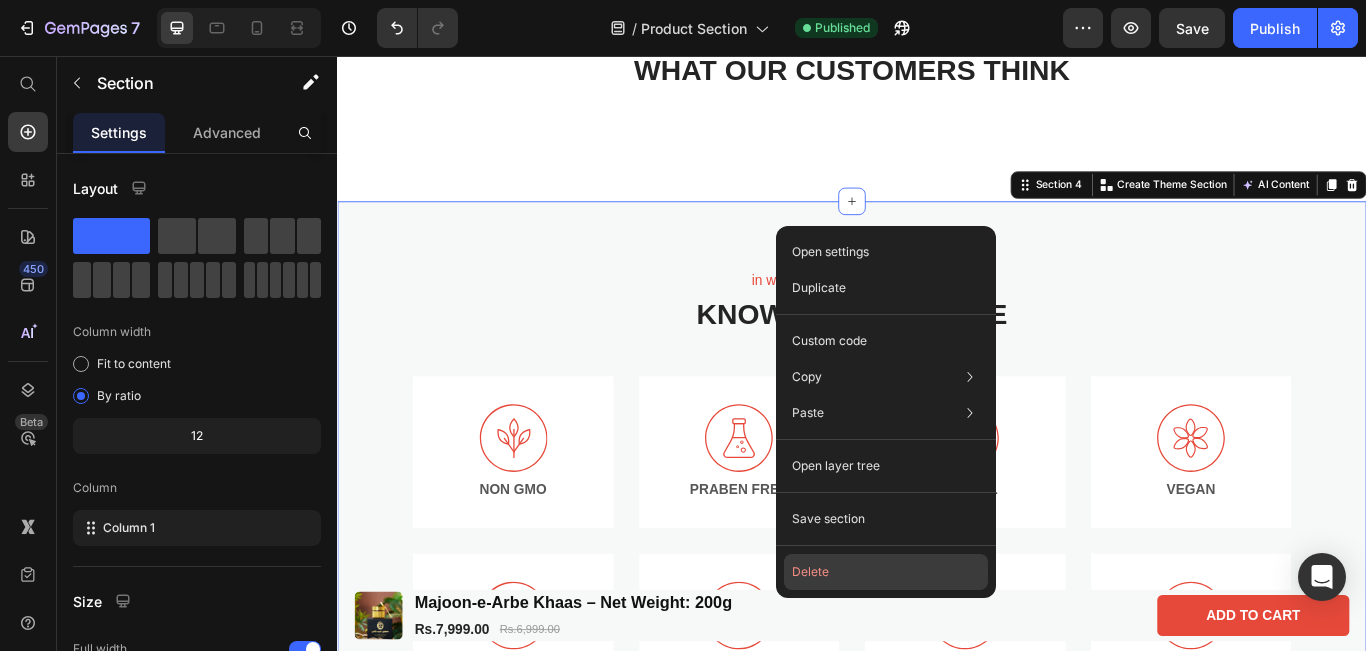 click on "Delete" 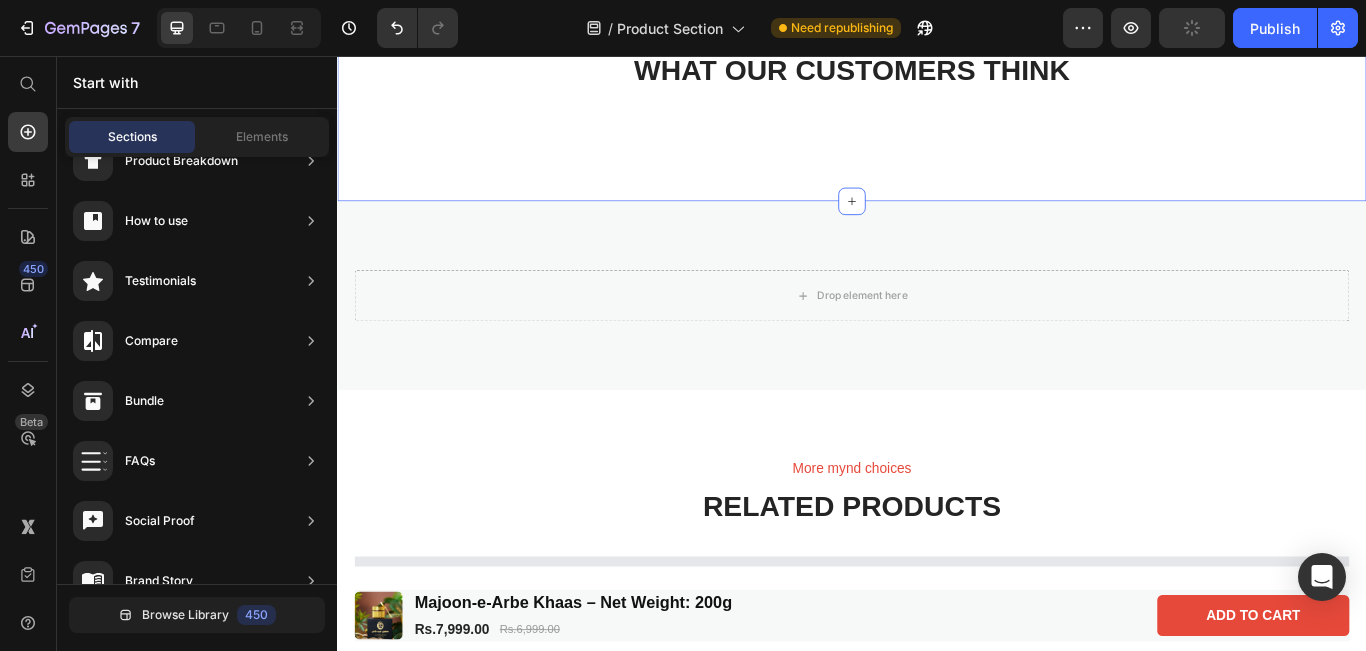 scroll, scrollTop: 1055, scrollLeft: 0, axis: vertical 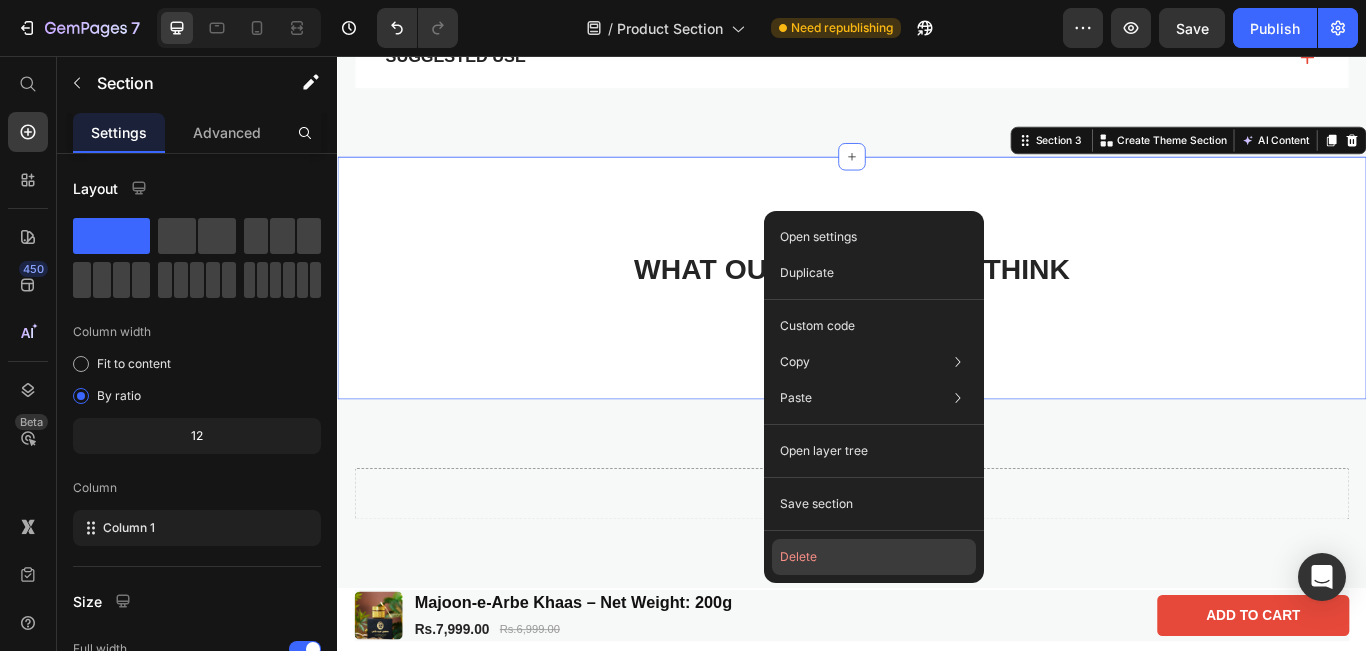 click on "Delete" 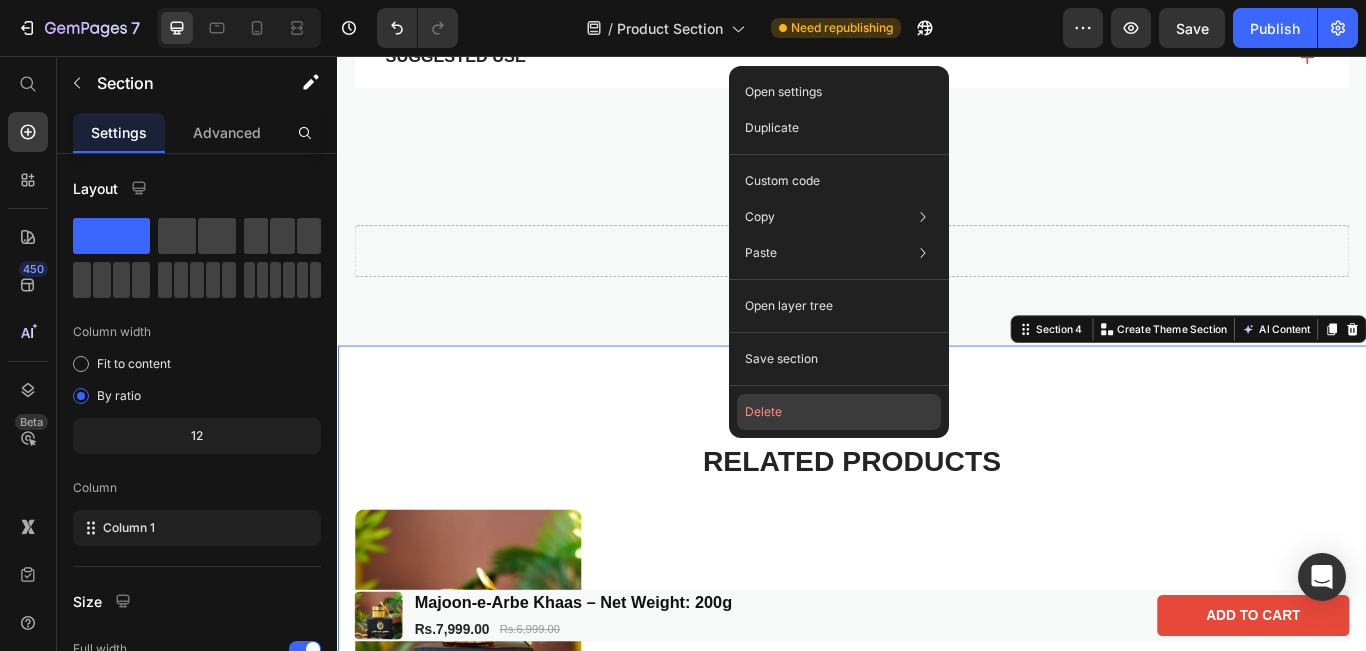 click on "Delete" 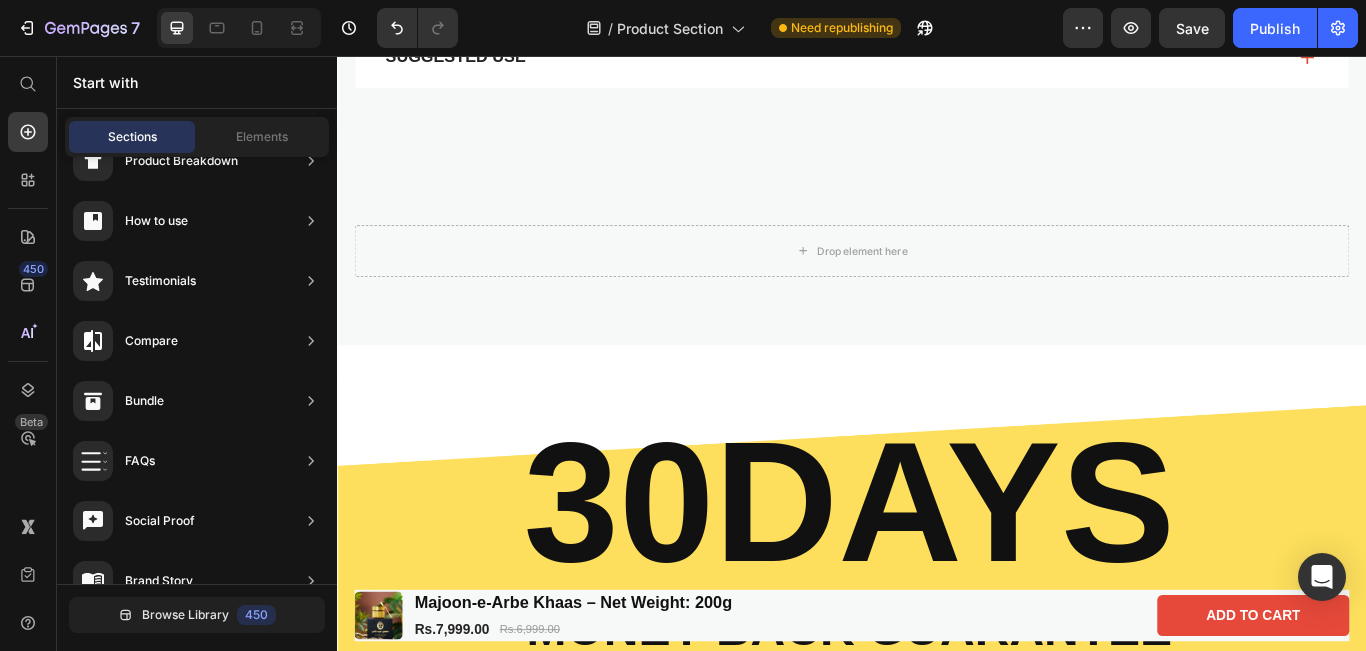 scroll, scrollTop: 952, scrollLeft: 0, axis: vertical 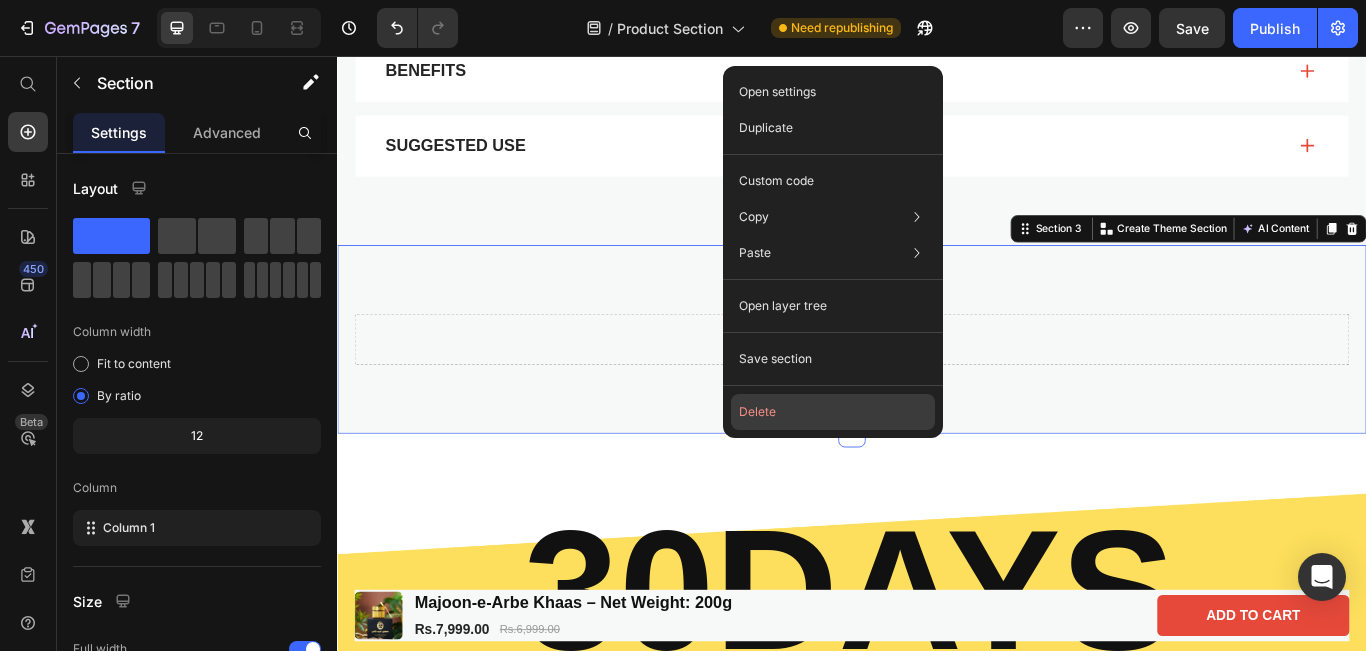 click on "Delete" 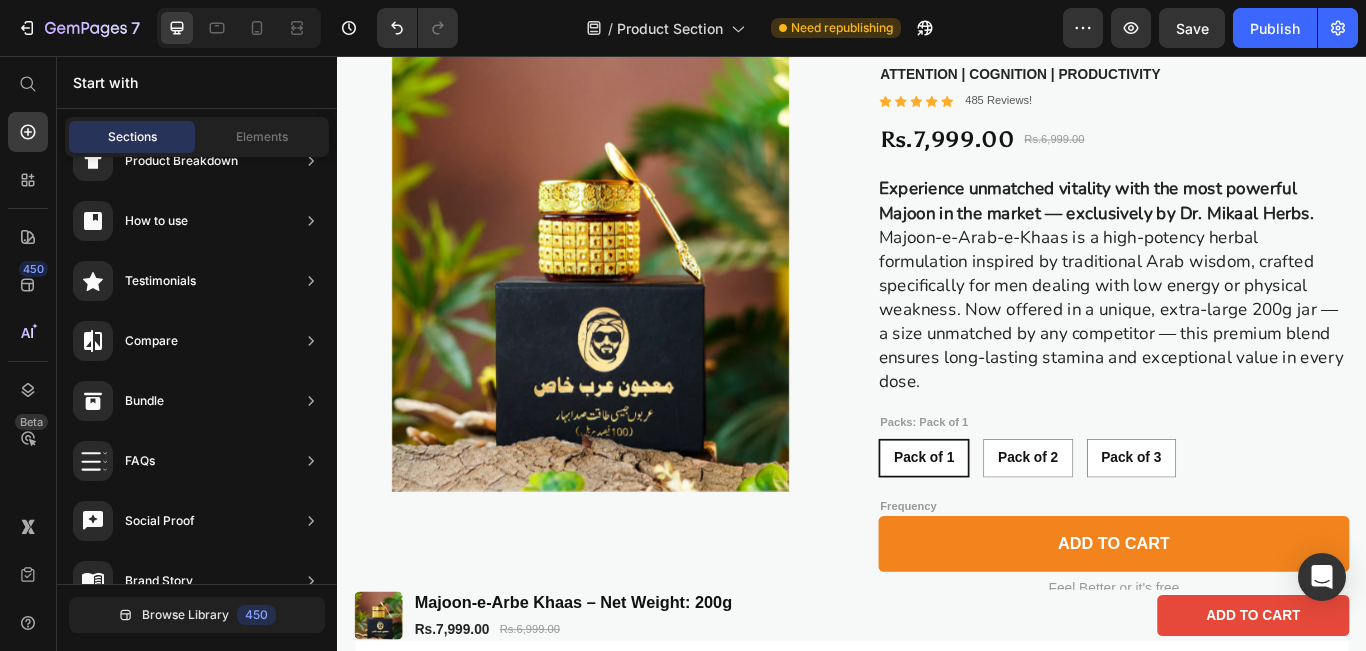 scroll, scrollTop: 162, scrollLeft: 0, axis: vertical 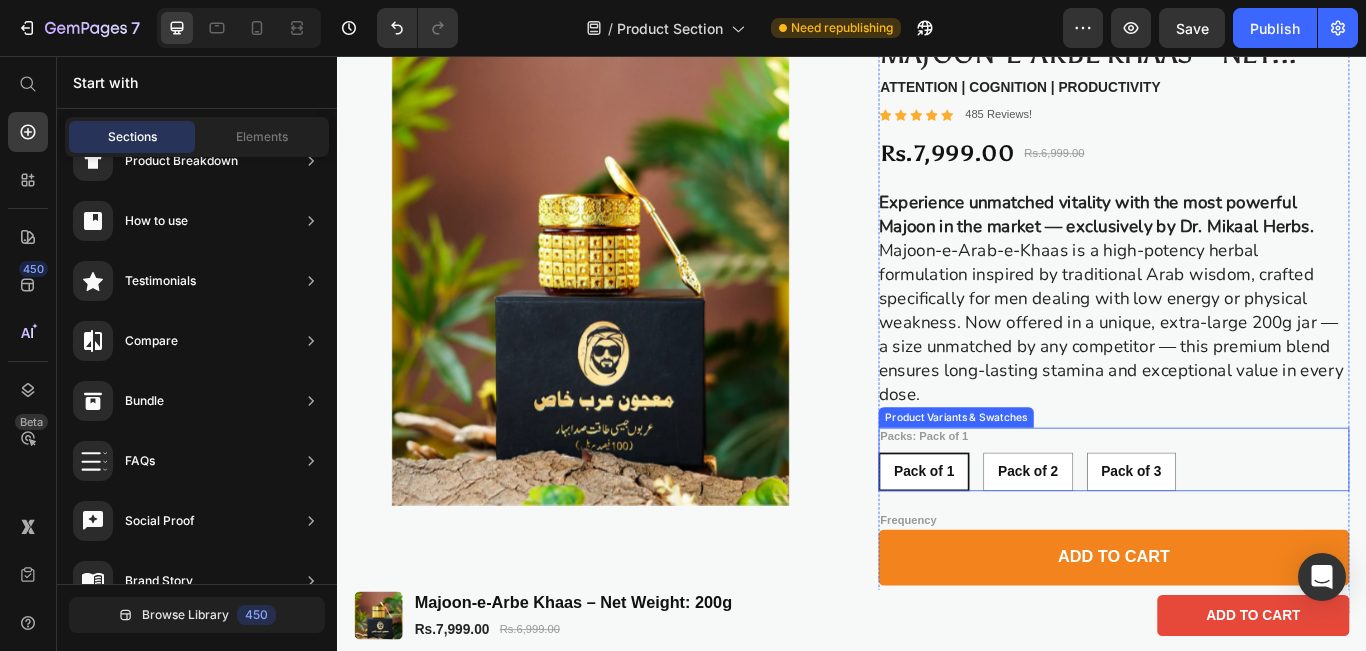 click on "Pack of 1" at bounding box center [1021, 540] 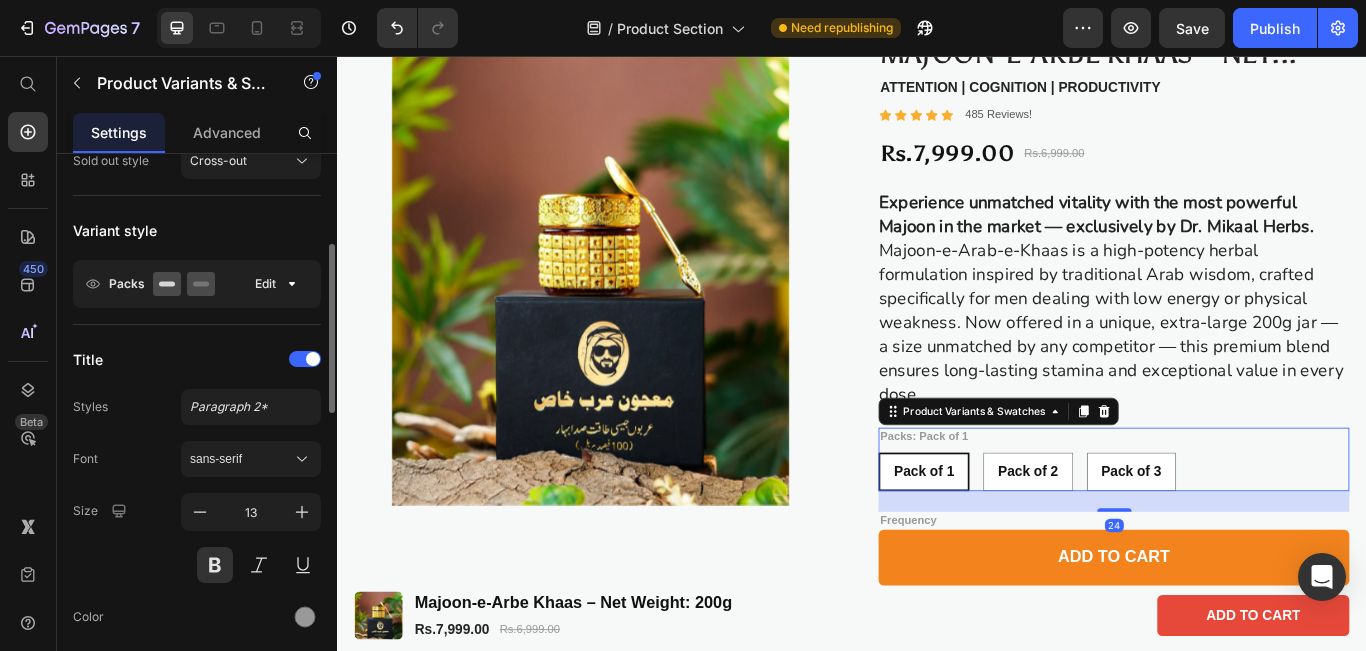 scroll, scrollTop: 290, scrollLeft: 0, axis: vertical 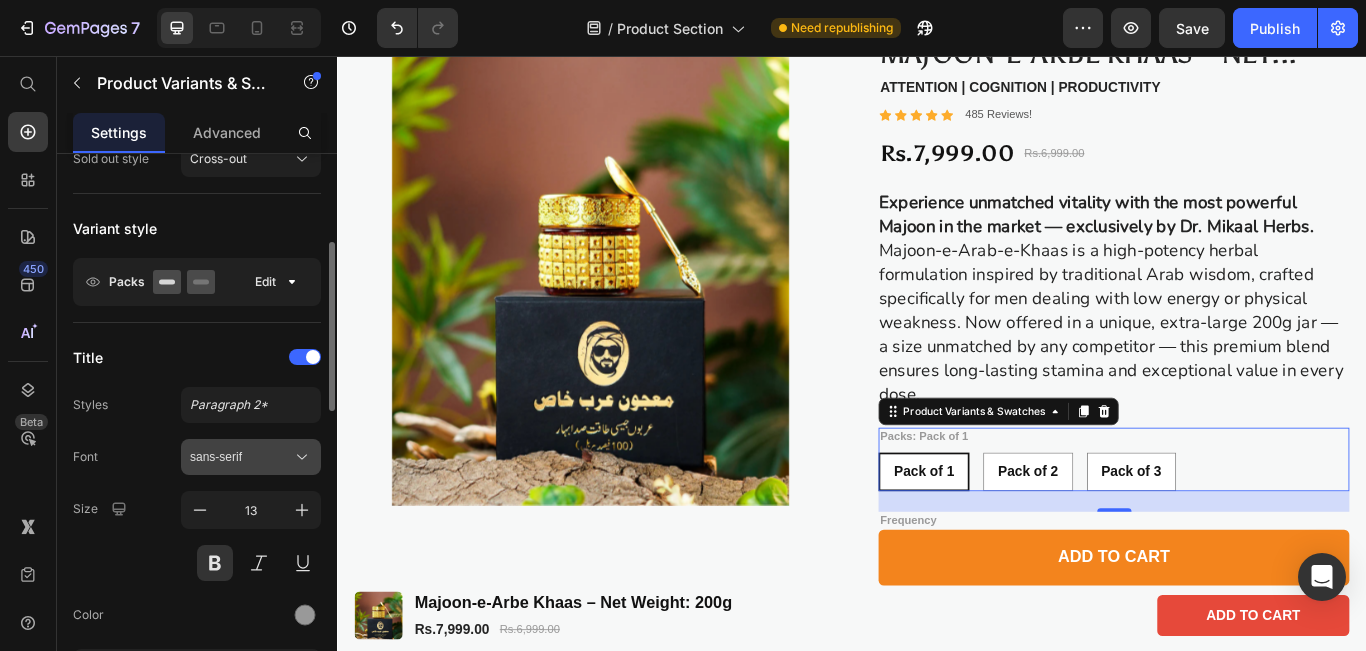 click on "sans-serif" at bounding box center (241, 457) 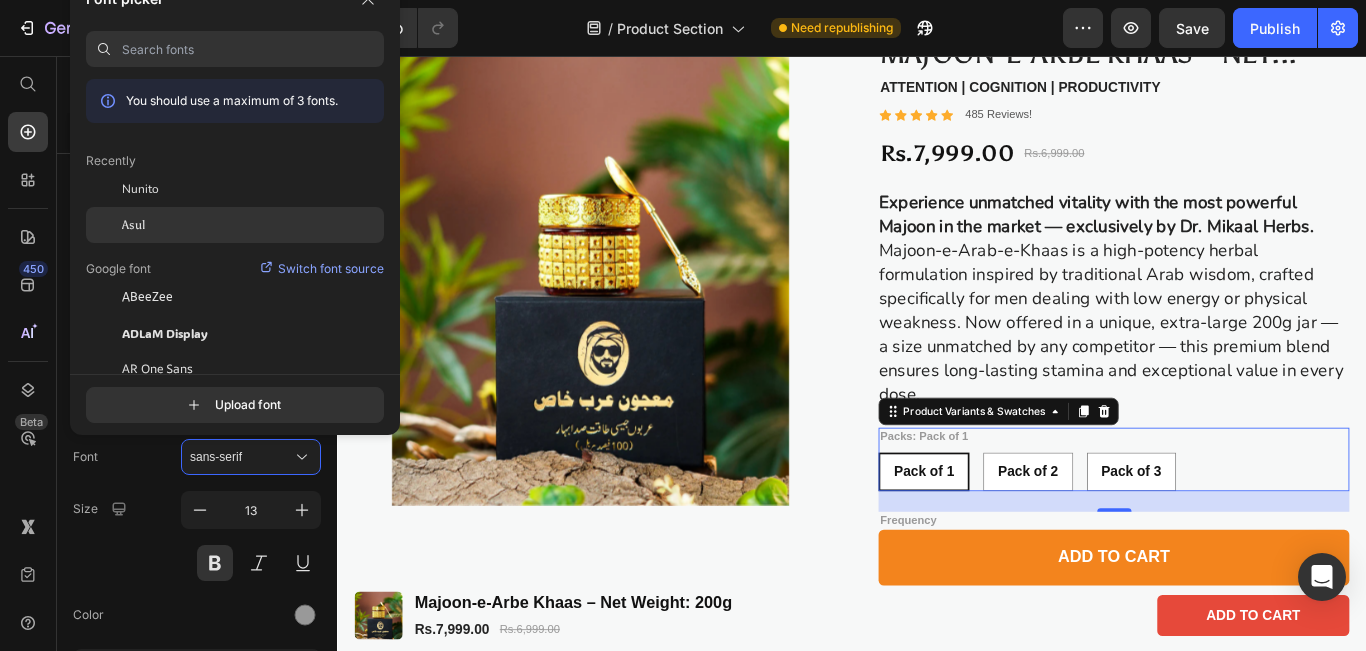 click on "Asul" 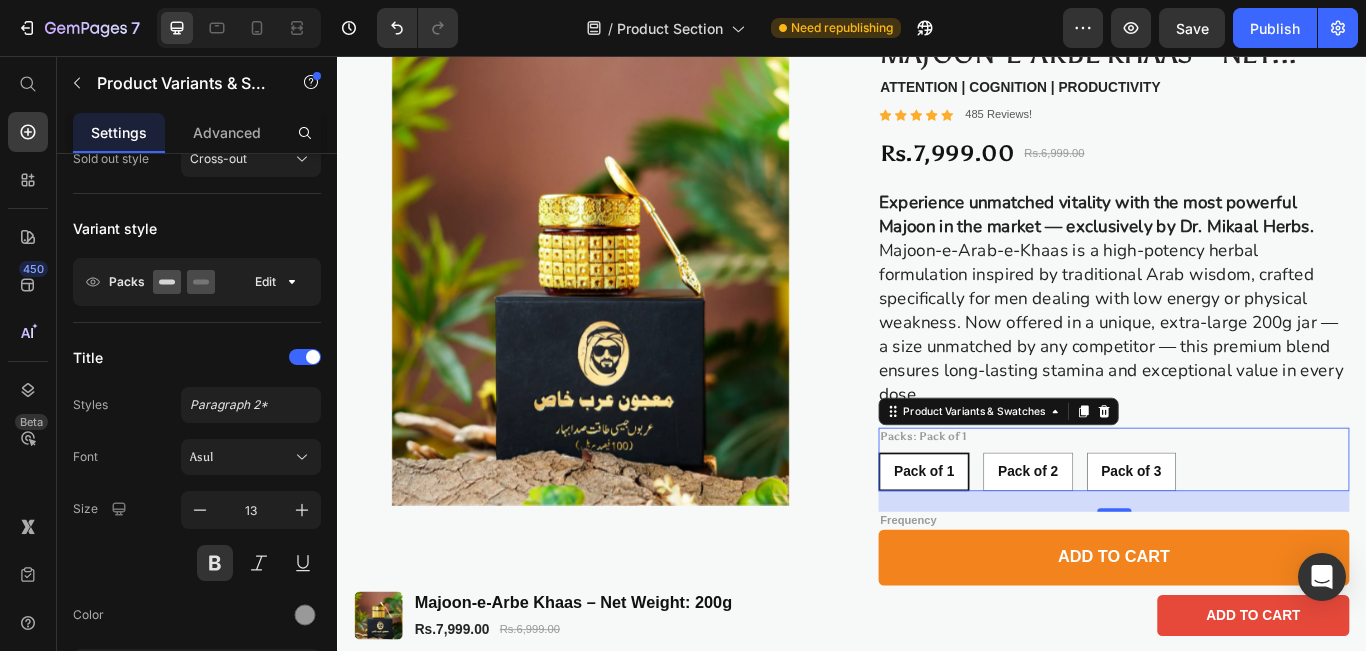 click on "Pack of 1" at bounding box center (1021, 540) 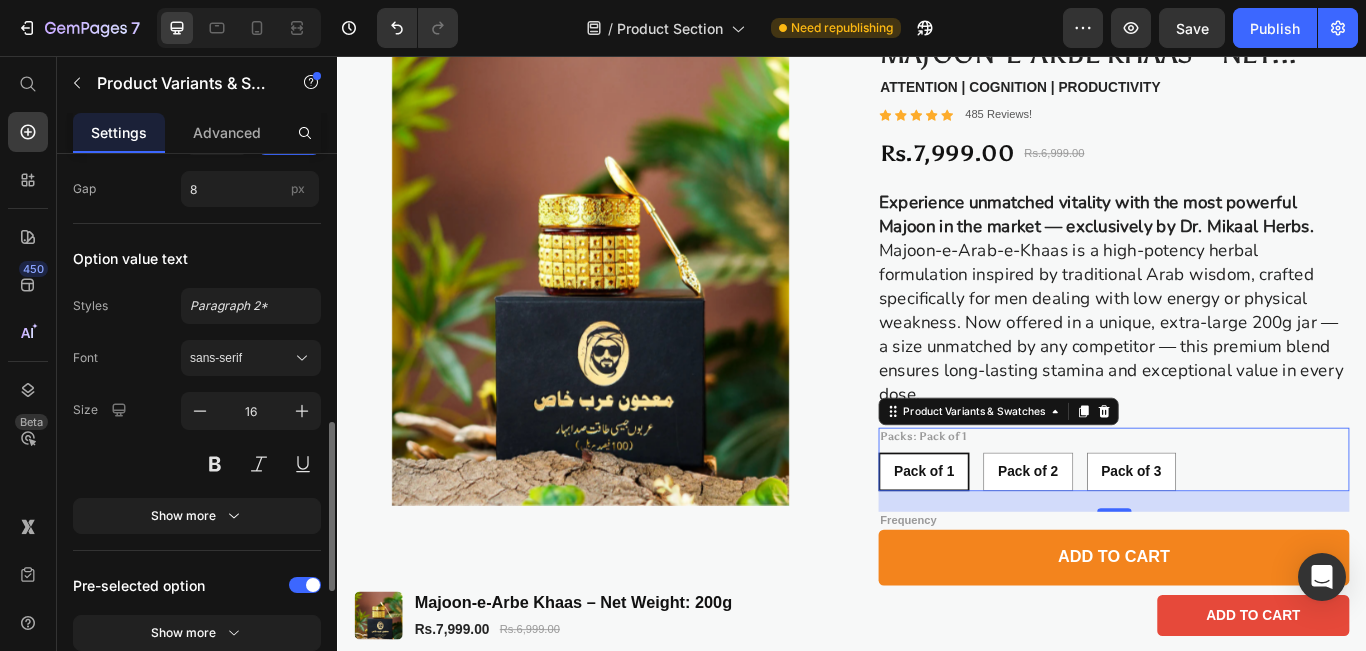 scroll, scrollTop: 881, scrollLeft: 0, axis: vertical 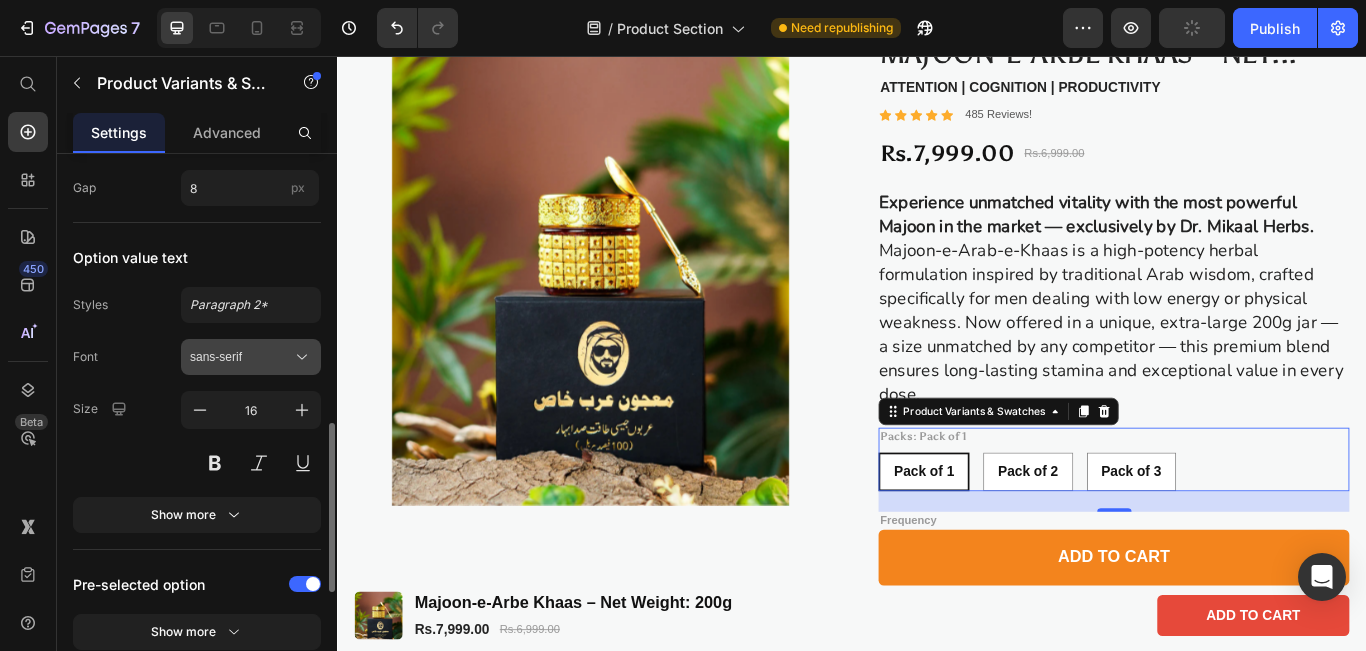 click on "sans-serif" at bounding box center (241, 357) 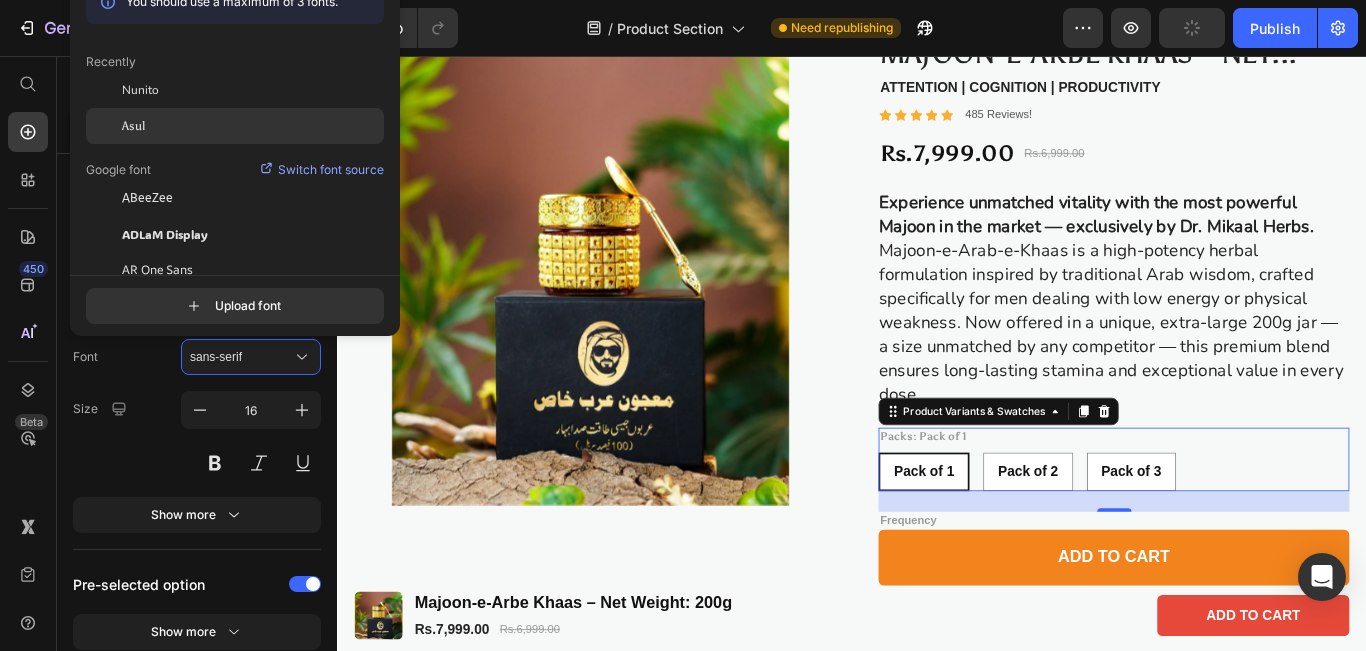 click on "Asul" 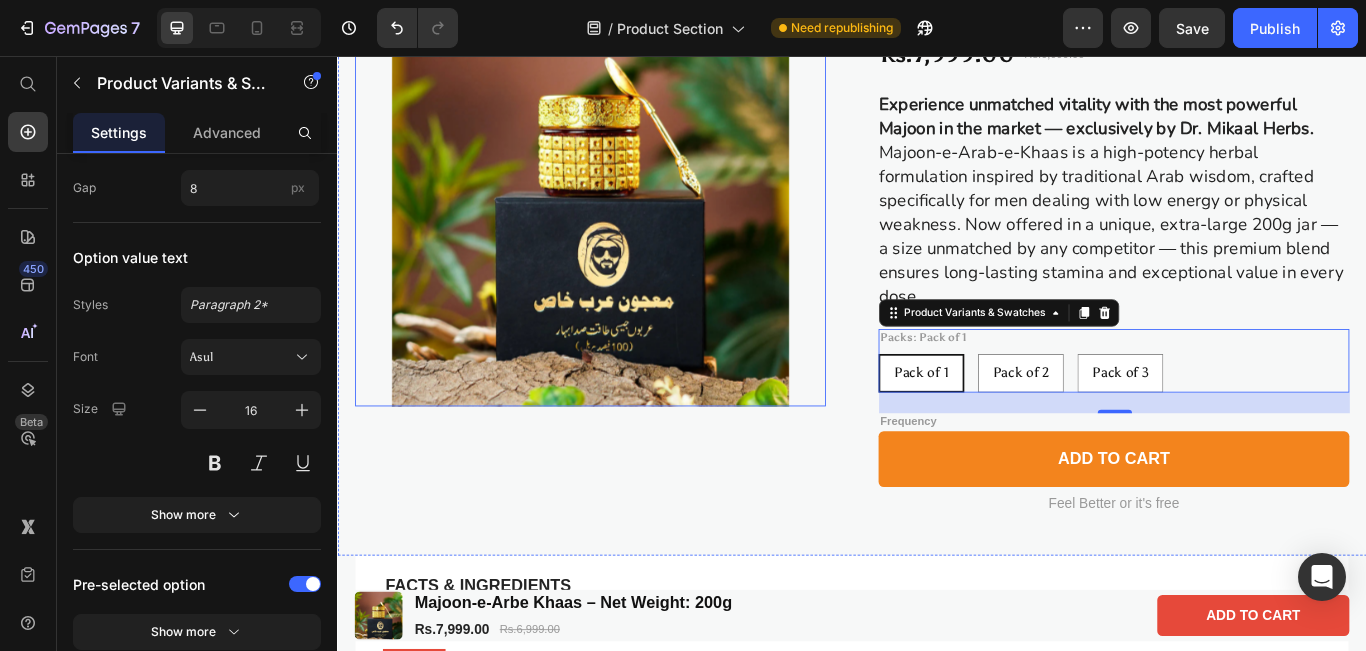 scroll, scrollTop: 280, scrollLeft: 0, axis: vertical 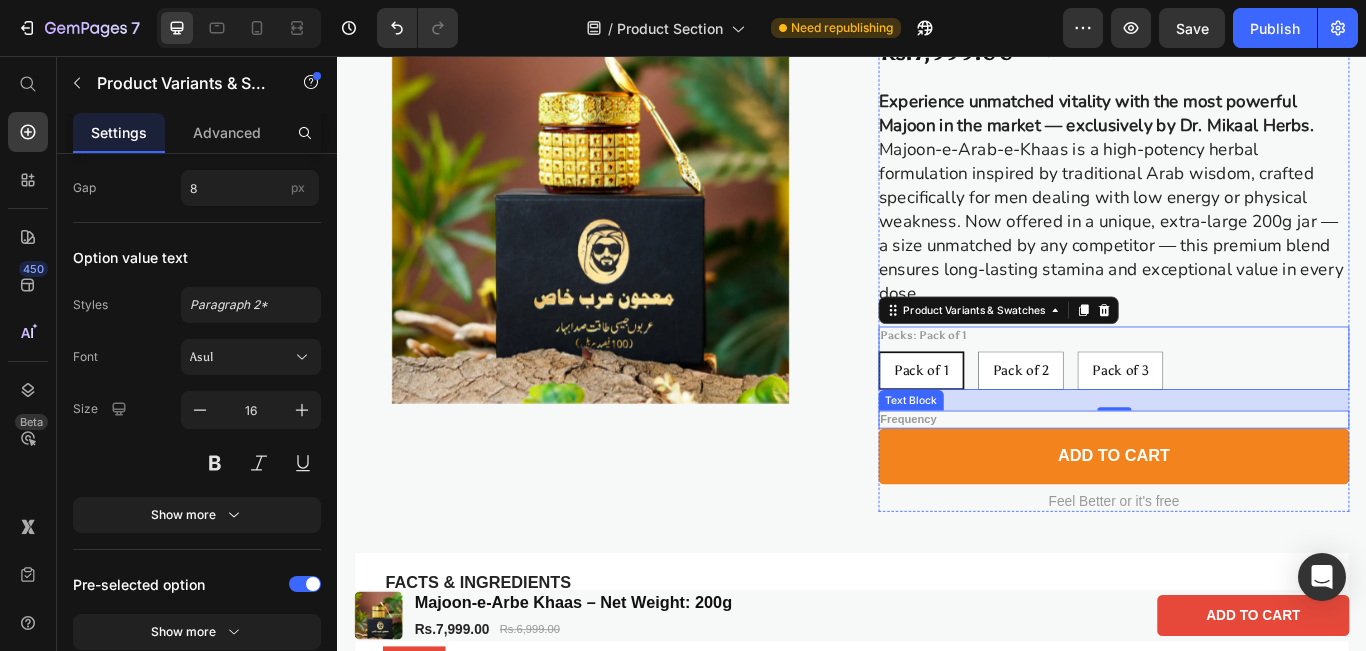 click on "Frequency" at bounding box center (1242, 479) 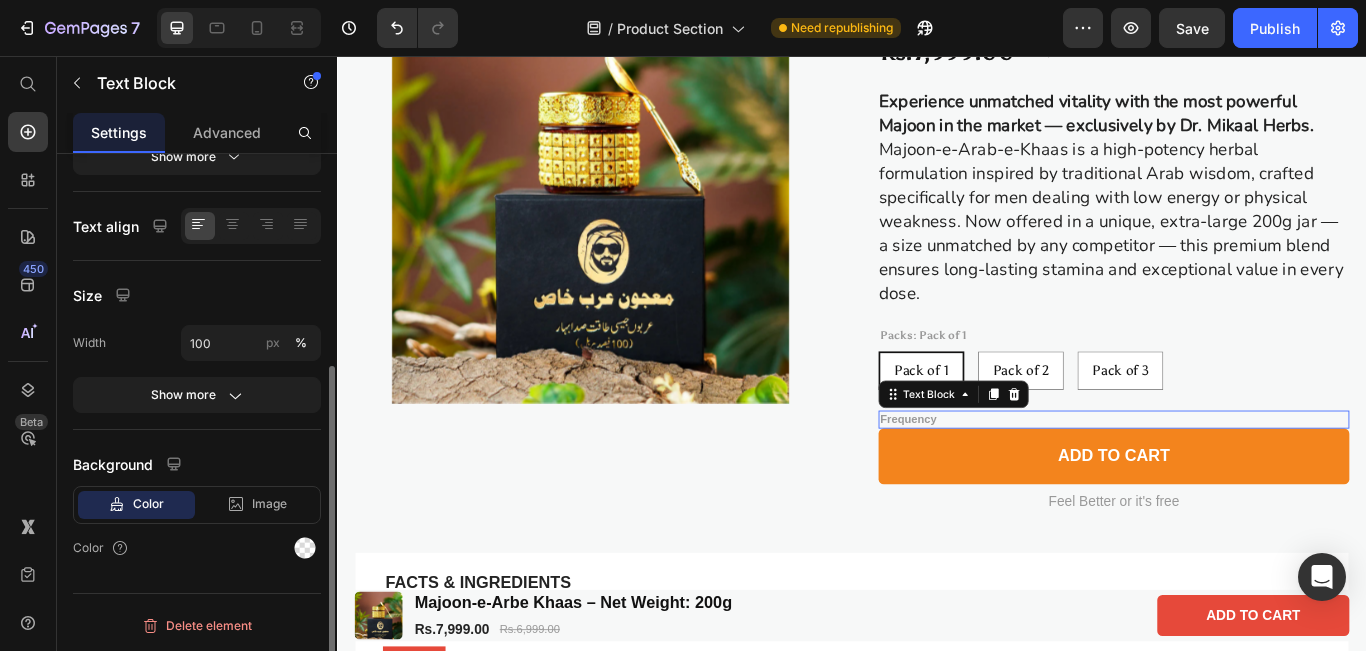 scroll, scrollTop: 0, scrollLeft: 0, axis: both 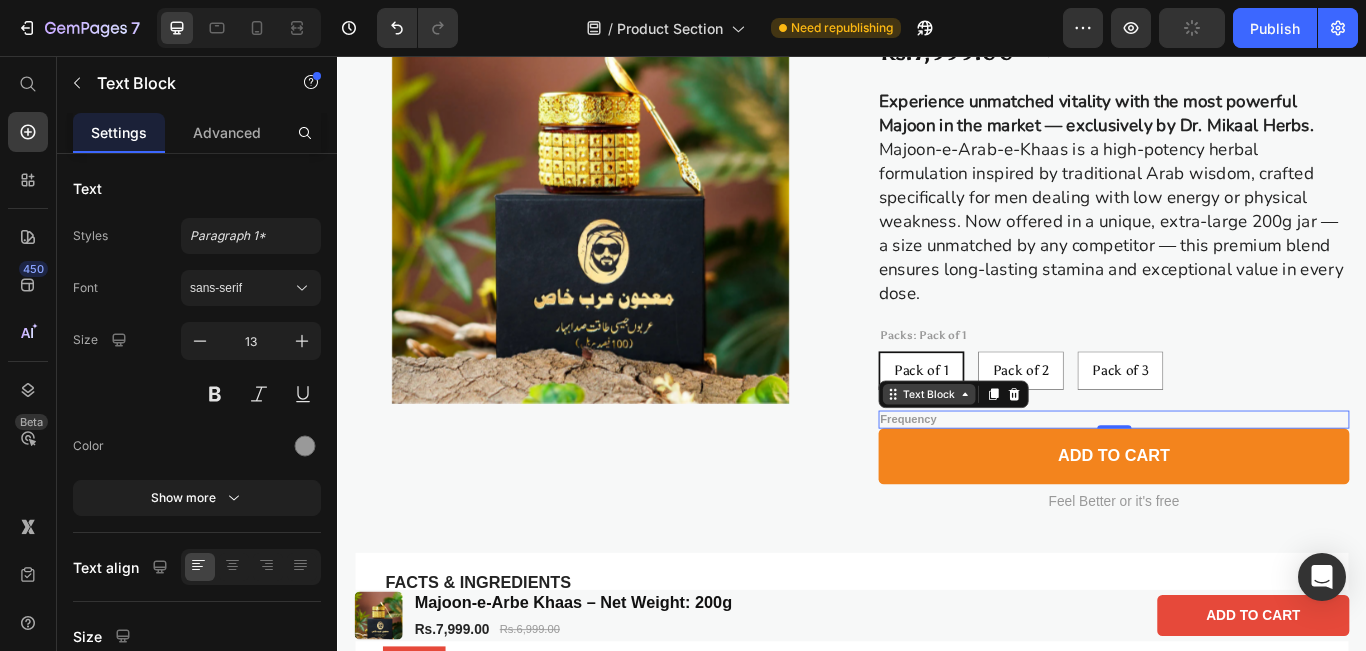 click 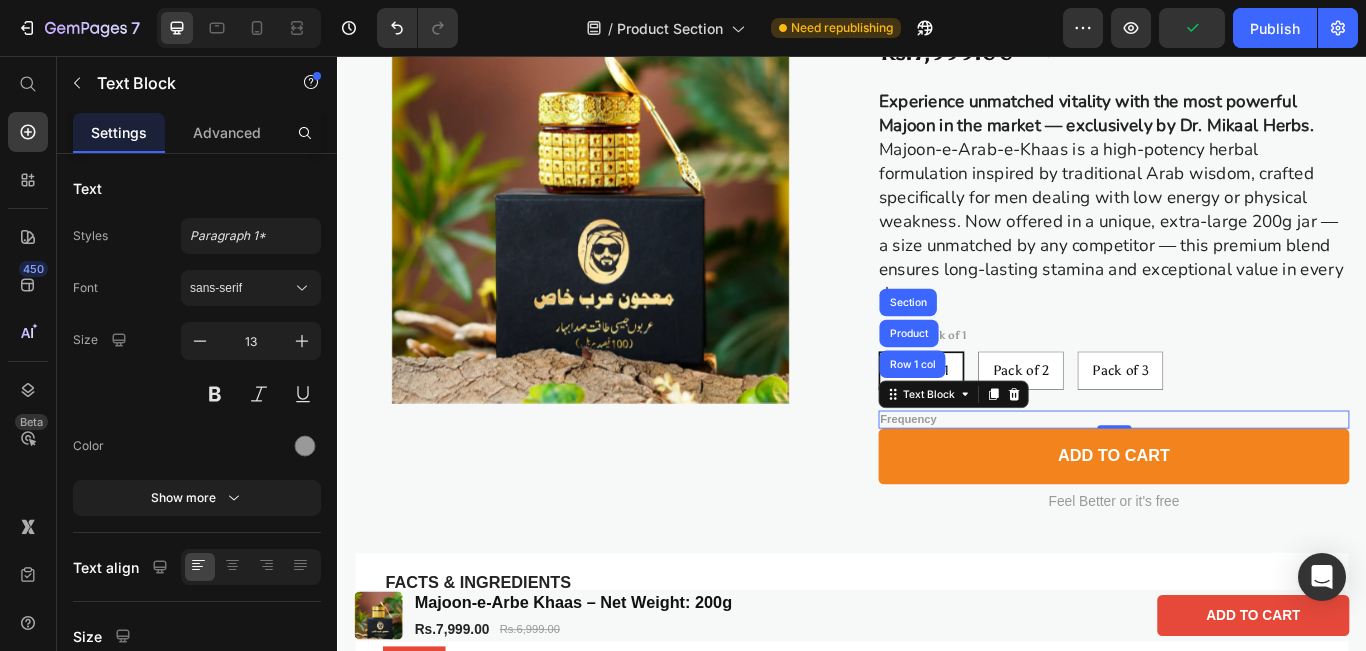 click on "Frequency" at bounding box center (1242, 479) 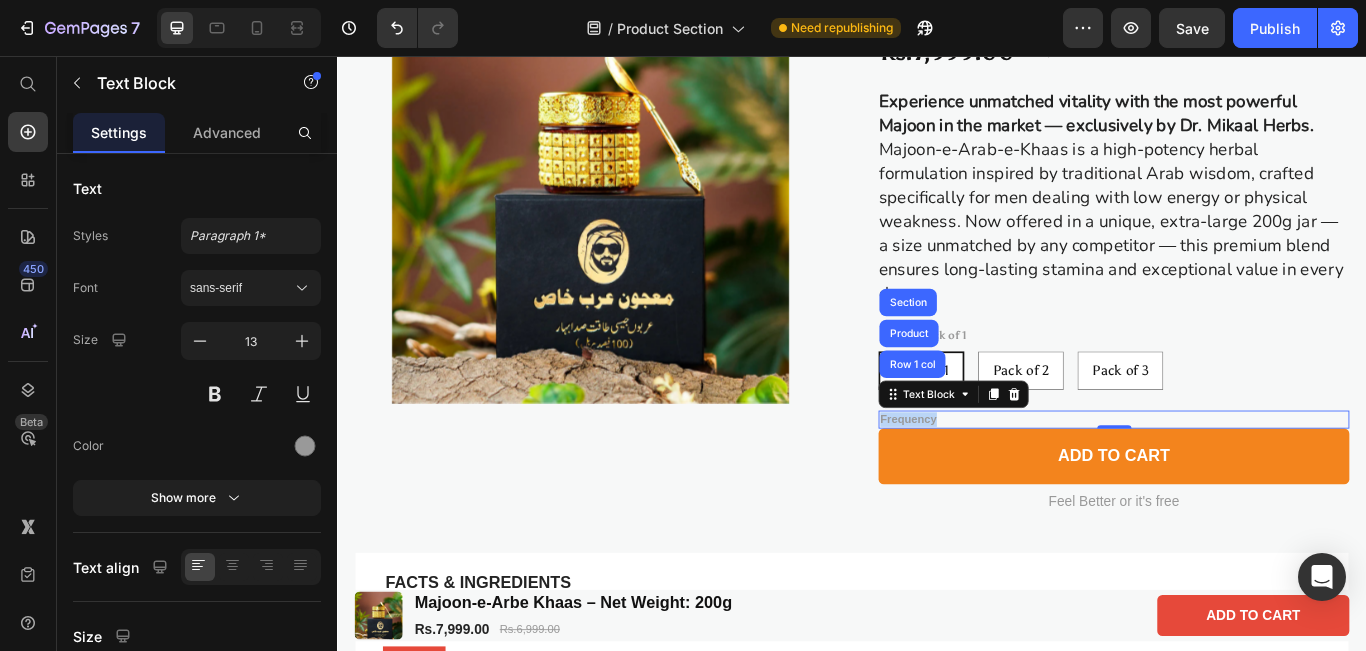 click on "Frequency" at bounding box center [1242, 479] 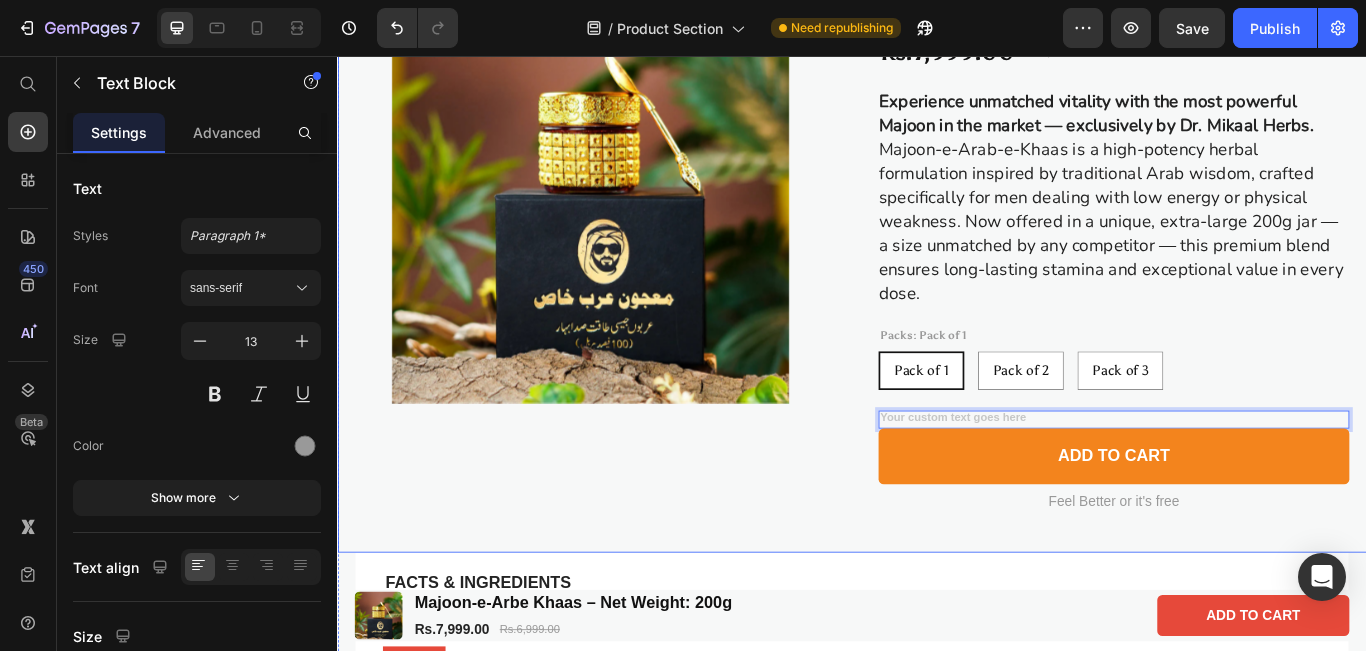 click on "Product Images" at bounding box center [631, 249] 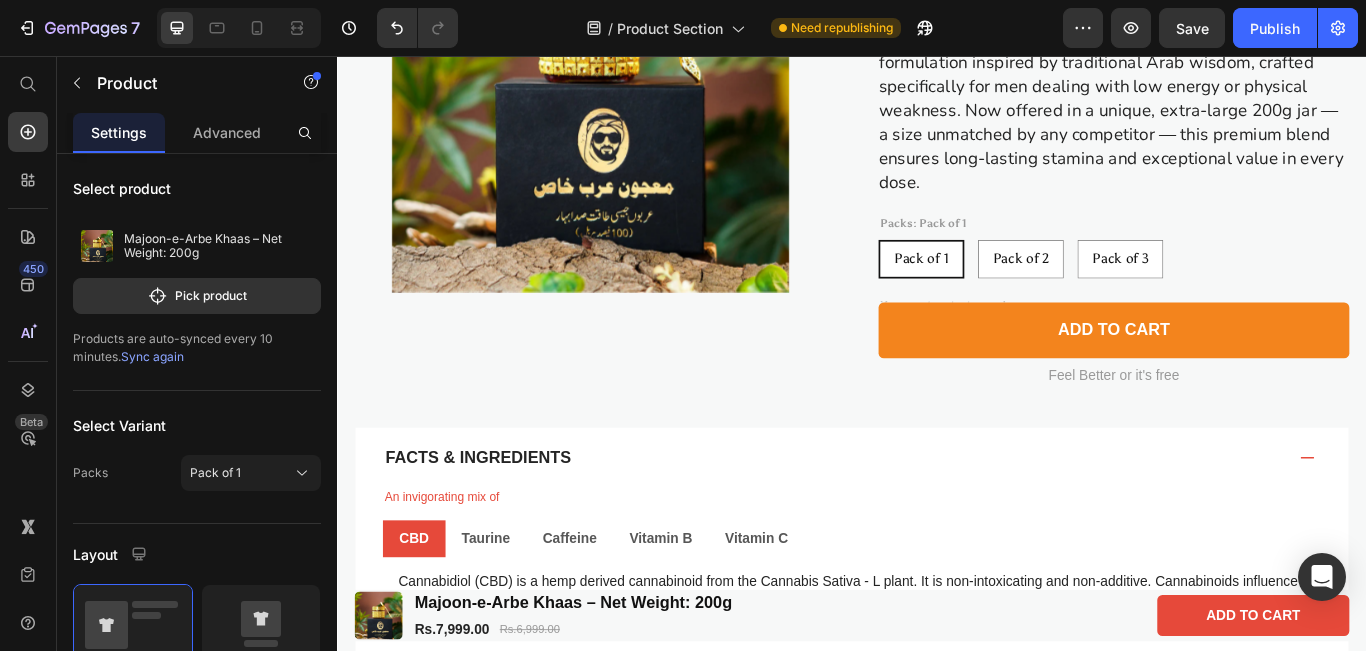 scroll, scrollTop: 409, scrollLeft: 0, axis: vertical 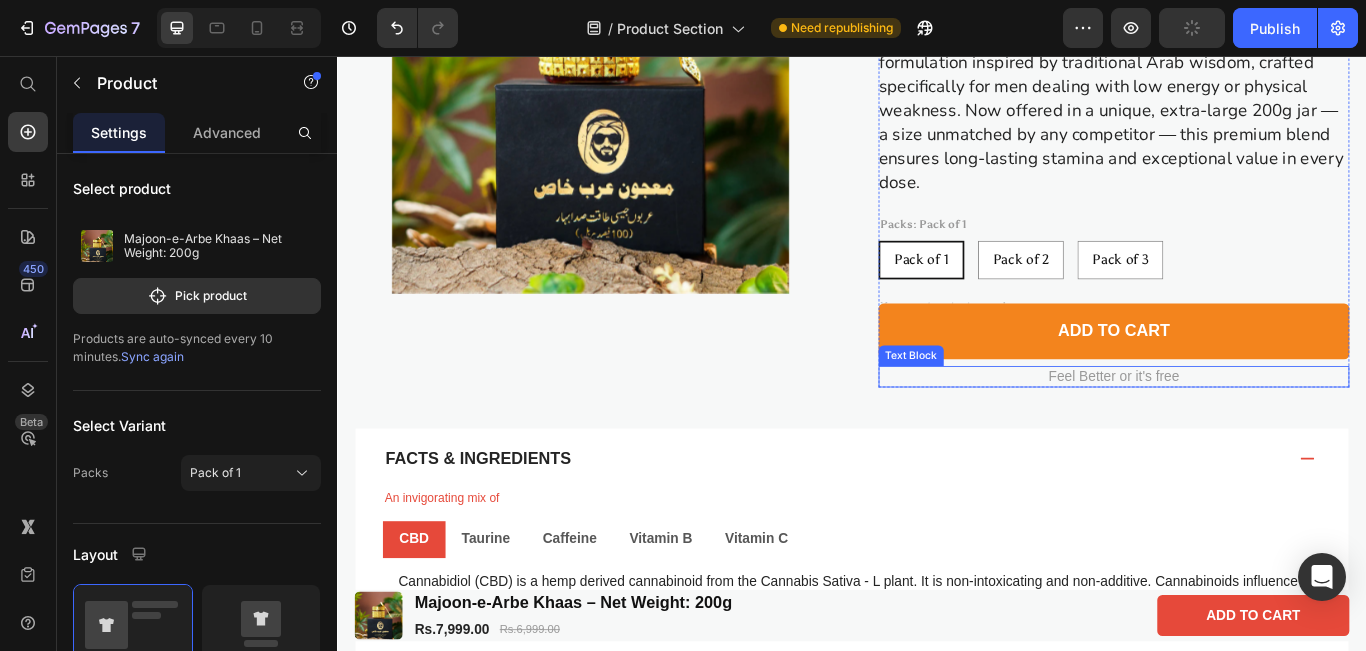 click on "Feel Better or it's free" at bounding box center (1242, 429) 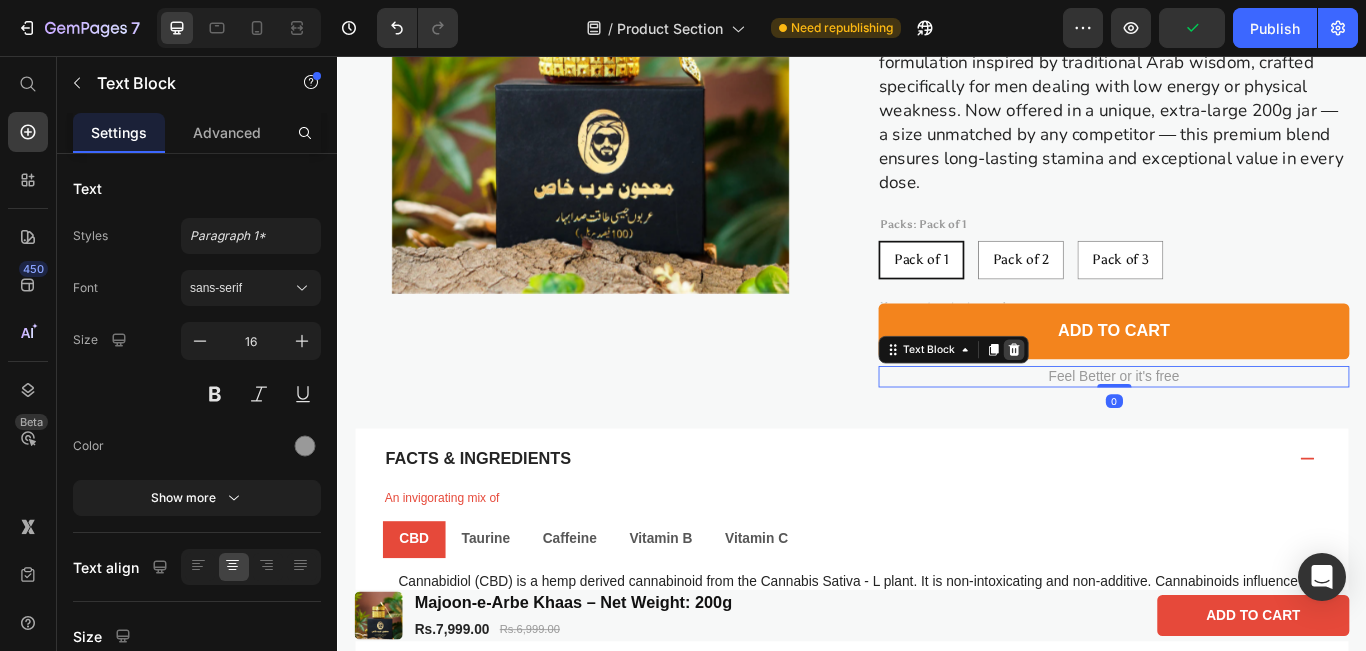 click at bounding box center [1126, 398] 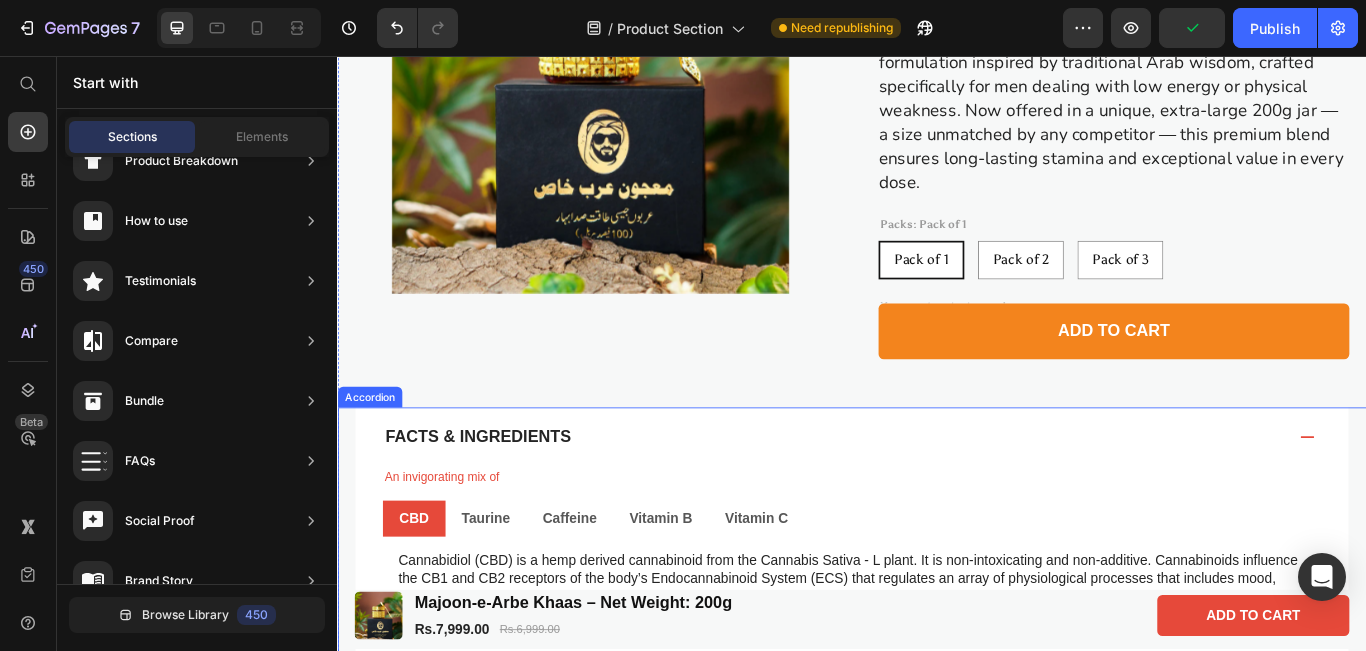 click on "Facts & Ingredients" at bounding box center (917, 500) 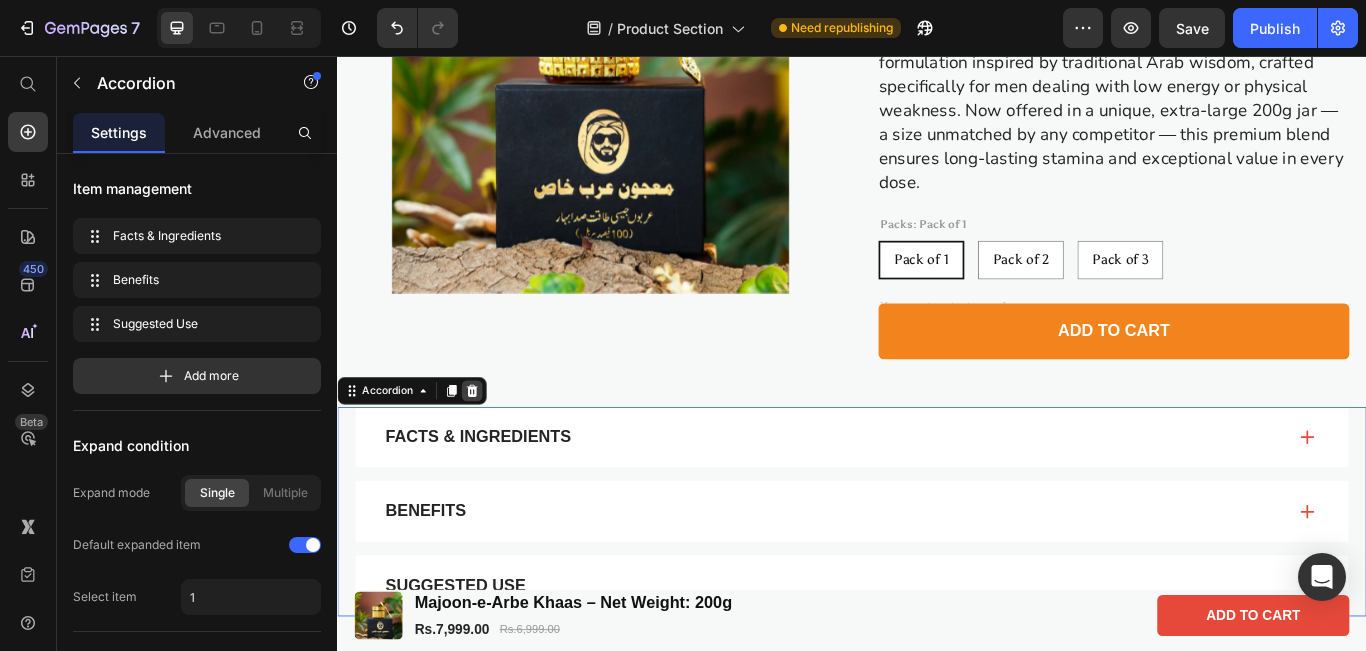 click 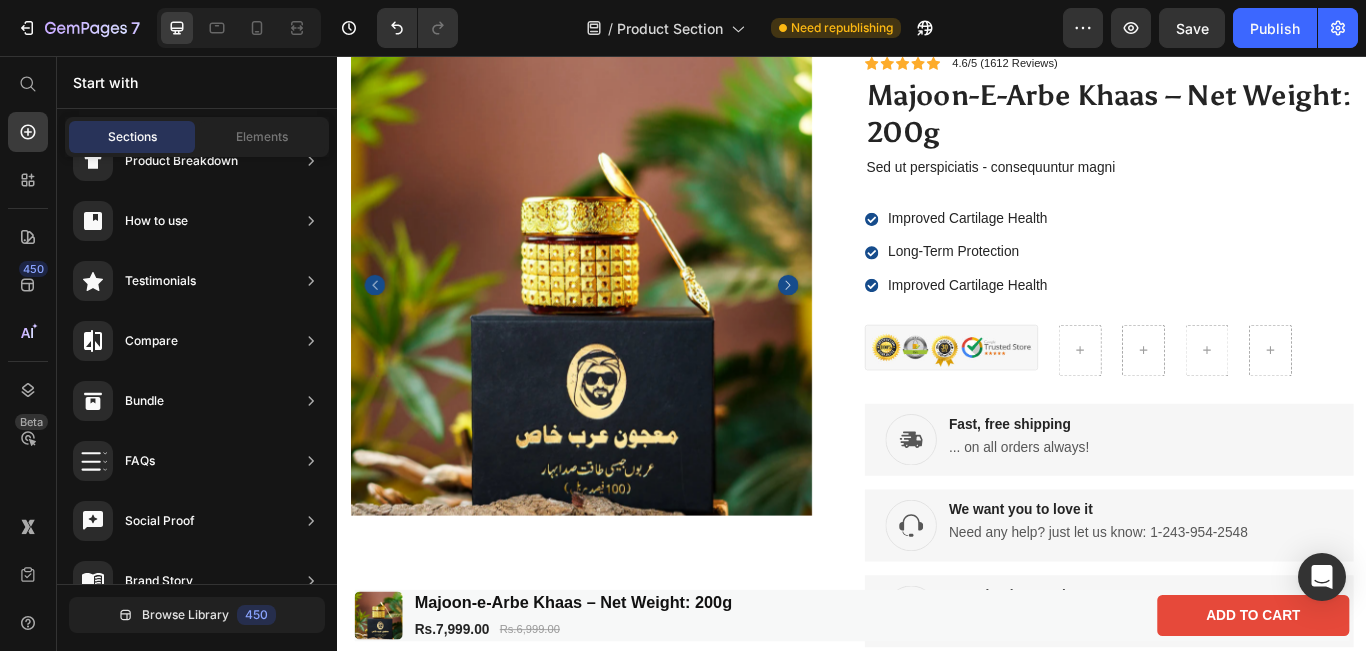 scroll, scrollTop: 1237, scrollLeft: 0, axis: vertical 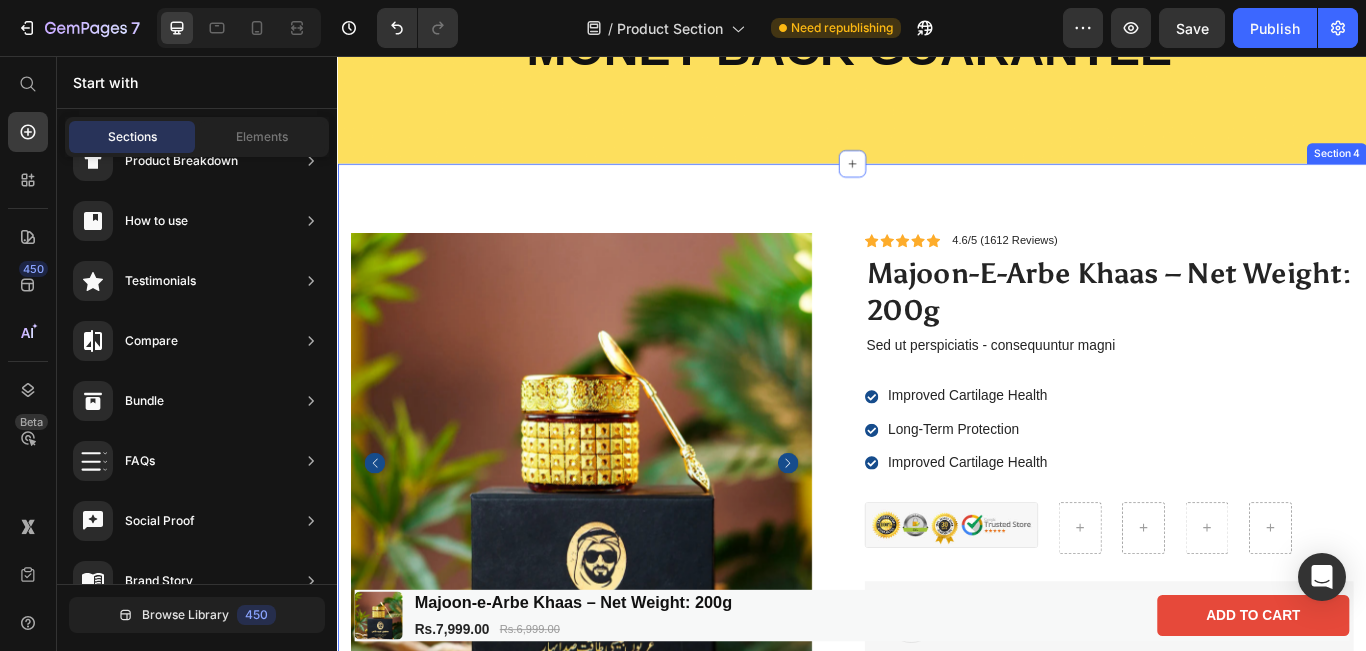 click on "Product Images Icon Icon Icon Icon Icon Icon List 4.6/5 (1612 Reviews) Text Block Row Majoon-e-Arbe Khaas – Net Weight: 200g Product Title Sed ut perspiciatis - consequuntur magni Text Block Improved Cartilage Health Long-Term Protection Improved Cartilage Health Item List Image
Row Improved Cartilage Health Long-Term Protection Improved Cartilage Health Item List Image Fast, free shipping Text Block ... on all orders always! Text Block Row Image We want you to love it Text Block Need any help? just let us know: [PHONE] Text Block Row Image For what it's worth Text Block Find exceptional savings on stand-out pieces Text Block Row Product Section 4" at bounding box center (937, 598) 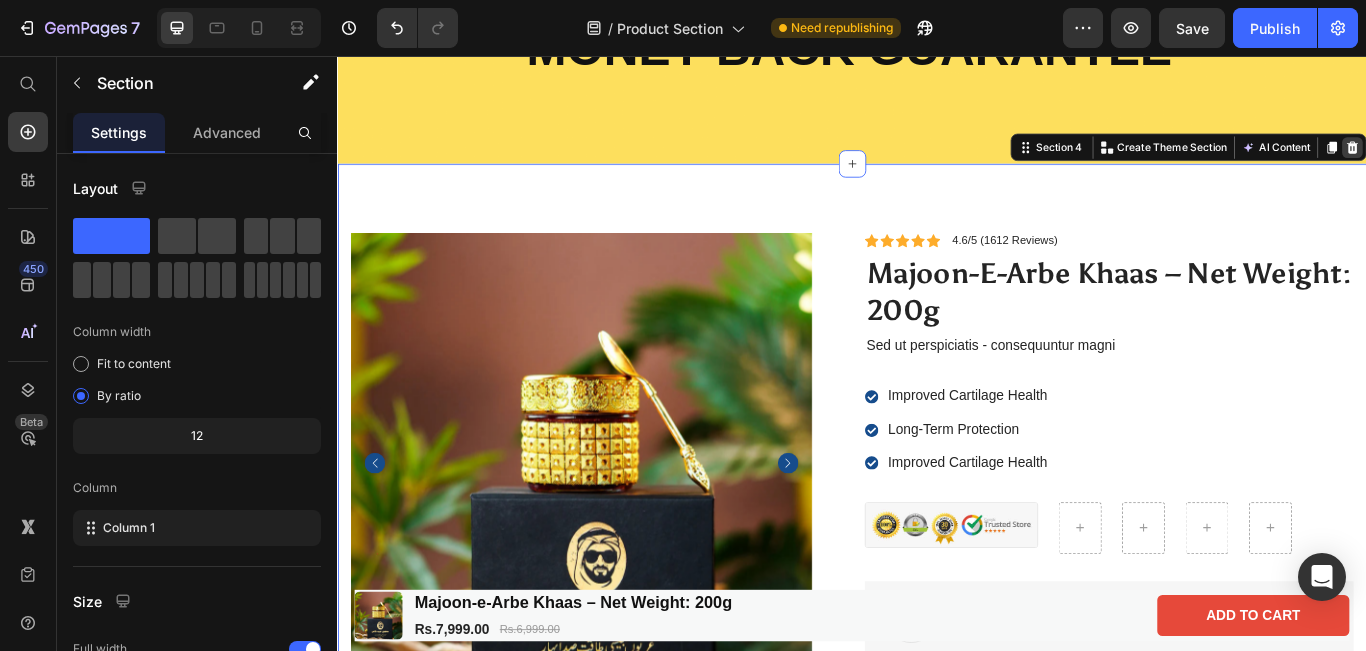 click 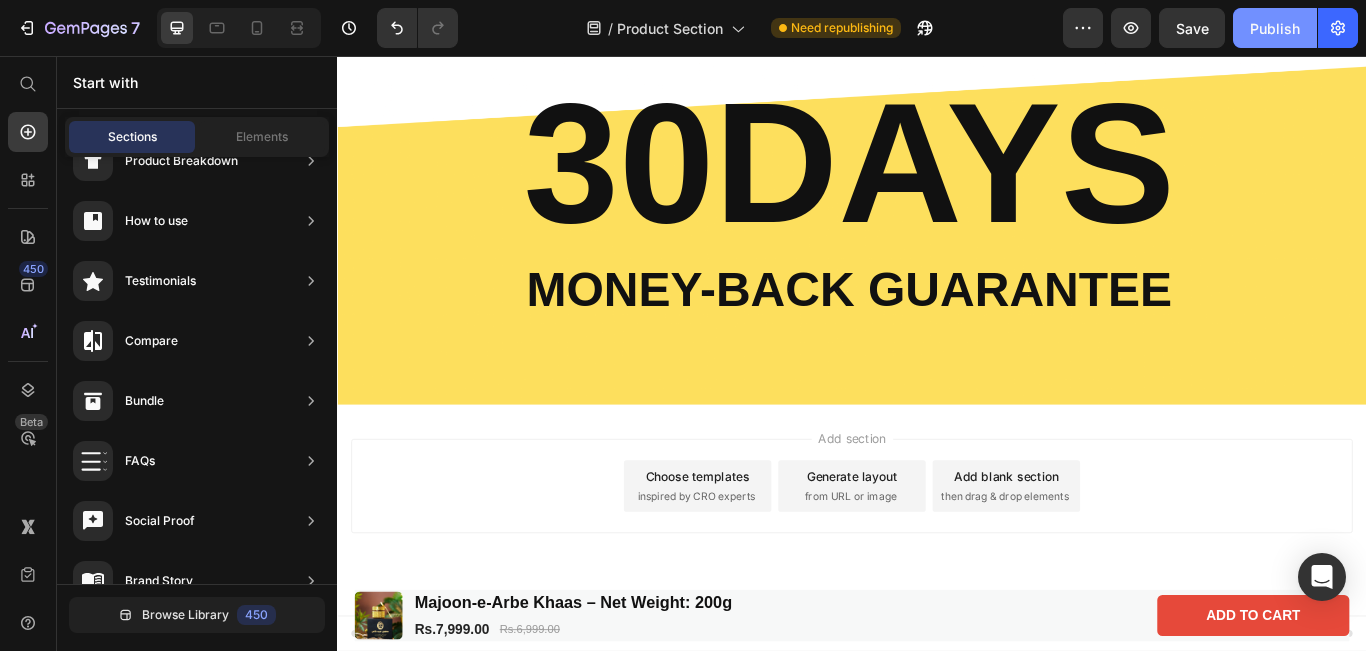click on "Publish" at bounding box center [1275, 28] 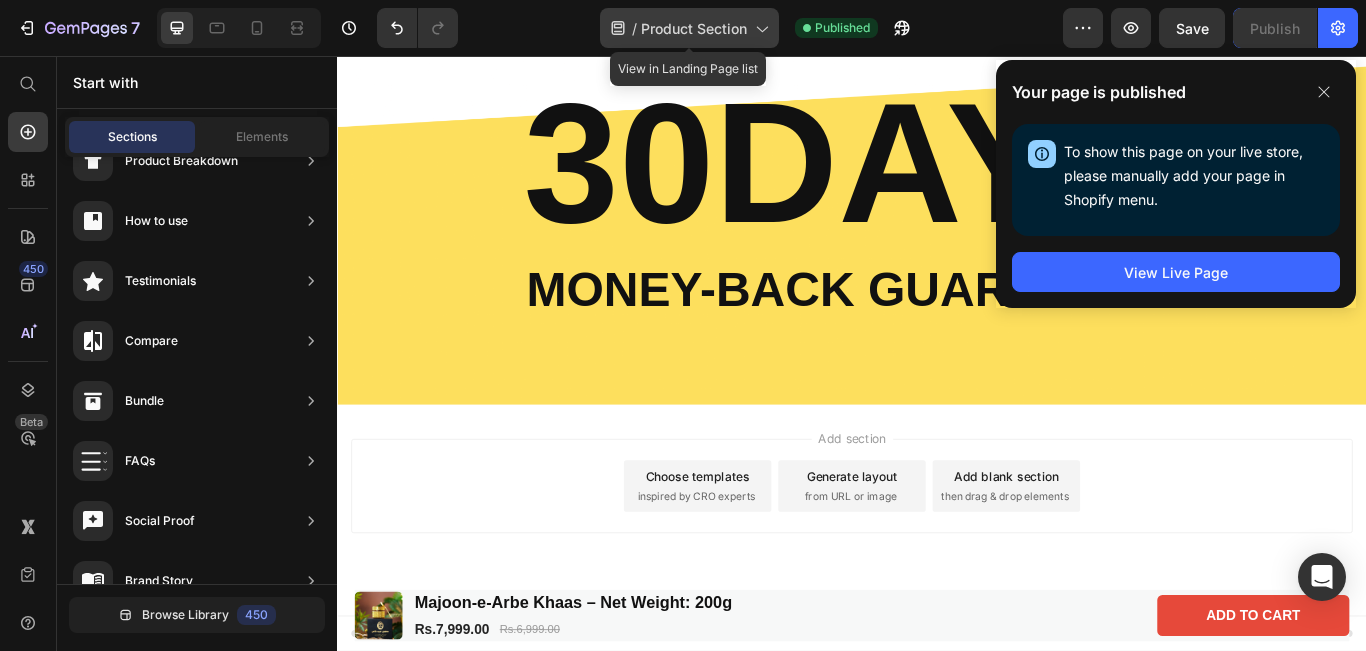 click on "/  Product Section" 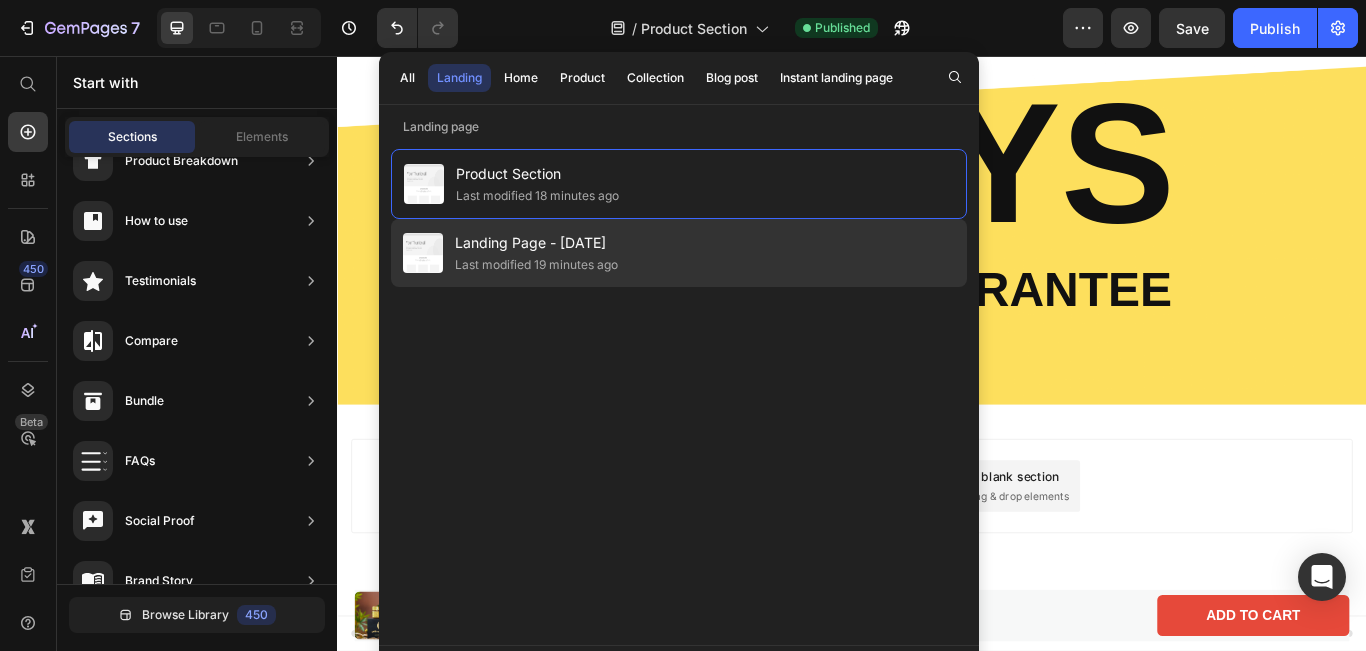 click on "Landing Page - [DATE]" at bounding box center [536, 243] 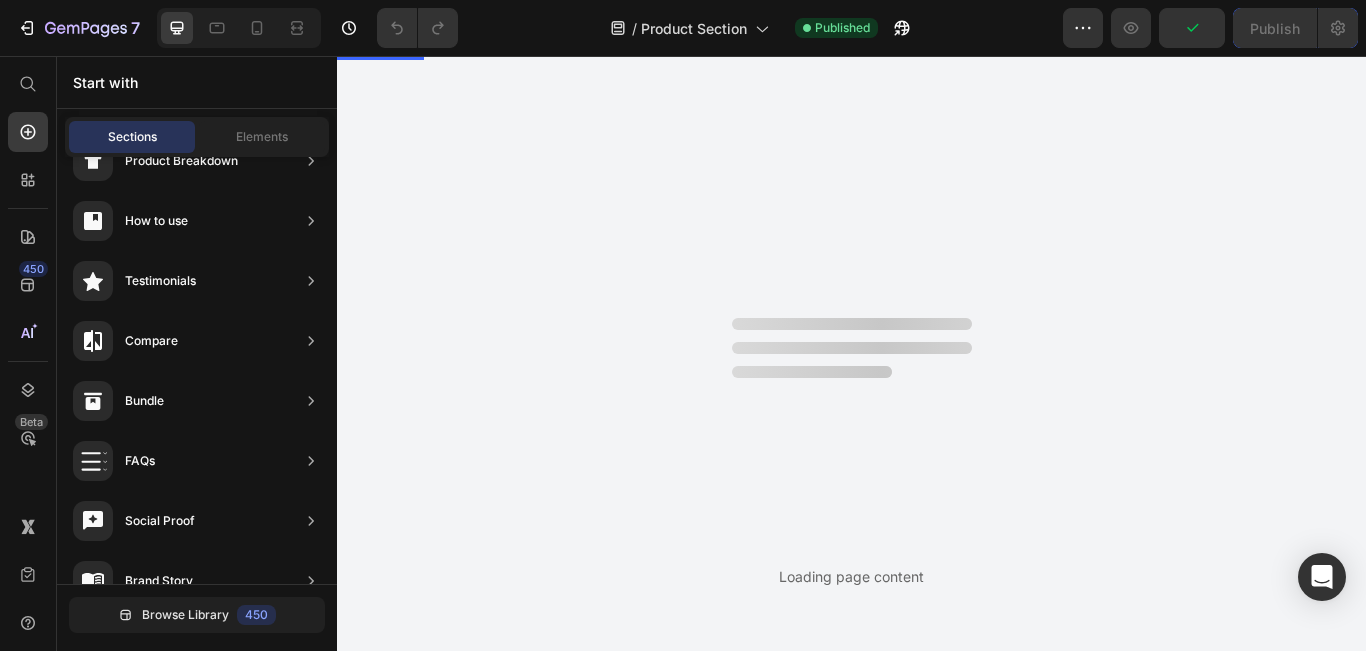 scroll, scrollTop: 0, scrollLeft: 0, axis: both 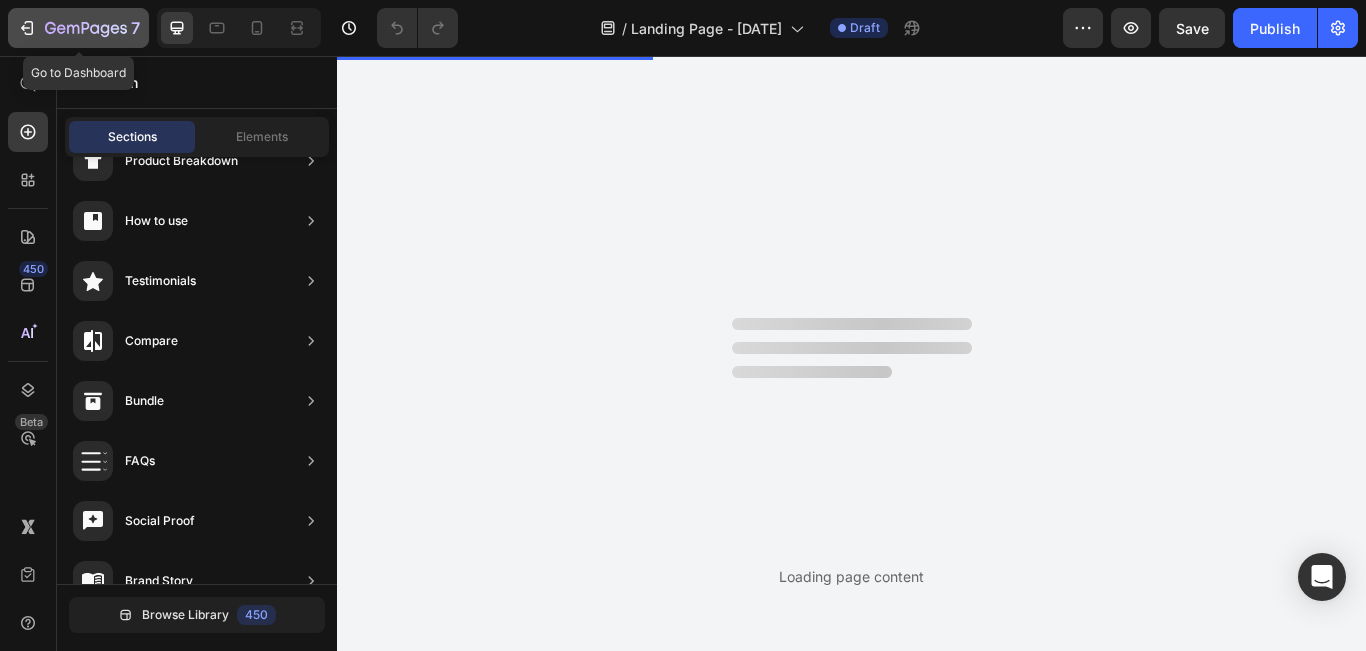 click 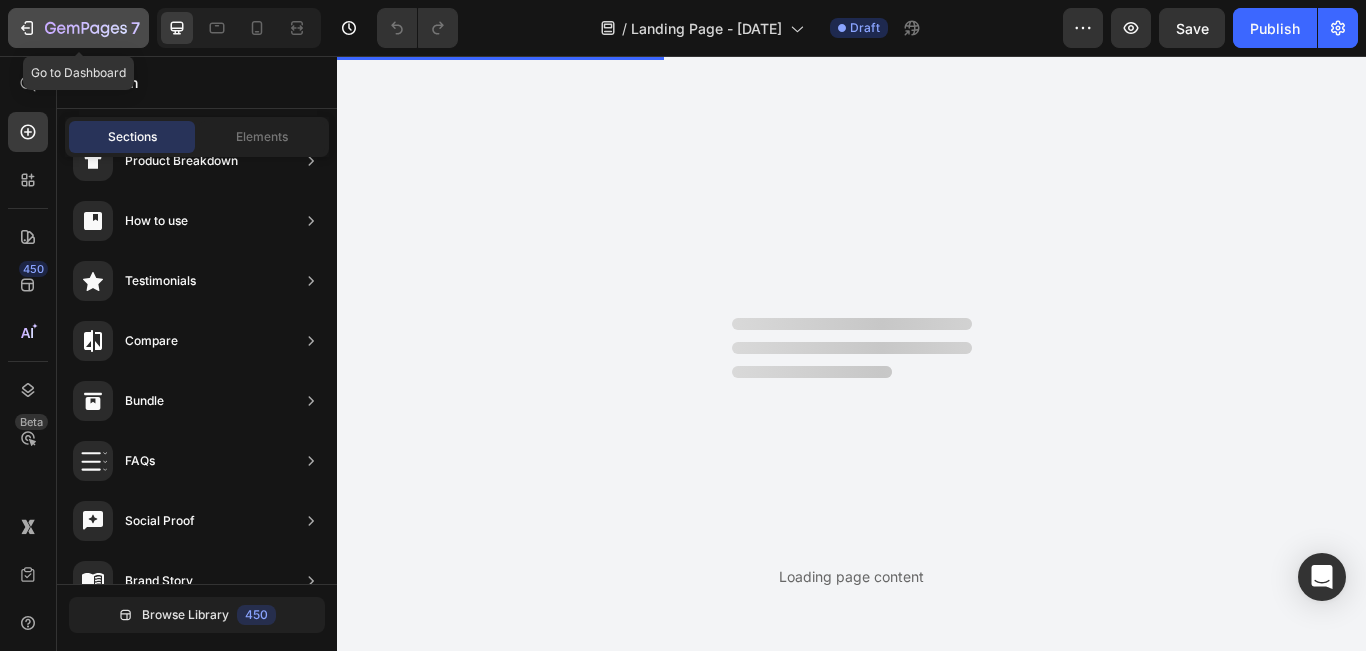 scroll, scrollTop: 0, scrollLeft: 0, axis: both 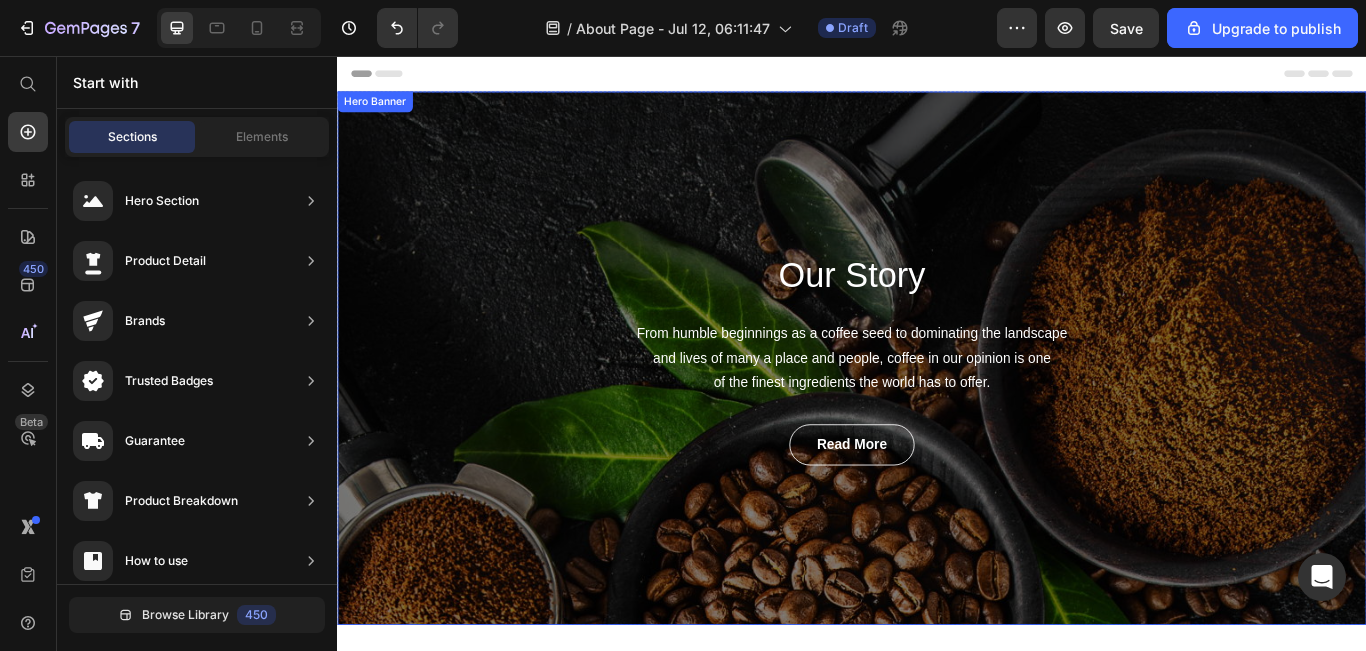 click on "Our Story Heading From humble beginnings as a coffee seed to dominating the landscape and lives of many a place and people, coffee in our opinion is one of the finest ingredients the world has to offer. Text block read more Button Row" at bounding box center (937, 408) 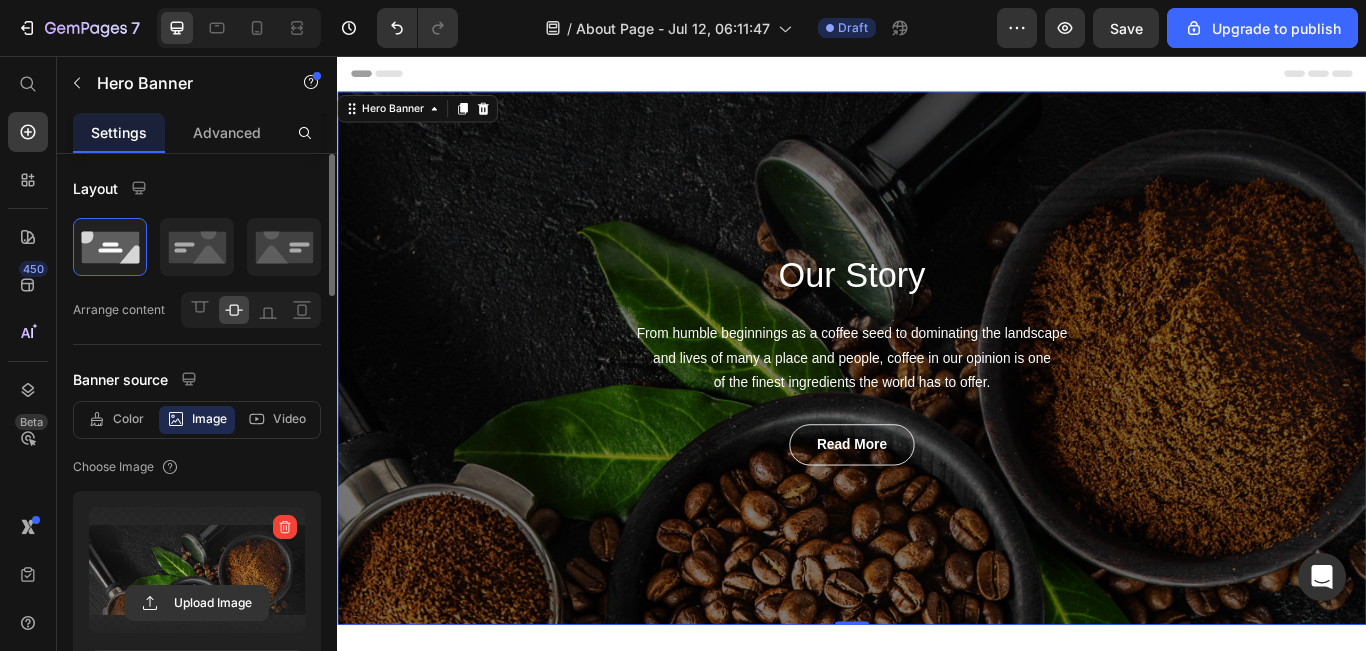 click at bounding box center [197, 570] 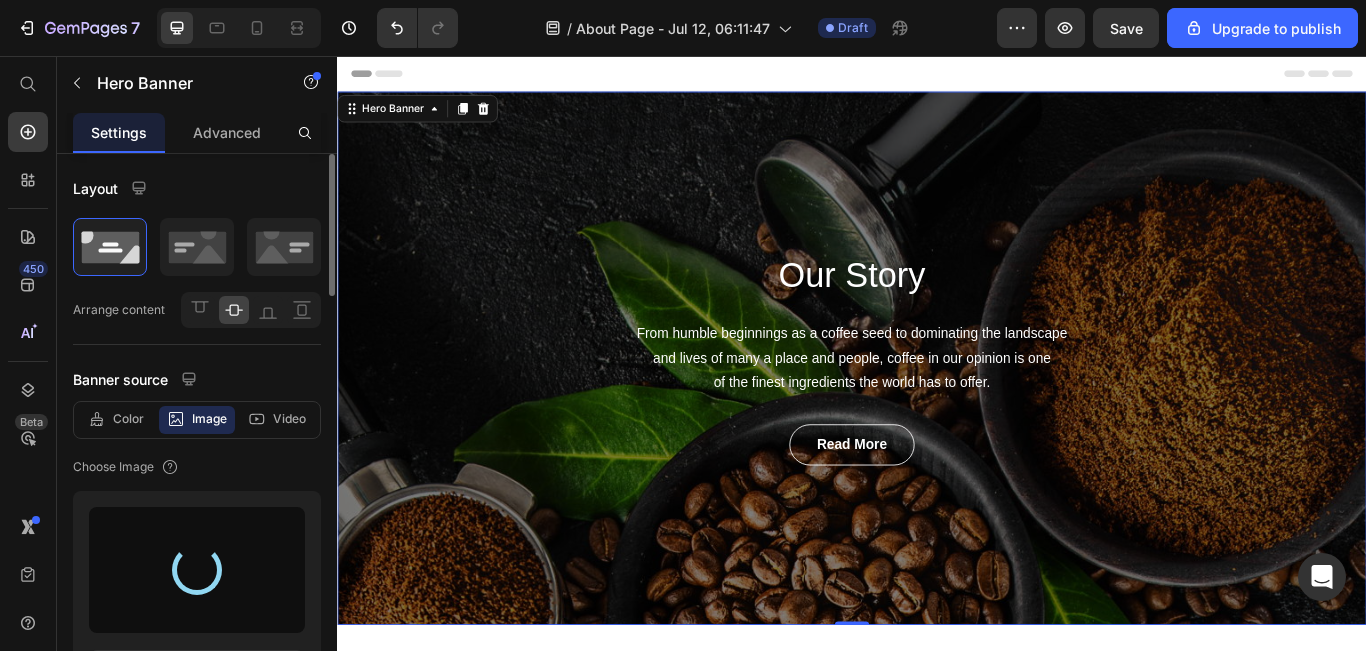 type on "https://cdn.shopify.com/s/files/1/0932/5176/4528/files/gempages_[ID]-[ID].webp" 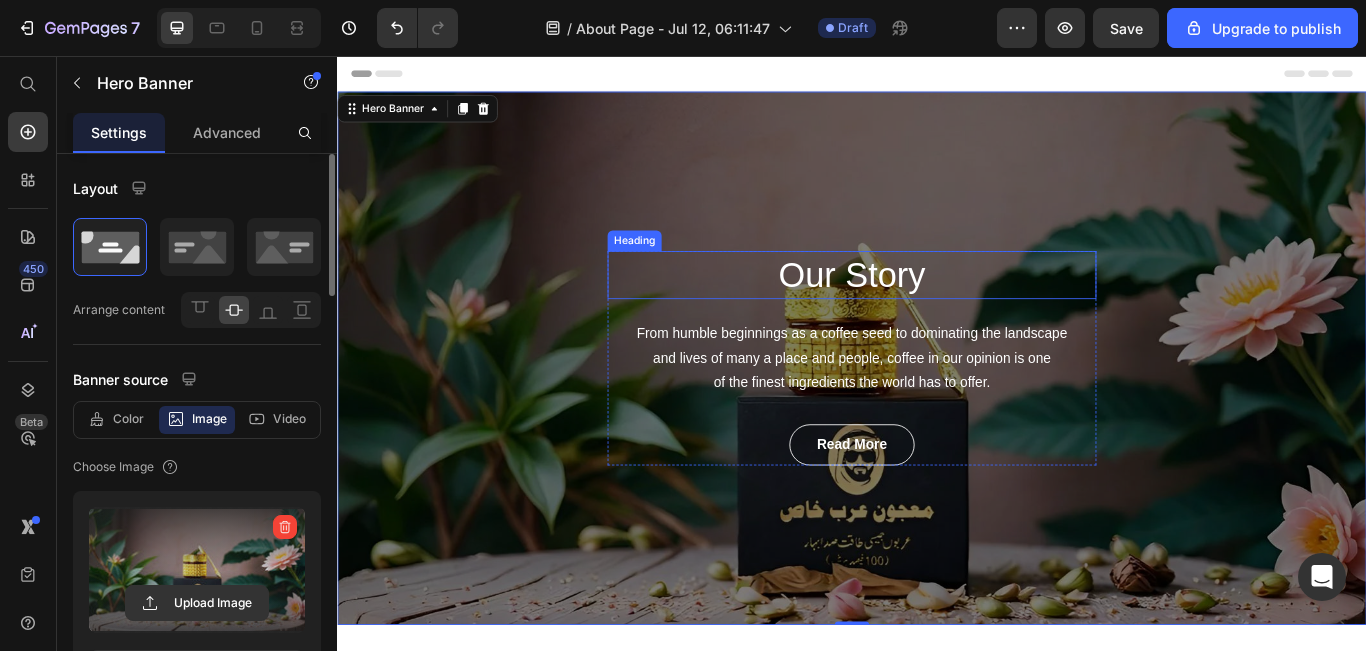 click on "Our Story" at bounding box center [937, 311] 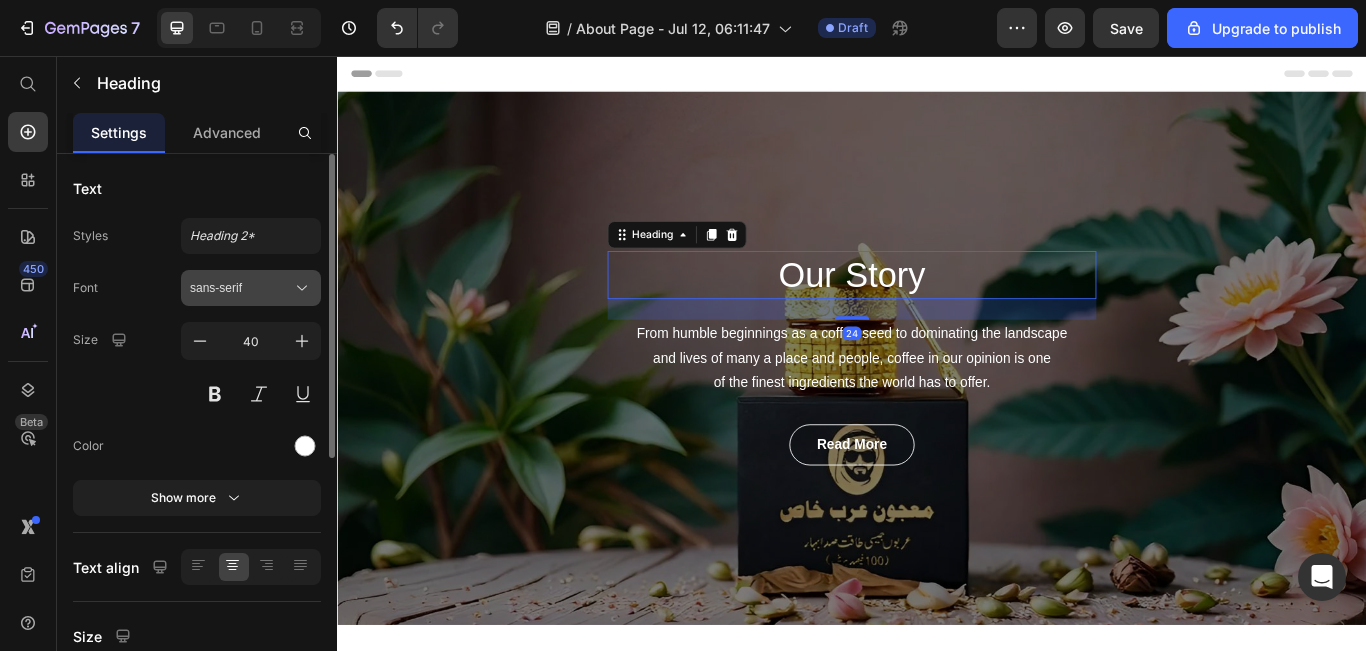 click on "sans-serif" at bounding box center [241, 288] 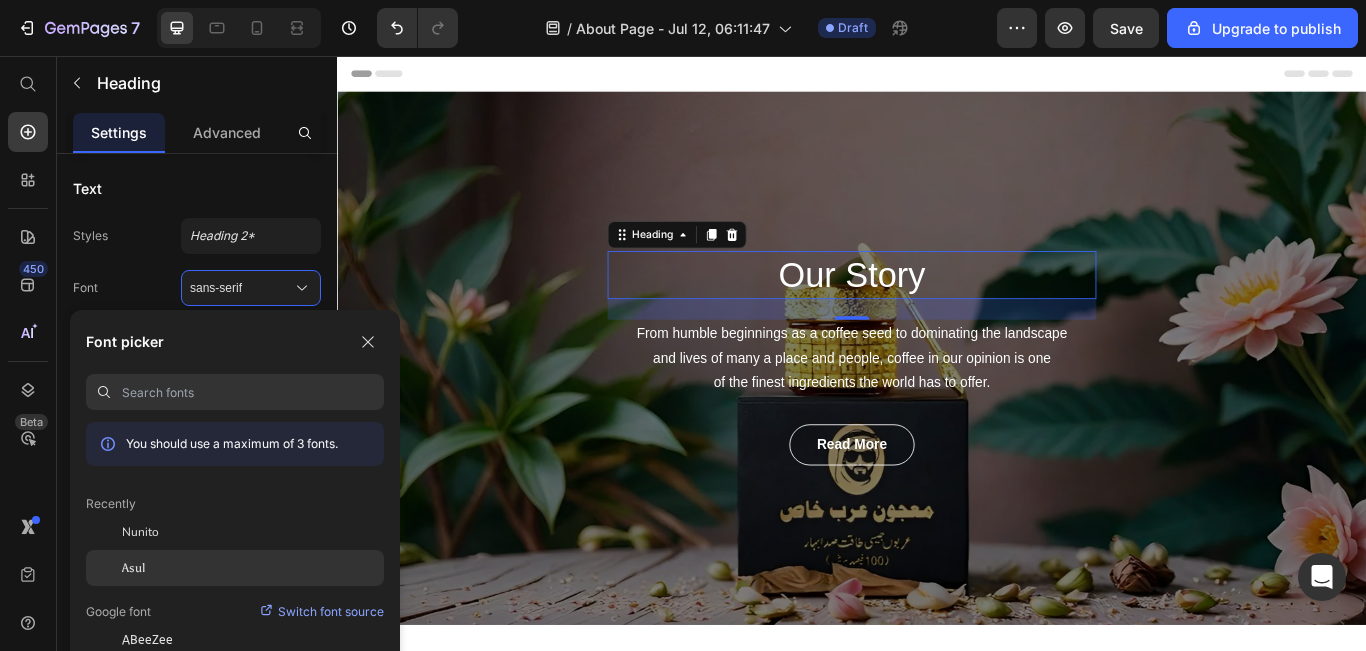 click on "Asul" 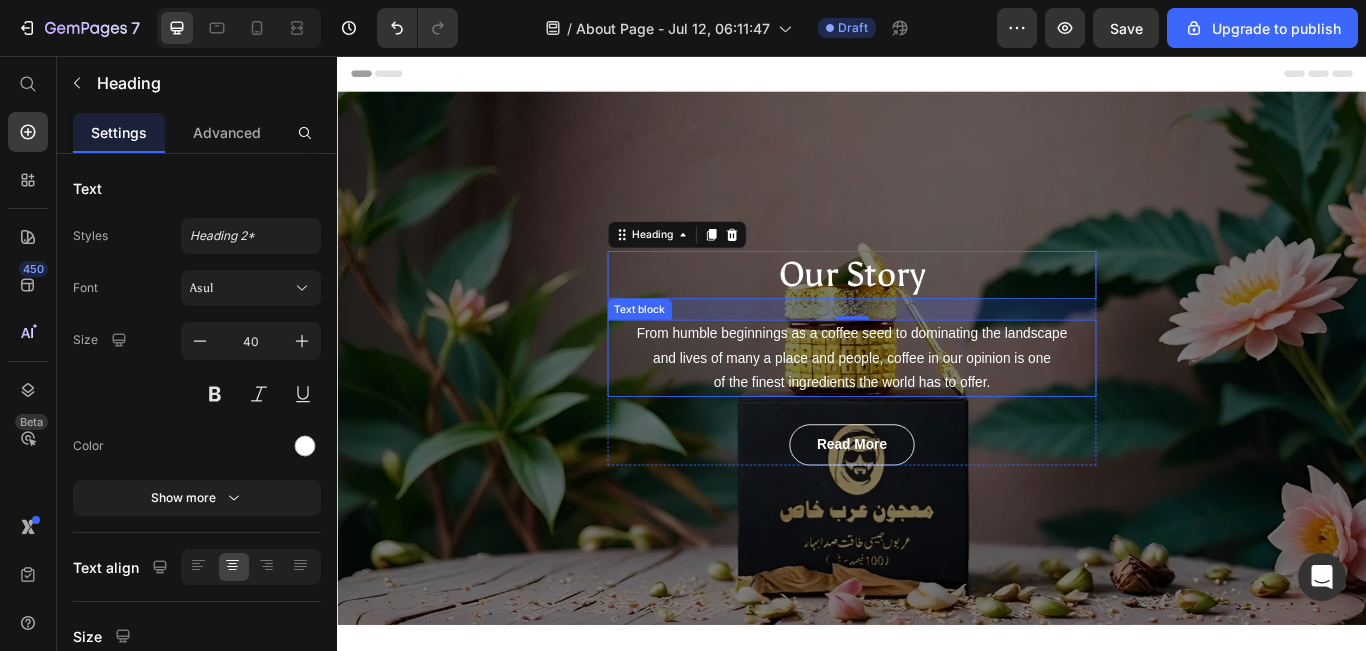 click on "From humble beginnings as a coffee seed to dominating the landscape and lives of many a place and people, coffee in our opinion is one of the finest ingredients the world has to offer." at bounding box center [937, 408] 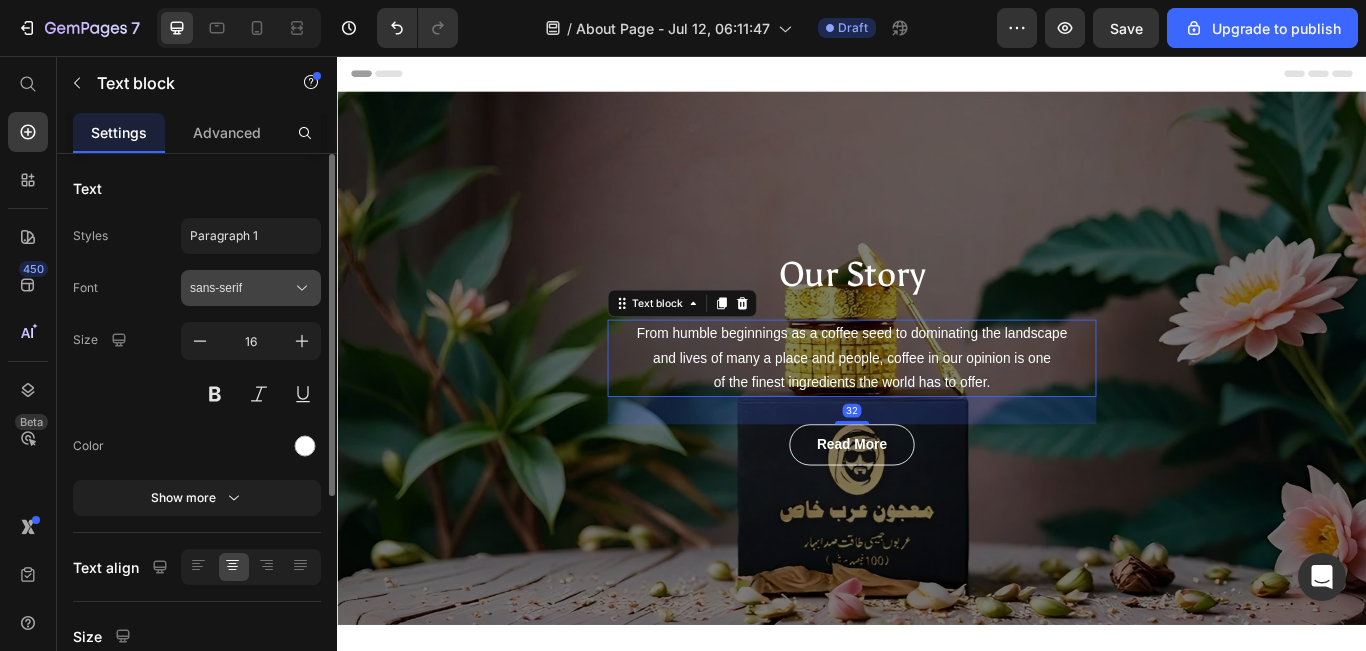 click on "sans-serif" at bounding box center [241, 288] 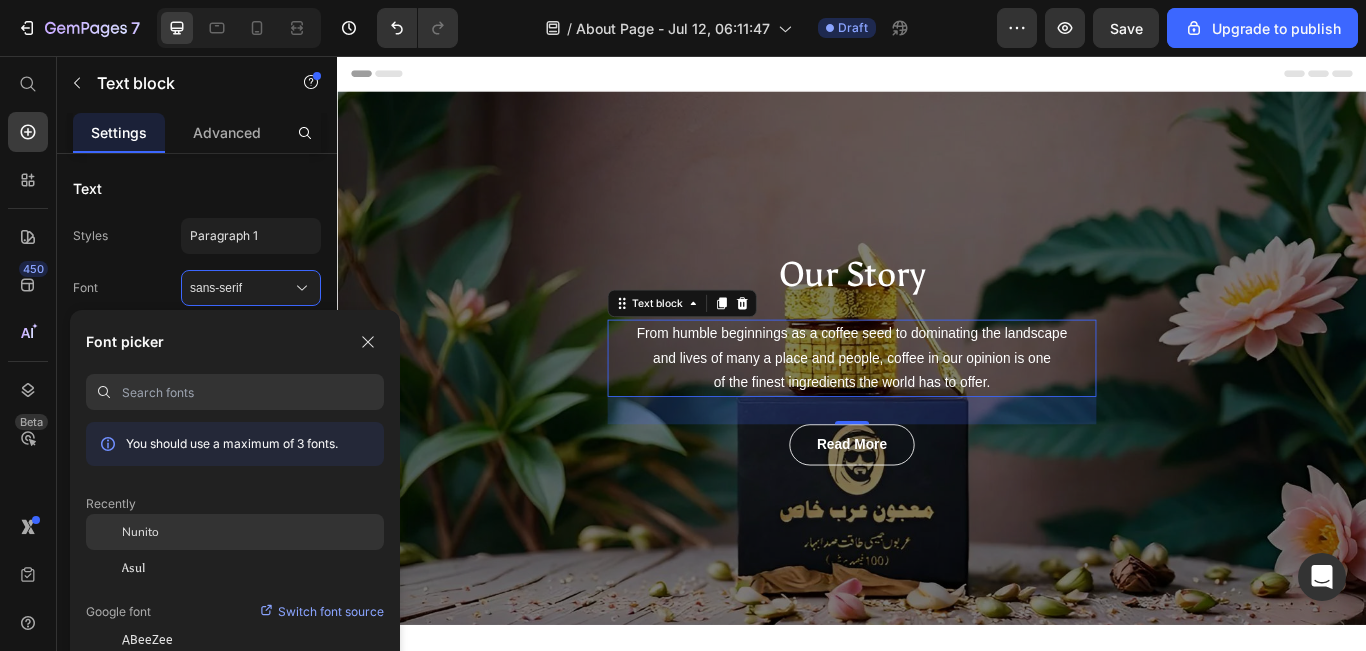click on "Nunito" 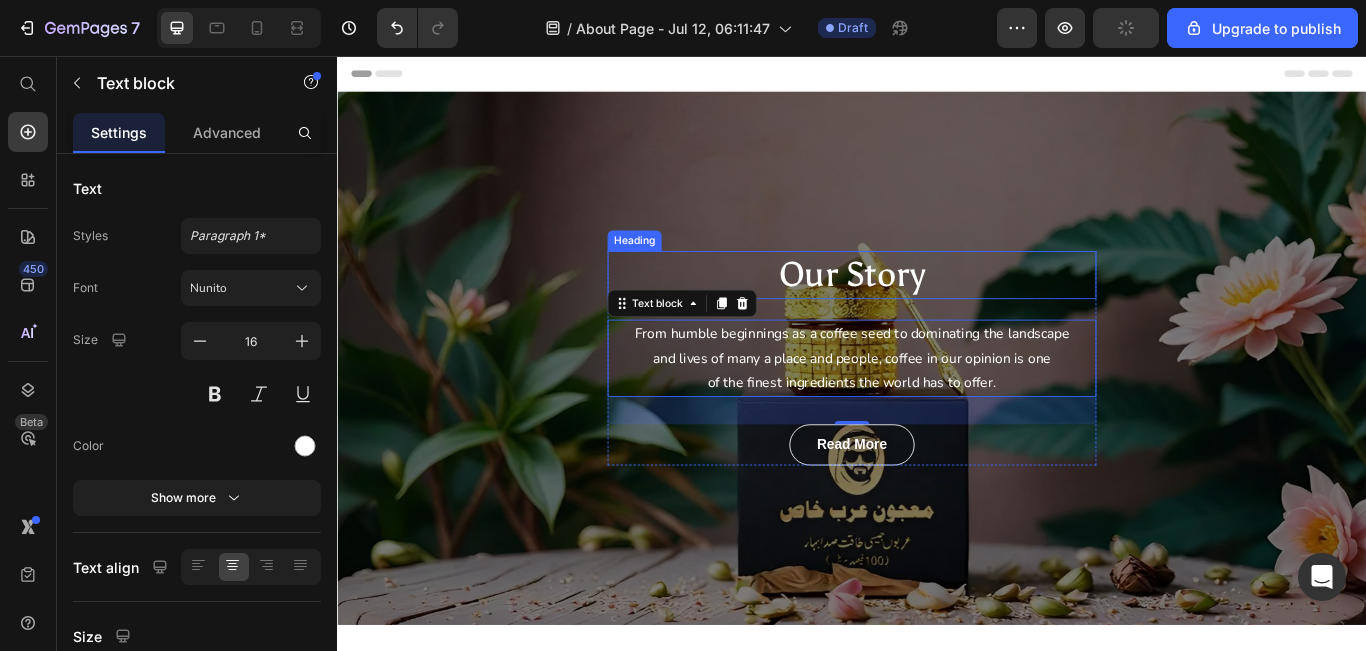 click on "Our Story" at bounding box center [937, 311] 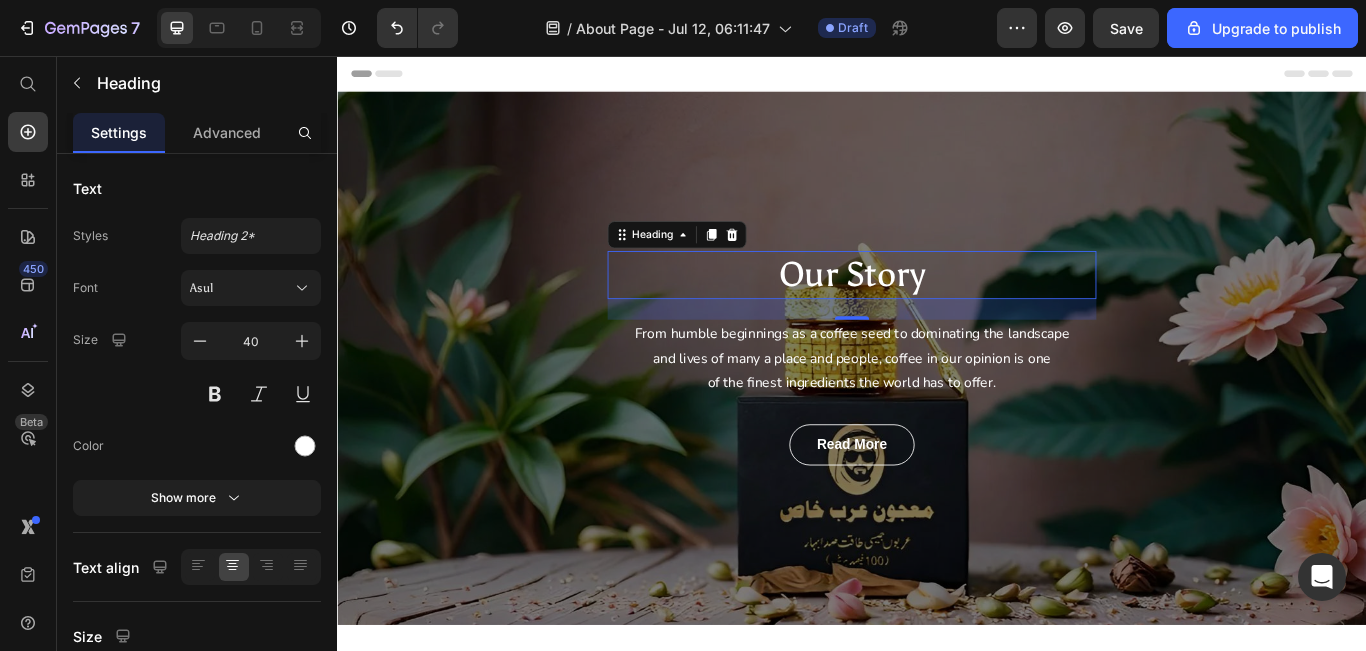 click on "Our Story" at bounding box center (937, 311) 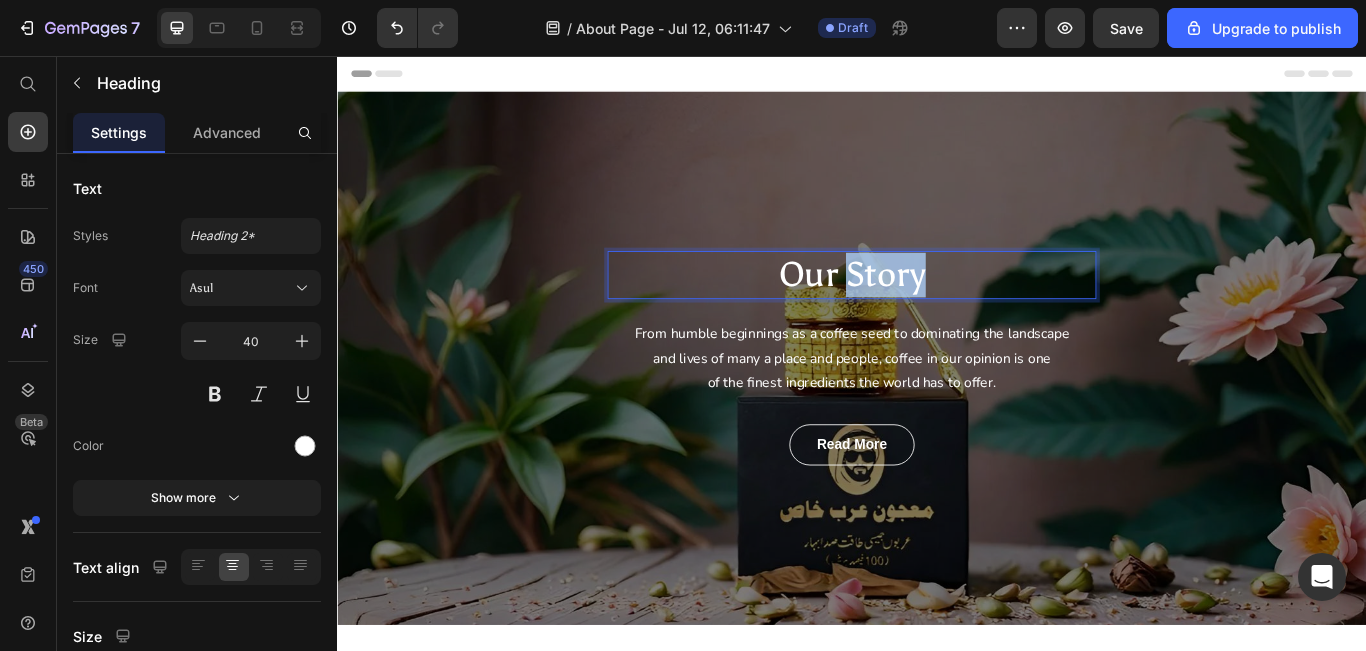 click on "Our Story" at bounding box center [937, 311] 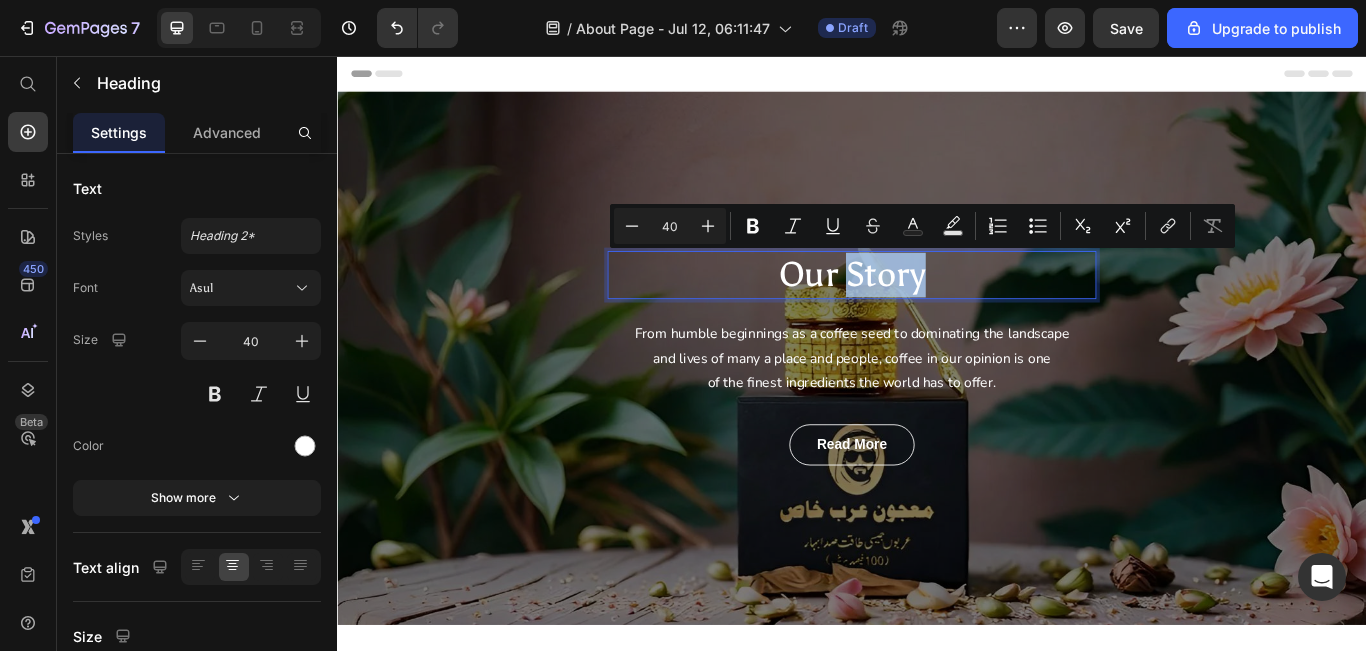click on "Our Story" at bounding box center [937, 311] 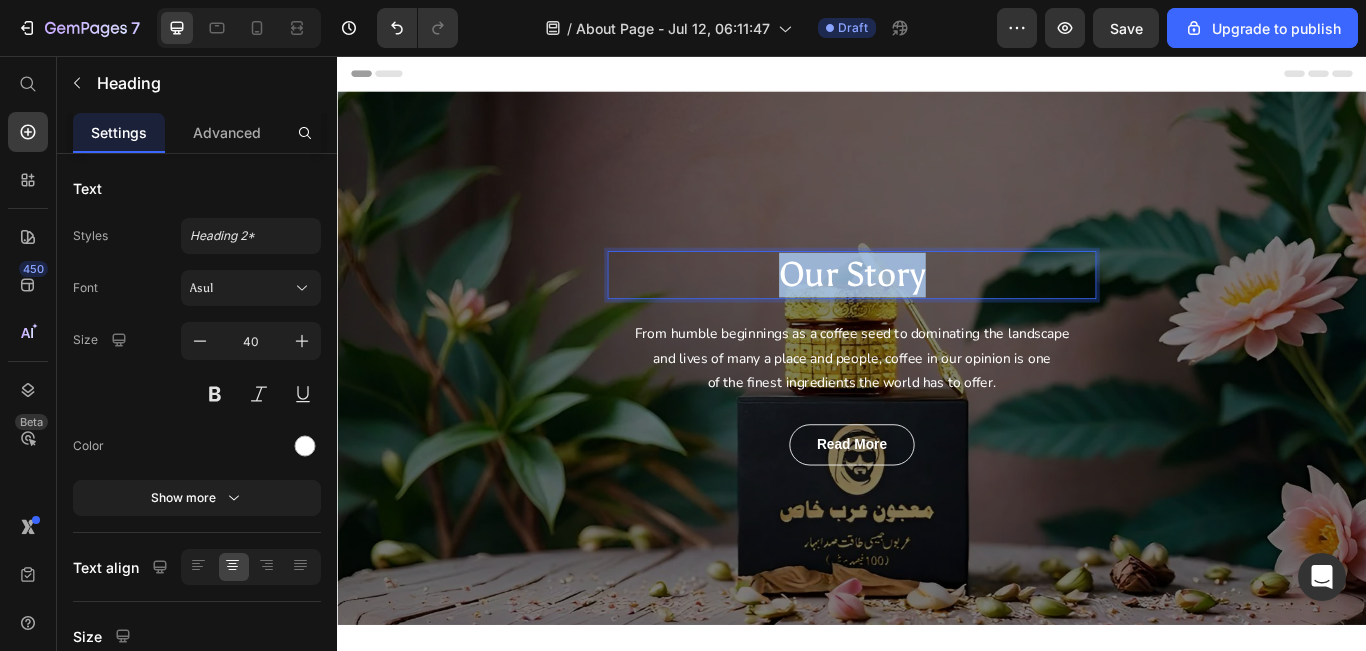 click on "Our Story" at bounding box center [937, 311] 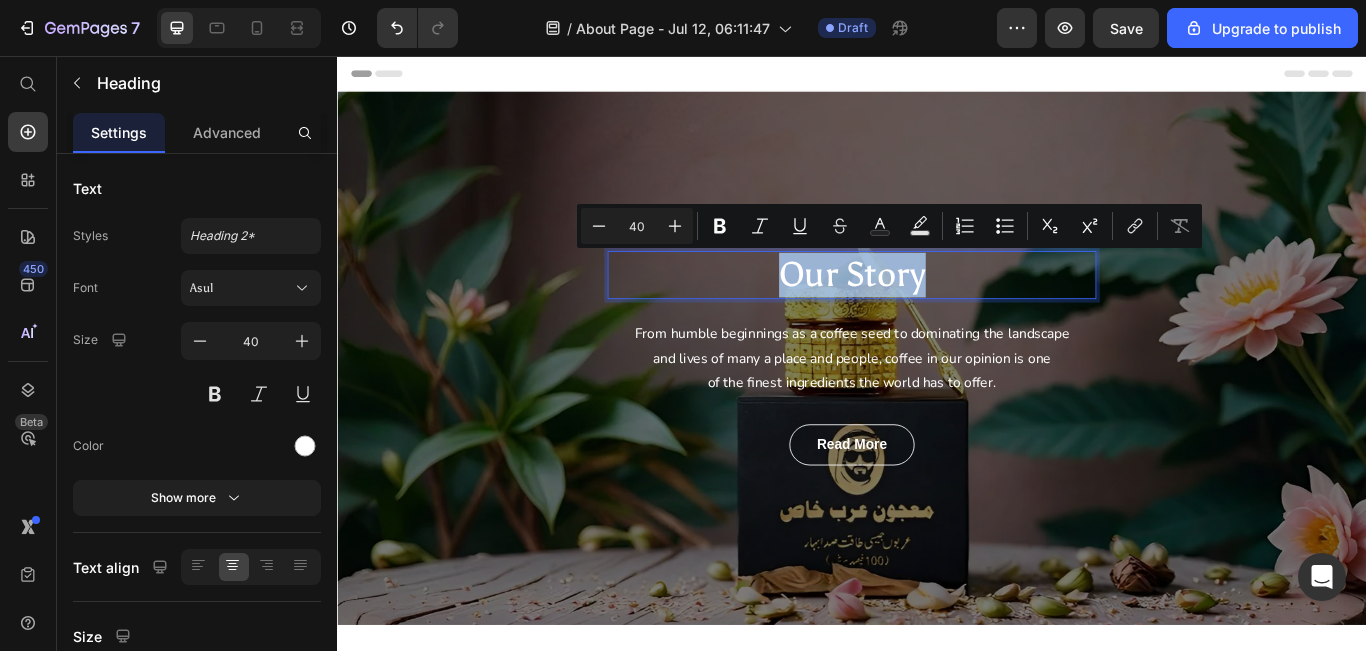 click on "Our Story" at bounding box center [937, 311] 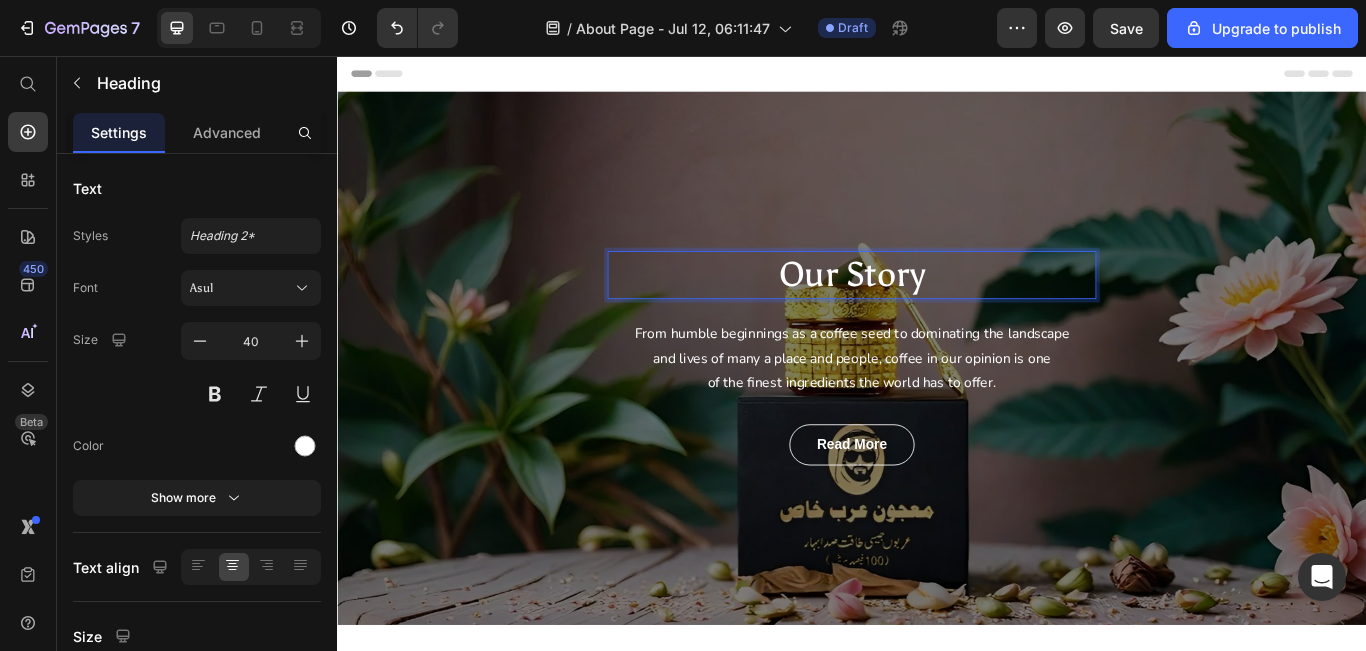 click on "Our Story" at bounding box center (937, 311) 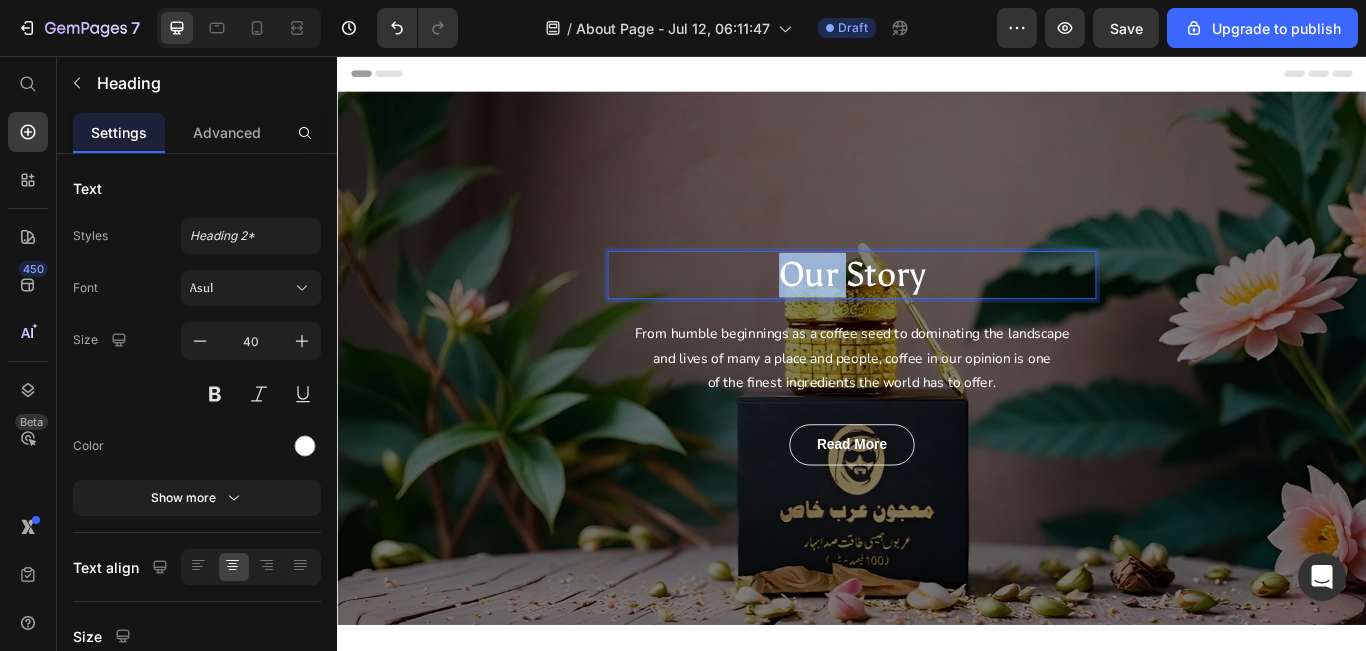 click on "Our Story" at bounding box center (937, 311) 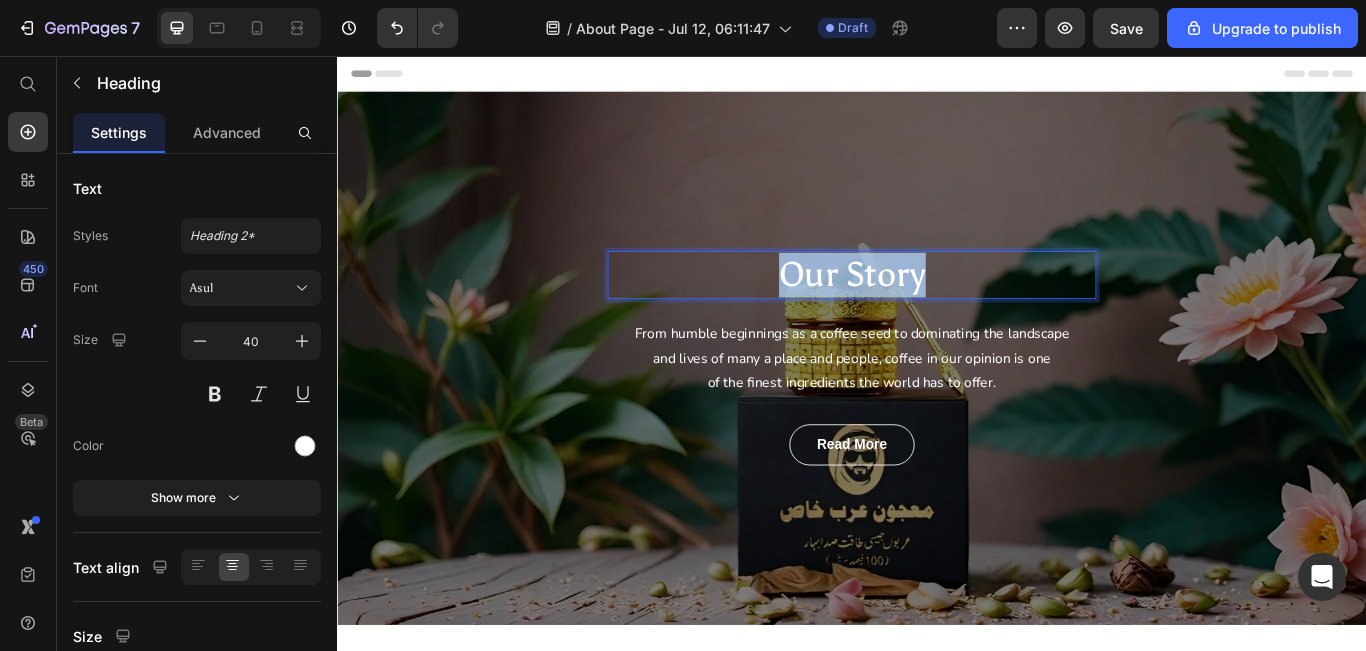 click on "Our Story" at bounding box center (937, 311) 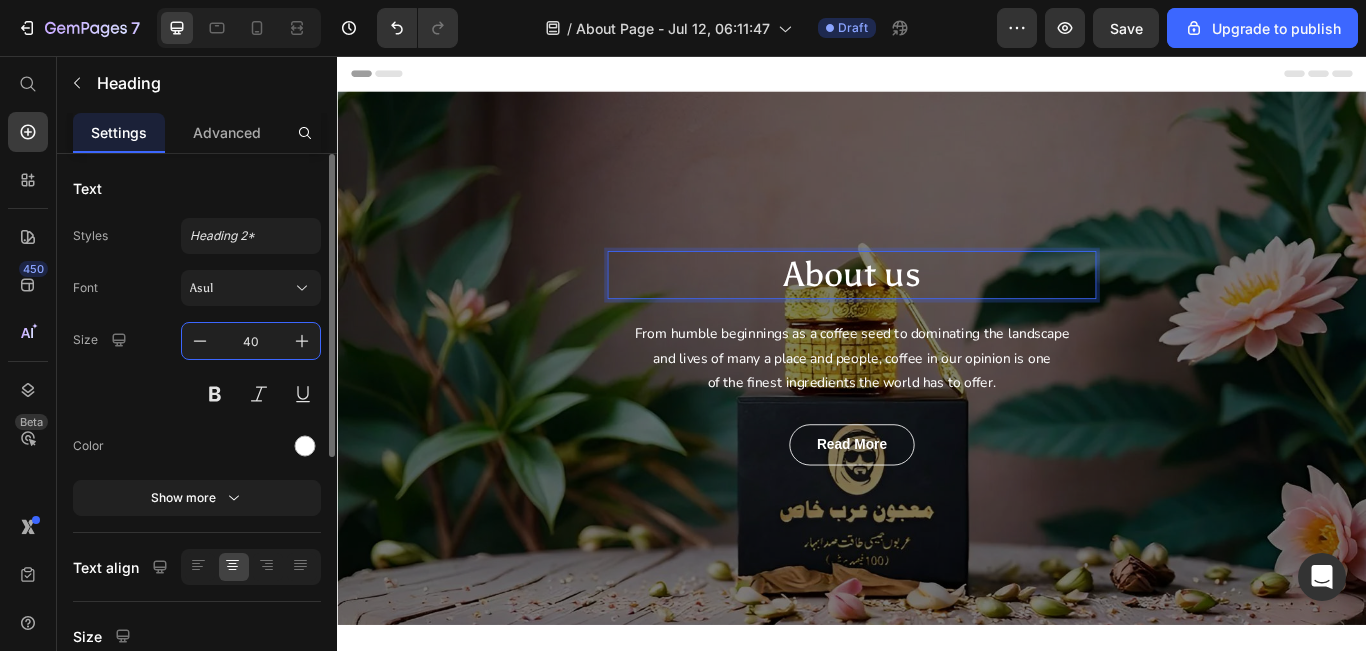 click on "40" at bounding box center (251, 341) 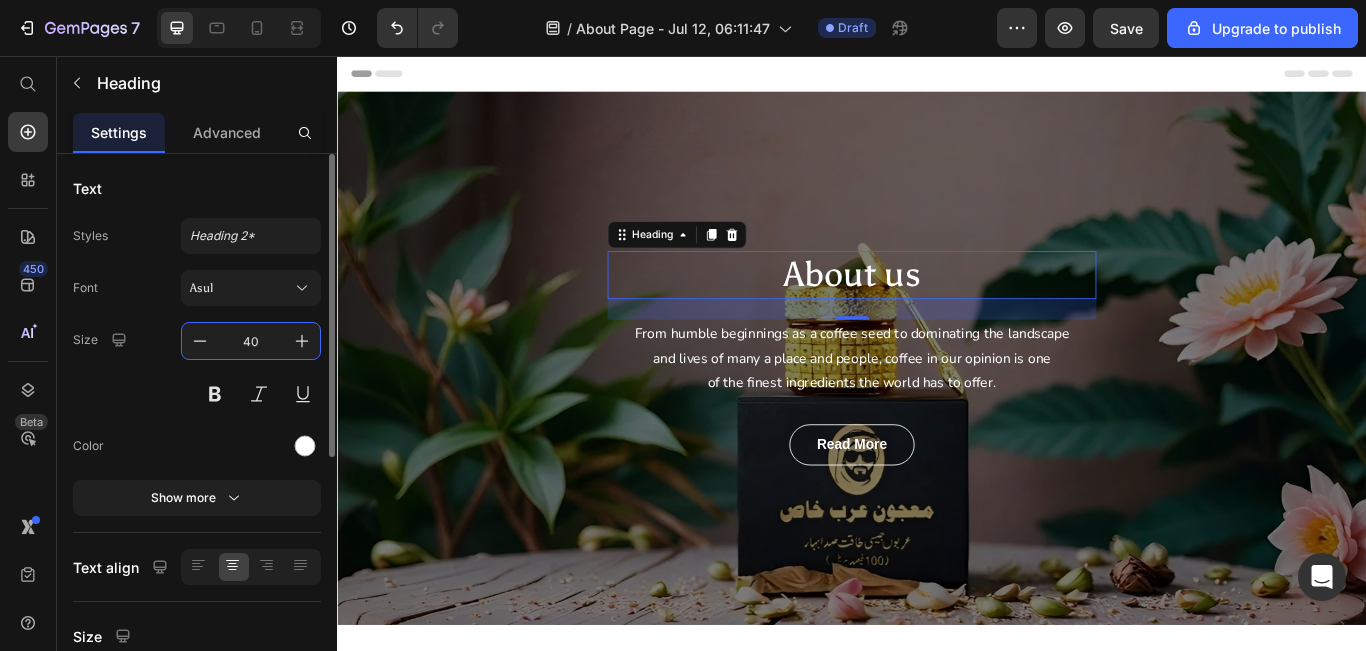 click on "40" at bounding box center [251, 341] 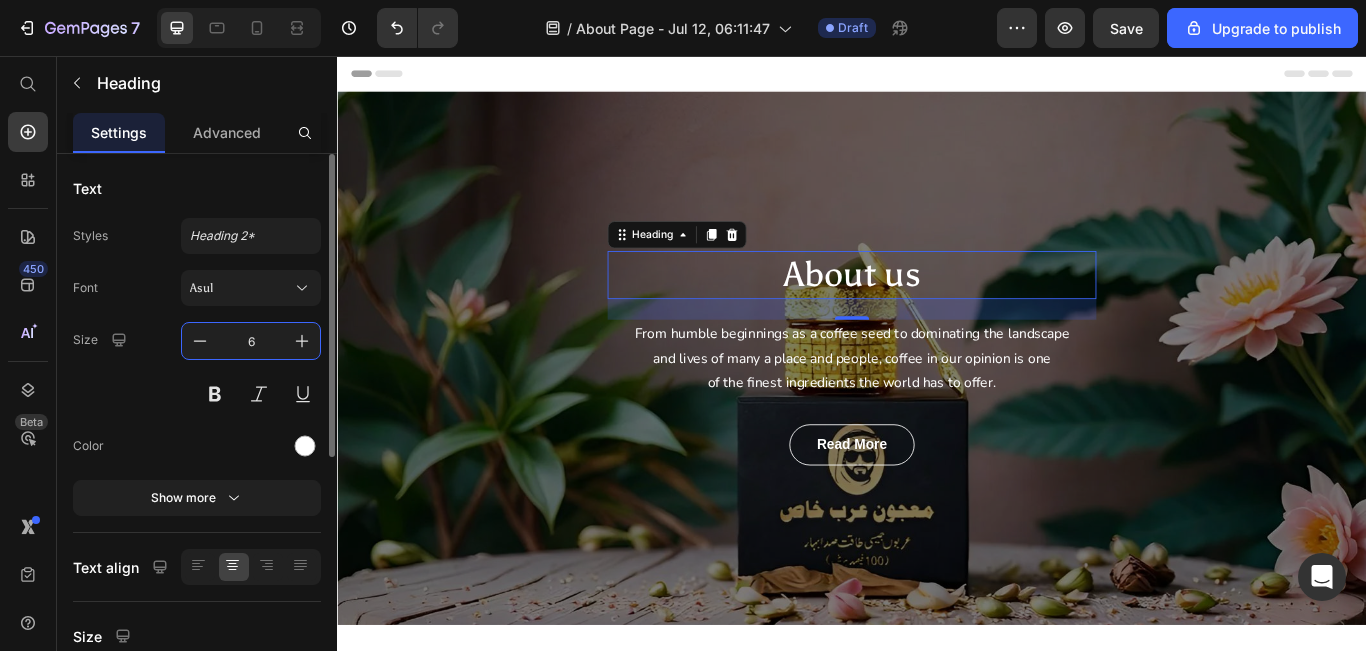 type on "60" 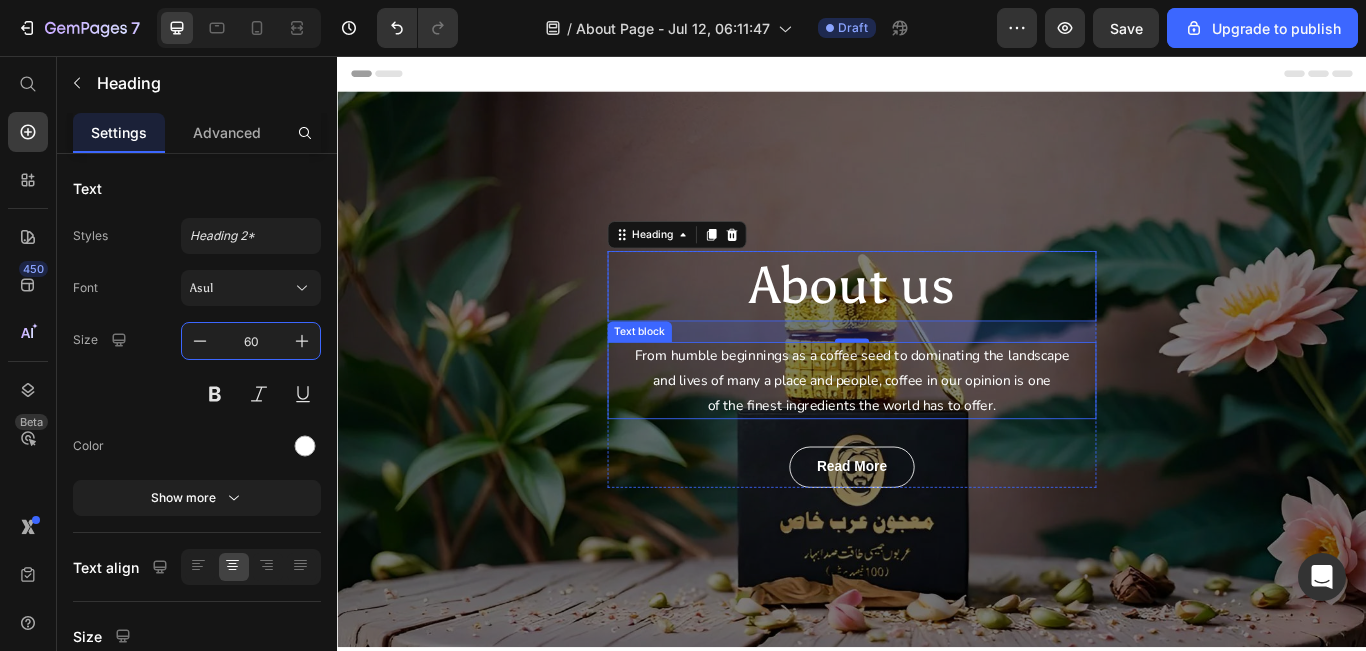 click on "From humble beginnings as a coffee seed to dominating the landscape and lives of many a place and people, coffee in our opinion is one of the finest ingredients the world has to offer." at bounding box center (937, 434) 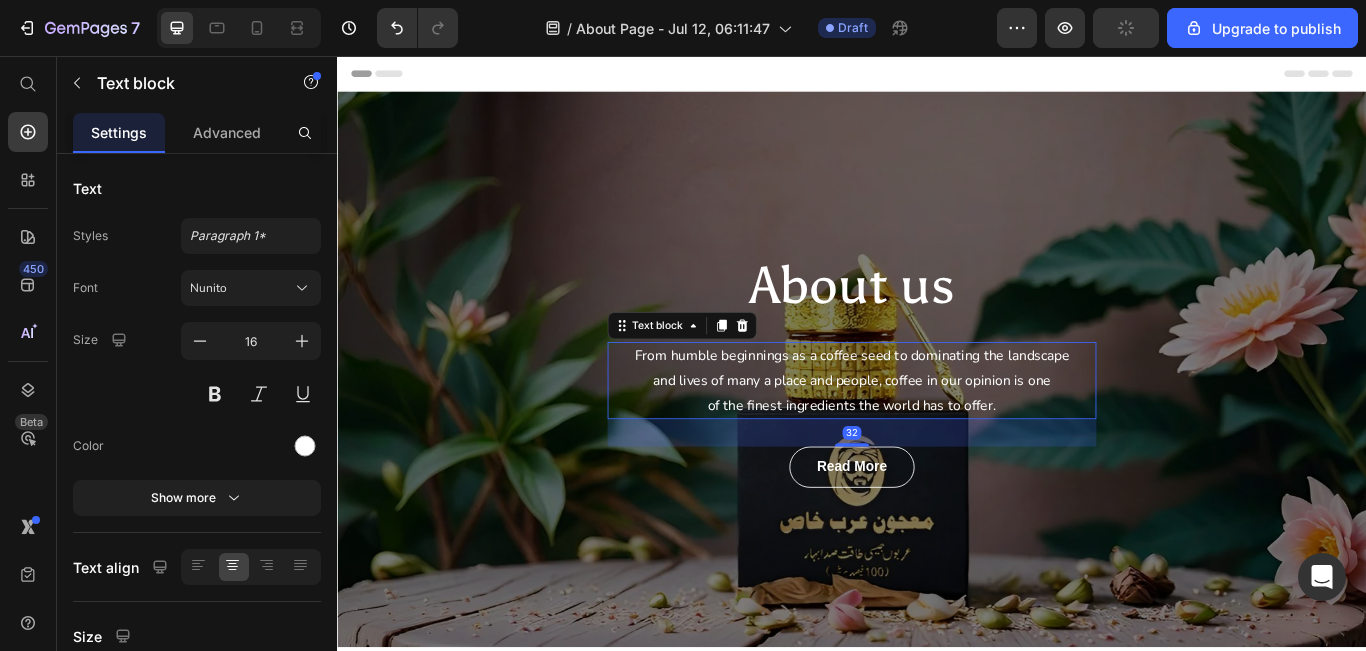 click on "From humble beginnings as a coffee seed to dominating the landscape and lives of many a place and people, coffee in our opinion is one of the finest ingredients the world has to offer." at bounding box center (937, 434) 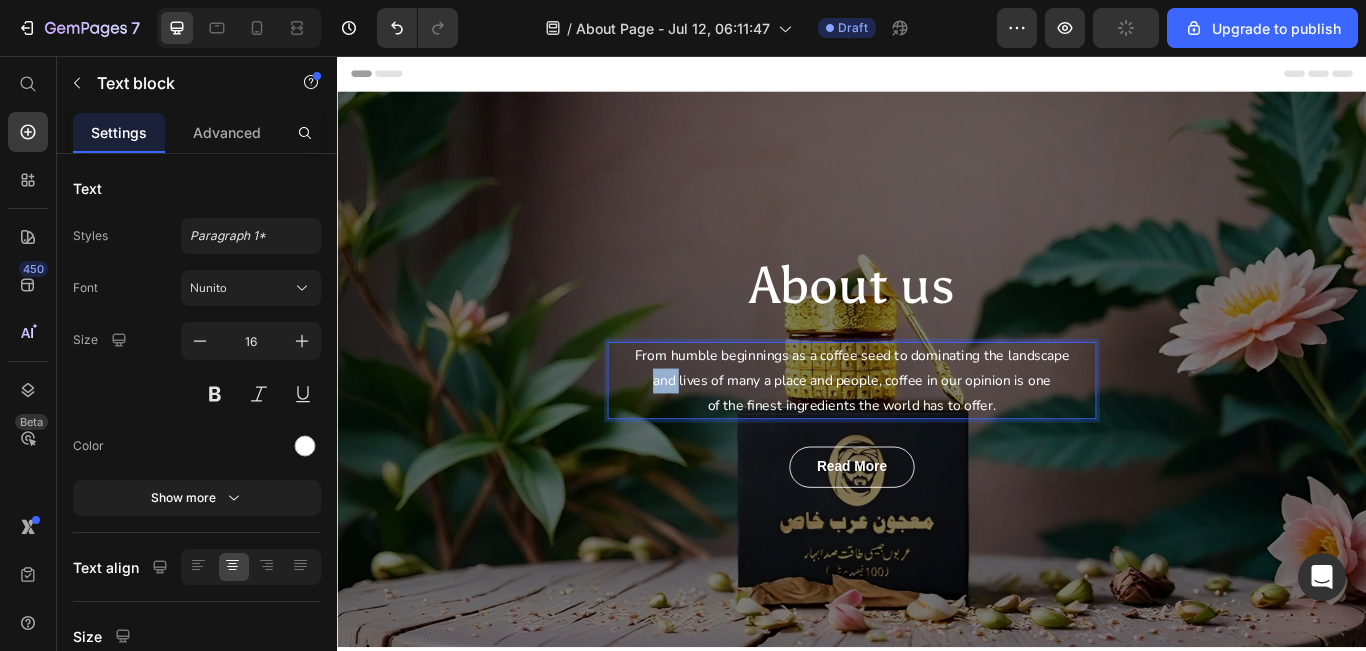 click on "From humble beginnings as a coffee seed to dominating the landscape and lives of many a place and people, coffee in our opinion is one of the finest ingredients the world has to offer." at bounding box center (937, 434) 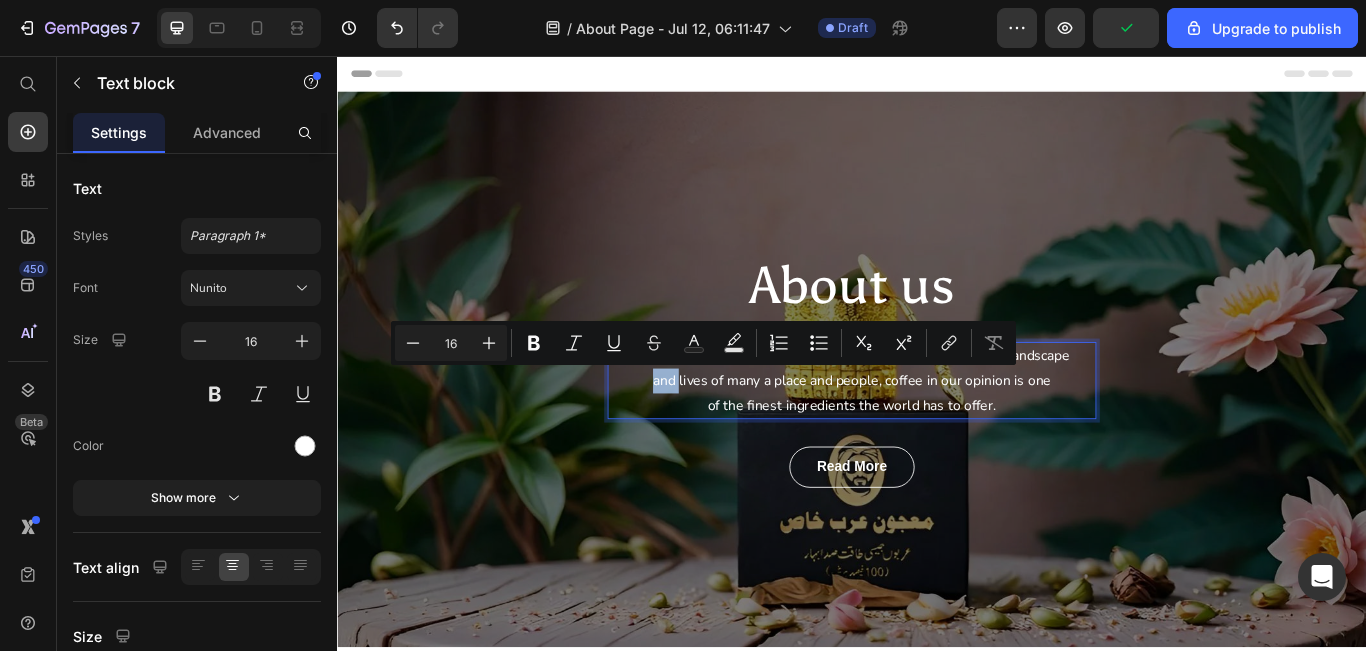click on "From humble beginnings as a coffee seed to dominating the landscape and lives of many a place and people, coffee in our opinion is one of the finest ingredients the world has to offer." at bounding box center [937, 434] 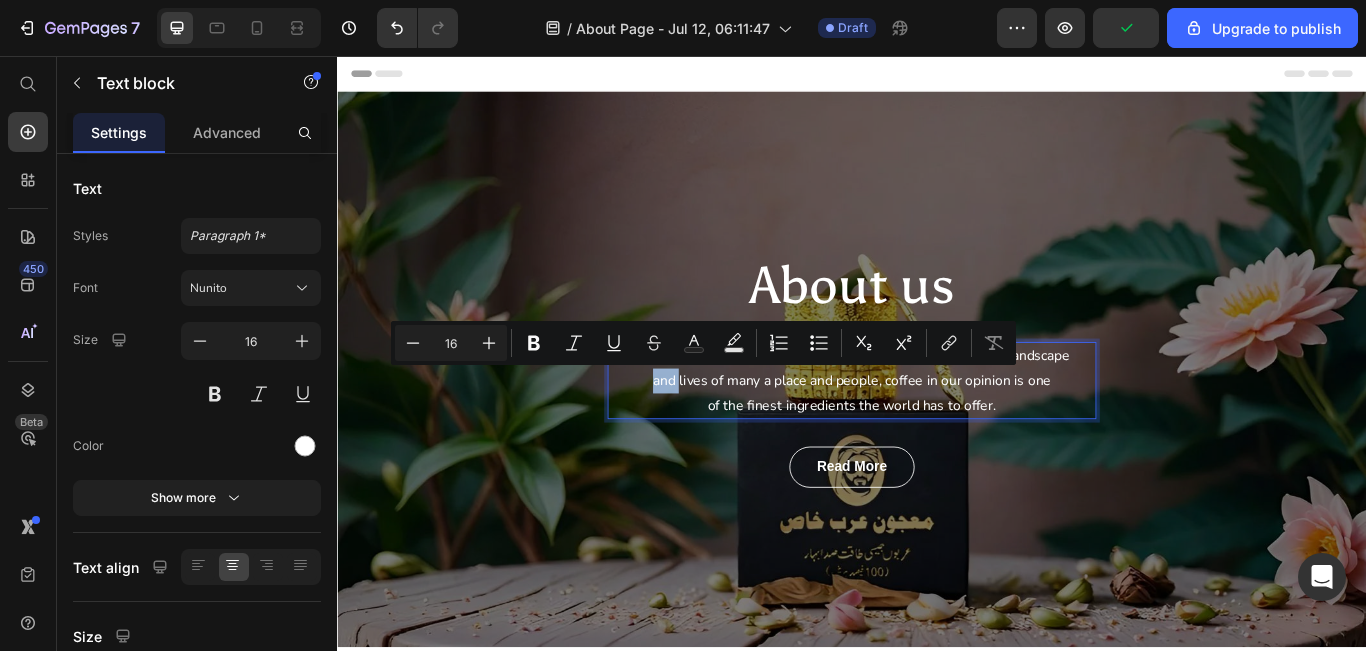 click on "From humble beginnings as a coffee seed to dominating the landscape and lives of many a place and people, coffee in our opinion is one of the finest ingredients the world has to offer." at bounding box center (937, 434) 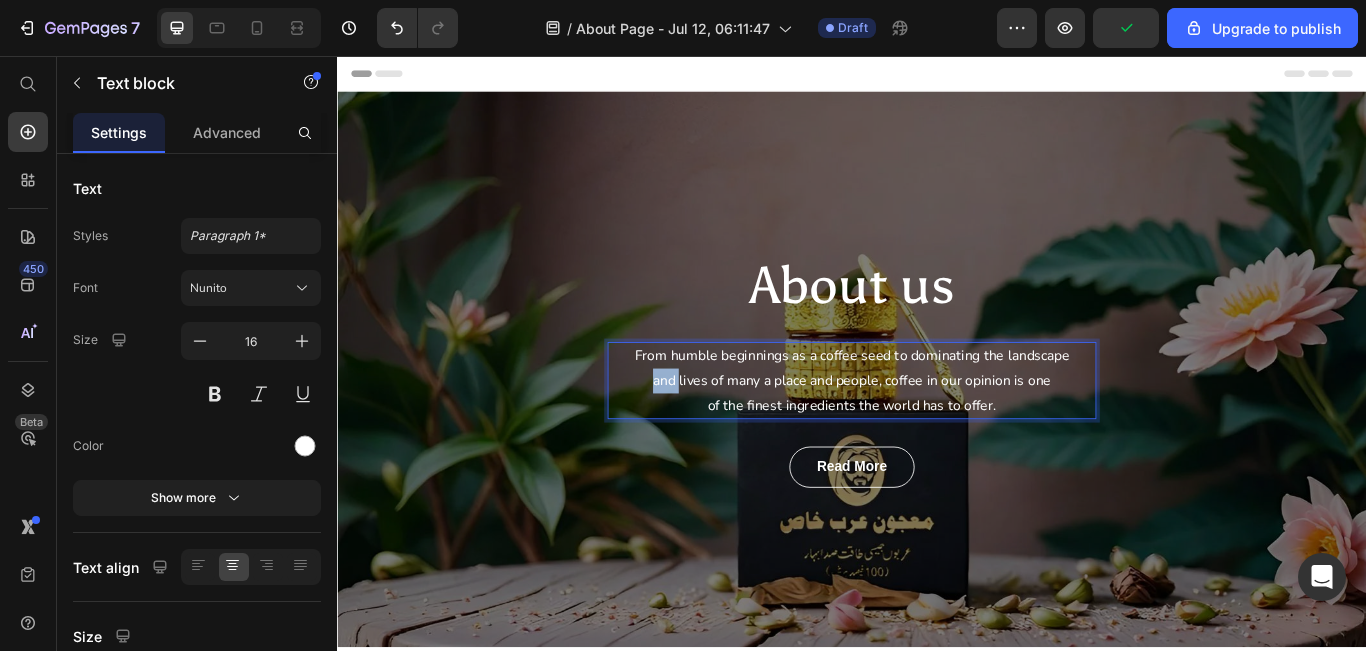 click on "From humble beginnings as a coffee seed to dominating the landscape and lives of many a place and people, coffee in our opinion is one of the finest ingredients the world has to offer." at bounding box center [937, 434] 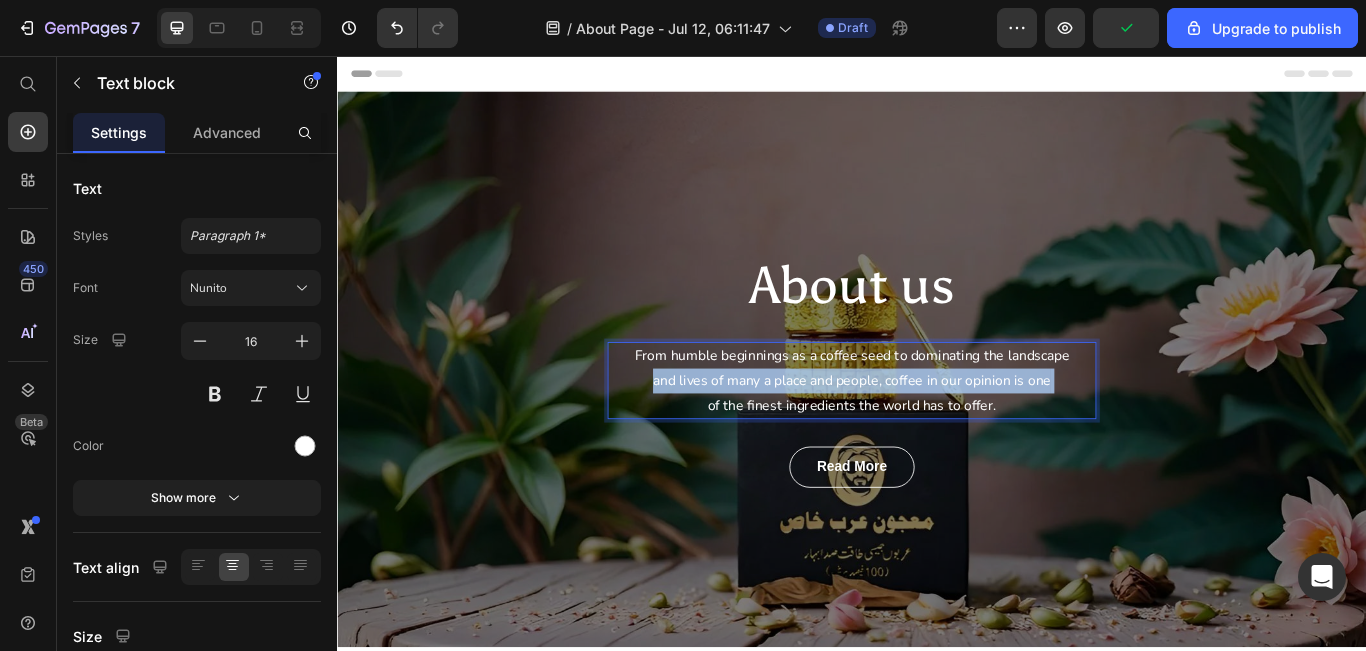 click on "From humble beginnings as a coffee seed to dominating the landscape and lives of many a place and people, coffee in our opinion is one of the finest ingredients the world has to offer." at bounding box center (937, 434) 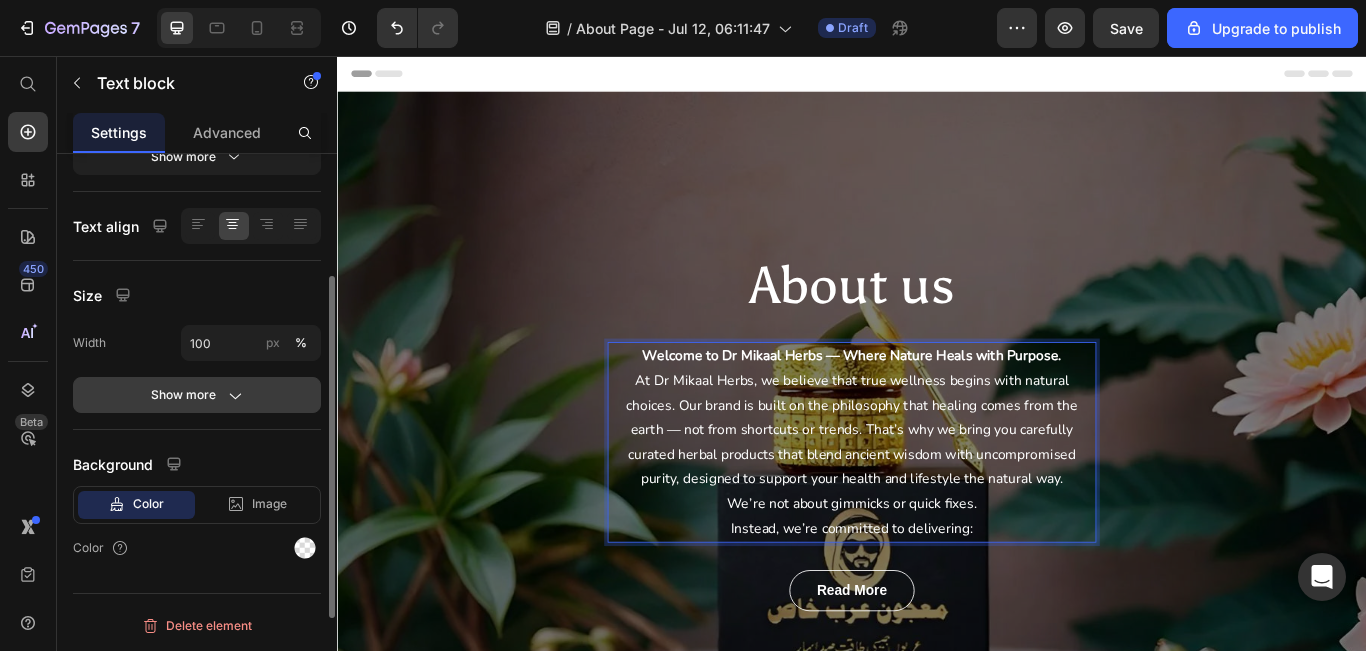 scroll, scrollTop: 0, scrollLeft: 0, axis: both 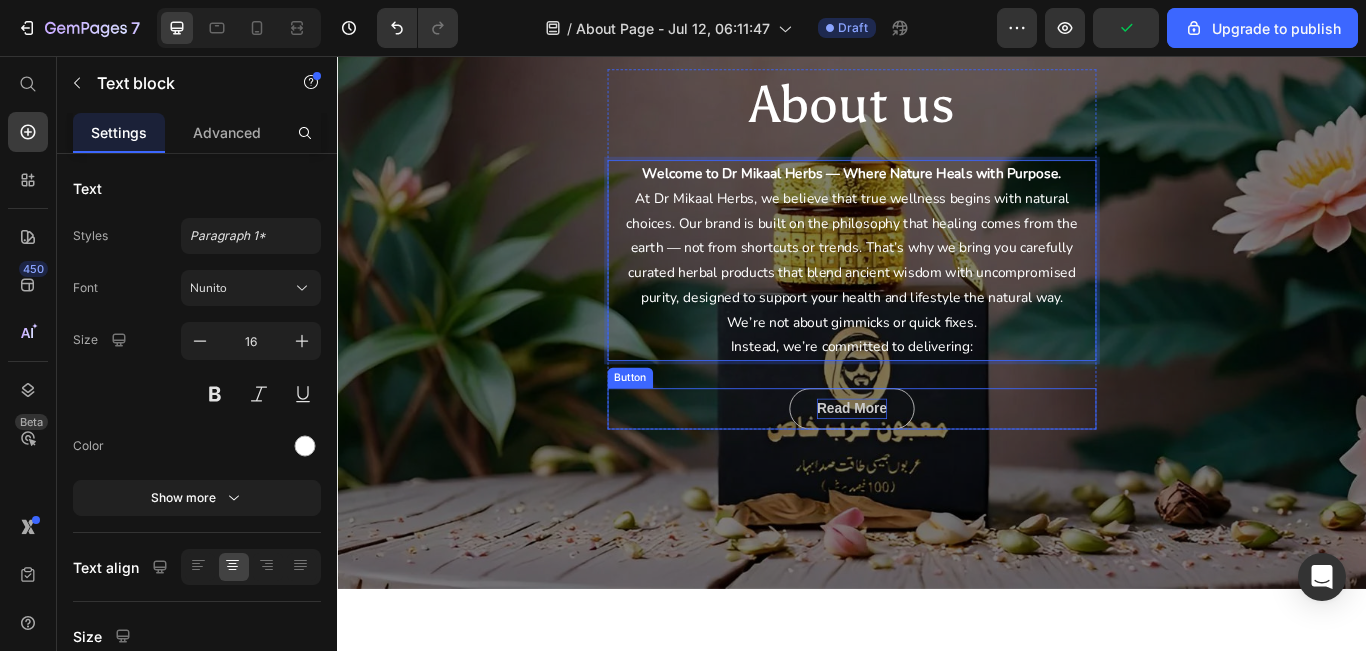 click on "read more" at bounding box center (937, 467) 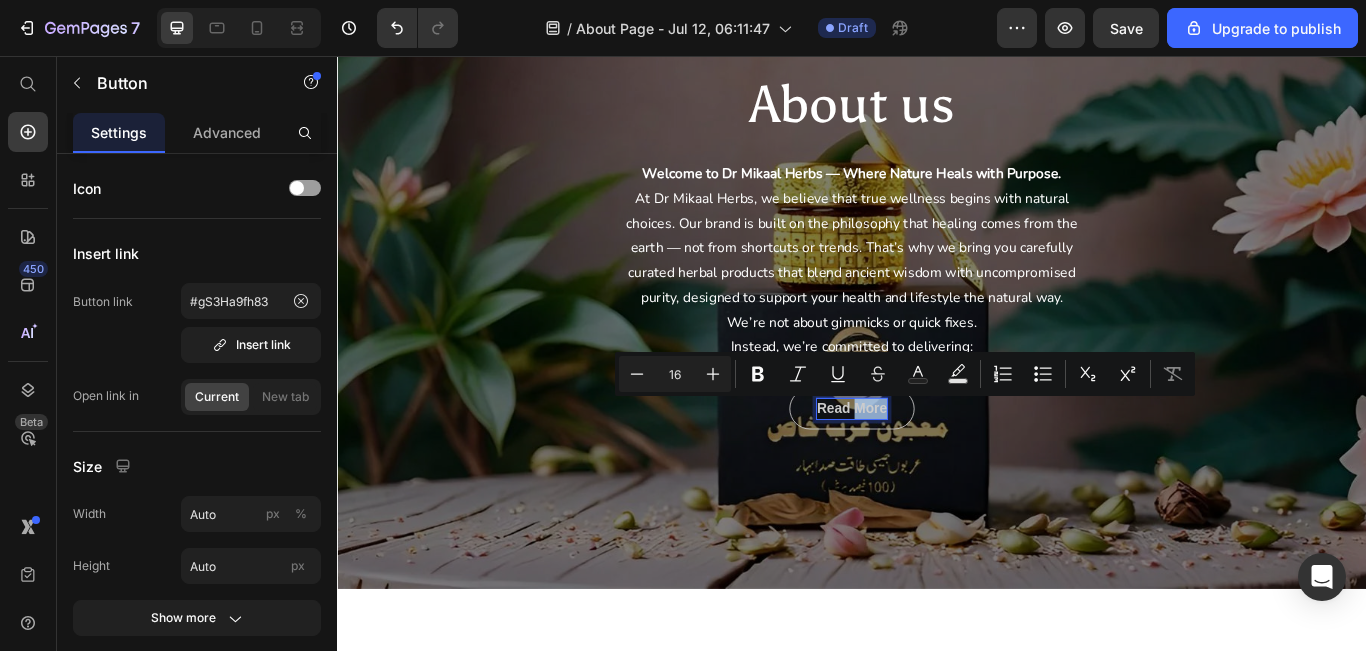 click on "read more" at bounding box center (937, 467) 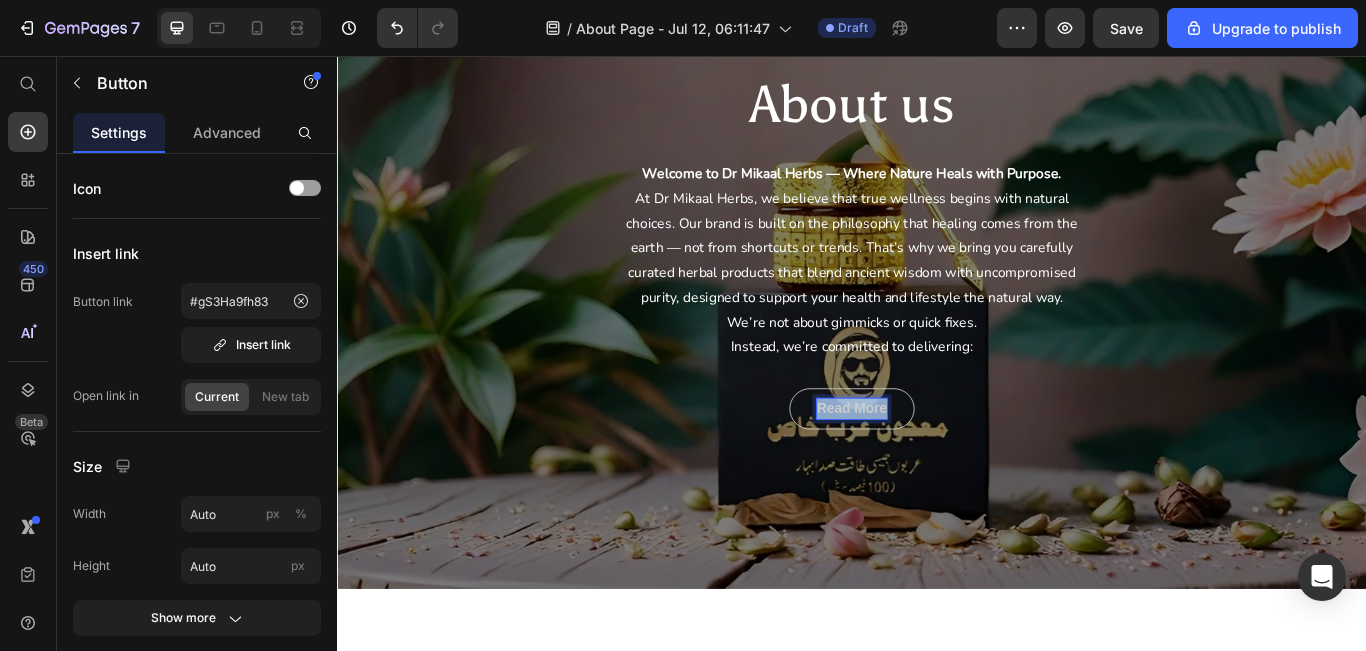 click on "read more" at bounding box center (937, 467) 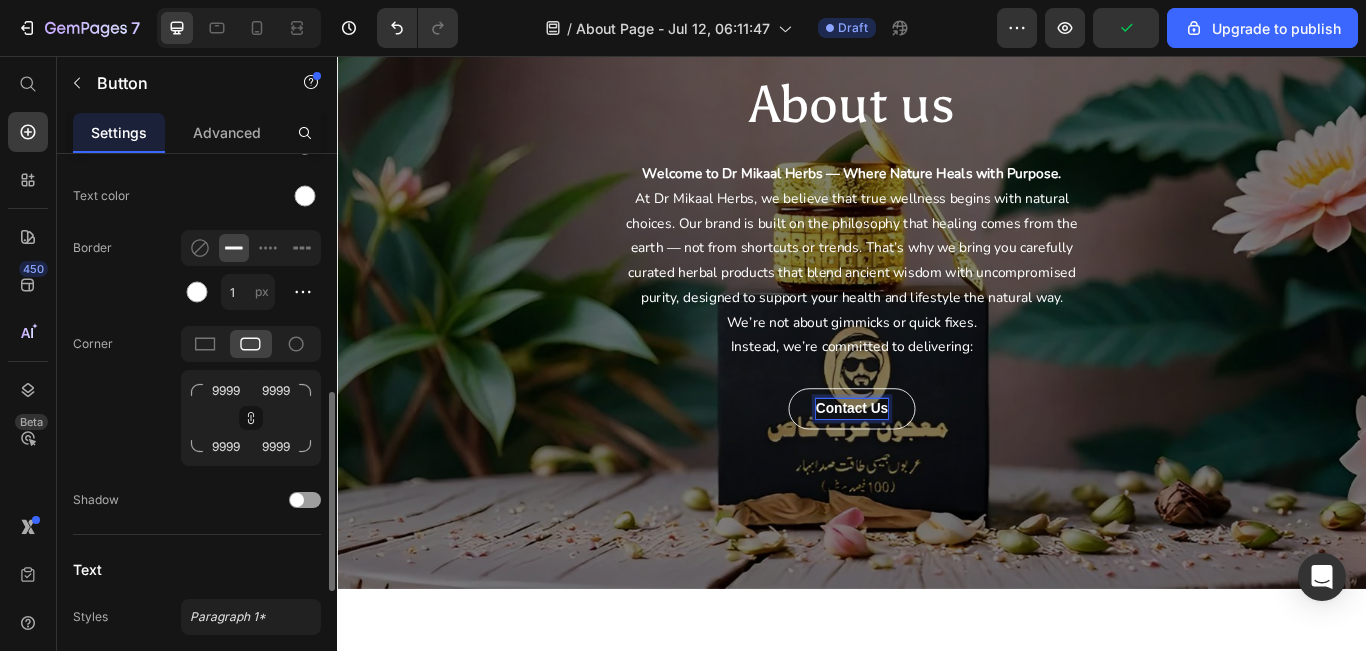 scroll, scrollTop: 657, scrollLeft: 0, axis: vertical 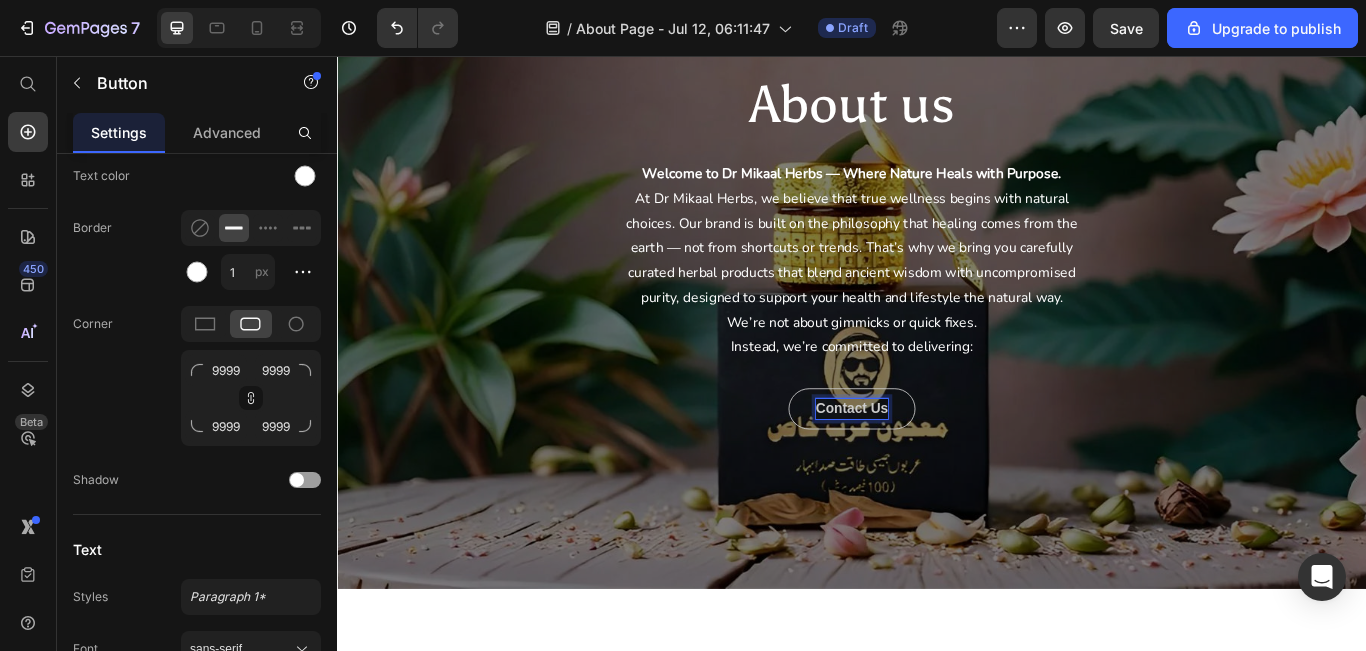 click on "Contact us" at bounding box center (937, 467) 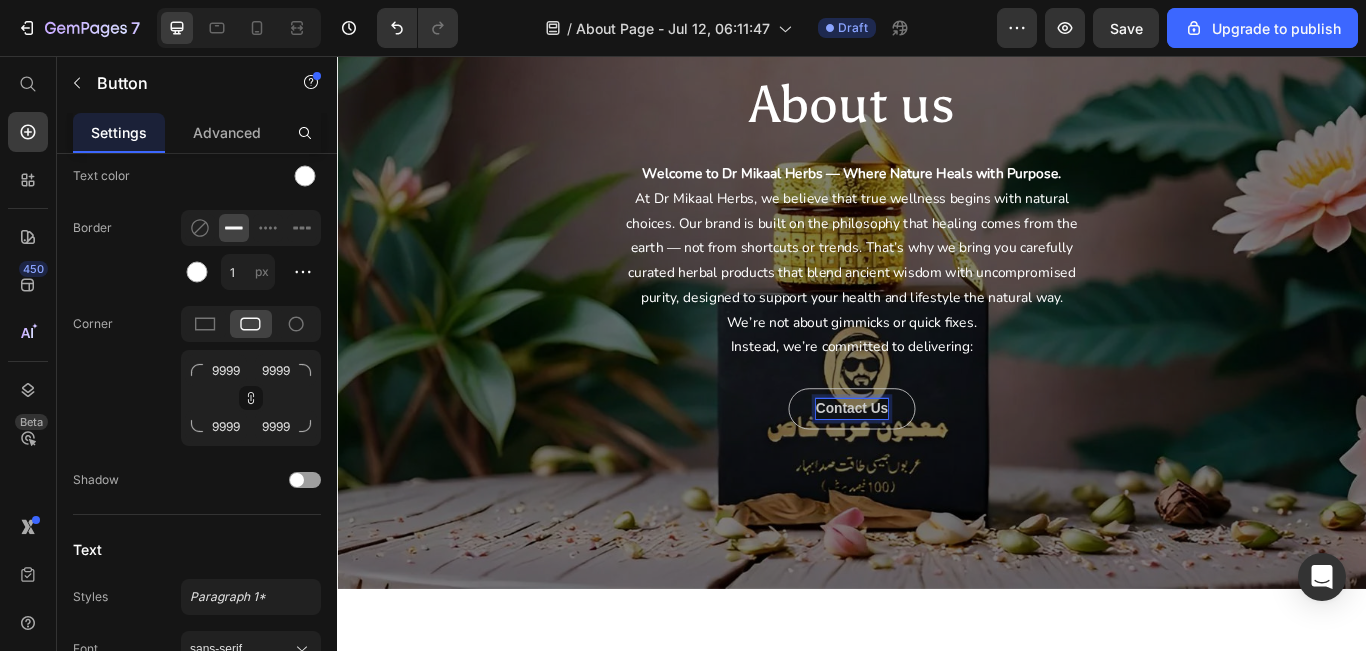 click on "Contact us" at bounding box center [937, 467] 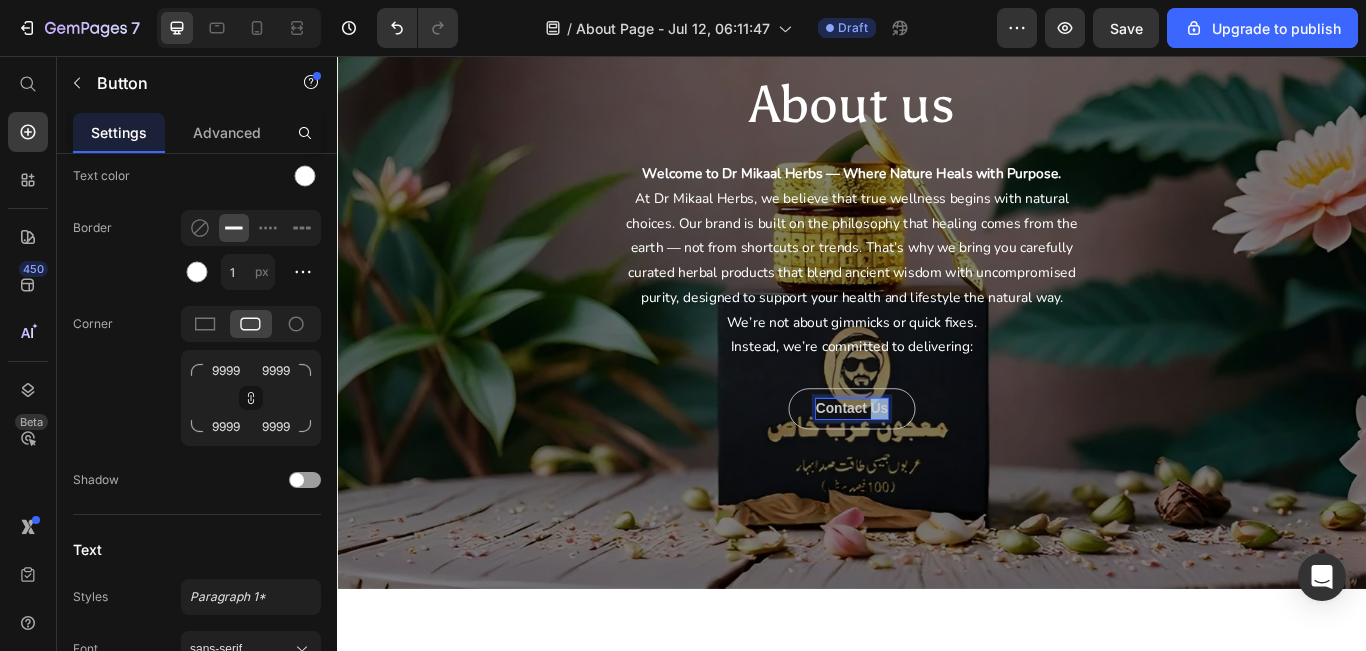 click on "Contact us" at bounding box center [937, 467] 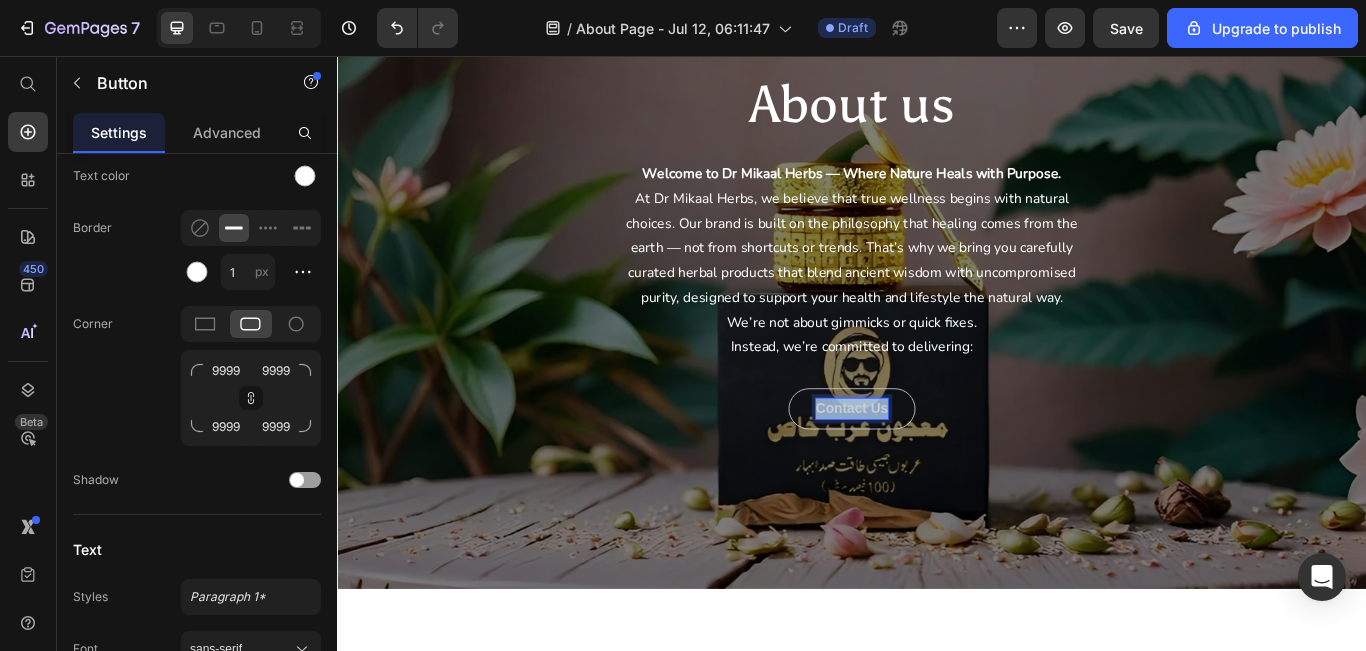 click on "Contact us" at bounding box center [937, 467] 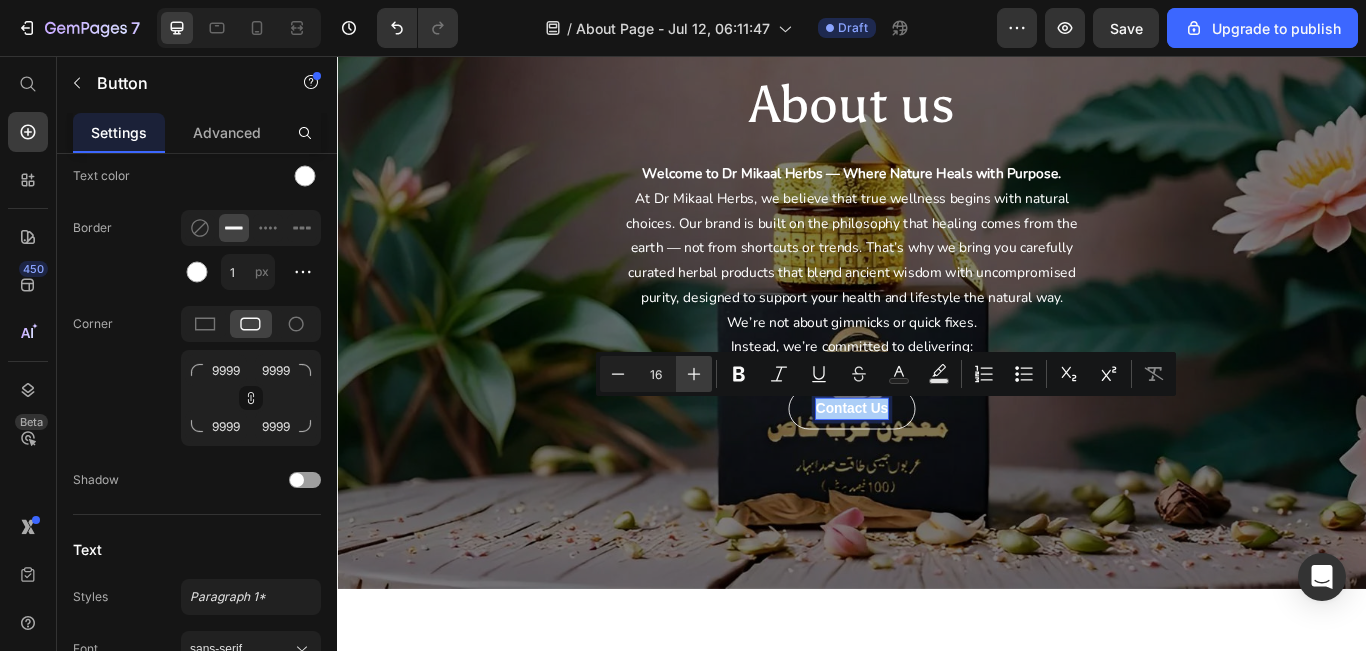 click 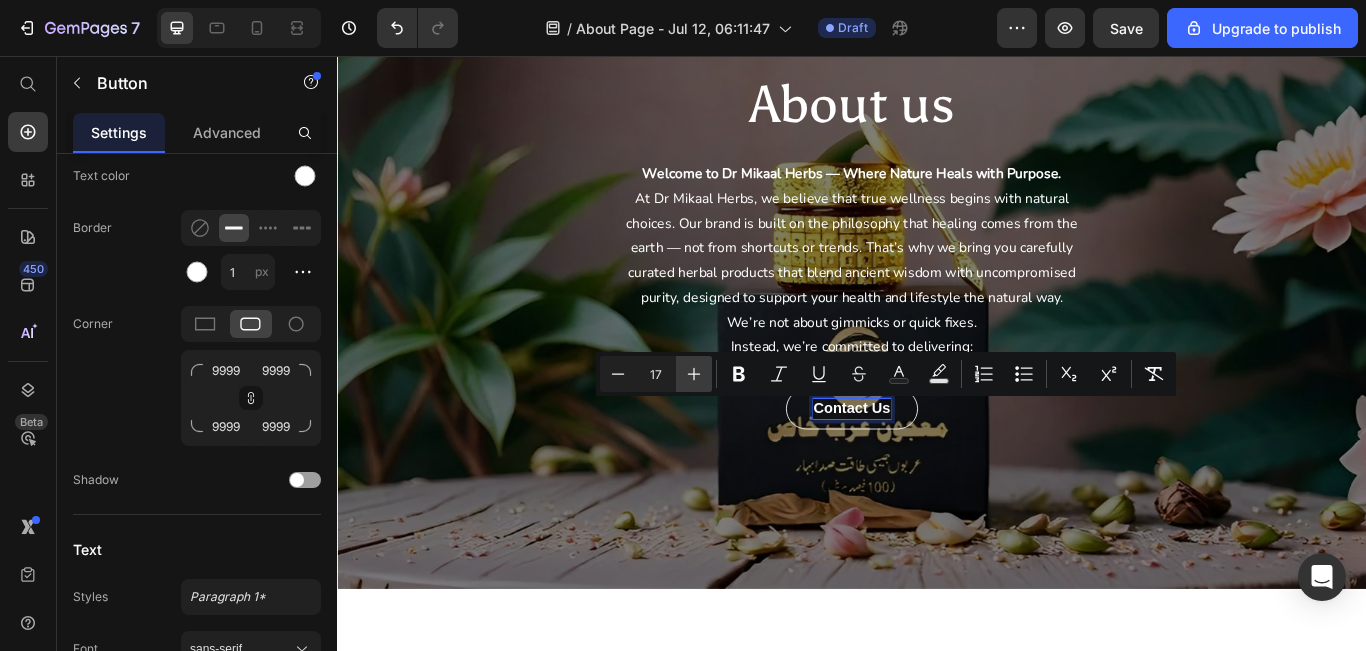 click 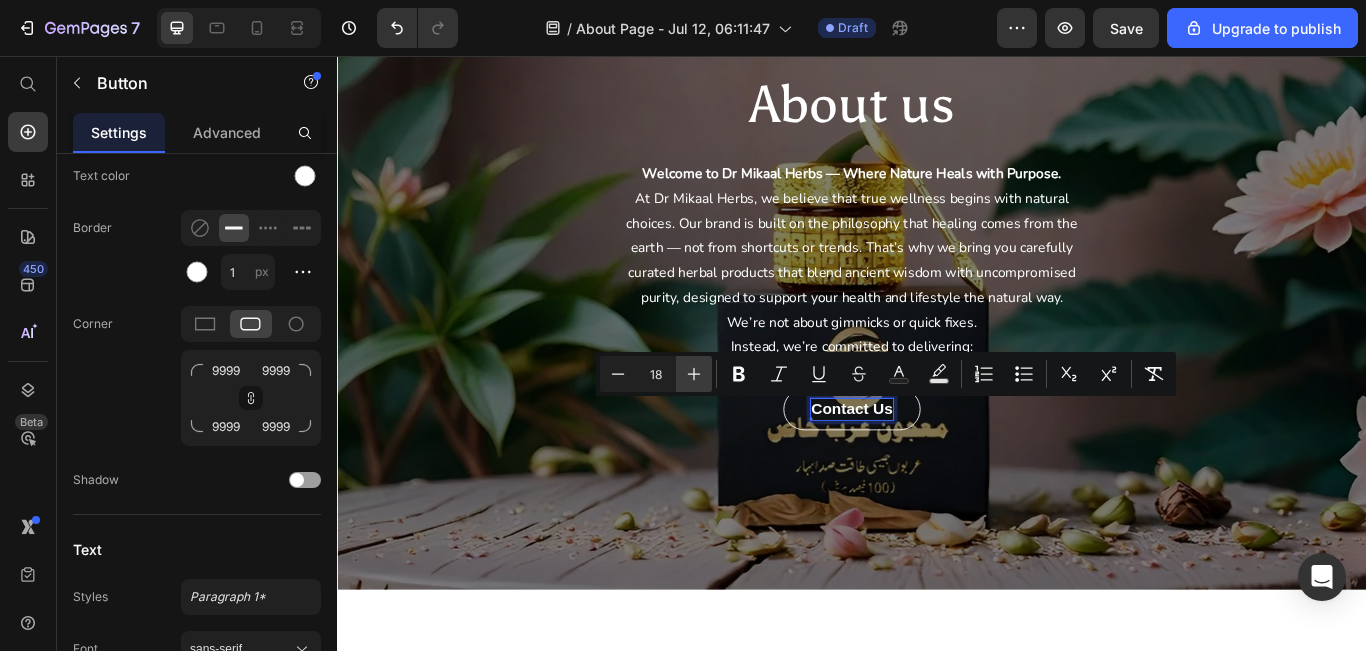 click 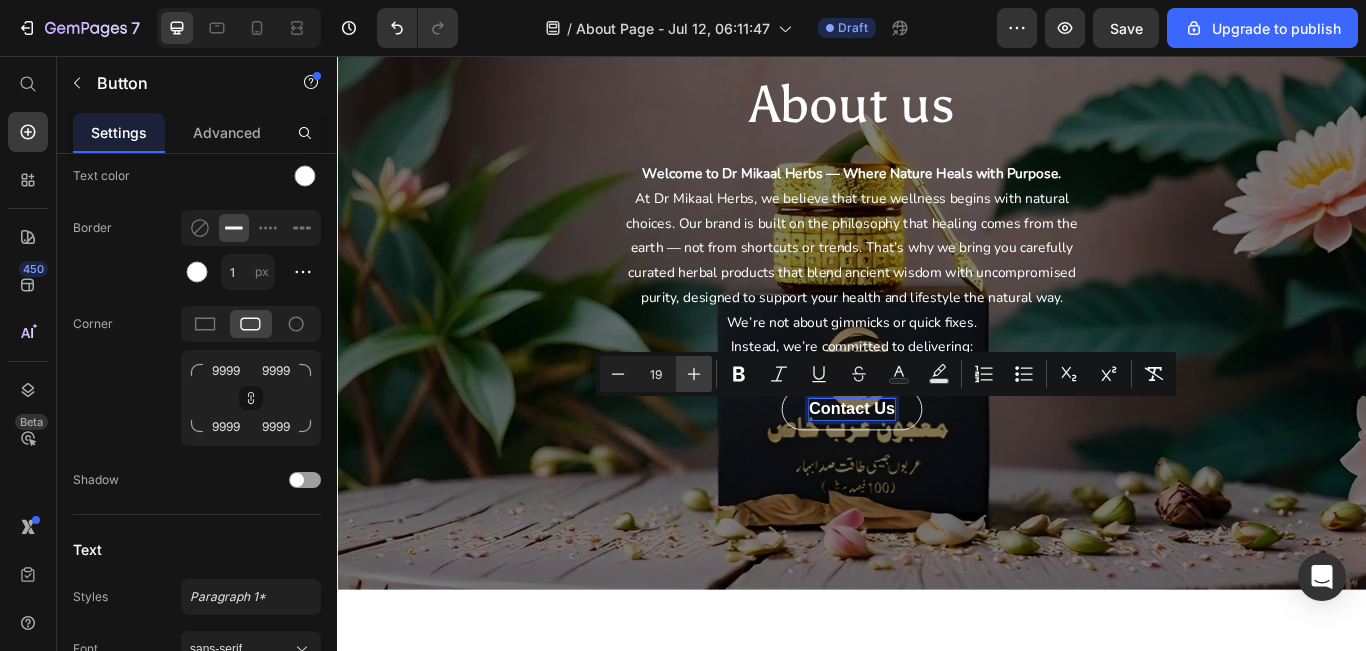 click 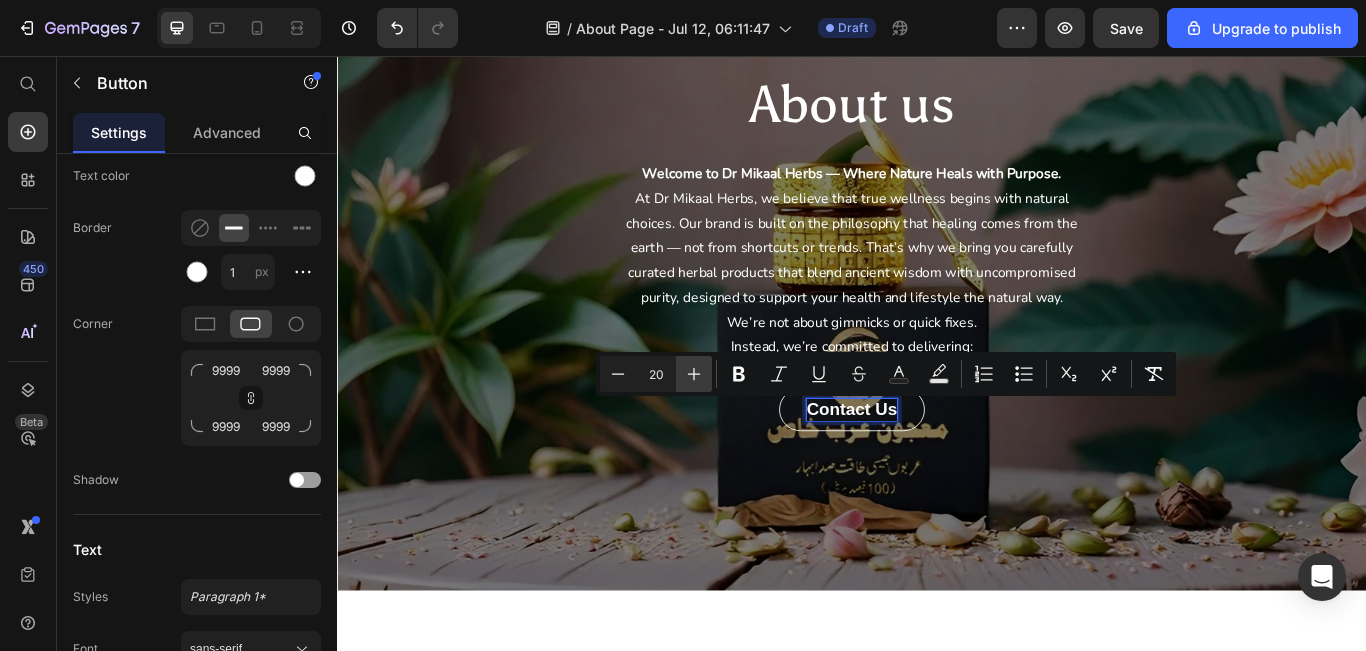 click 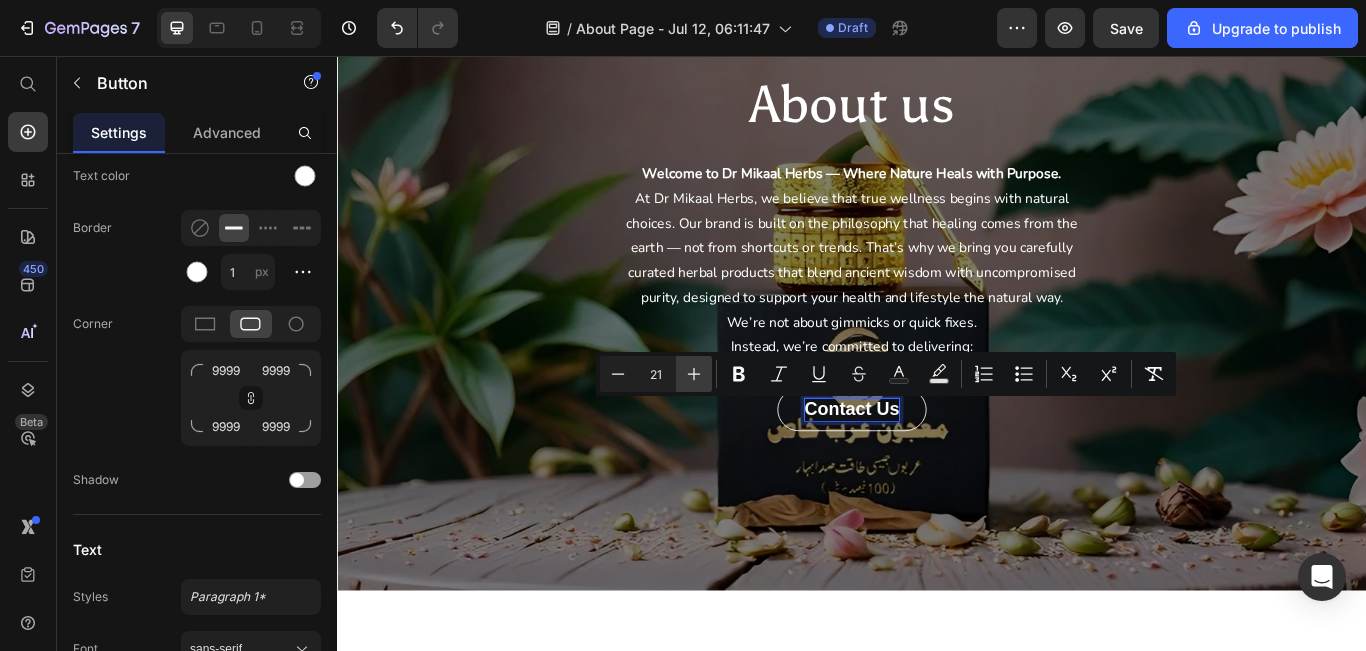 click 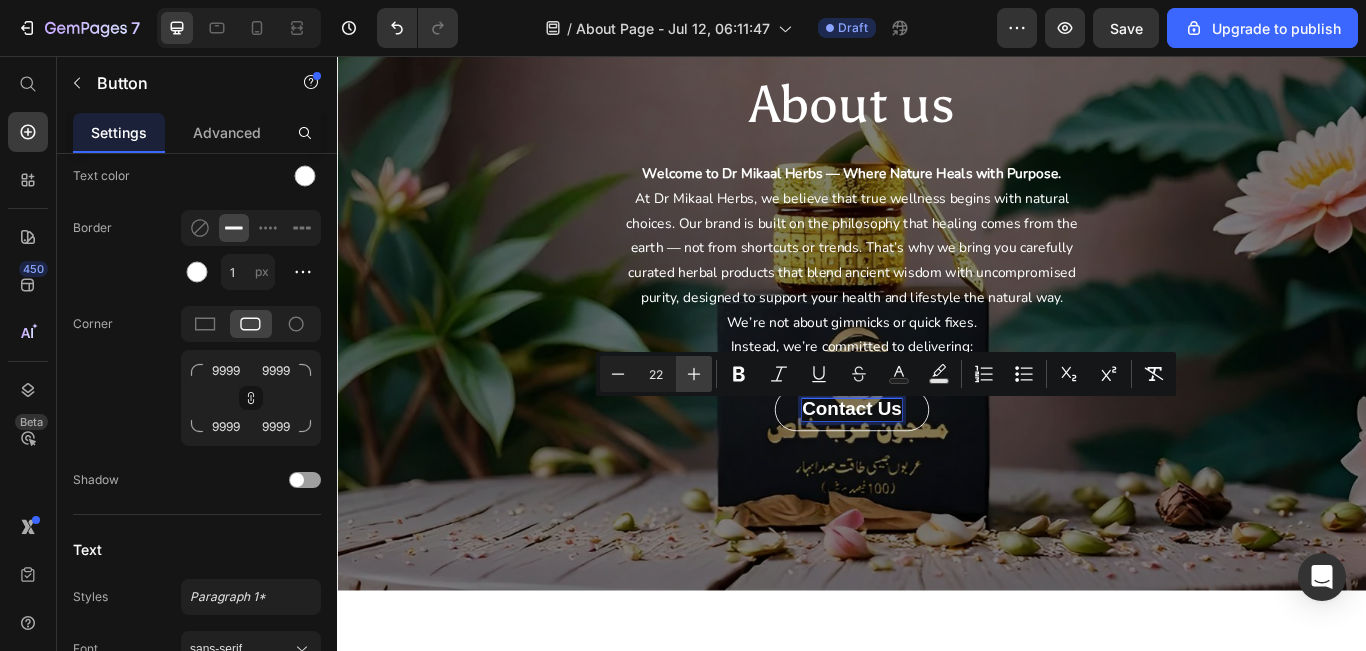 click 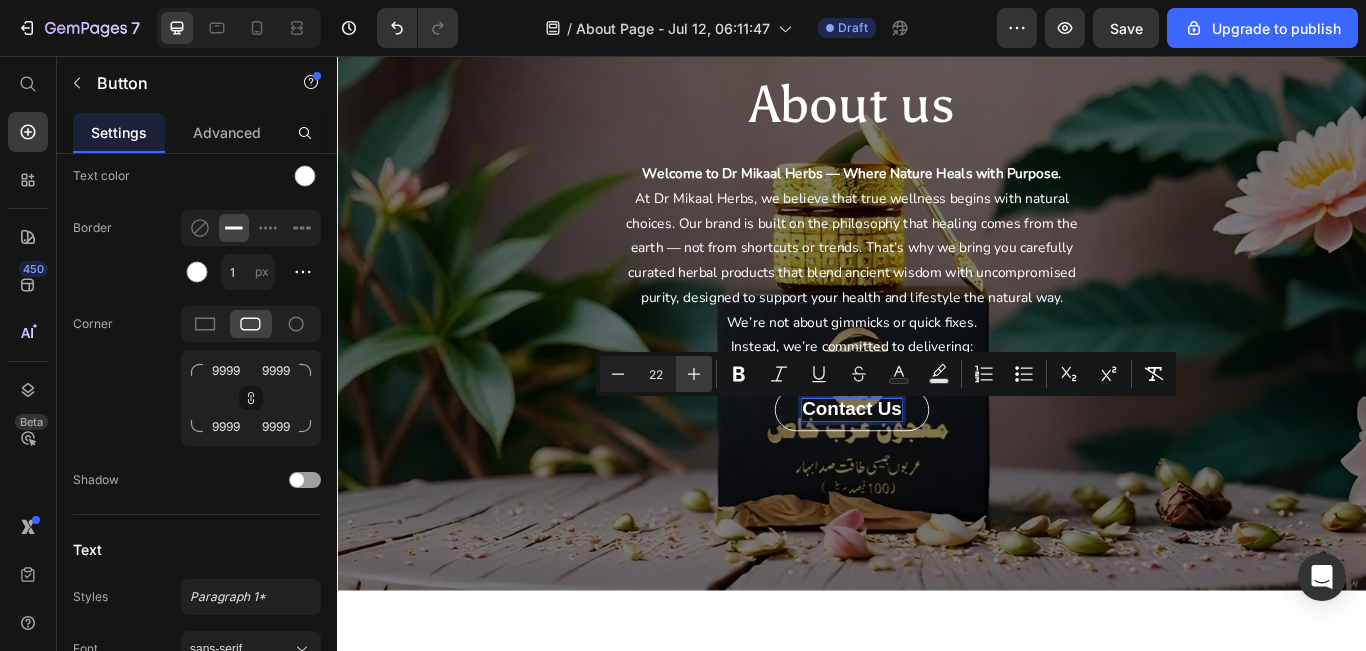 type on "23" 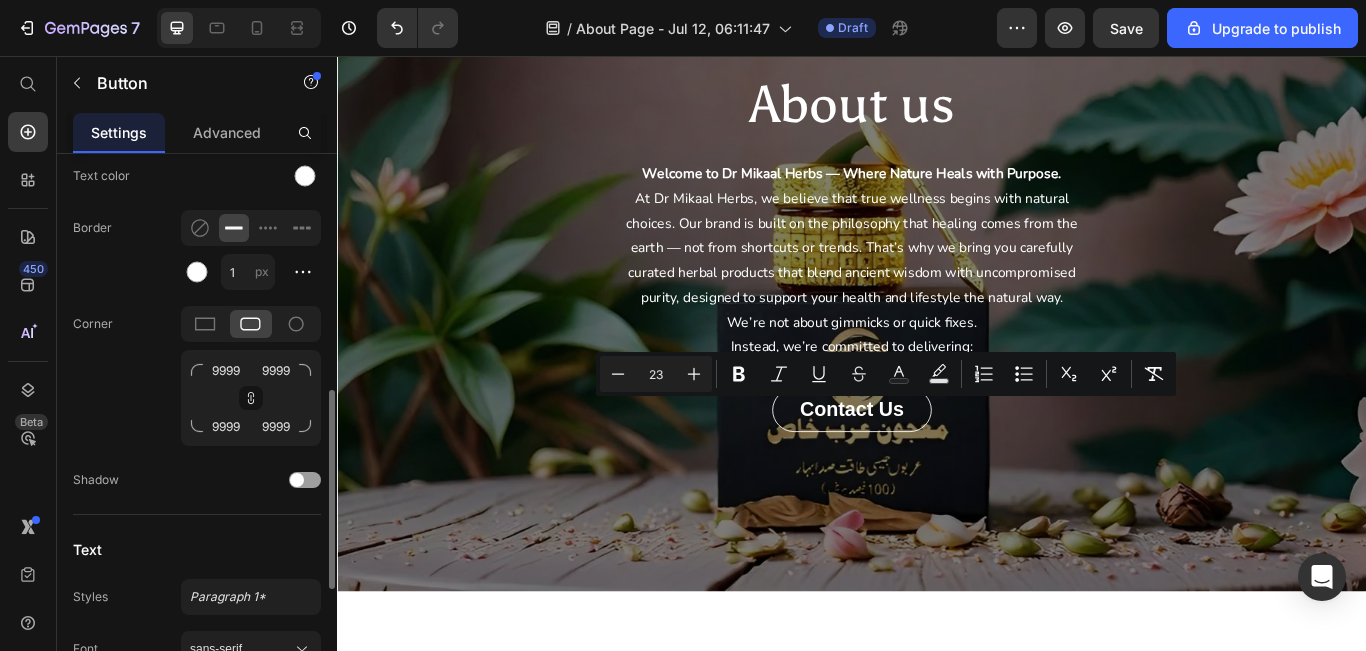 click on "Normal Hover Background color Text color Border 1 px Corner 9999 9999 9999 9999 Shadow" 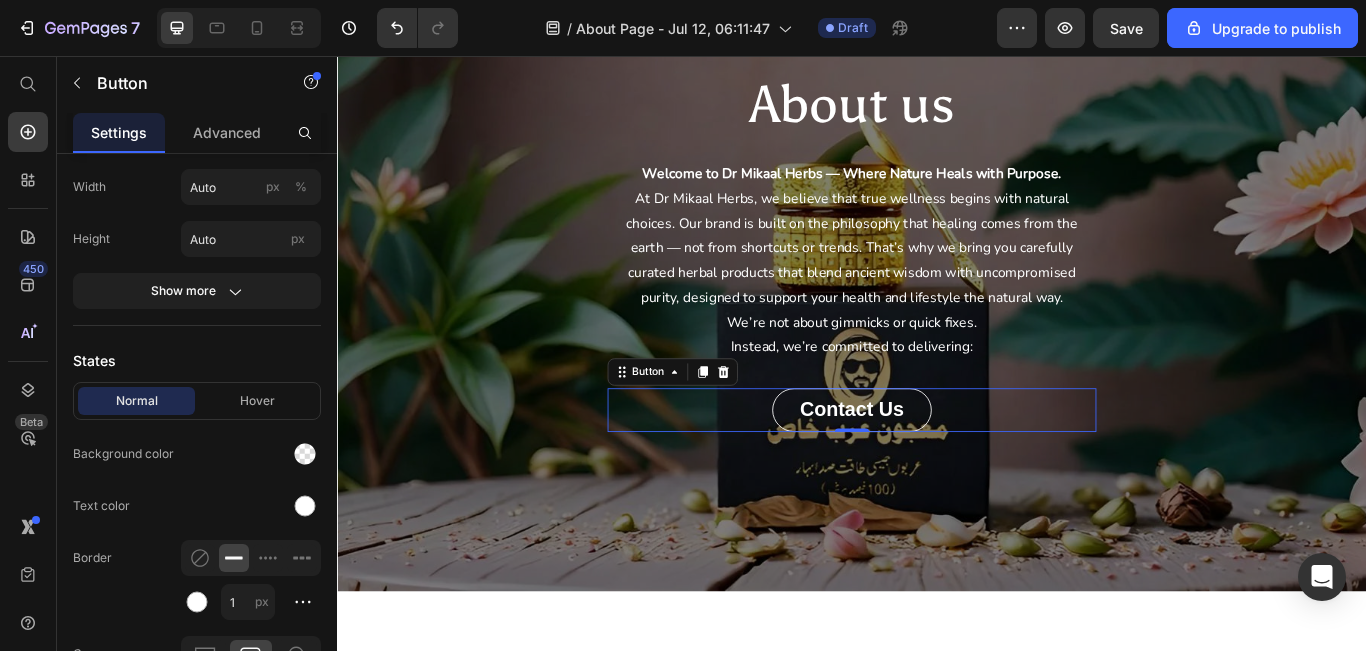 scroll, scrollTop: 0, scrollLeft: 0, axis: both 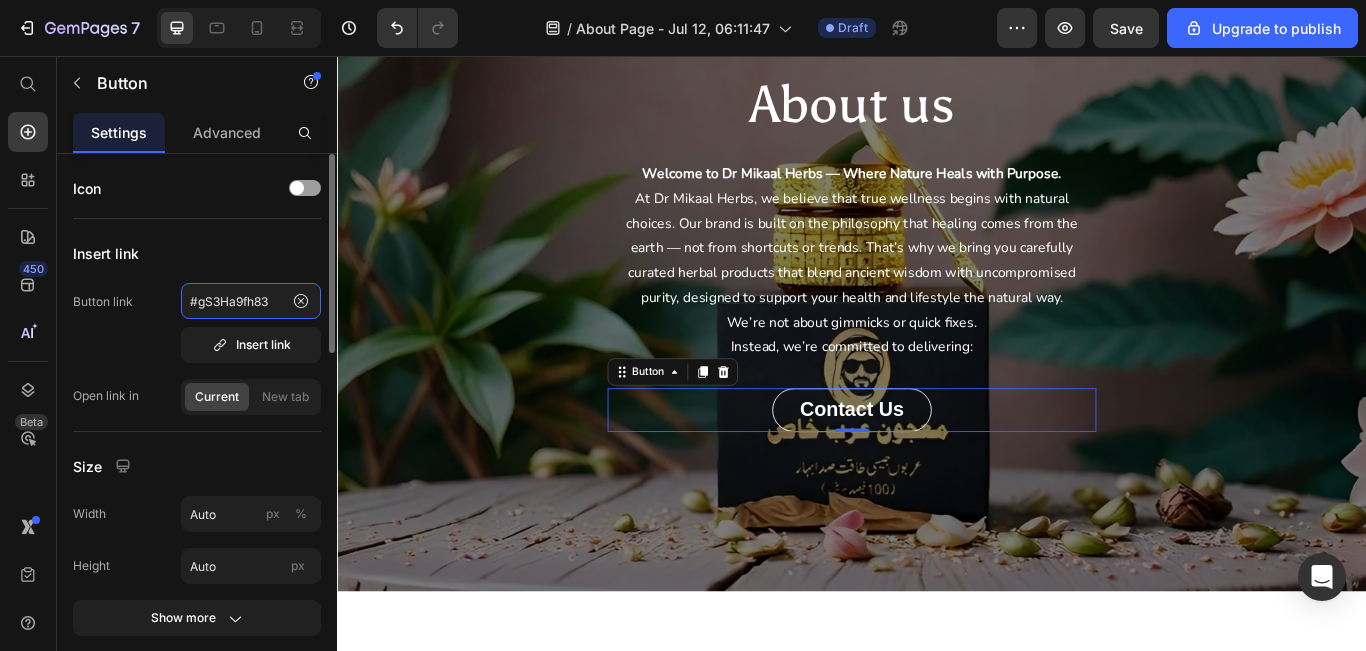 click on "#gS3Ha9fh83" 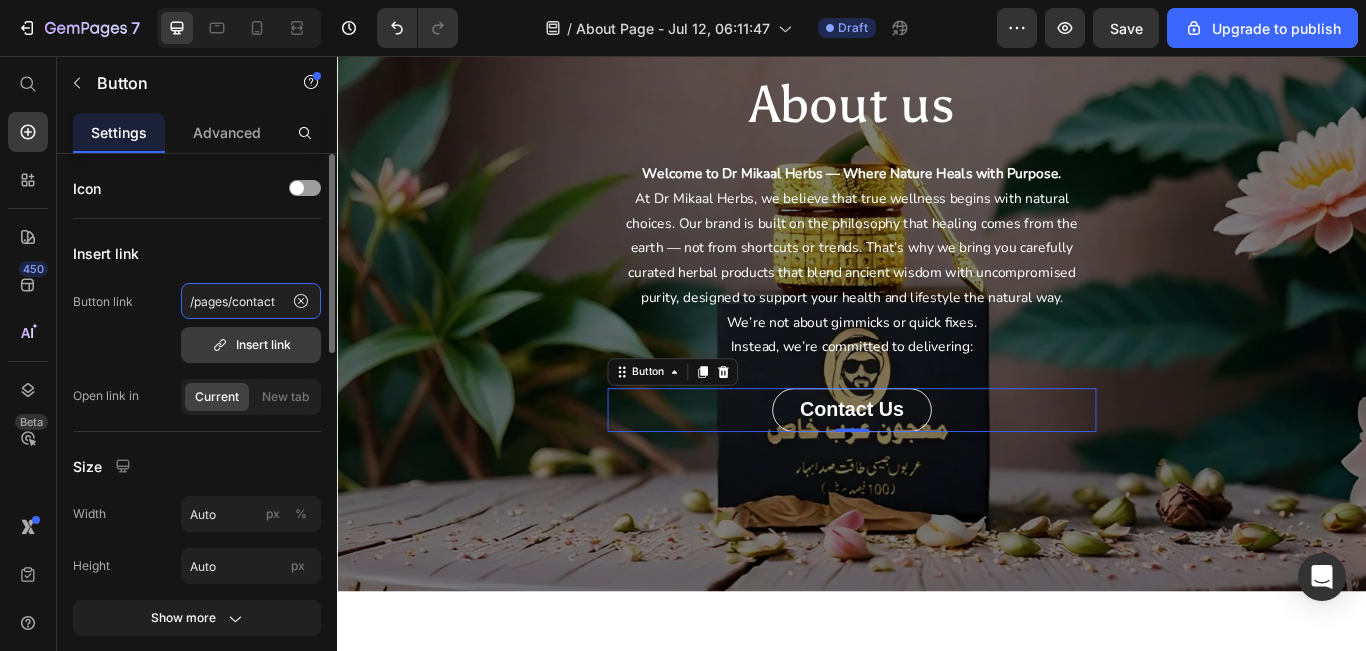 type on "/pages/contact" 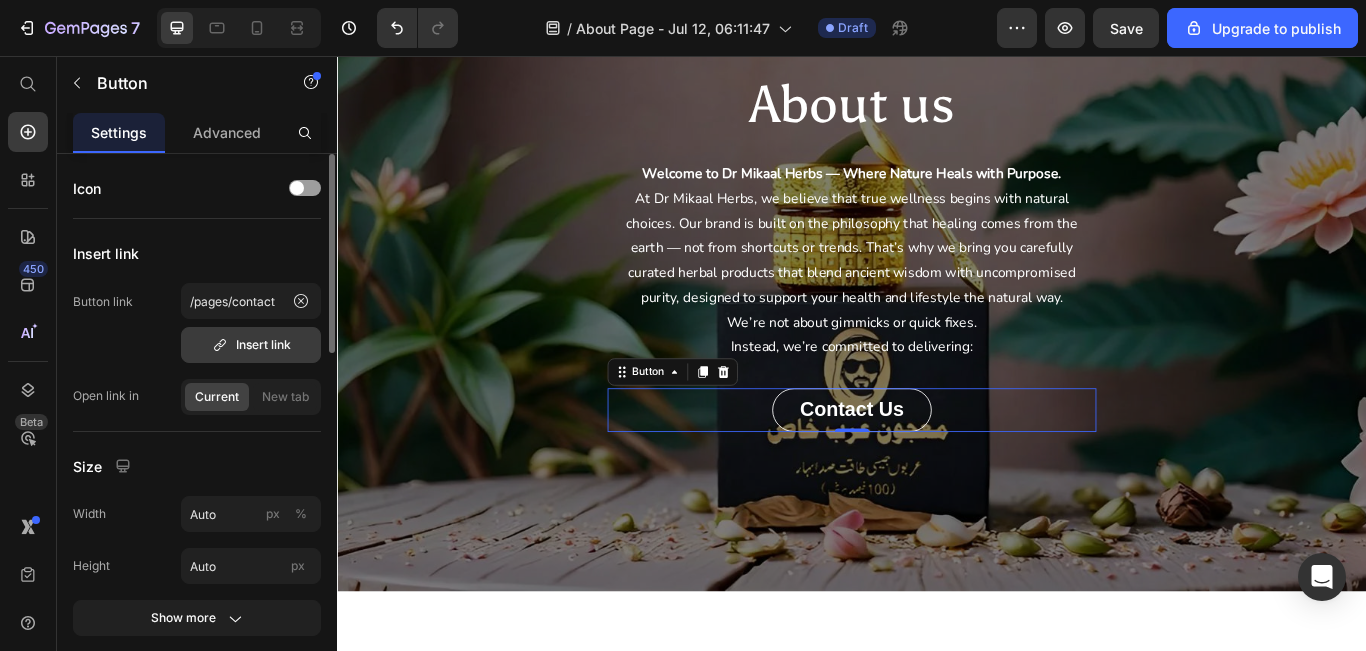 click on "Insert link" at bounding box center [251, 345] 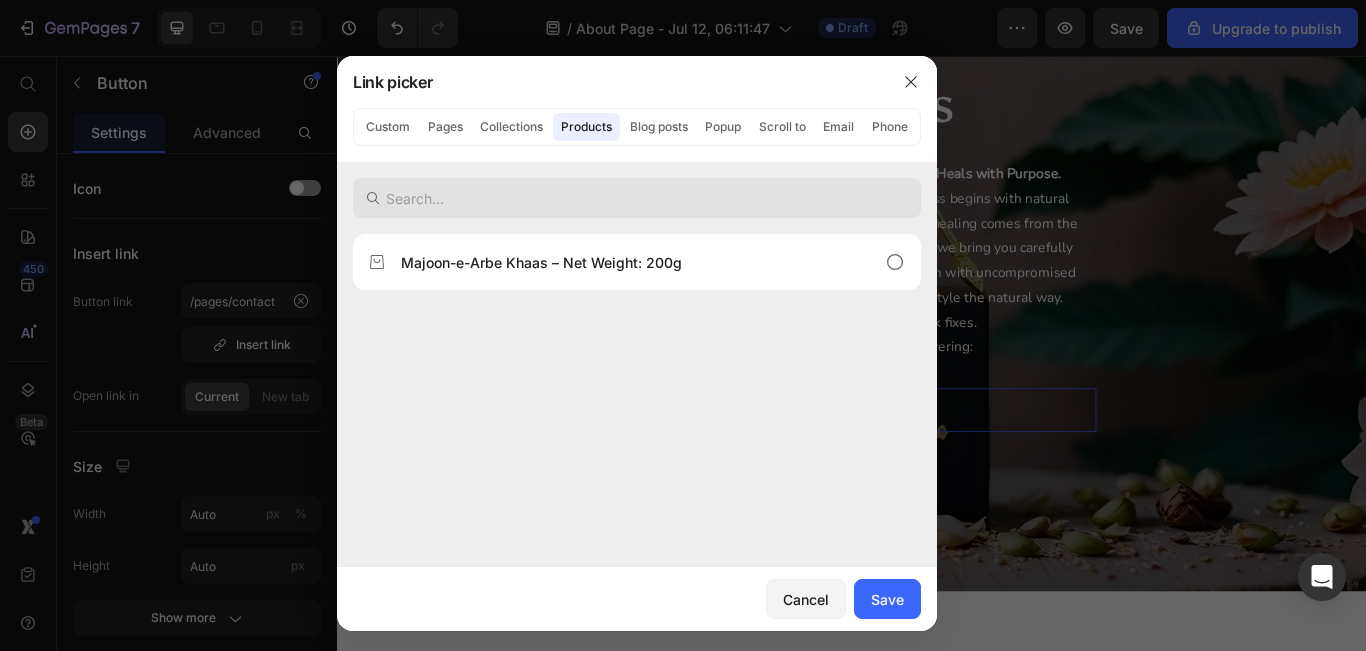 type on "/pages/contact" 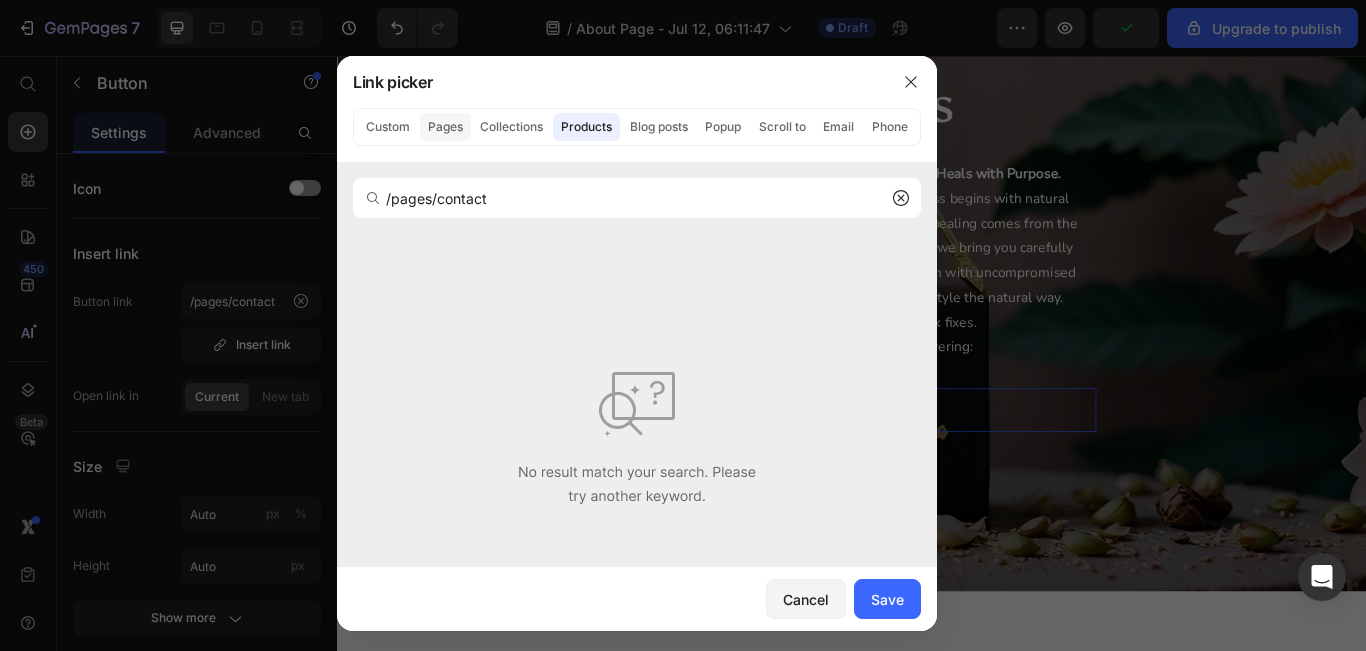 click on "Pages" 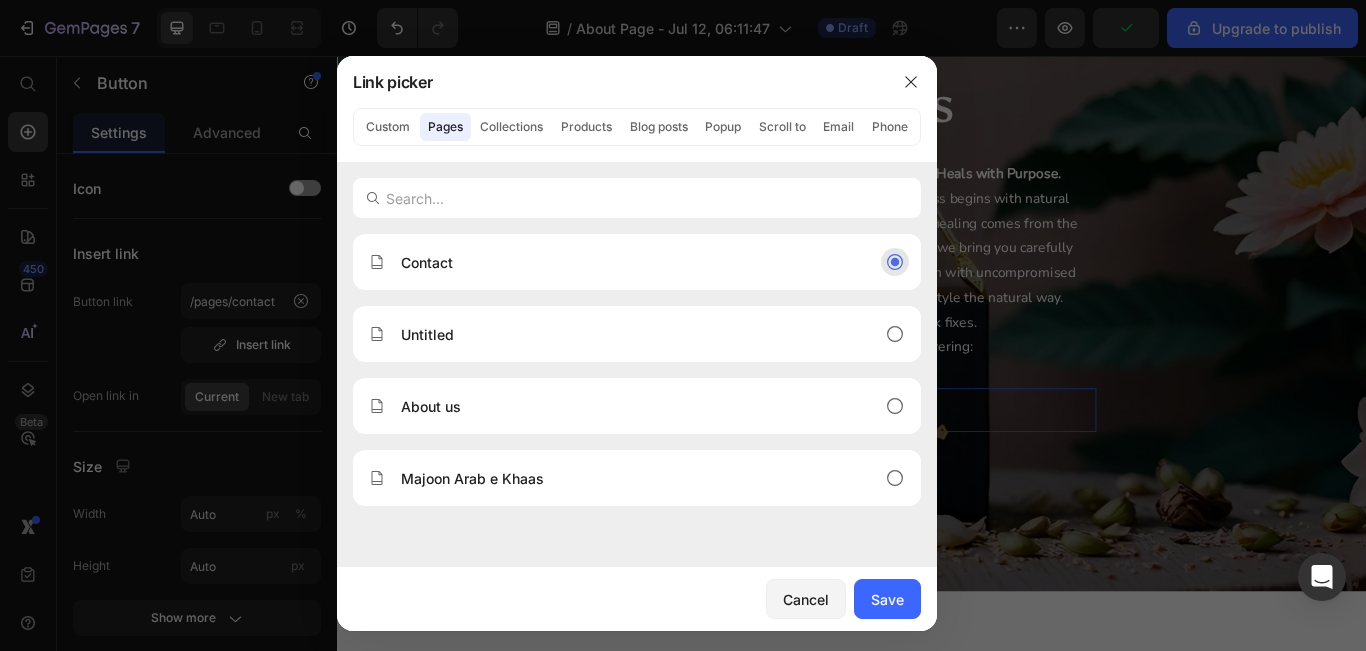 click on "Contact" at bounding box center [621, 262] 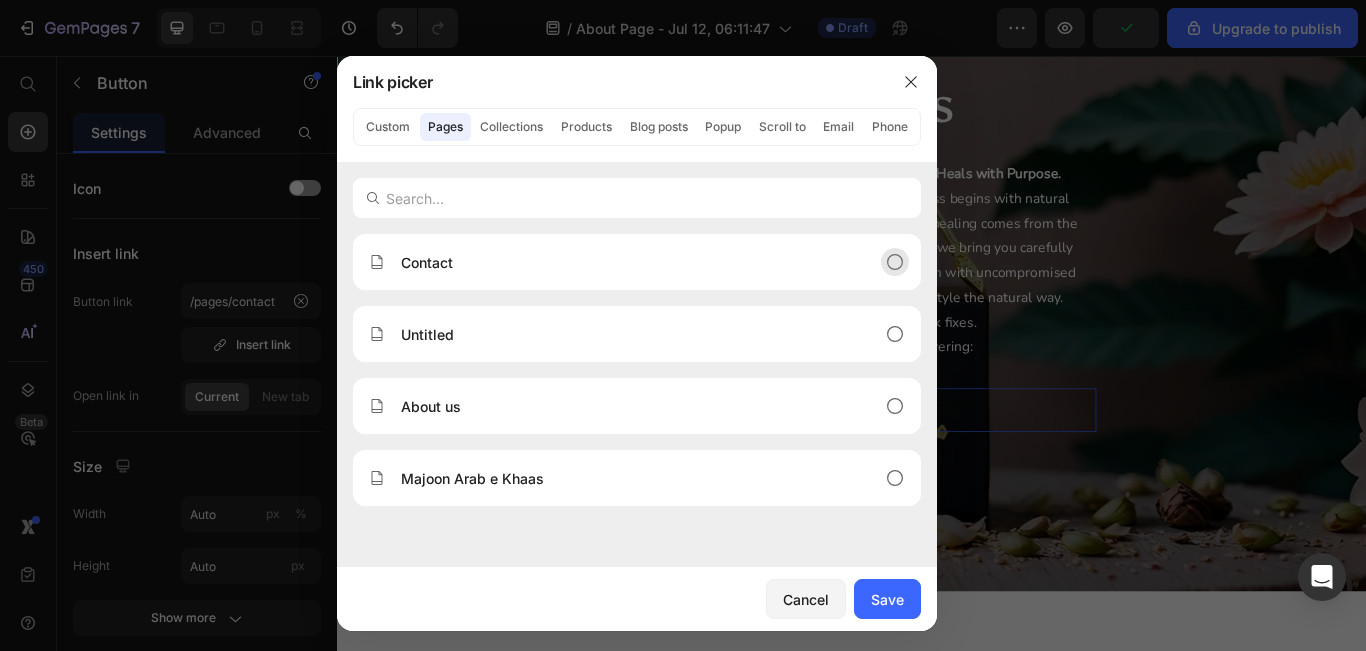 click on "Contact" at bounding box center (621, 262) 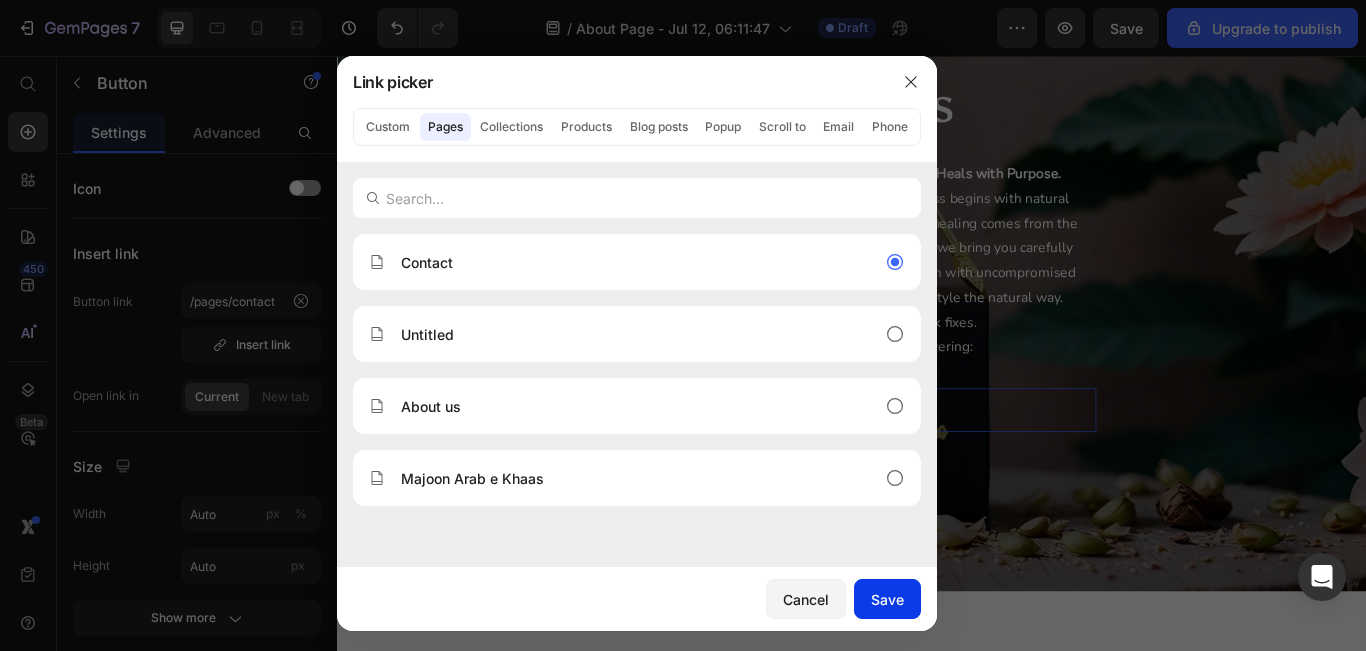 click on "Save" 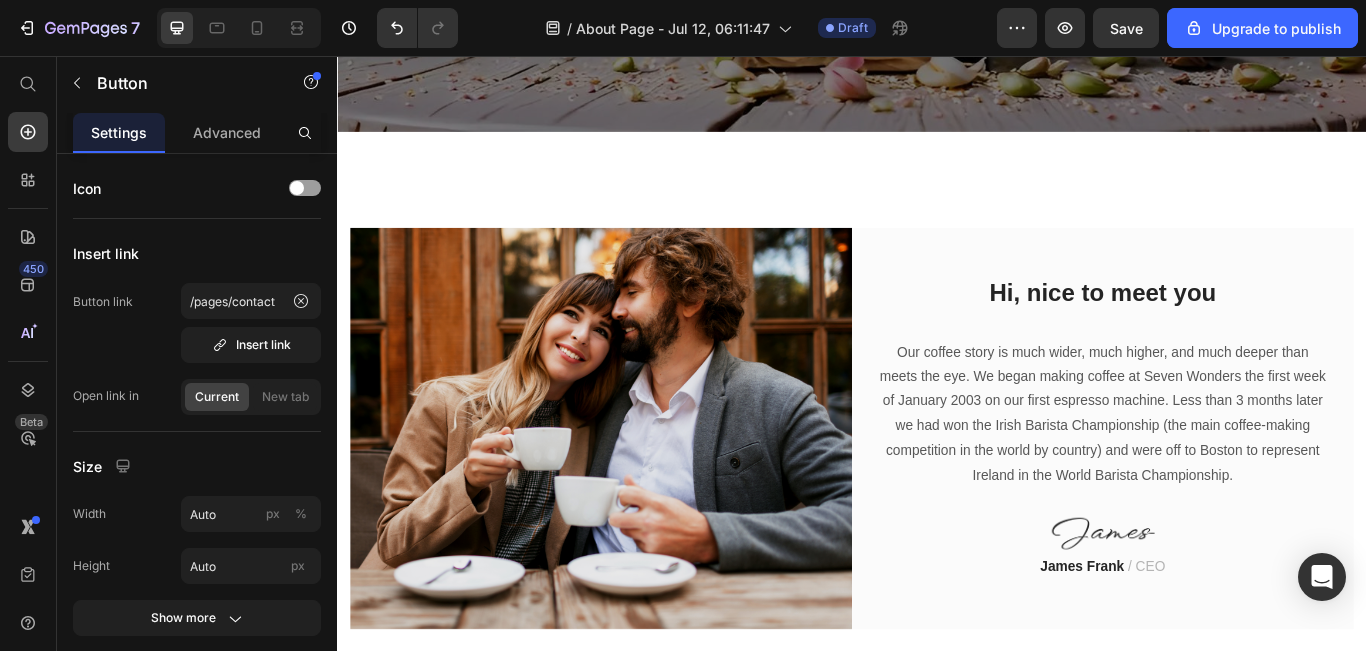 scroll, scrollTop: 928, scrollLeft: 0, axis: vertical 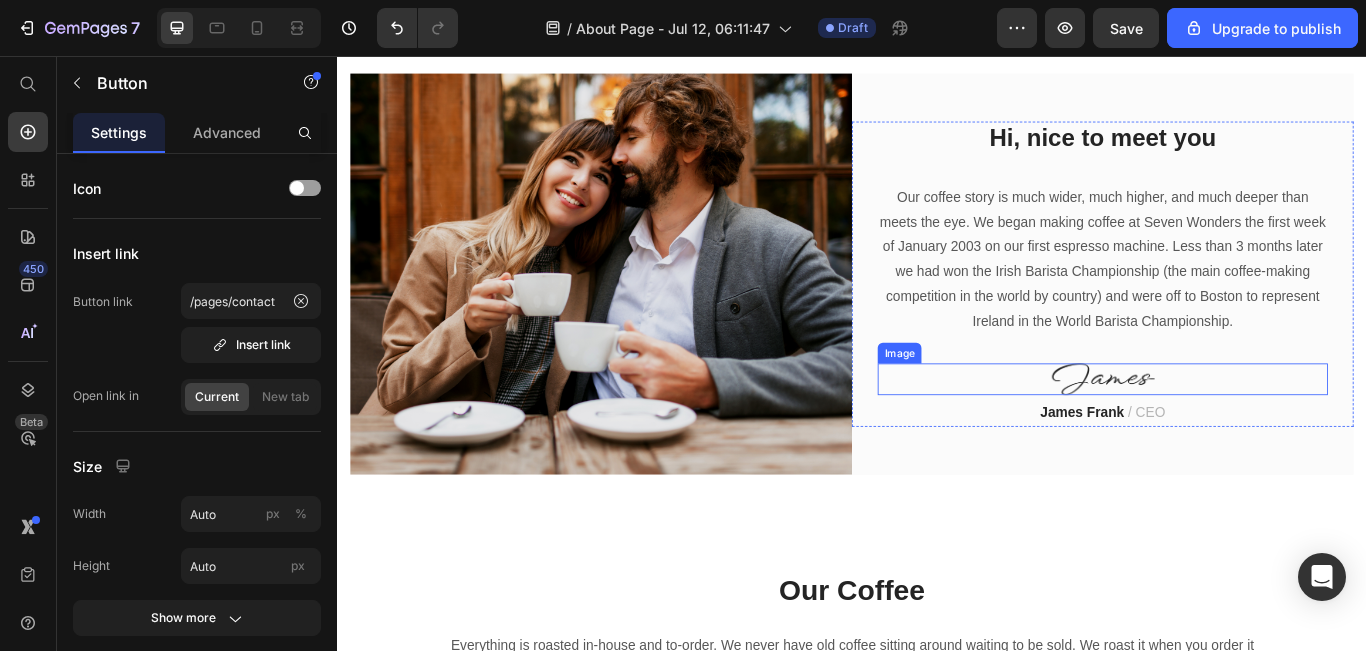 click at bounding box center (1229, 432) 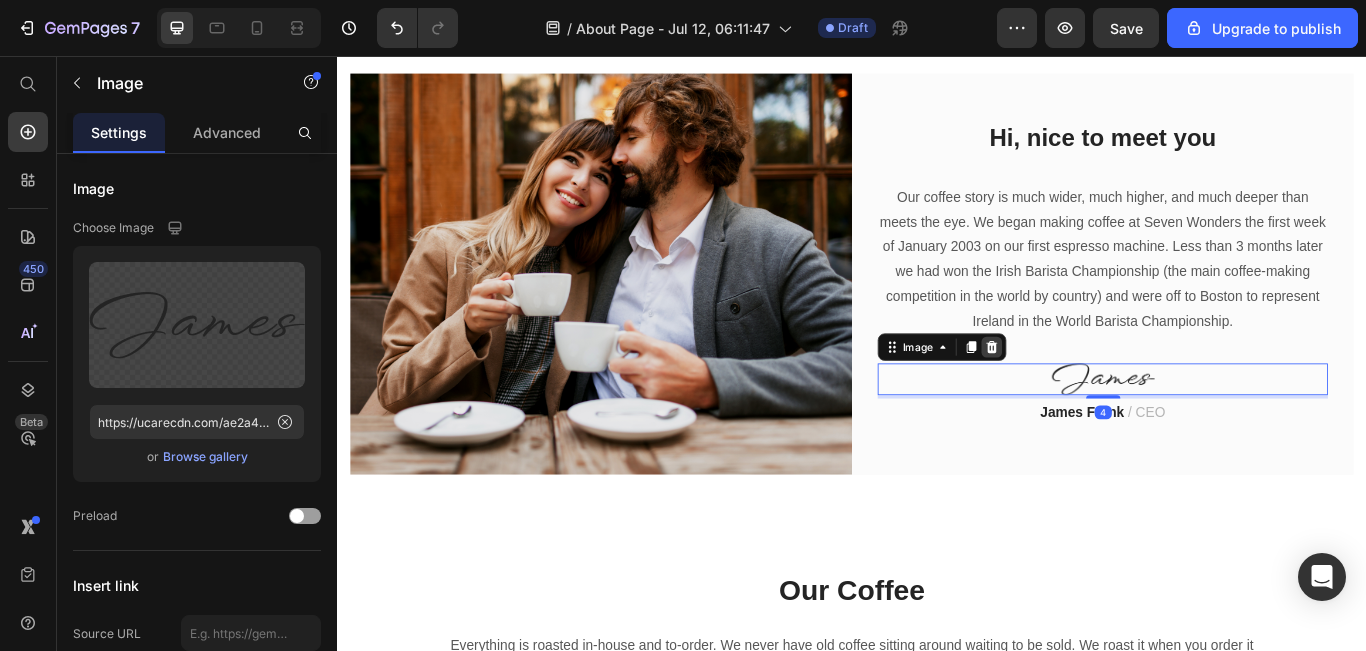 click 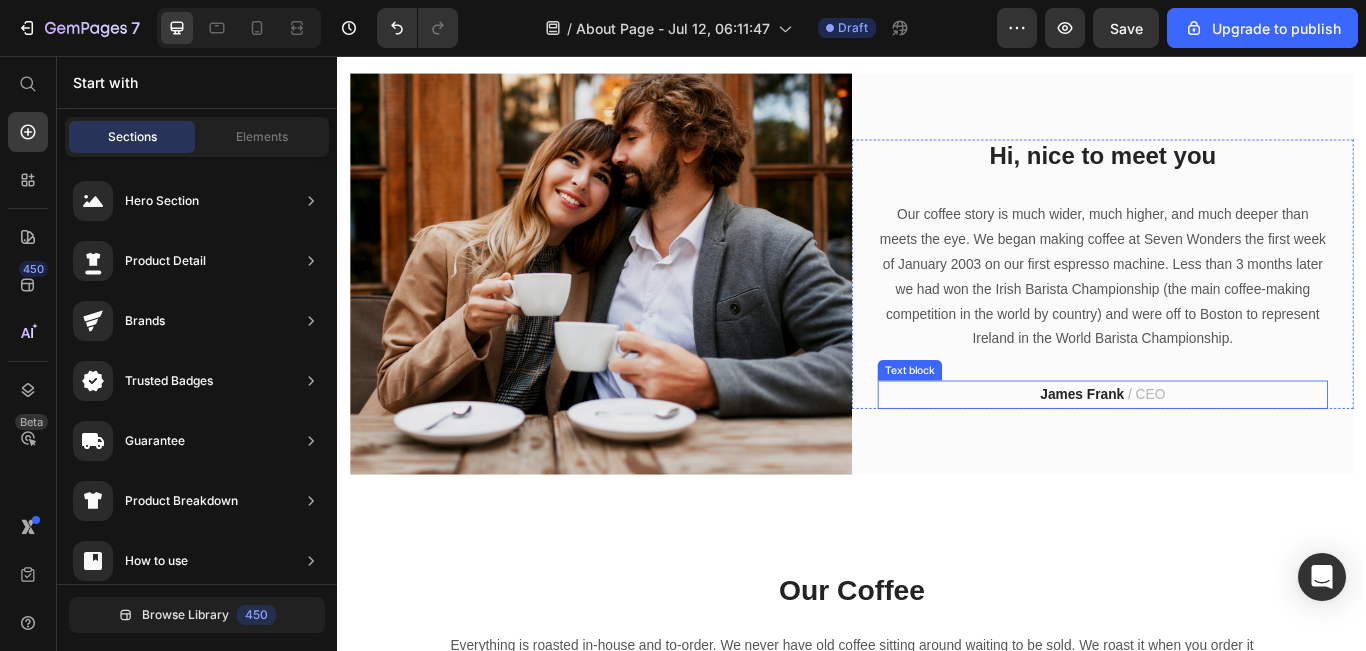 click on "James Frank" at bounding box center [1206, 449] 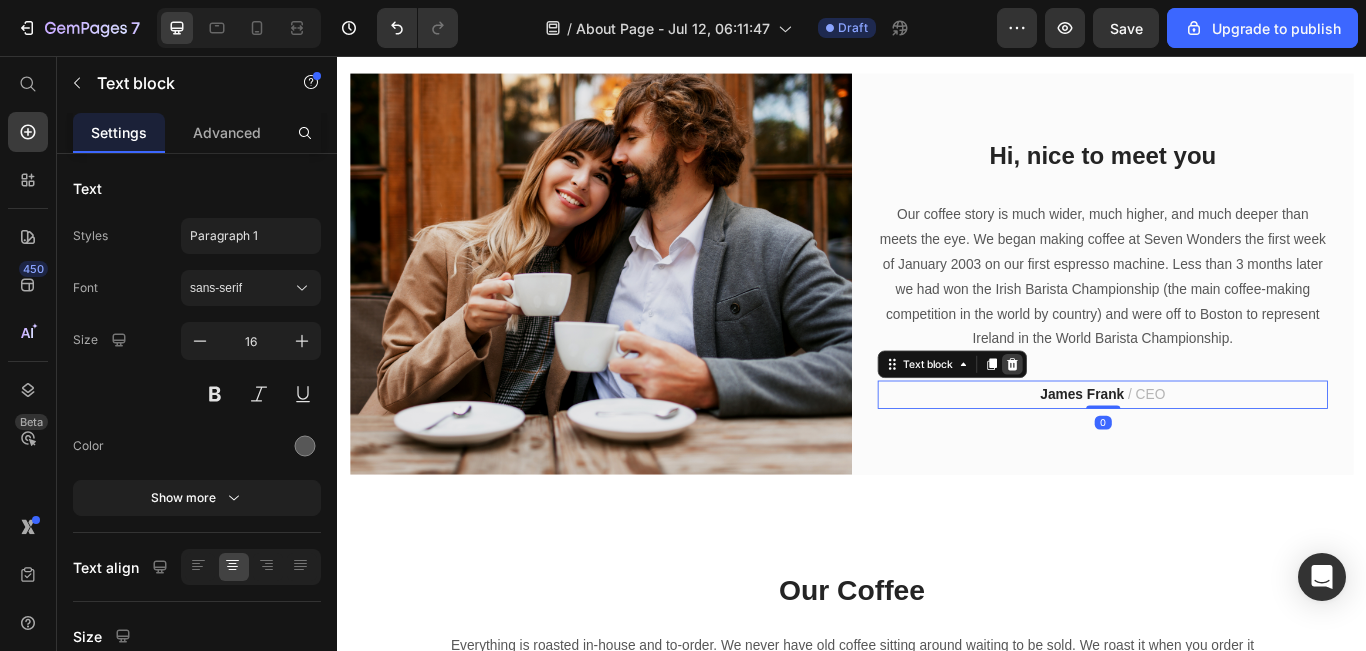 click 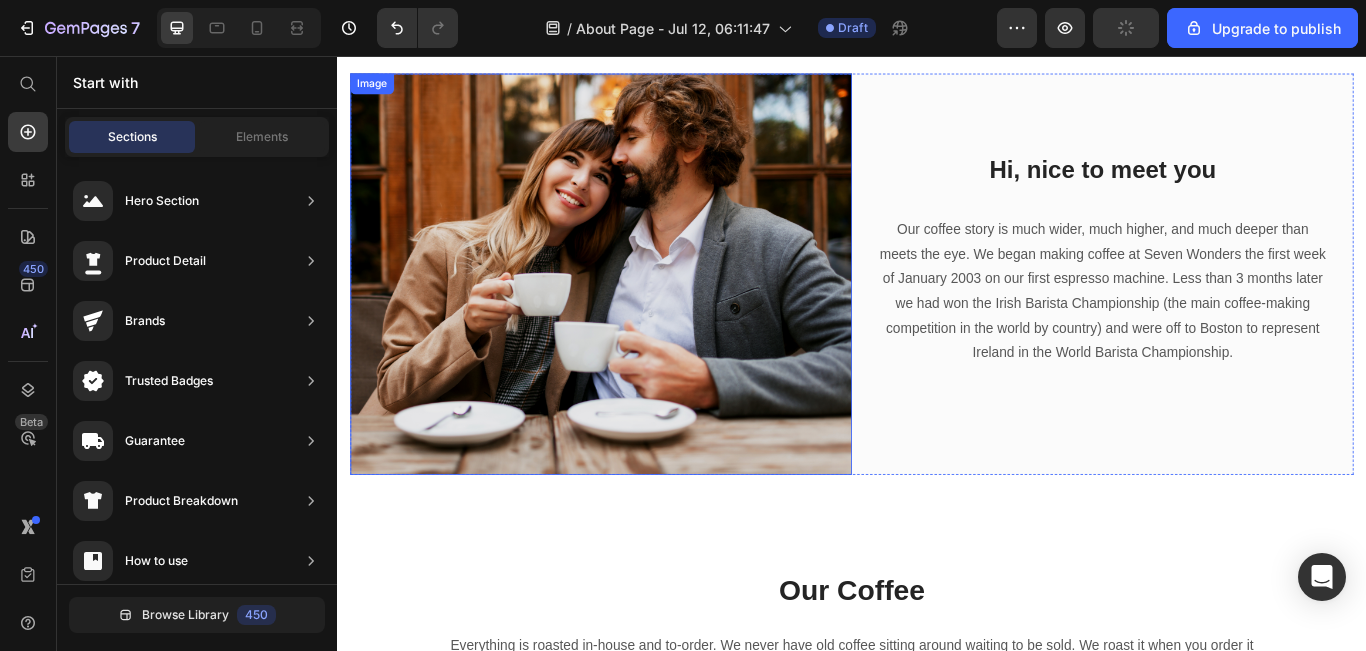 click at bounding box center [644, 309] 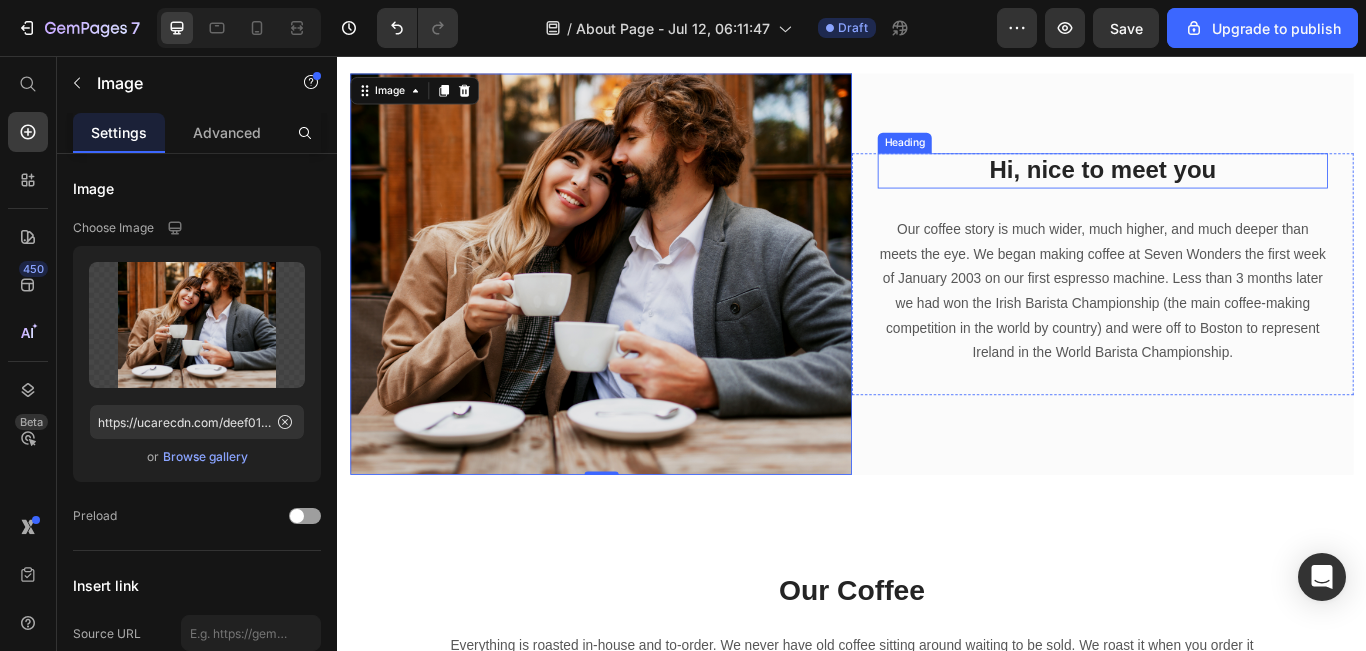 click on "Hi, nice to meet you" at bounding box center (1229, 189) 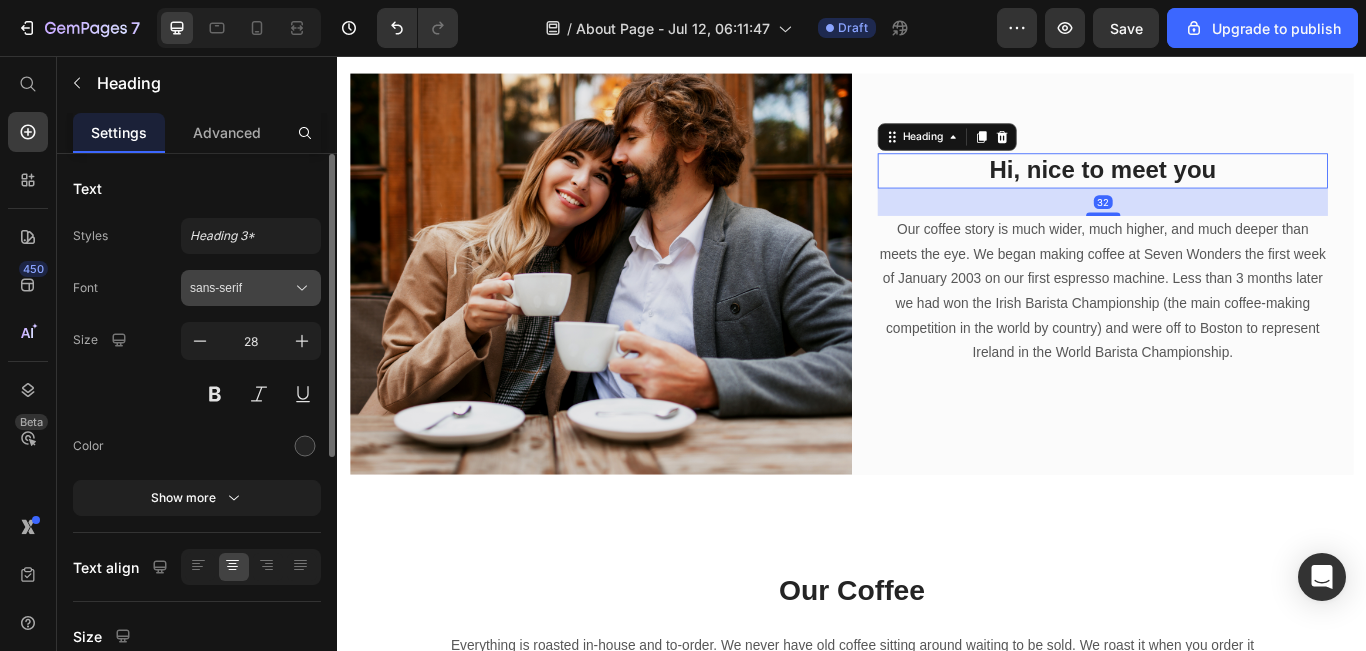 click on "sans-serif" at bounding box center (241, 288) 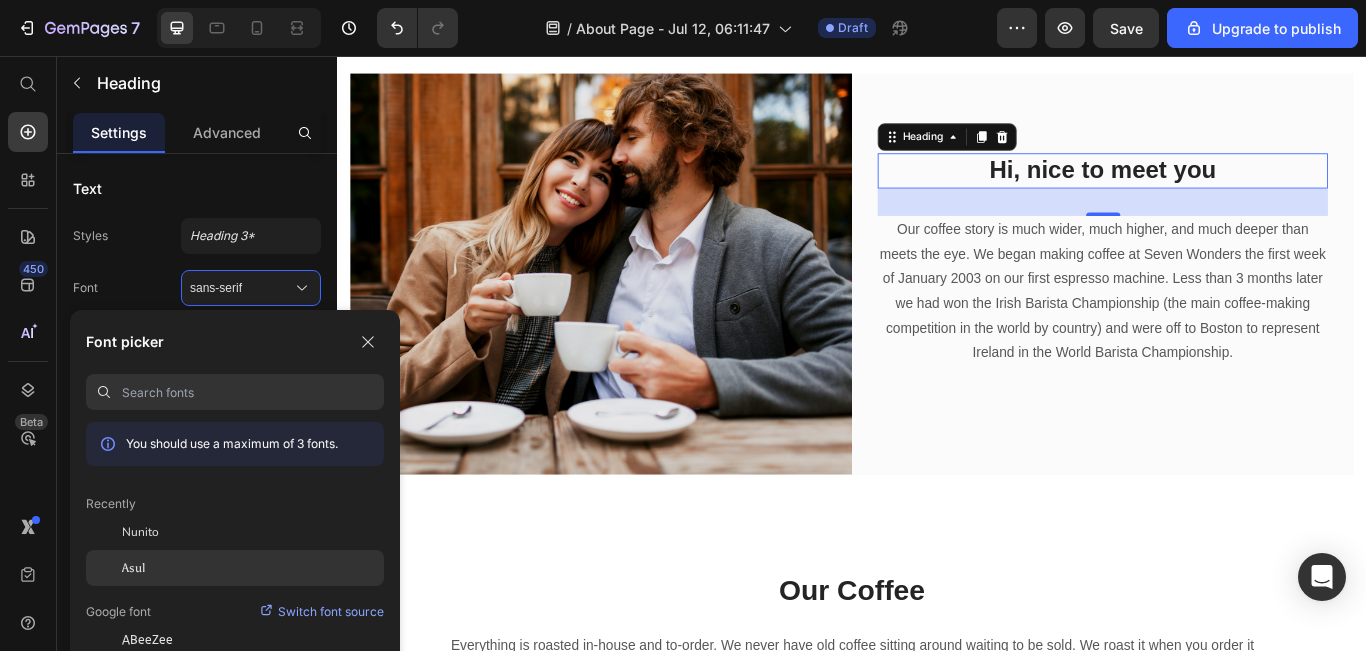 click on "Asul" 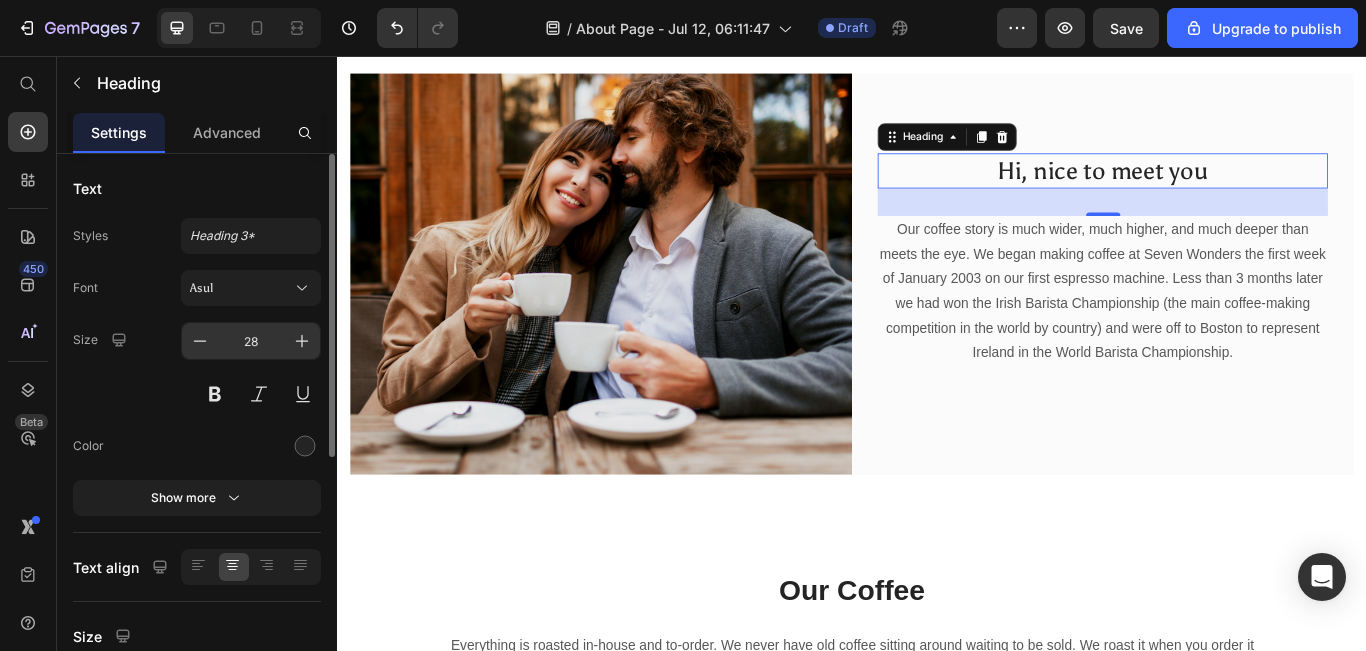 click on "28" at bounding box center (251, 341) 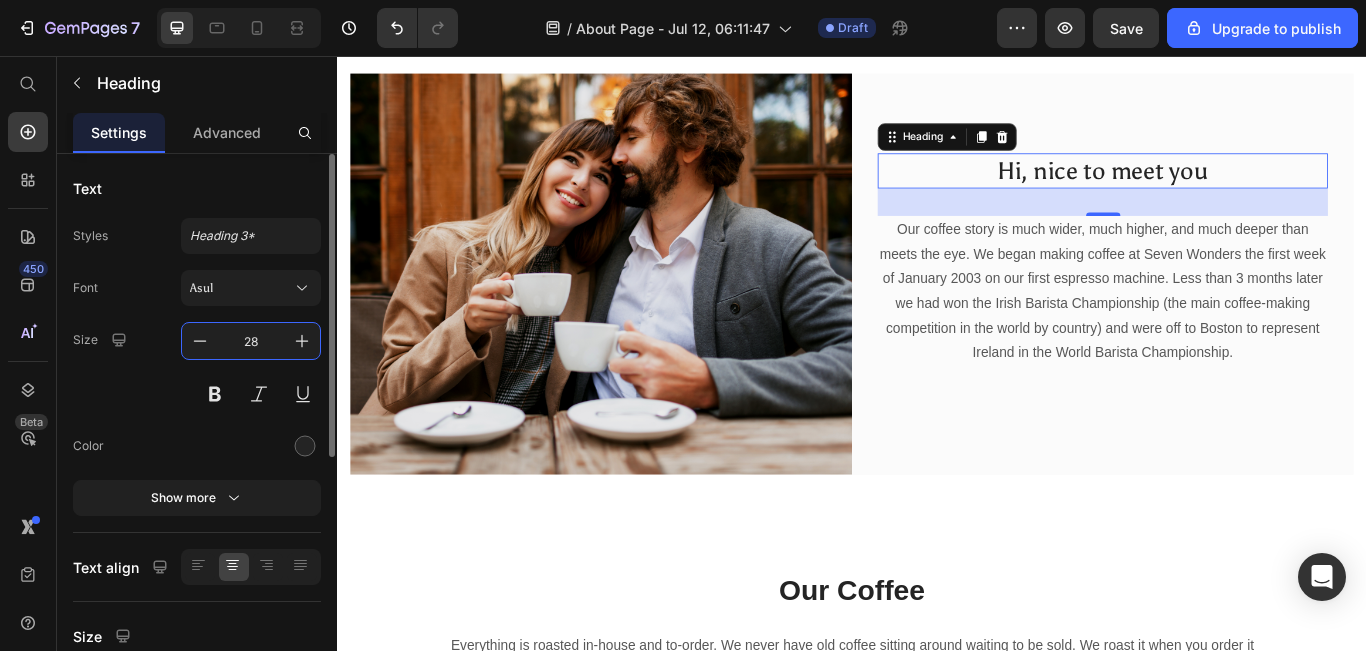 click on "28" at bounding box center (251, 341) 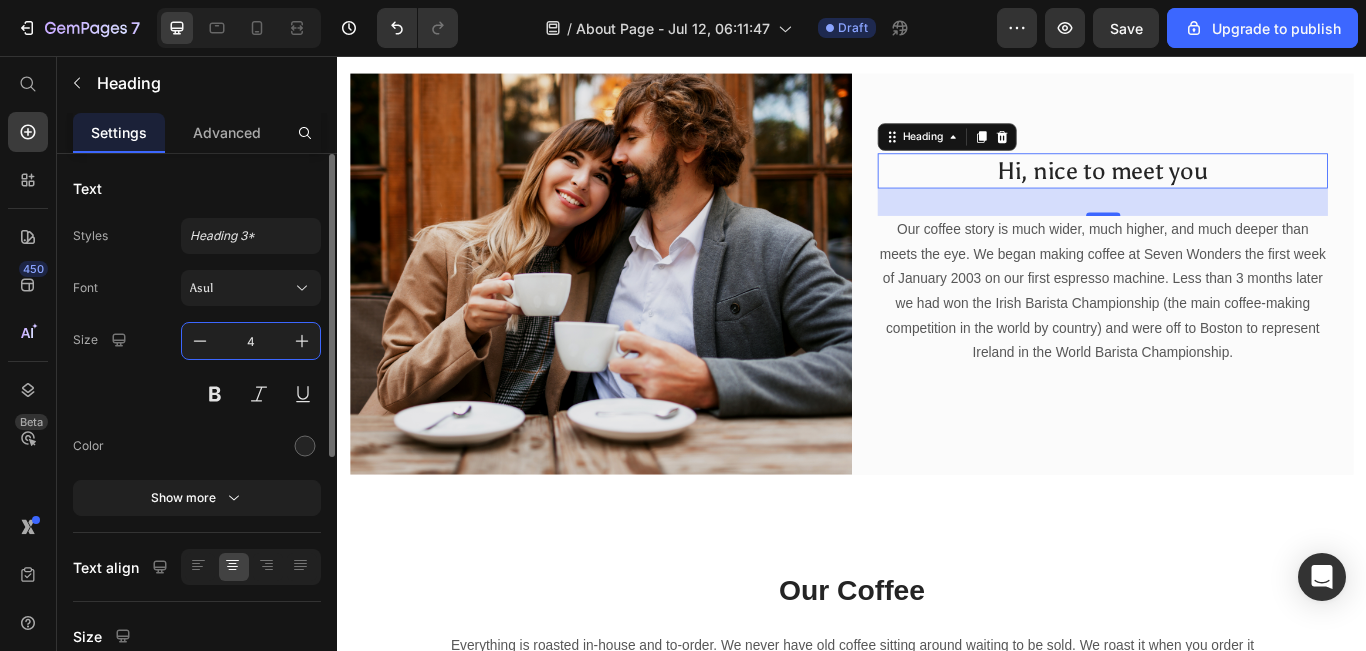 type on "40" 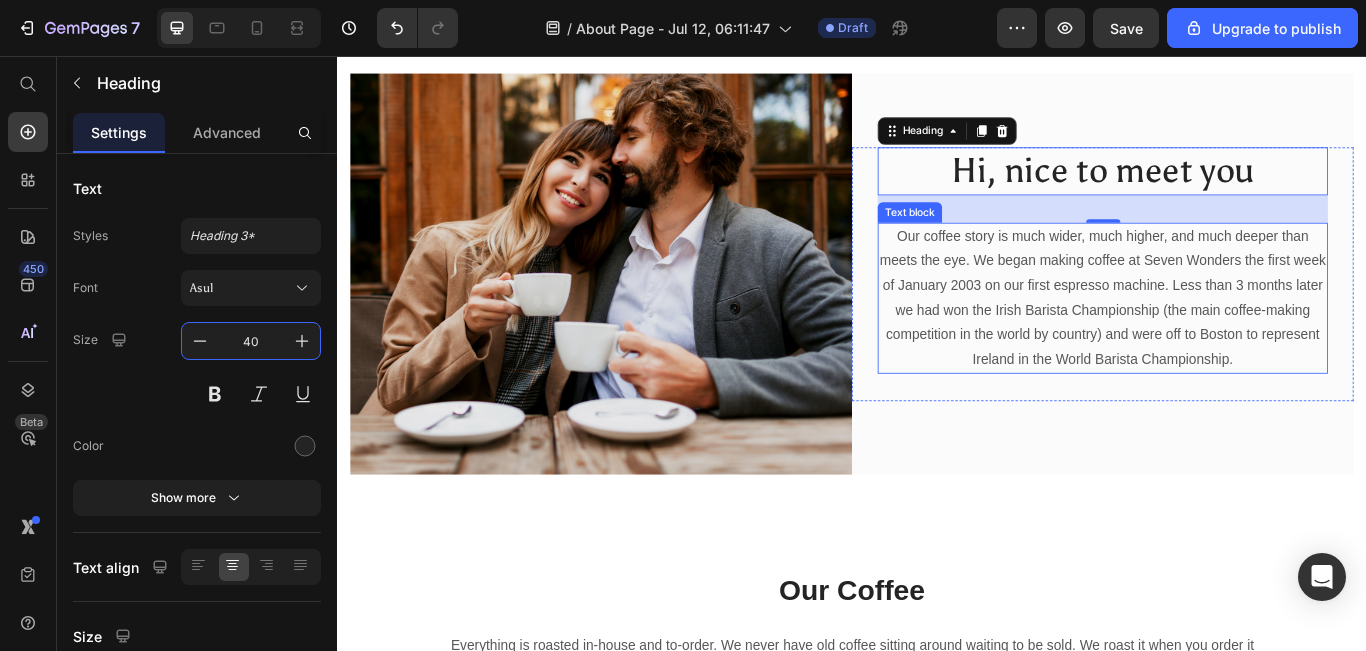 click on "Our coffee story is much wider, much higher, and much deeper than meets the eye. We began making coffee at Seven Wonders the first week of January 2003 on our first espresso machine. Less than 3 months later we had won the Irish Barista Championship (the main coffee-making competition in the world by country) and were off to Boston to represent Ireland in the World Barista Championship." at bounding box center (1229, 338) 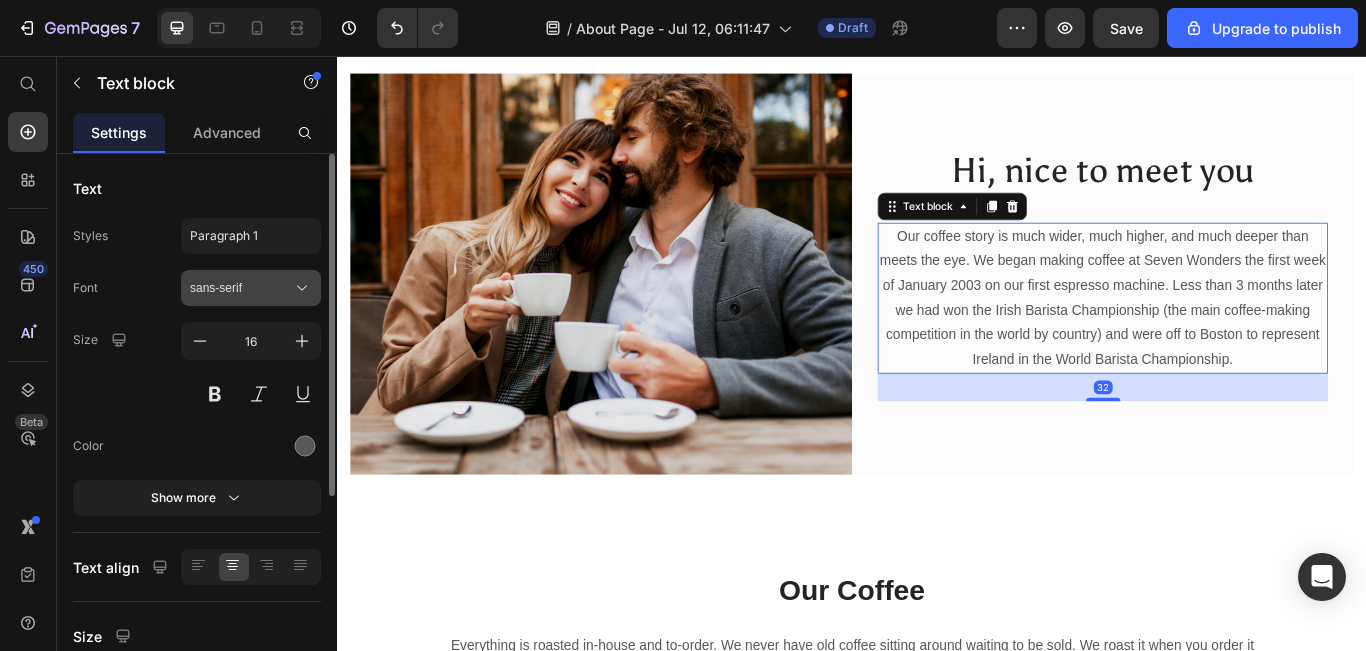 click on "sans-serif" at bounding box center (241, 288) 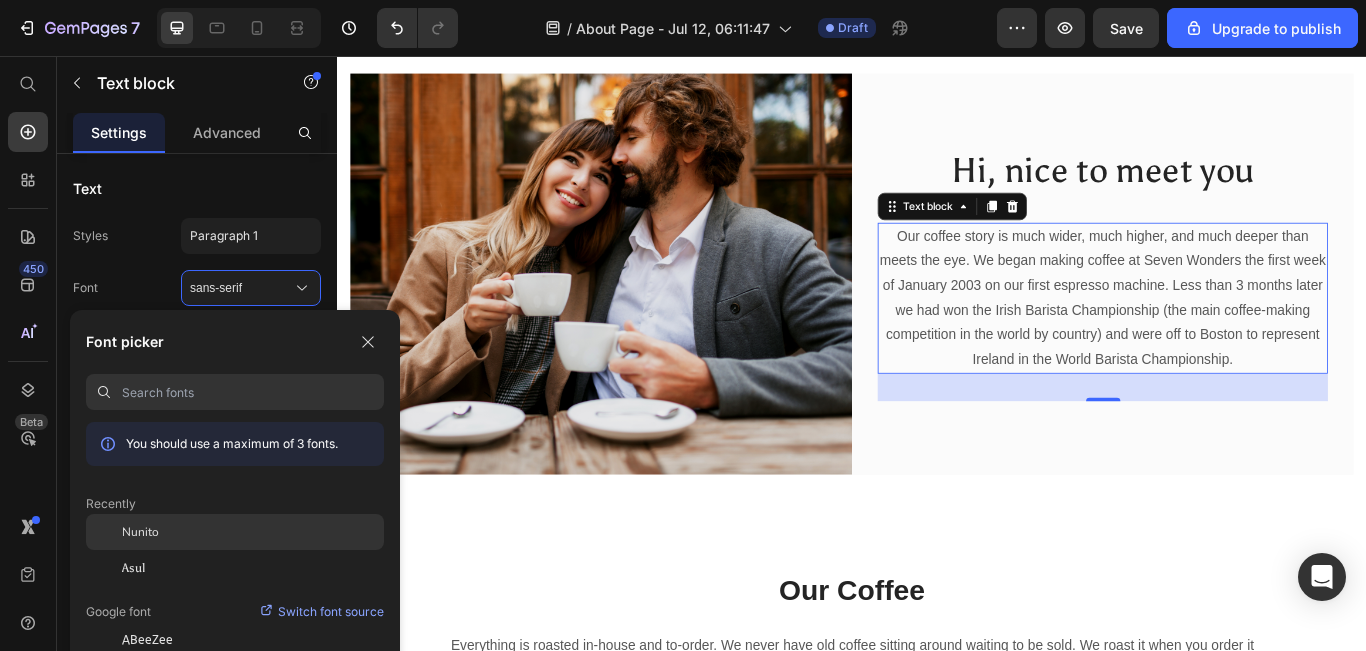 click on "Nunito" 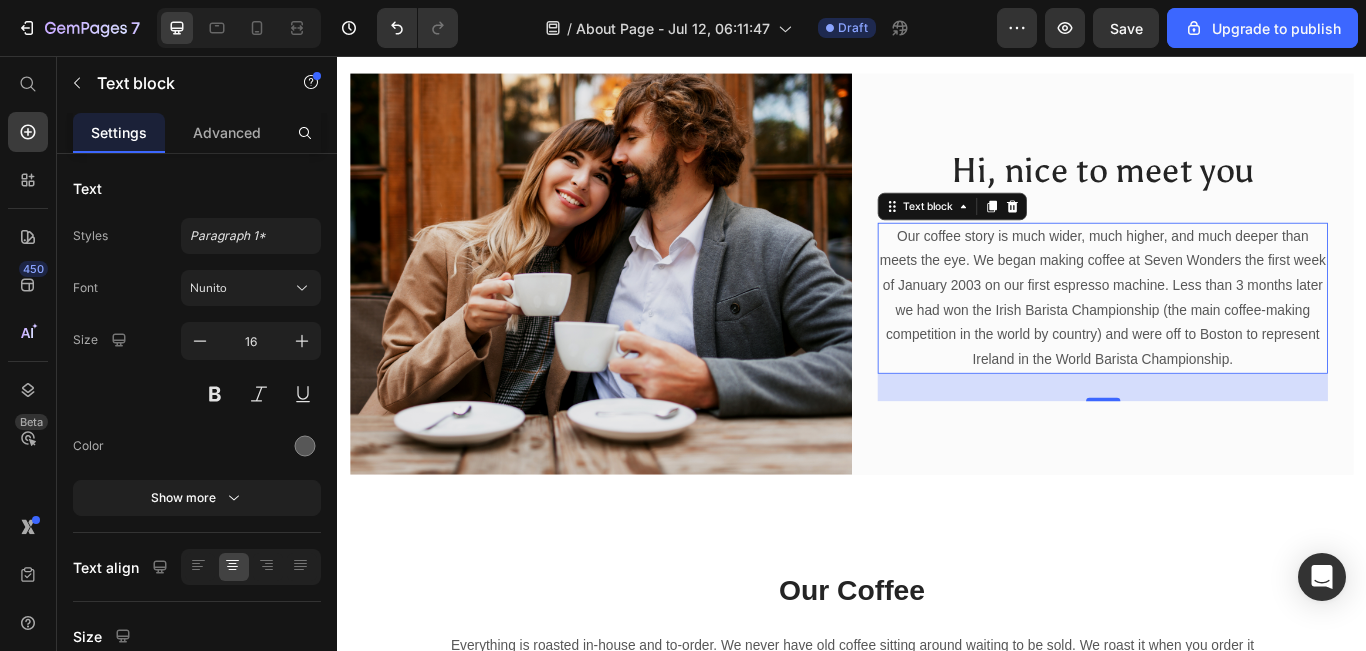 click on "7   /  About Page - Jul 12, 06:11:47 Draft Preview  Save  Upgrade to publish 450 Beta Start with Sections Elements Hero Section Product Detail Brands Trusted Badges Guarantee Product Breakdown How to use Testimonials Compare Bundle FAQs Social Proof Brand Story Product List Collection Blog List Contact Sticky Add to Cart Custom Footer Browse Library 450 Layout
Row
Row
Row
Row Text
Heading
Text Block Button
Button
Button
Sticky Back to top Media
Image" at bounding box center [683, 0] 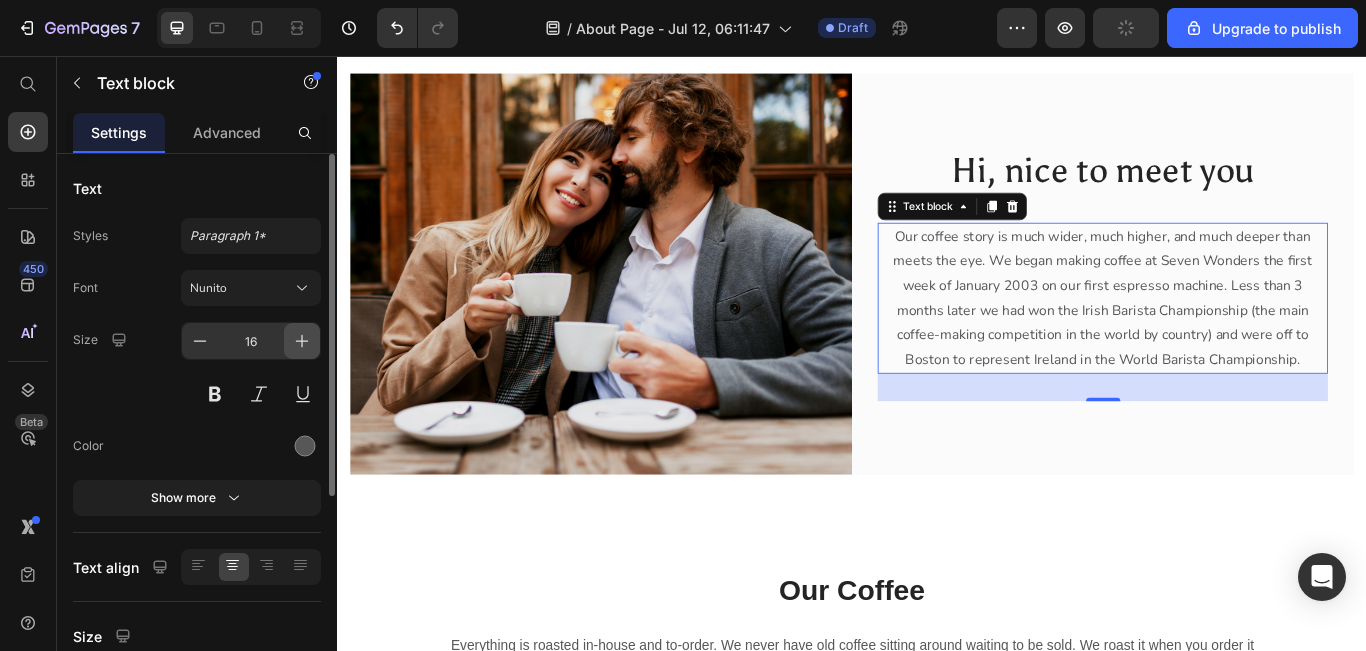 click 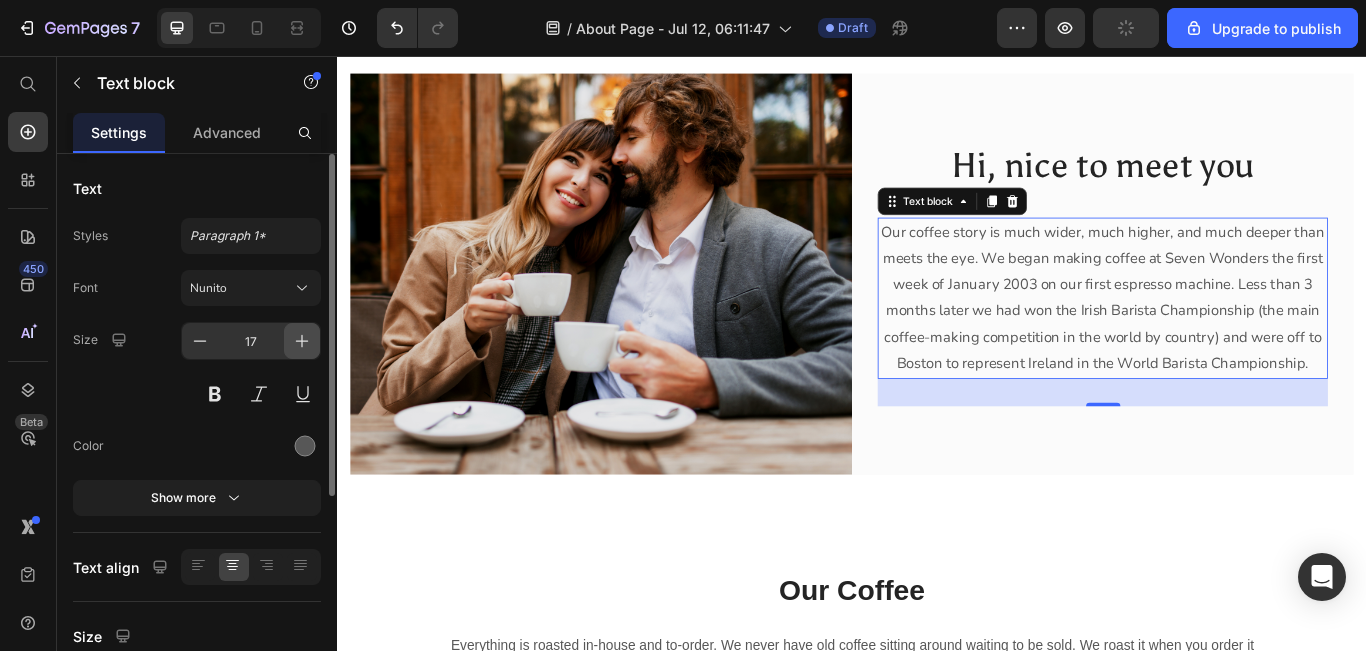click 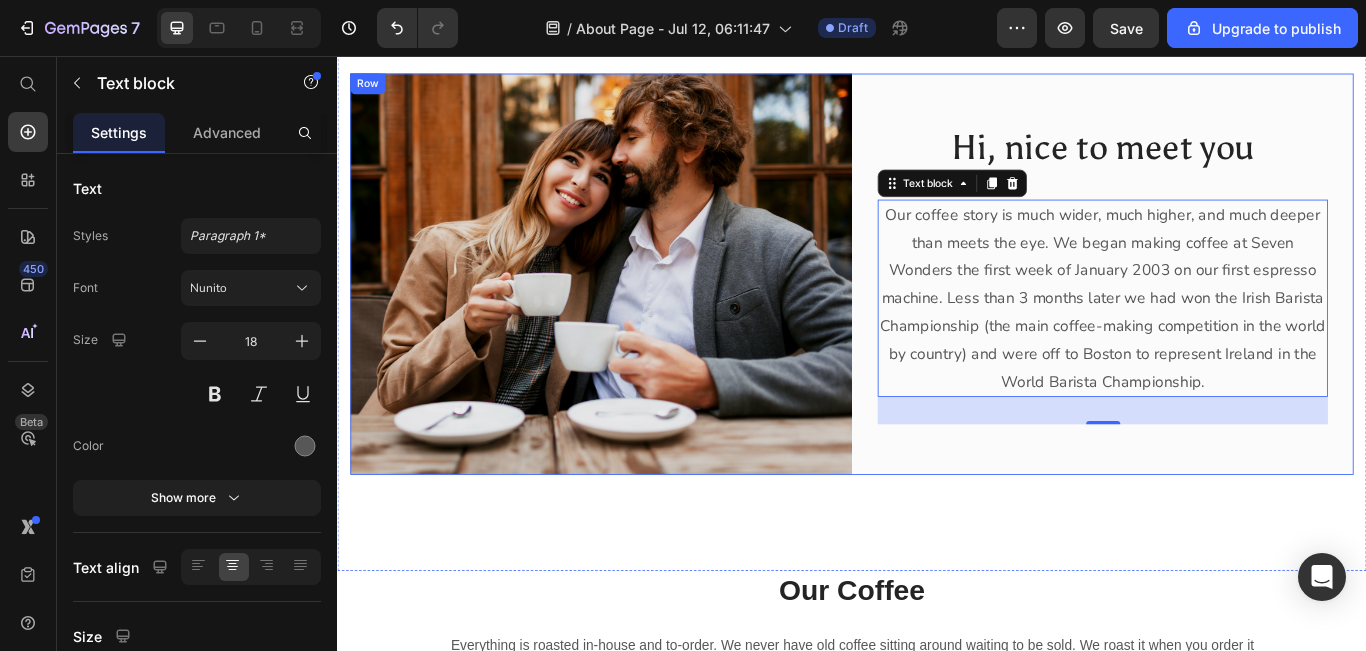 click on "Hi, nice to meet you Heading Our coffee story is much wider, much higher, and much deeper than meets the eye. We began making coffee at Seven Wonders the first week of January 2003 on our first espresso machine. Less than 3 months later we had won the Irish Barista Championship (the main coffee-making competition in the world by country) and were off to Boston to represent Ireland in the World Barista Championship. Text block   32 Row" at bounding box center [1229, 309] 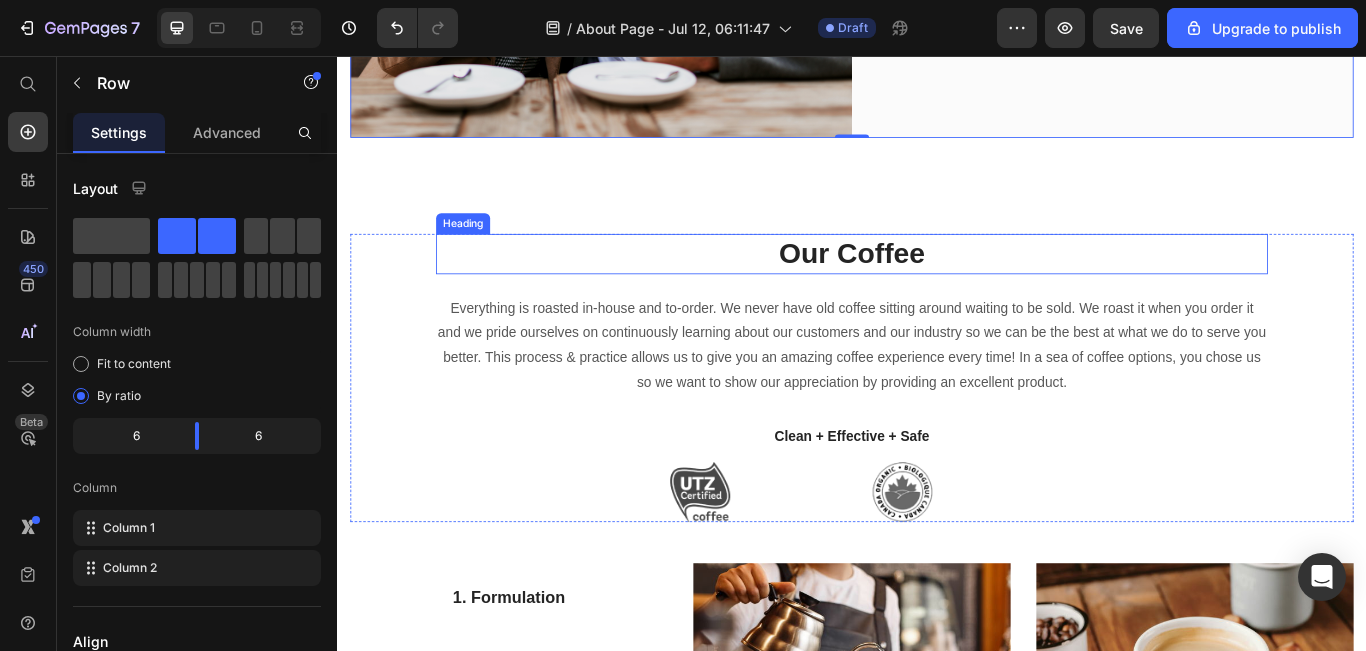 scroll, scrollTop: 1323, scrollLeft: 0, axis: vertical 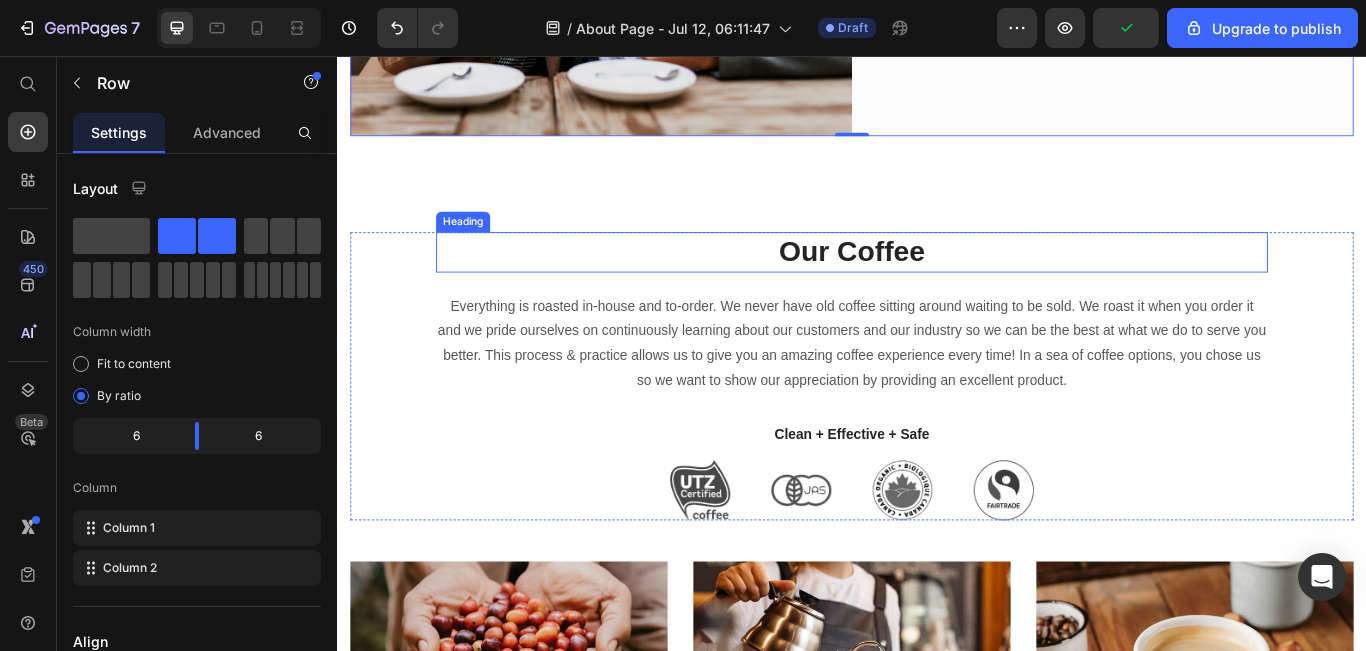 click on "Our Coffee" at bounding box center [937, 284] 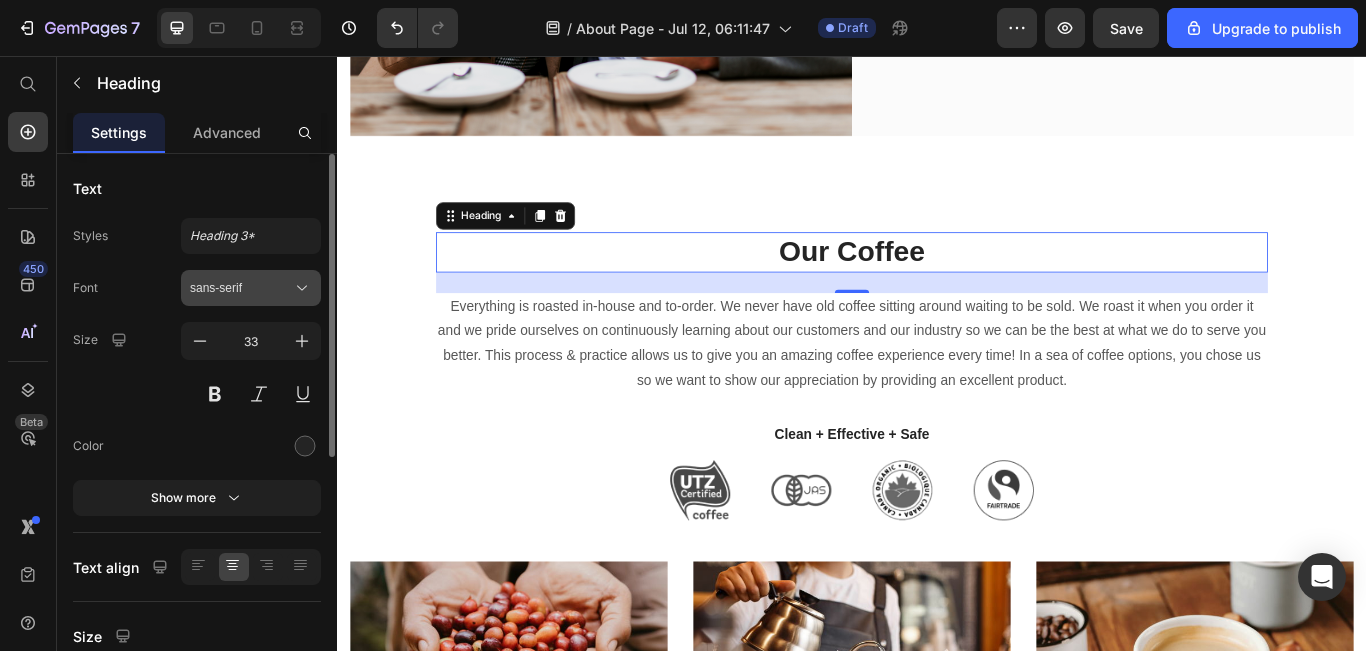 click on "sans-serif" at bounding box center [251, 288] 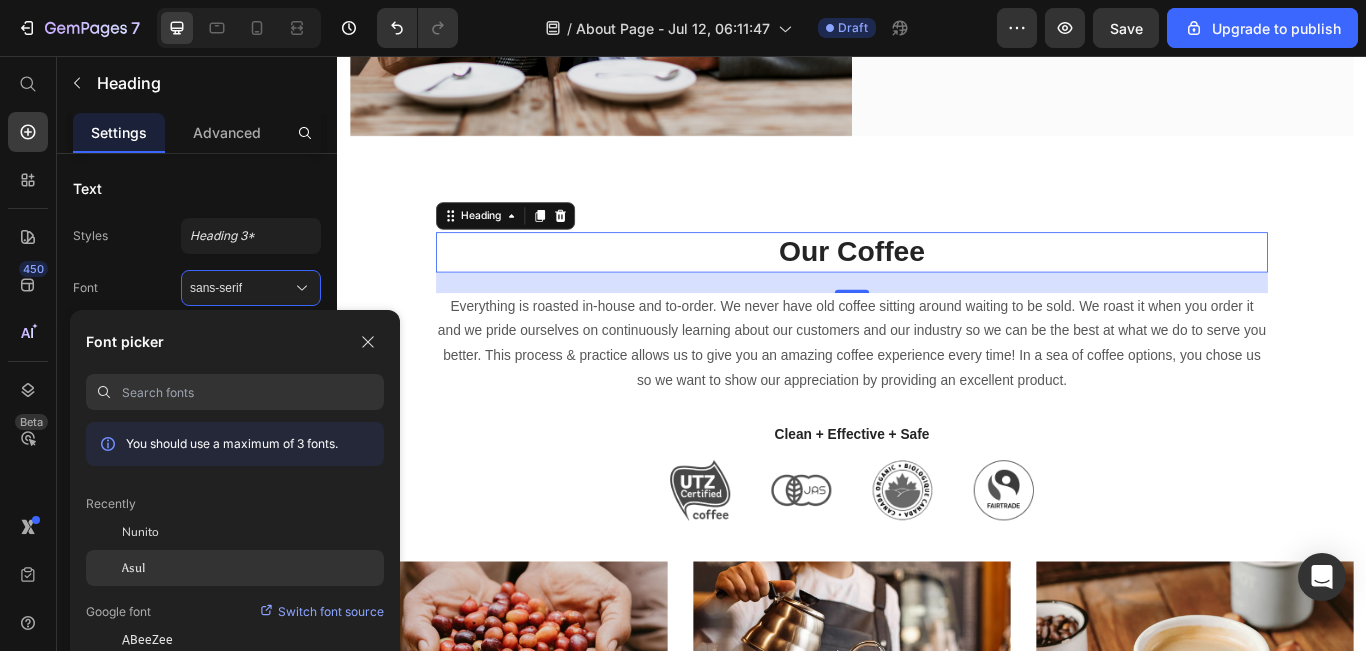 click on "Asul" 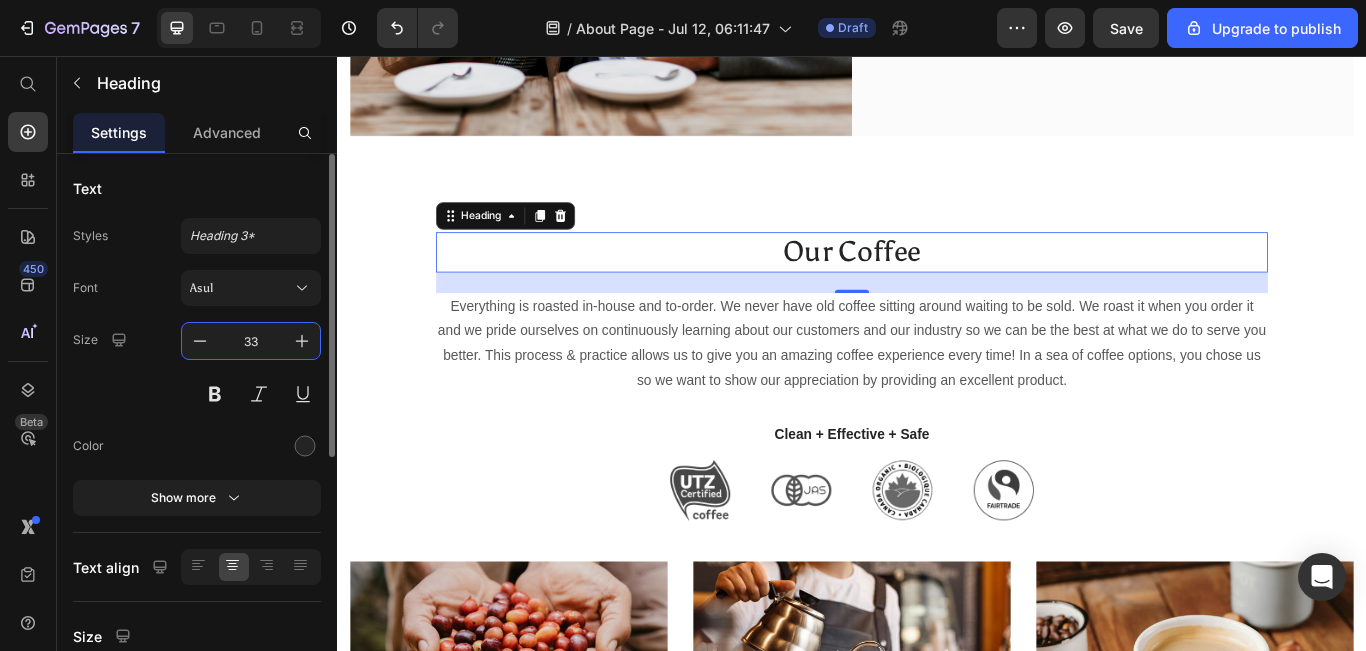 click on "33" at bounding box center [251, 341] 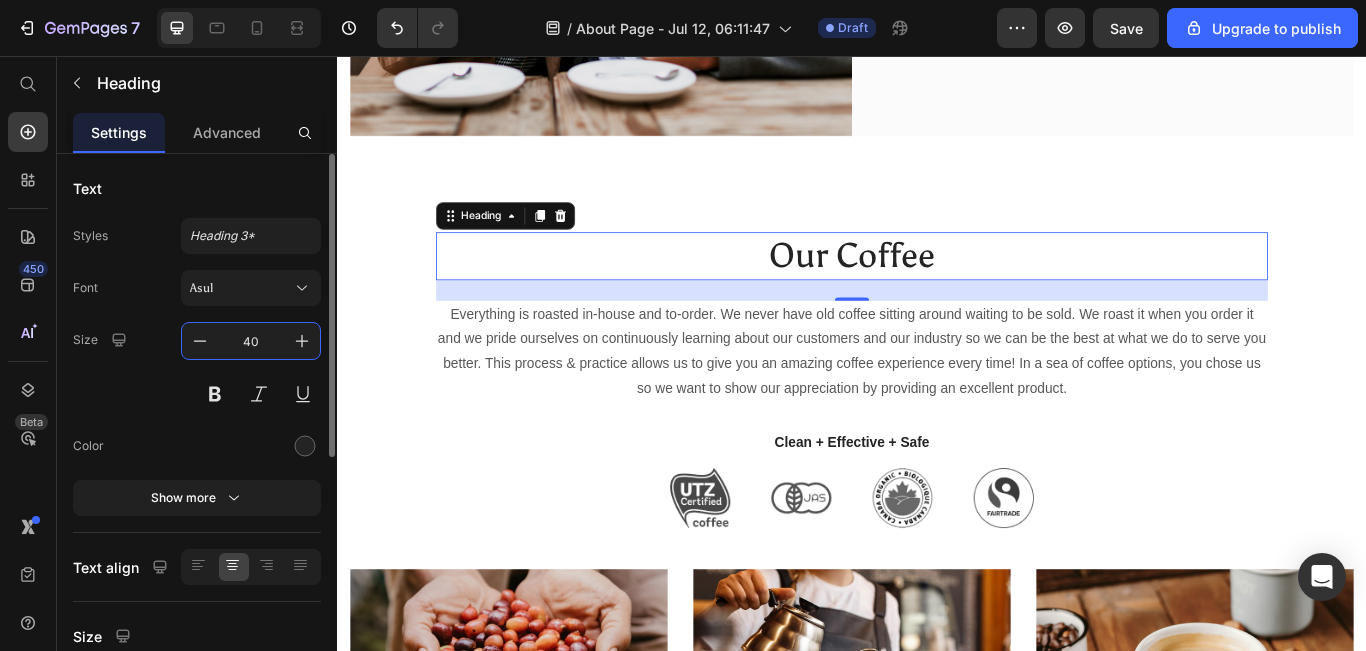 type on "40" 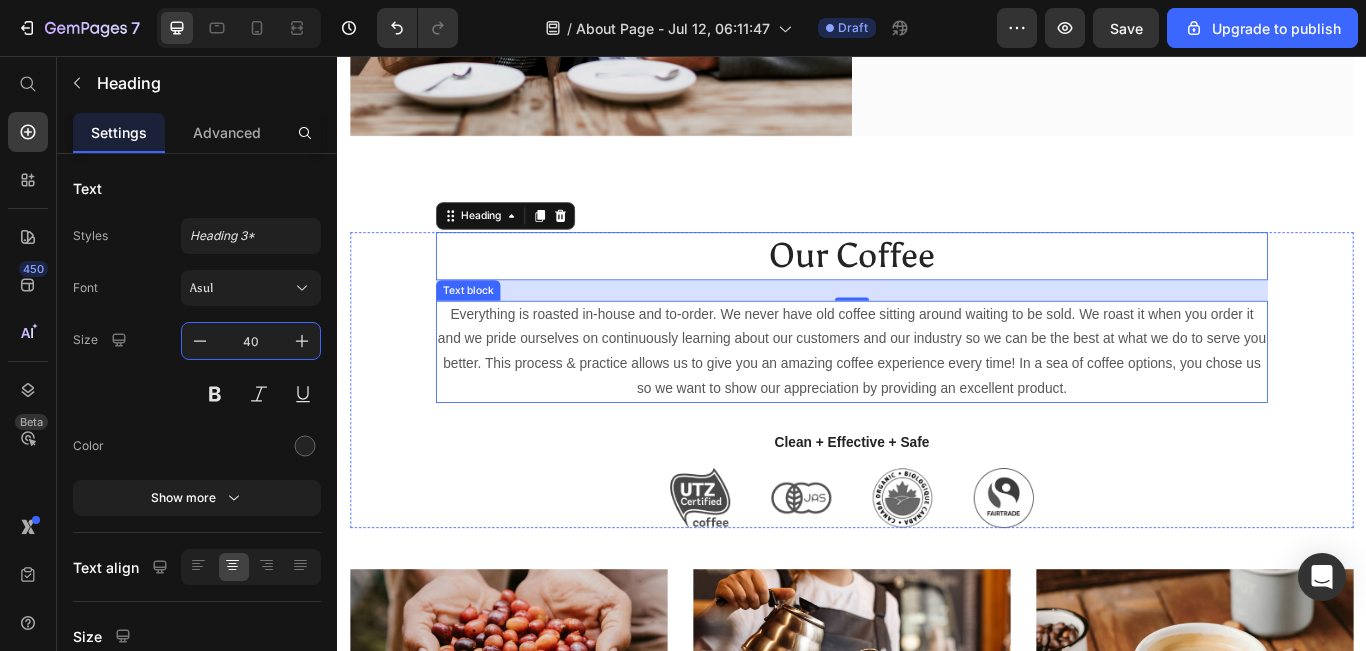 click on "Everything is roasted in-house and to-order. We never have old coffee sitting around waiting to be sold. We roast it when you order it and we pride ourselves on continuously learning about our customers and our industry so we can be the best at what we do to serve you better. This process & practice allows us to give you an amazing coffee experience every time! In a sea of coffee options, you chose us so we want to show our appreciation by providing an excellent product." at bounding box center (937, 400) 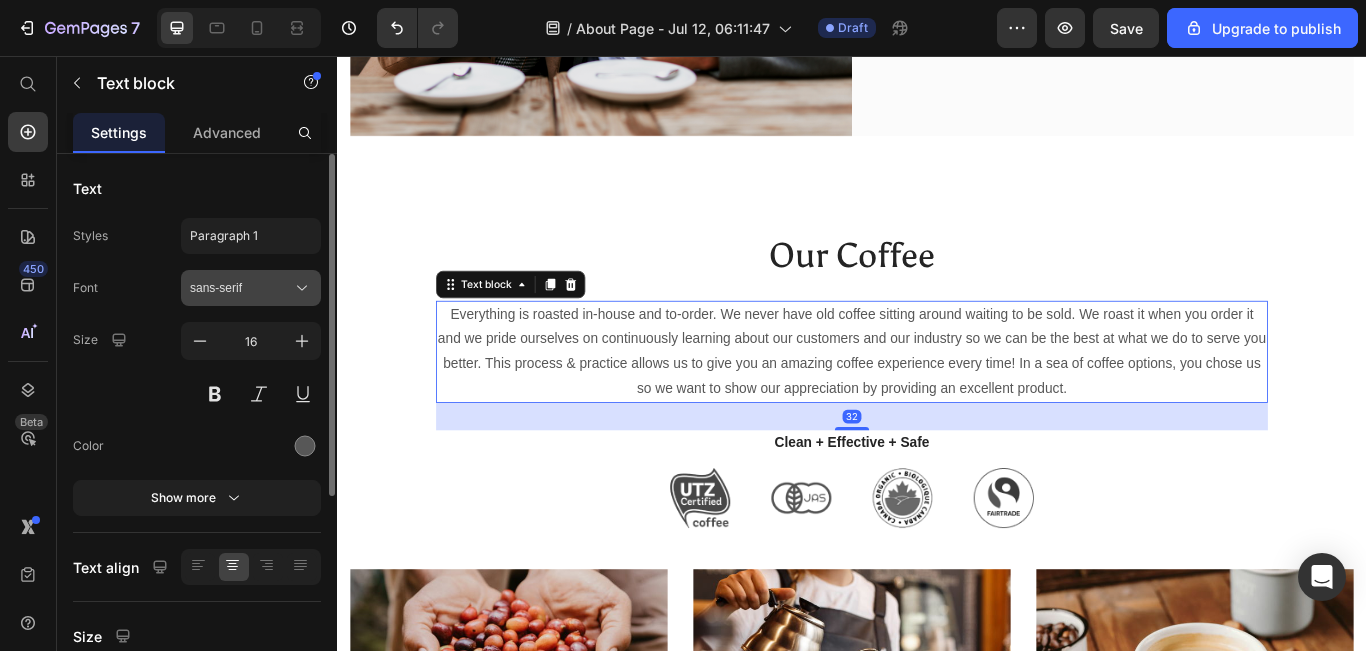 click on "sans-serif" at bounding box center [241, 288] 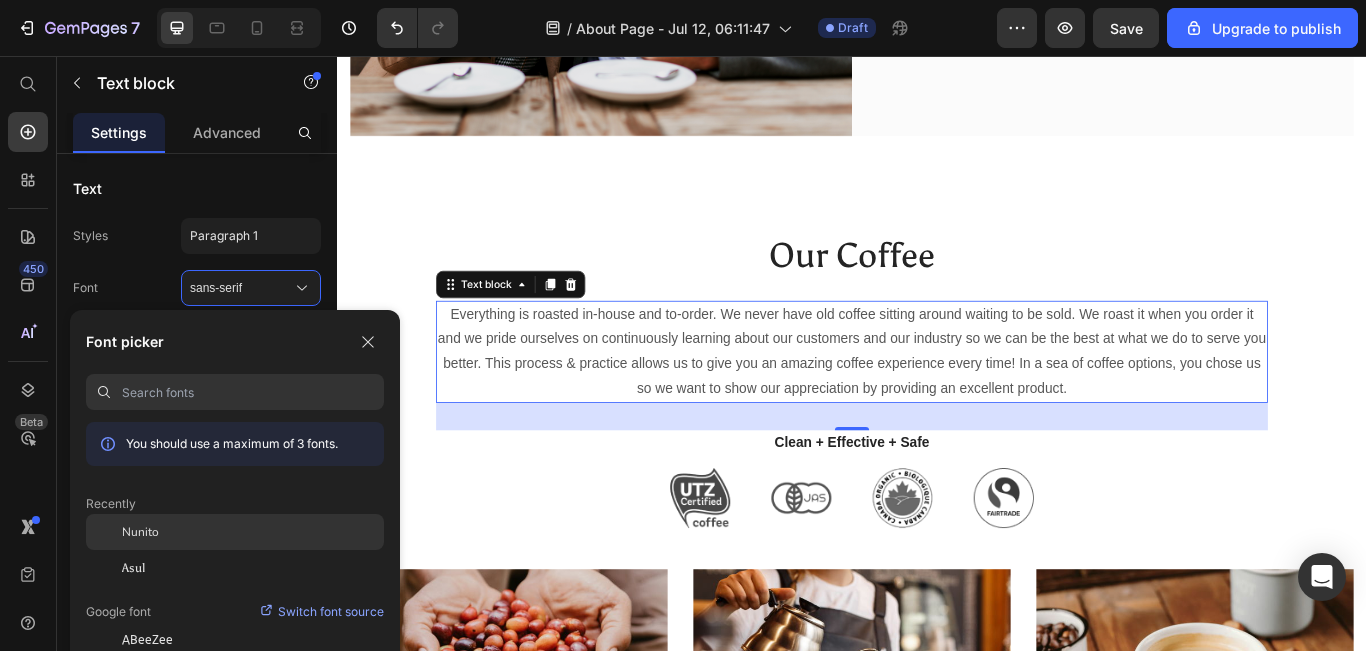 click on "Nunito" 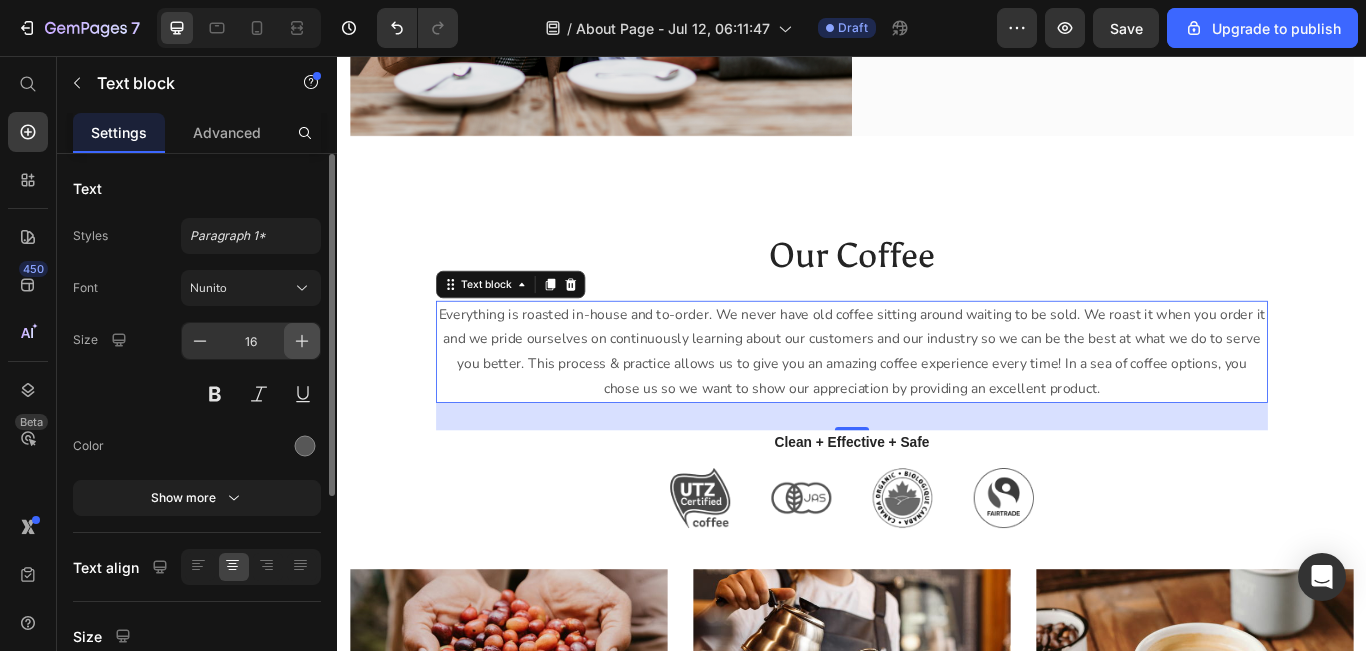 click at bounding box center [302, 341] 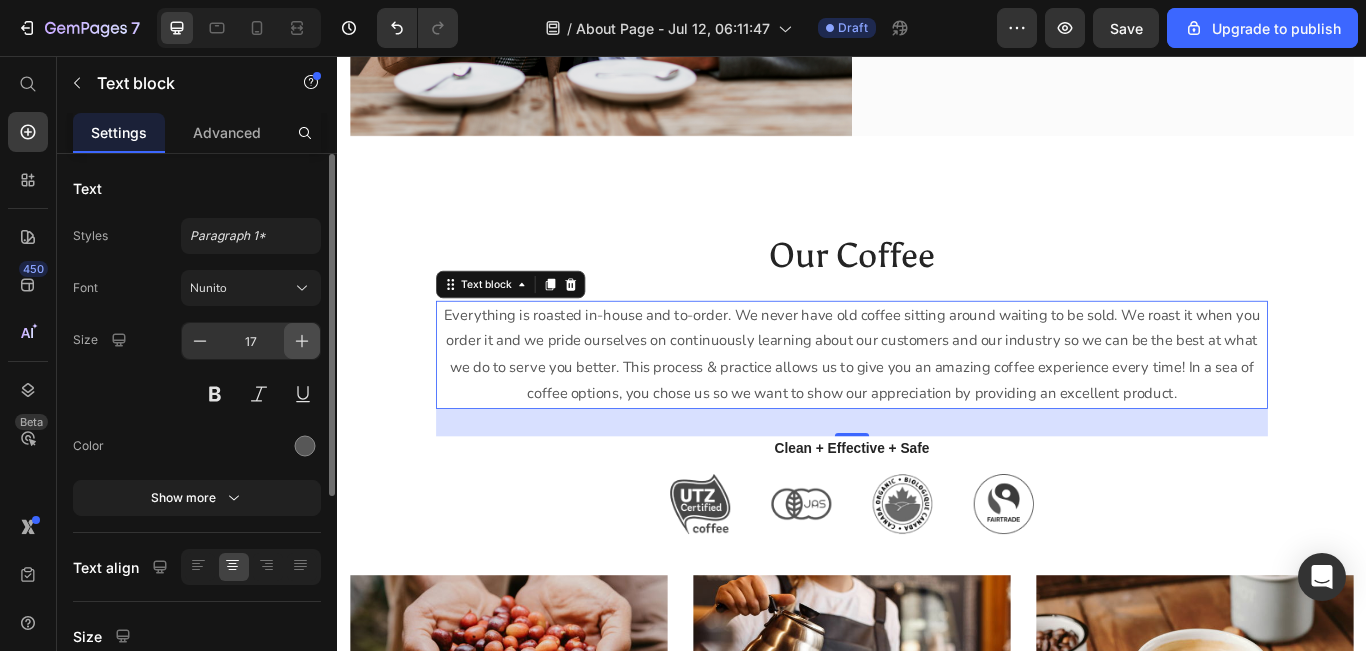 click at bounding box center [302, 341] 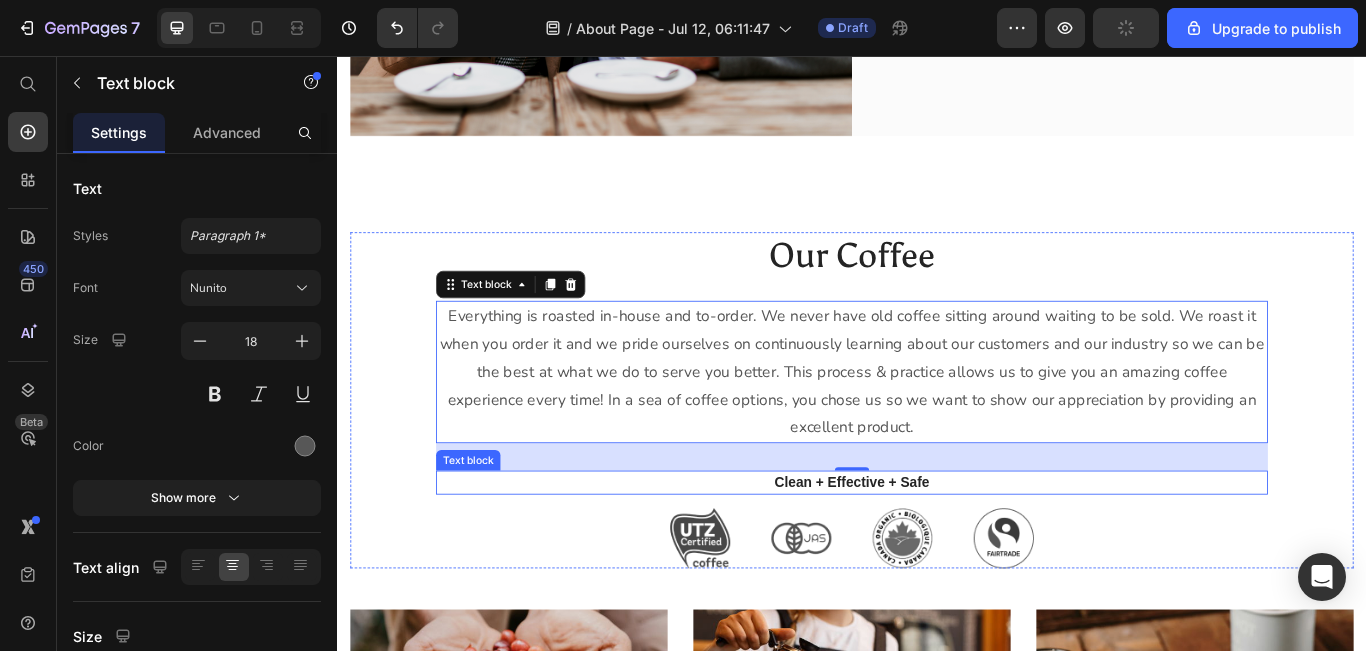 scroll, scrollTop: 1520, scrollLeft: 0, axis: vertical 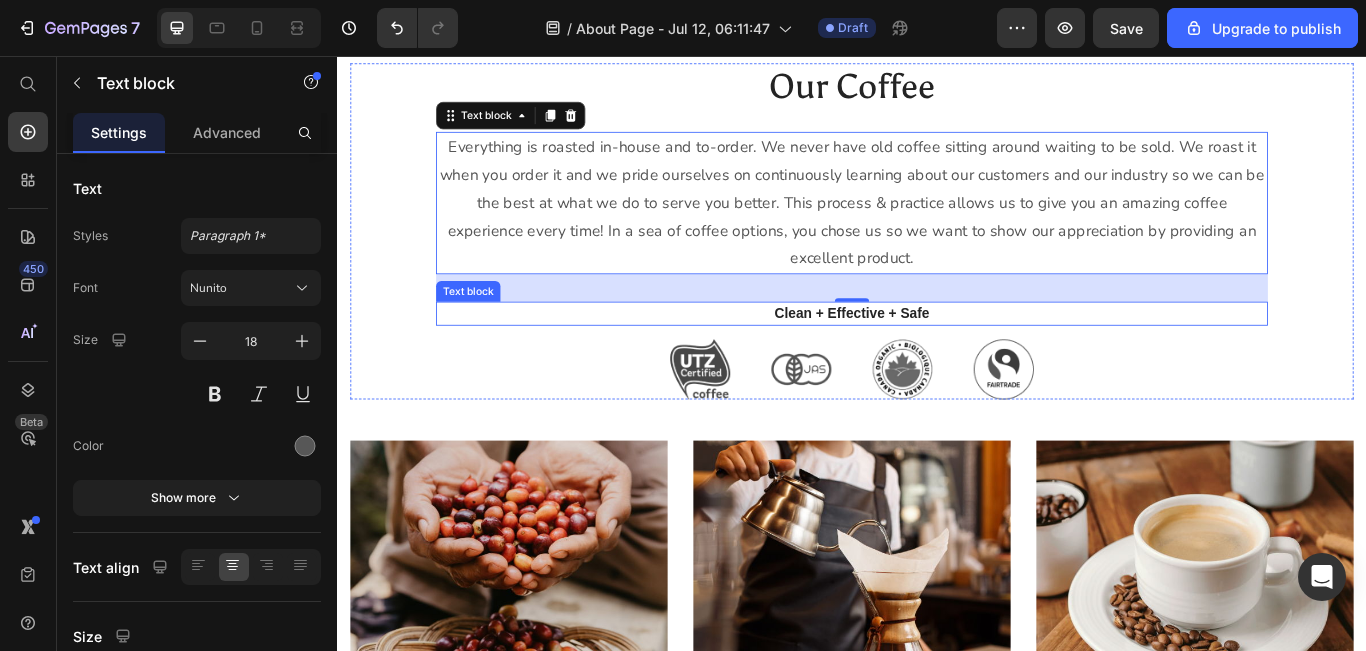 click on "Clean + Effective + Safe" at bounding box center [937, 356] 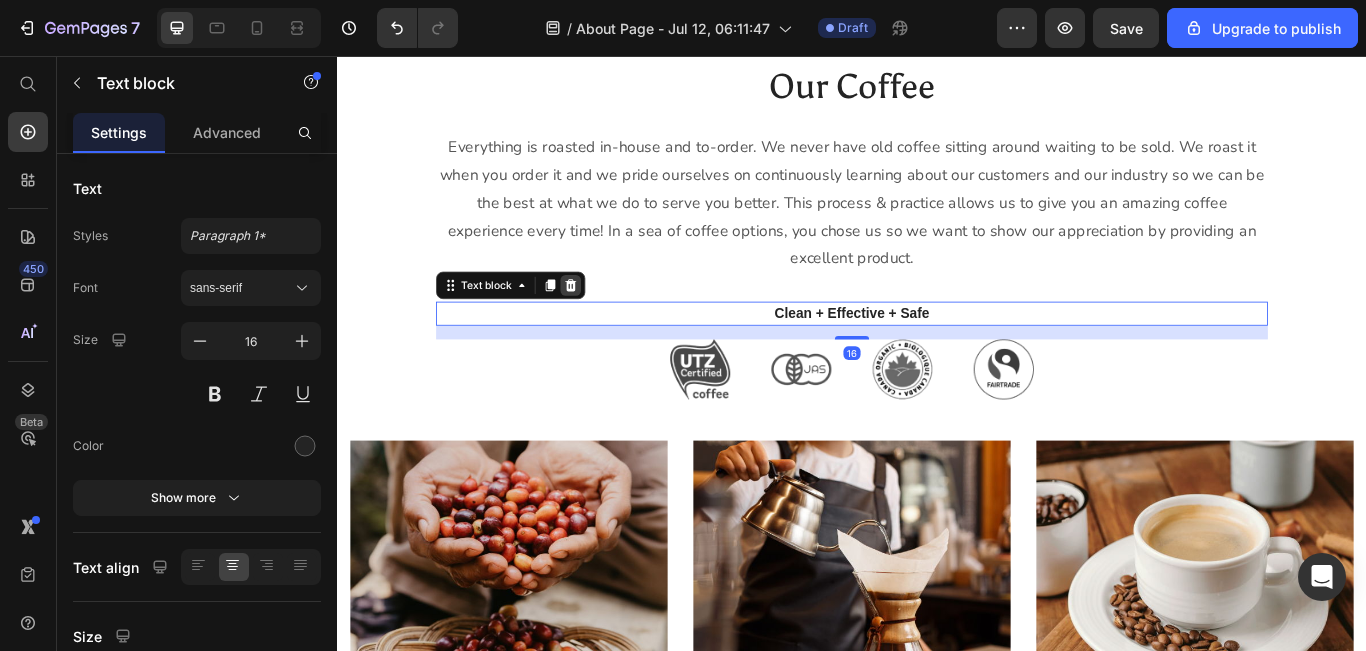 click 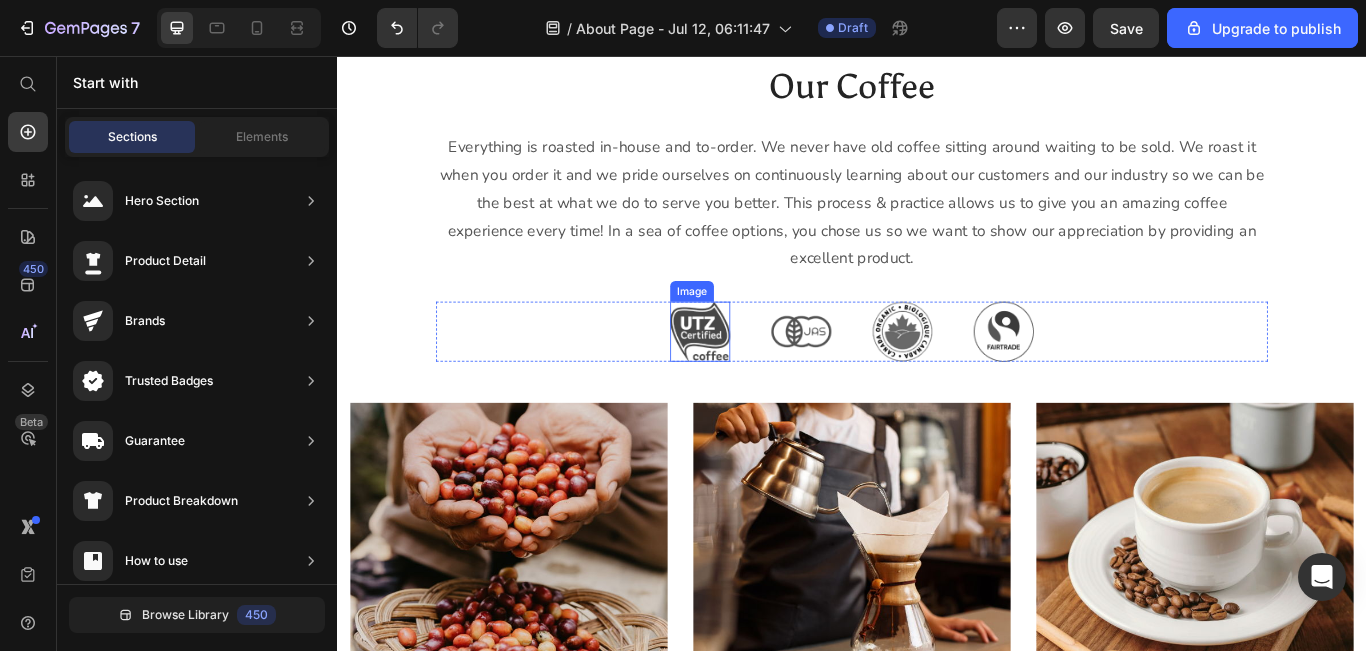 click at bounding box center (760, 377) 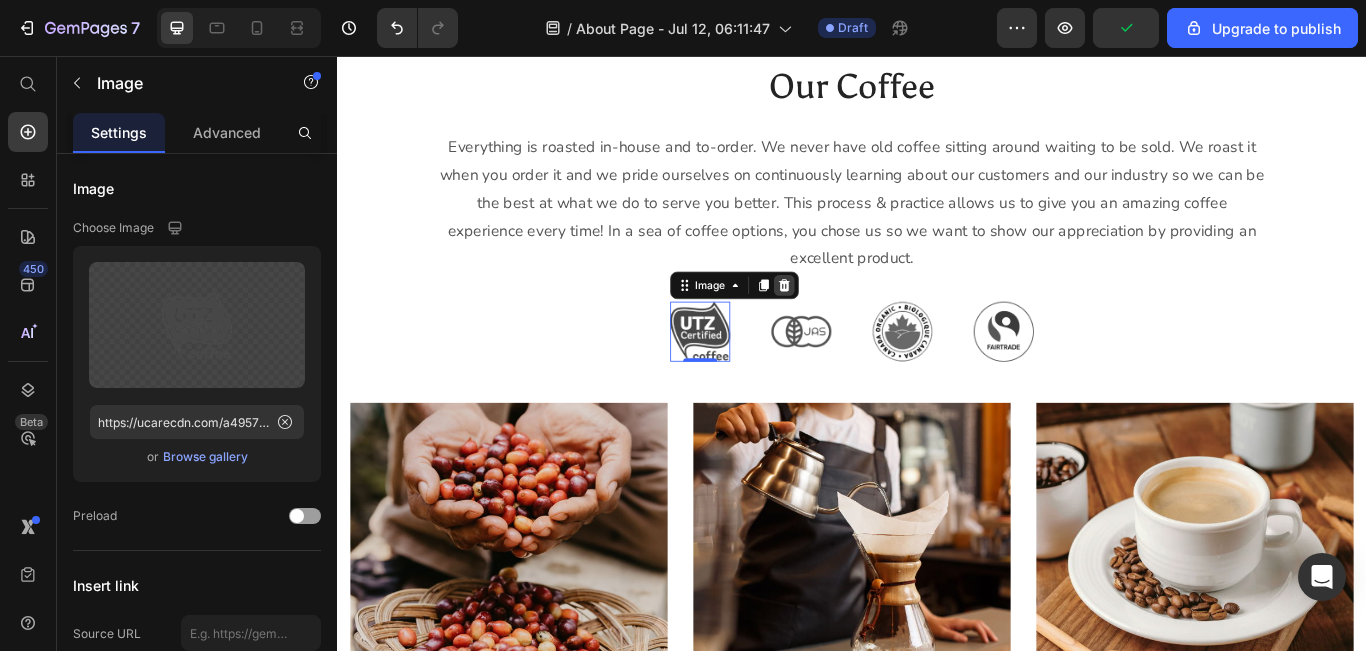 click 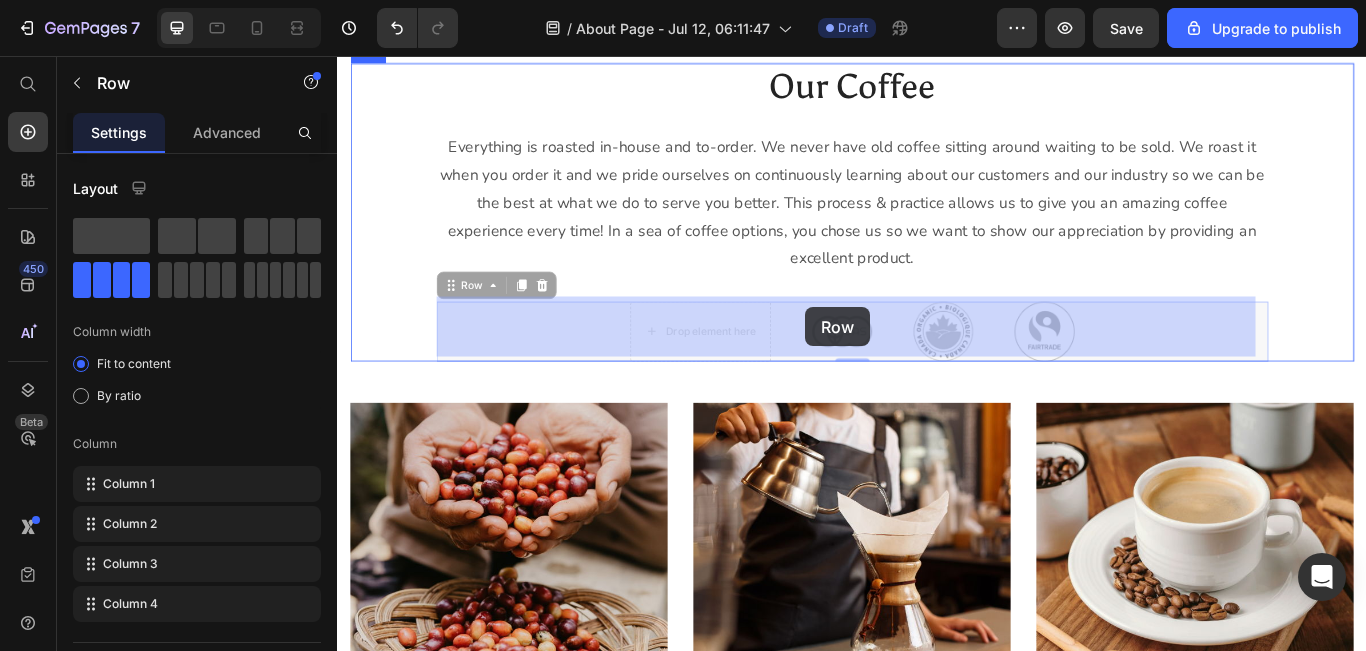 drag, startPoint x: 831, startPoint y: 346, endPoint x: 883, endPoint y: 349, distance: 52.086468 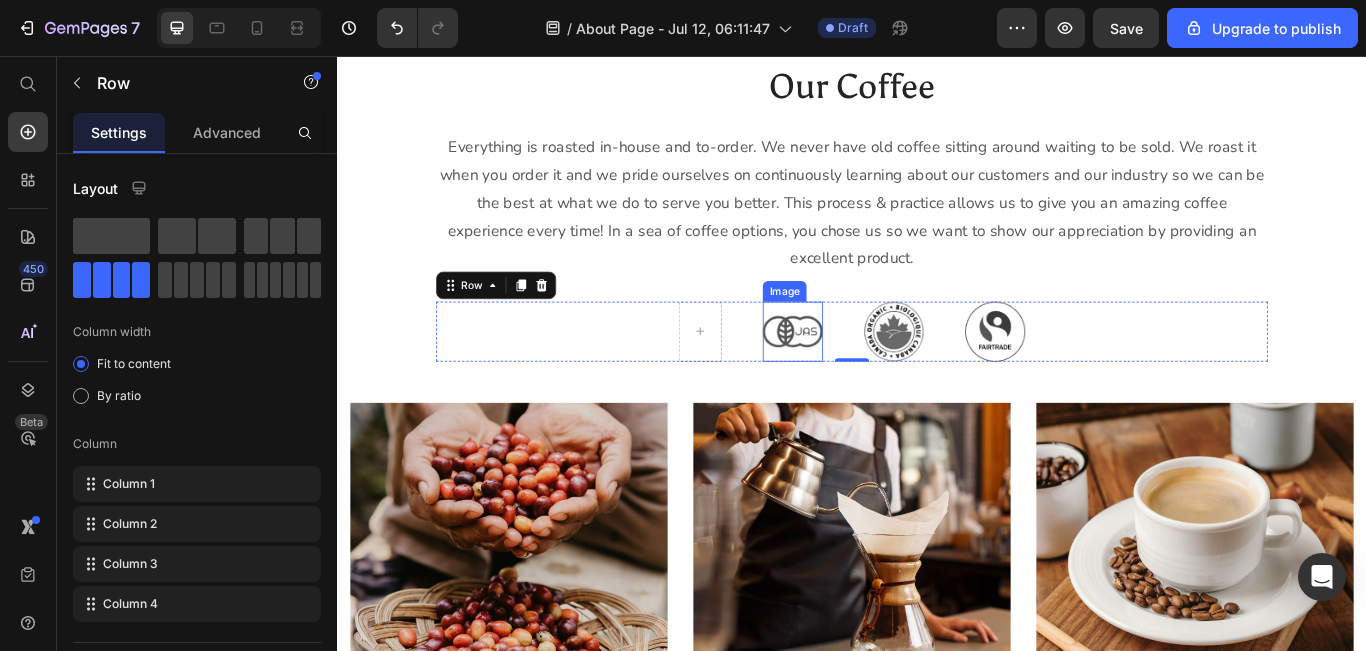 click at bounding box center [868, 377] 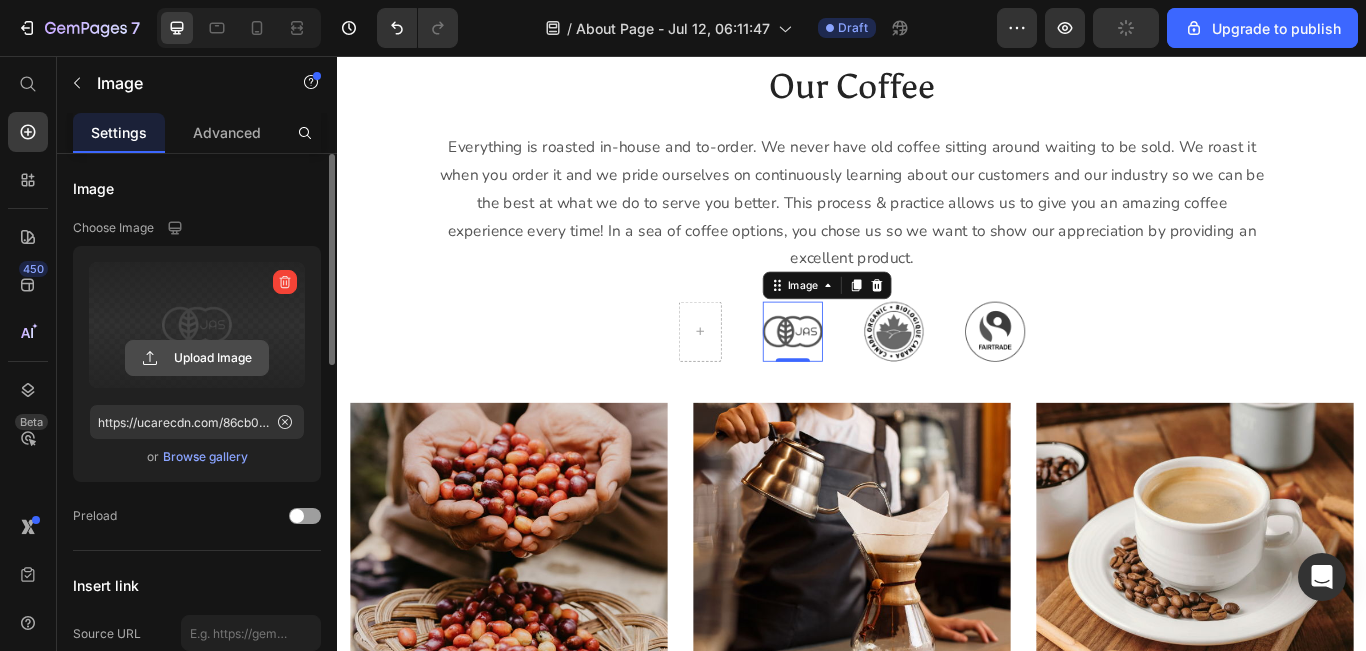 click 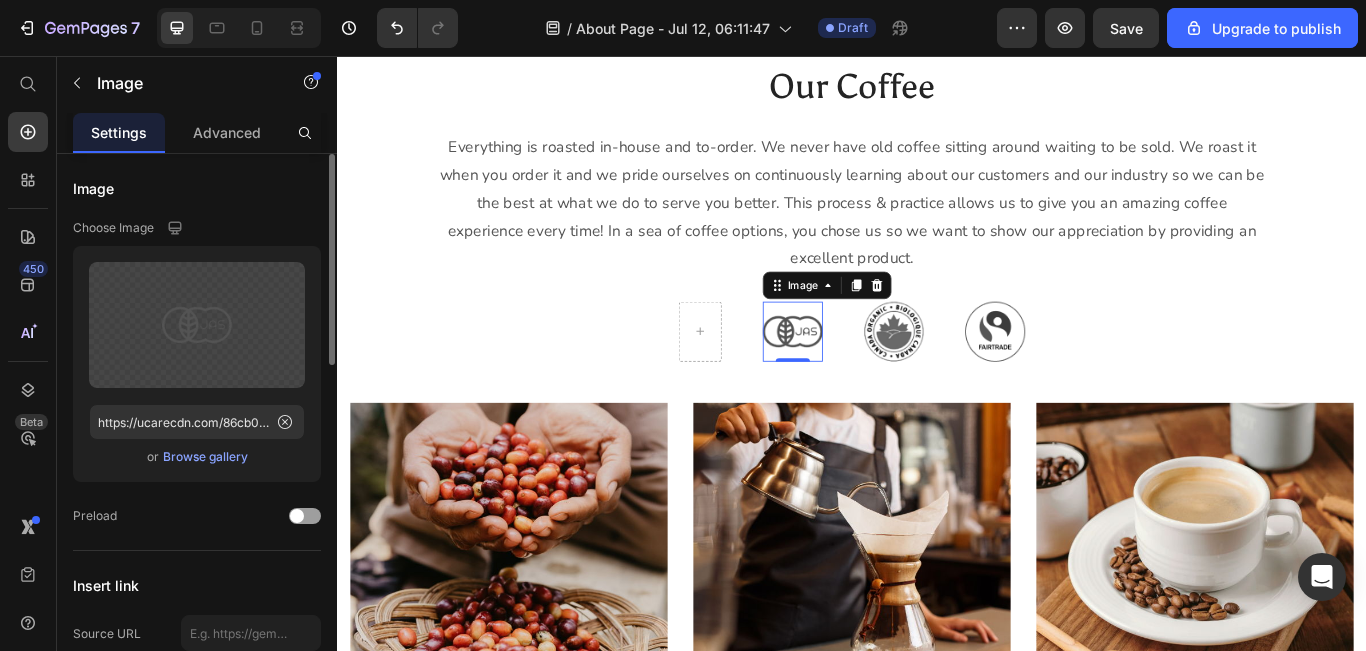 click on "Browse gallery" at bounding box center (205, 457) 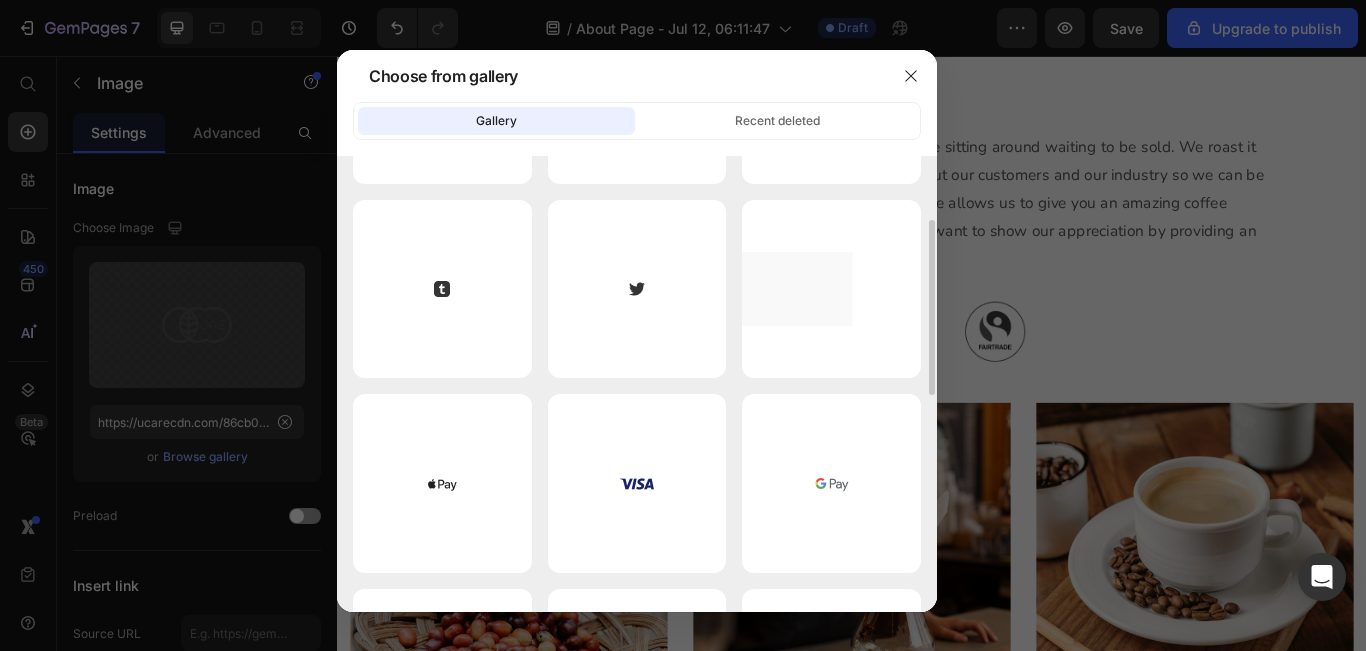 scroll, scrollTop: 0, scrollLeft: 0, axis: both 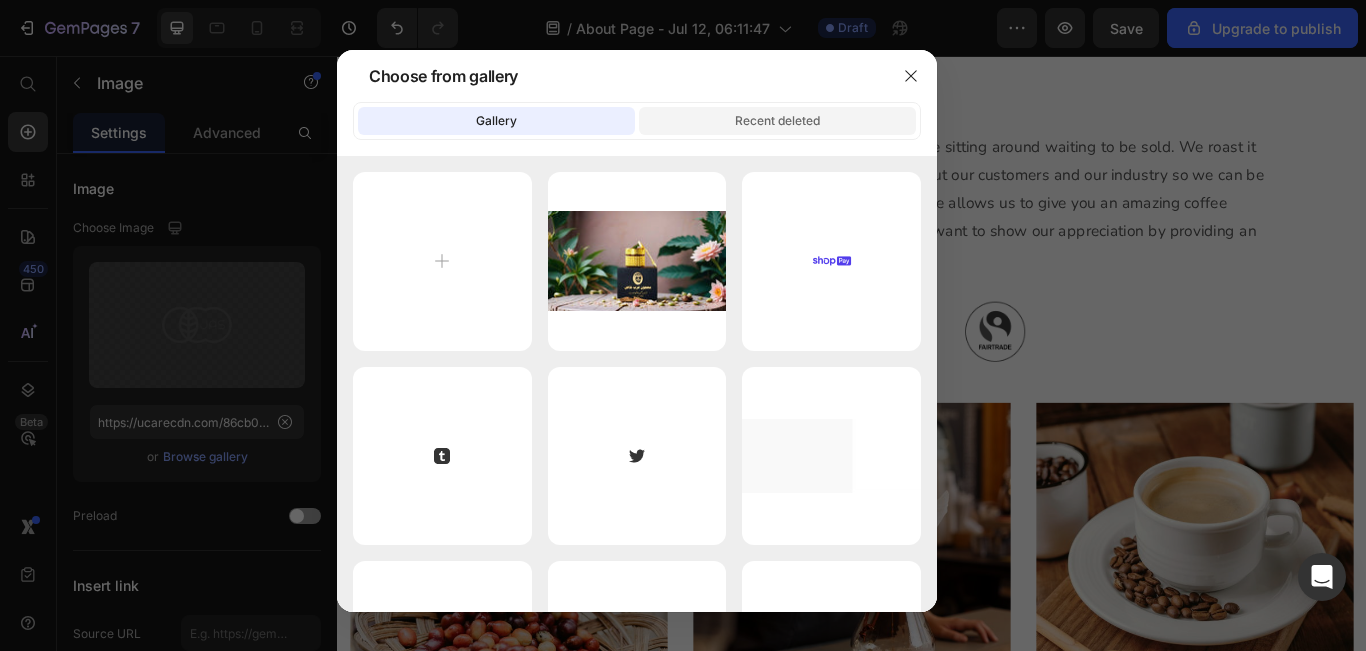 click on "Recent deleted" 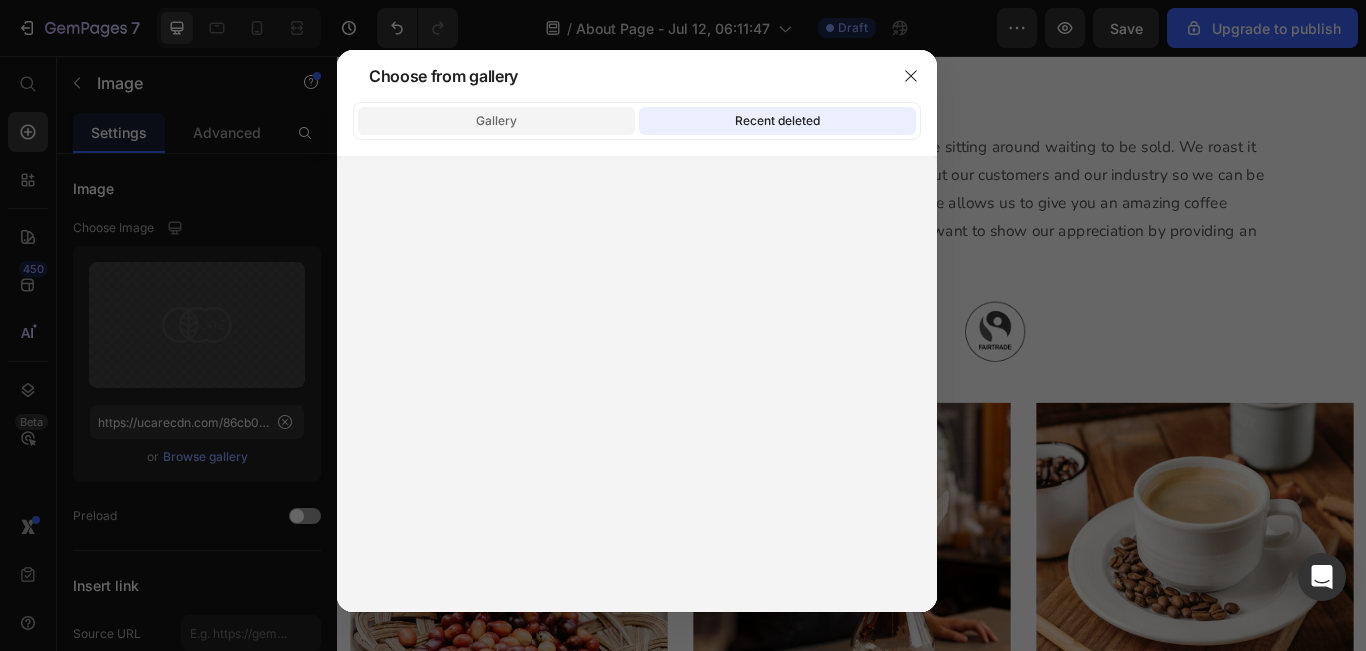 click on "Gallery" 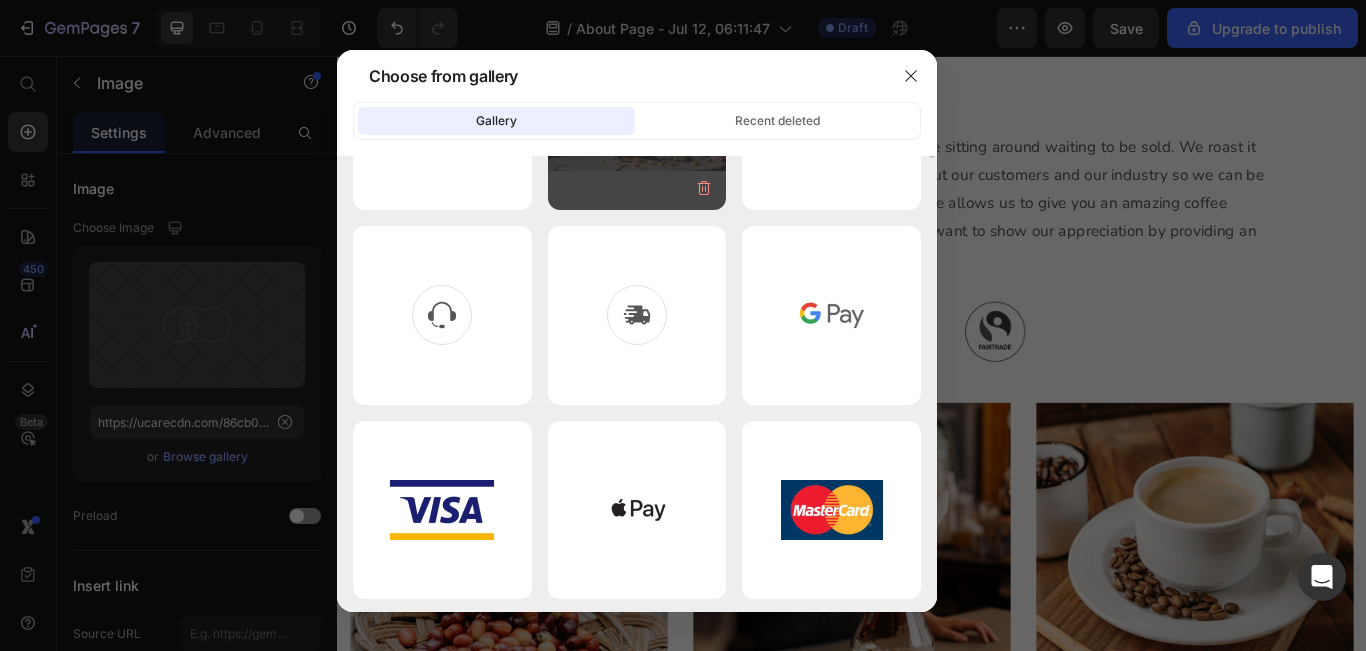 scroll, scrollTop: 809, scrollLeft: 0, axis: vertical 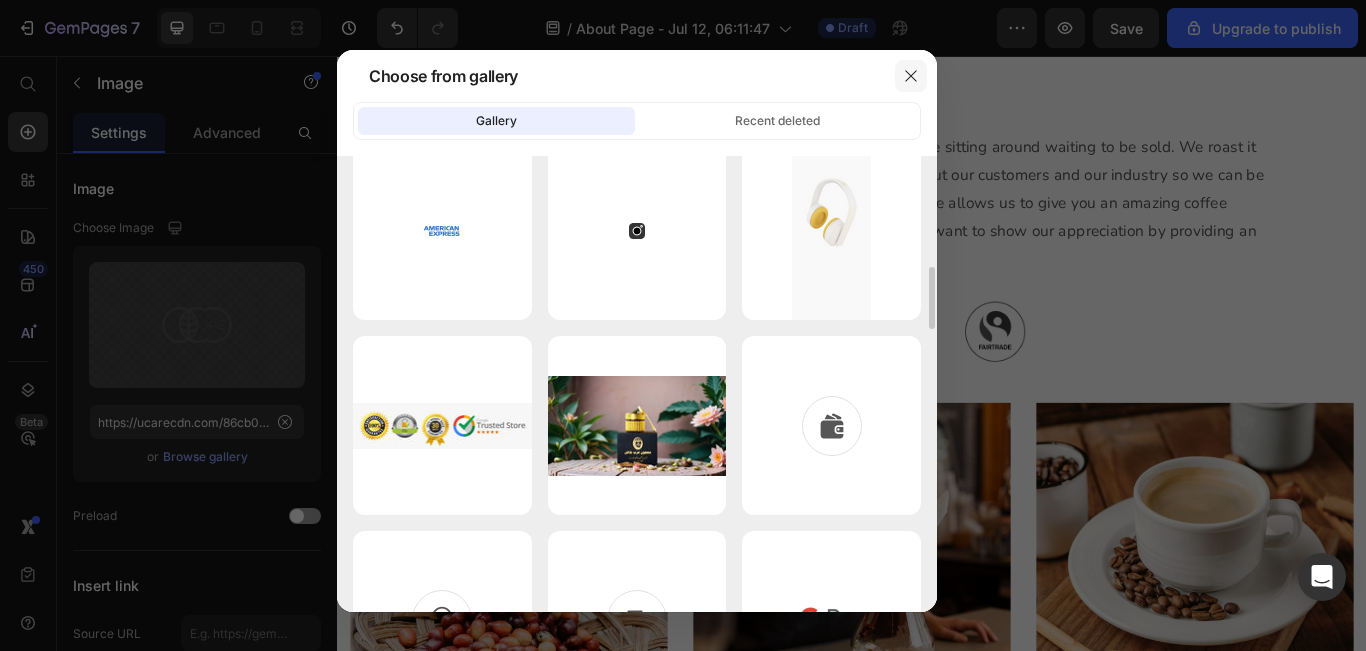 click 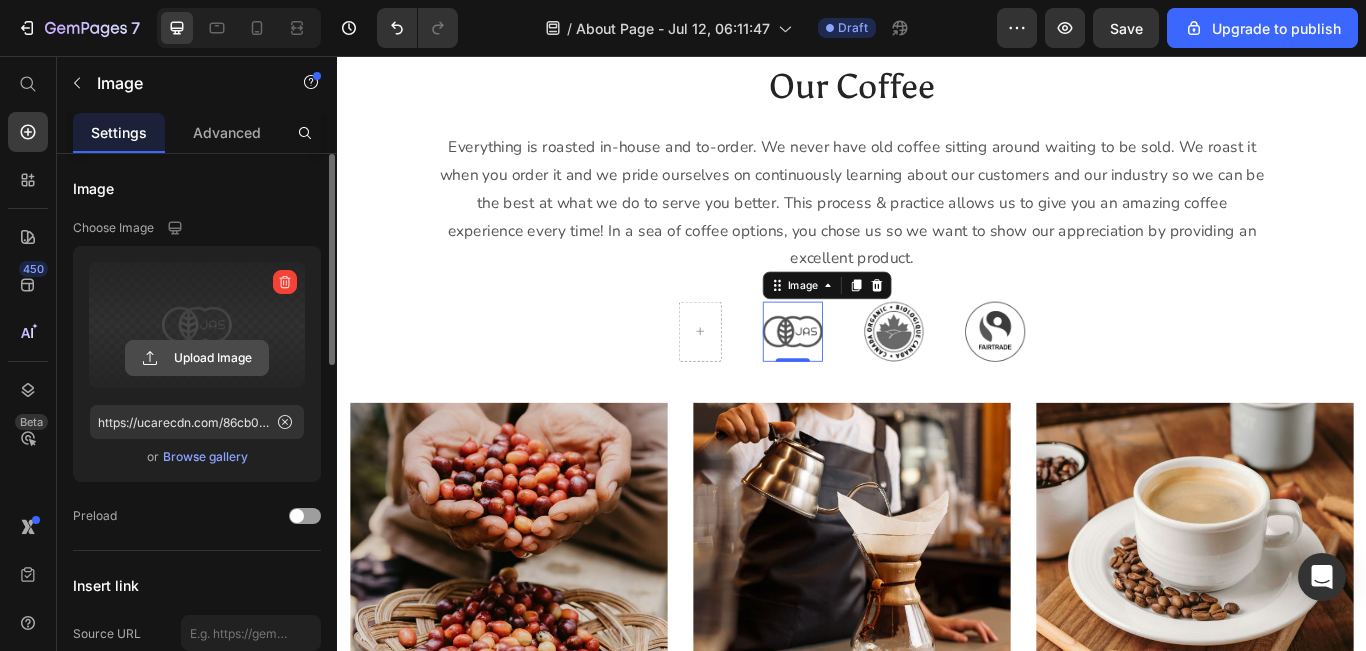 click 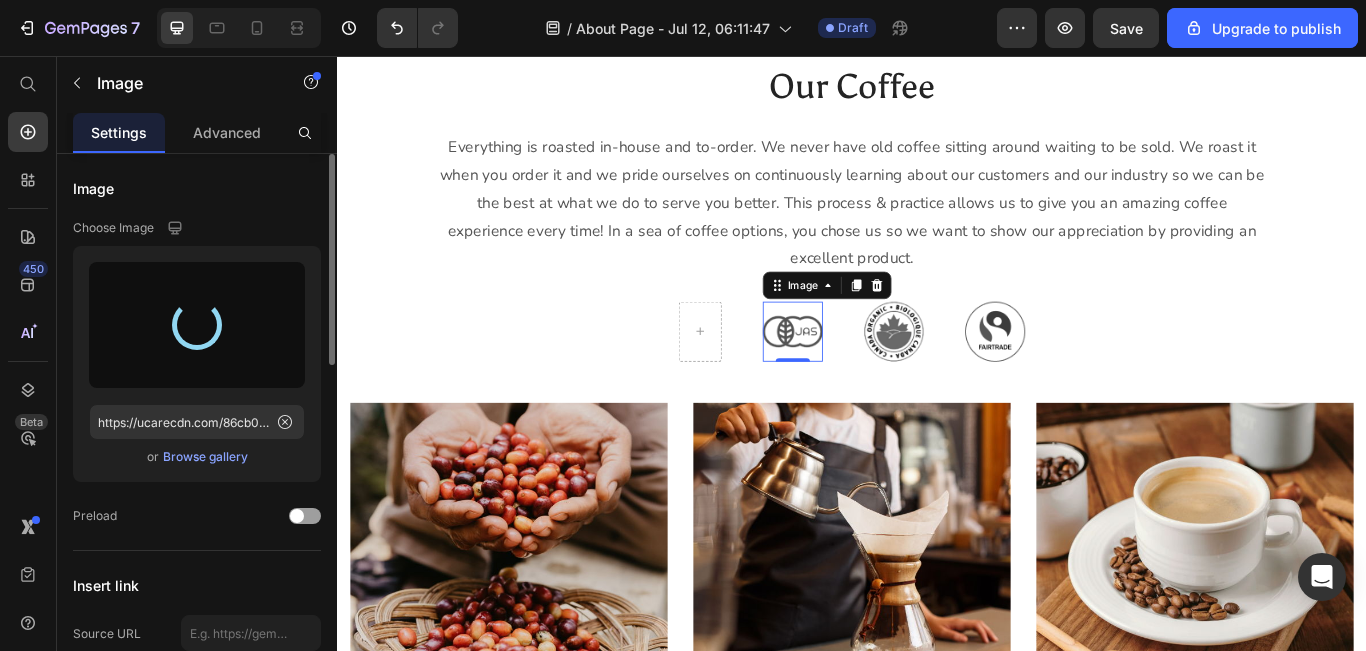type on "https://cdn.shopify.com/s/files/1/0932/5176/4528/files/gempages_575040167744636133-2b74f118-c9f0-4969-ae2b-7c13950c7464.png" 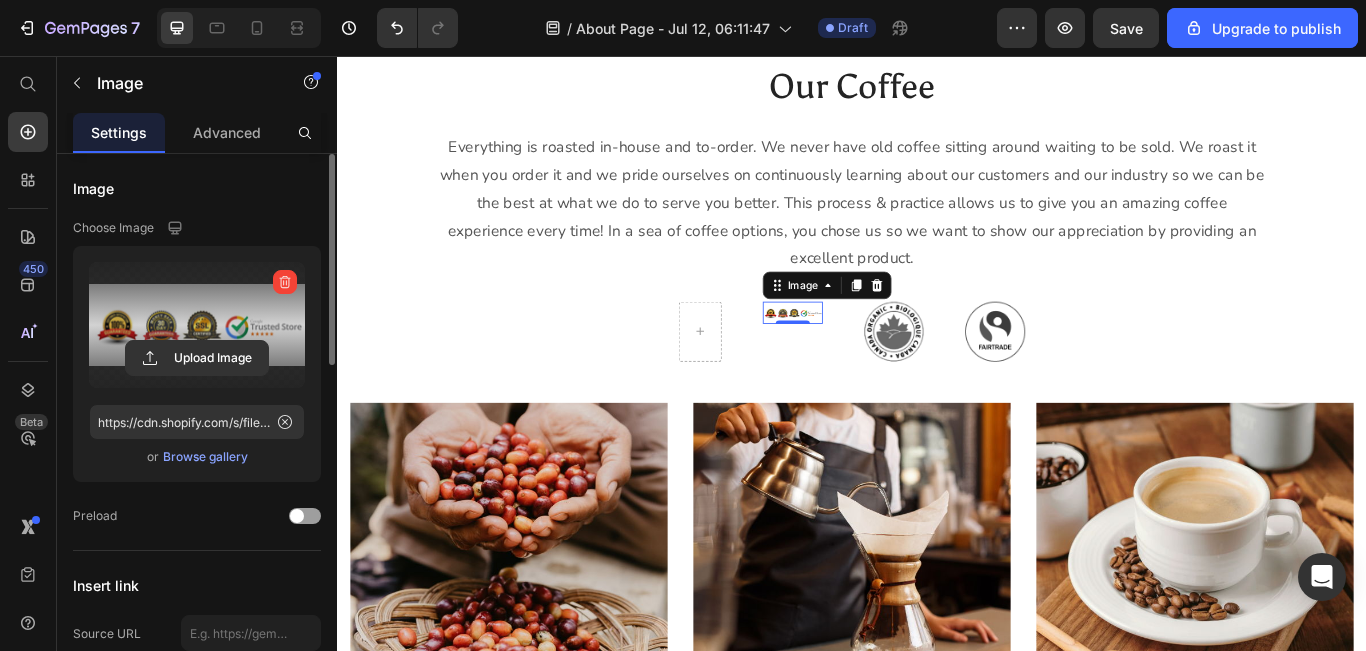 click on "Image" at bounding box center (908, 323) 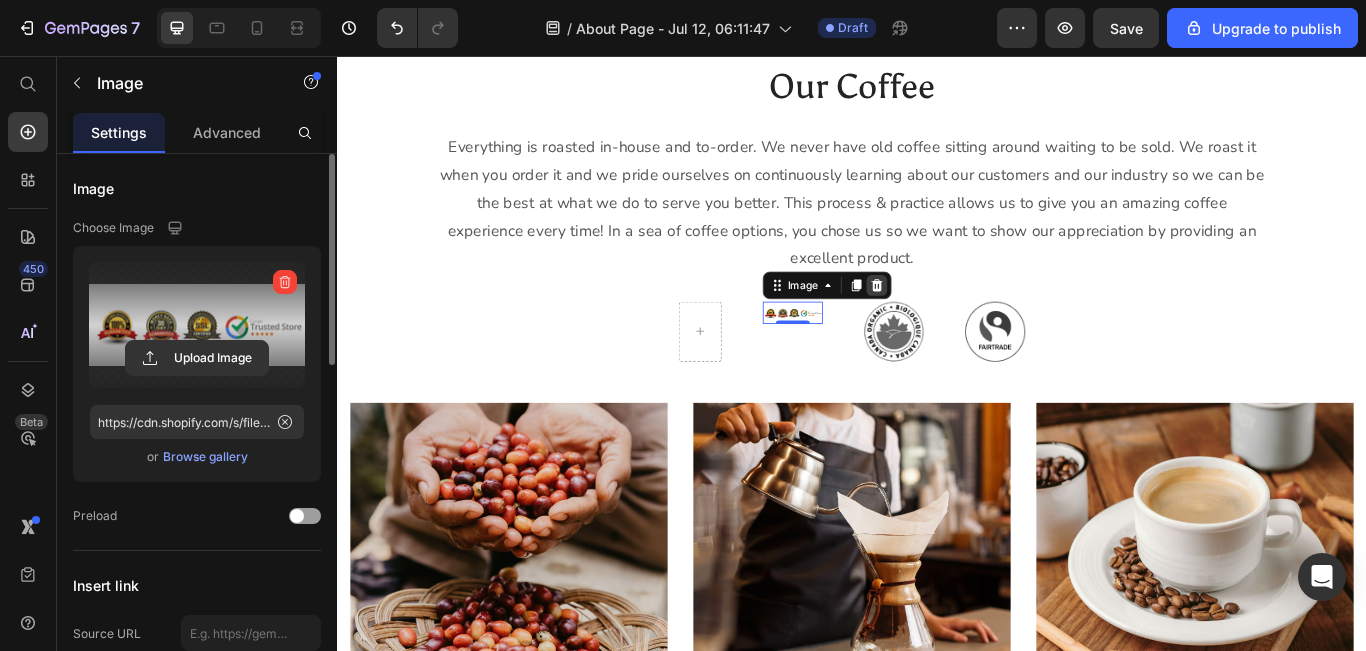 click 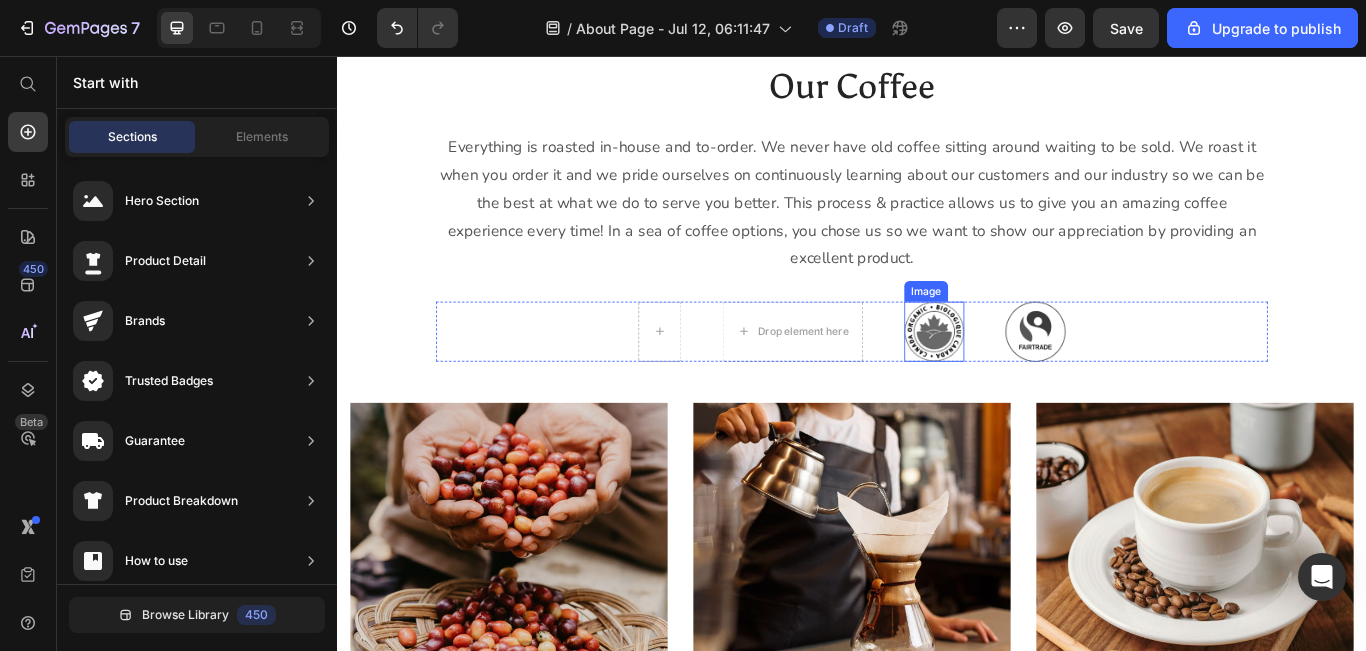click at bounding box center (1033, 377) 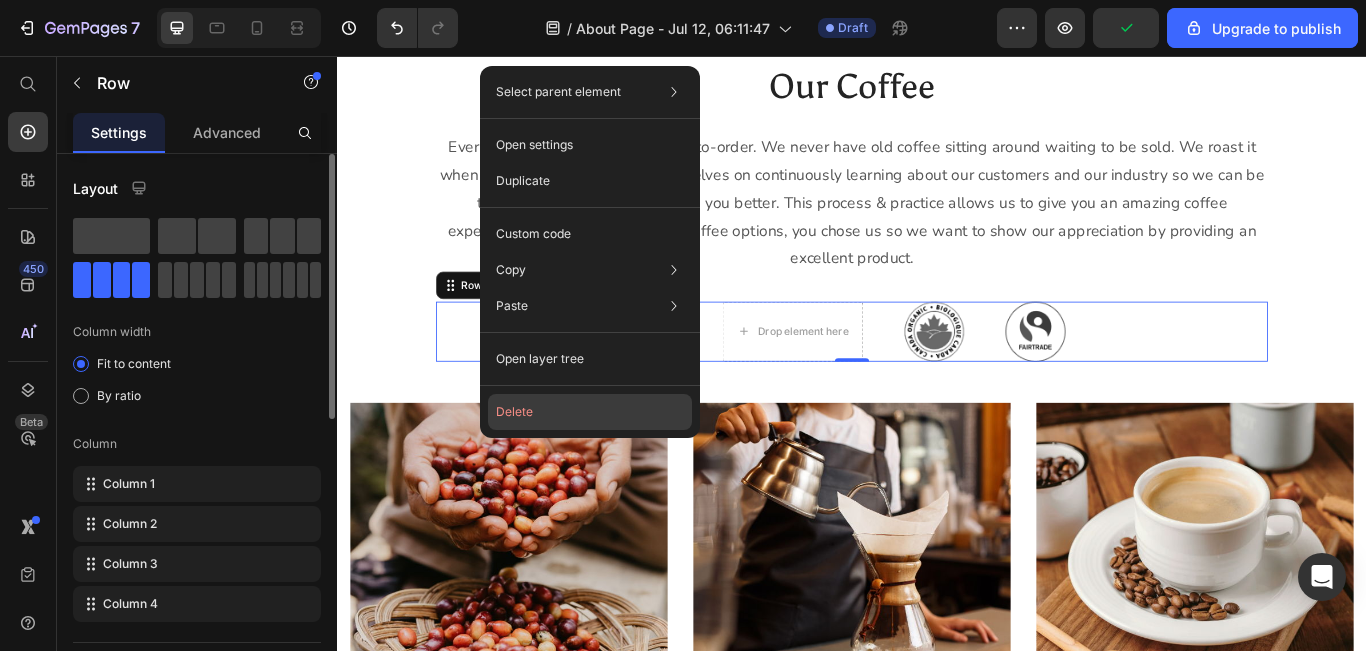 click on "Delete" 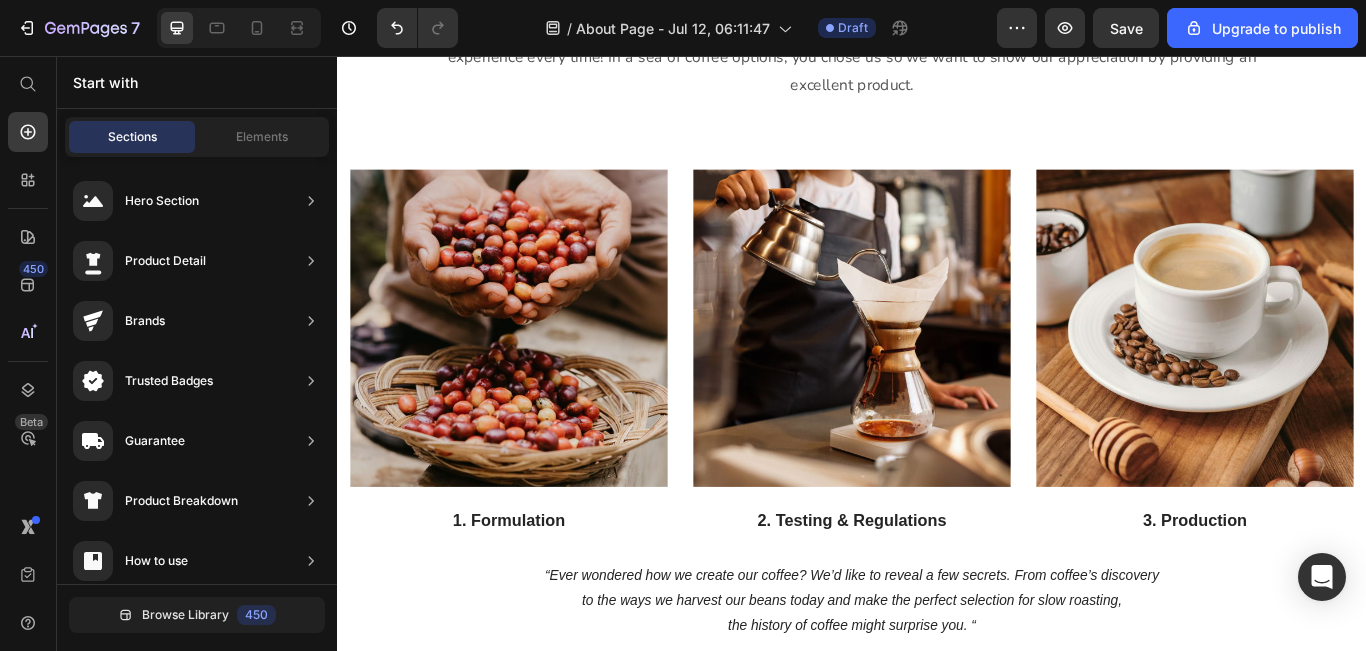 scroll, scrollTop: 1723, scrollLeft: 0, axis: vertical 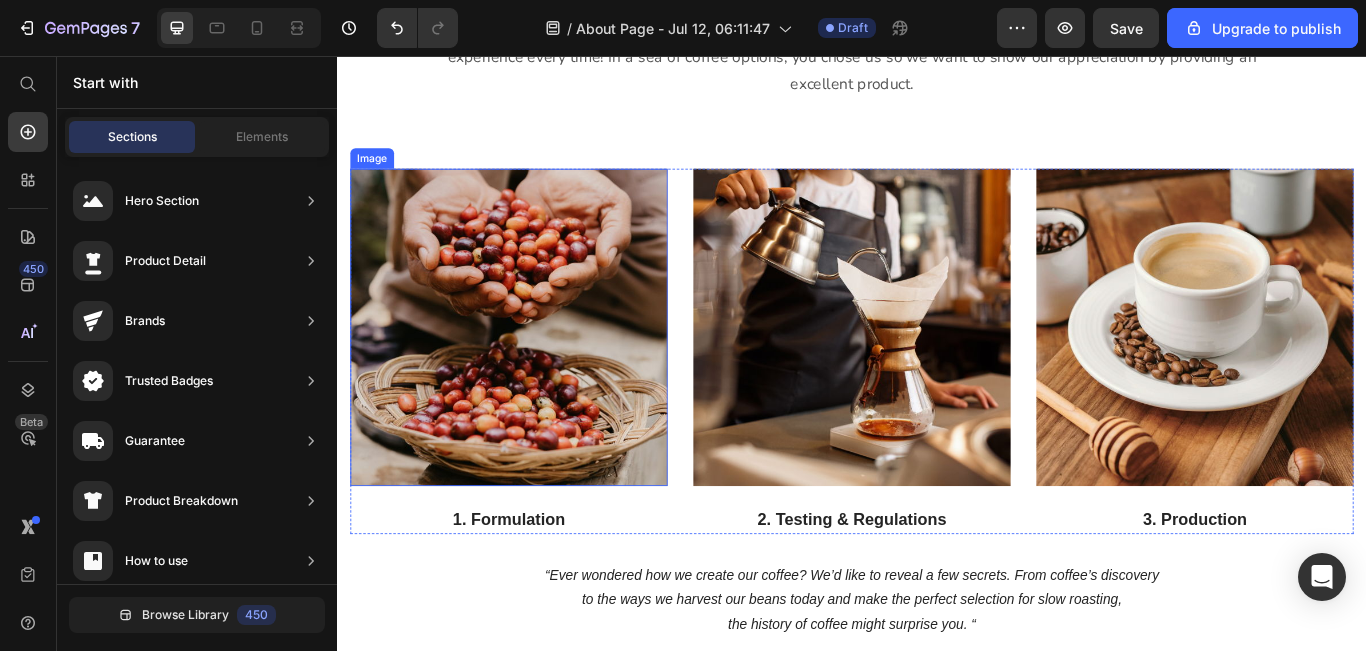 click at bounding box center (537, 372) 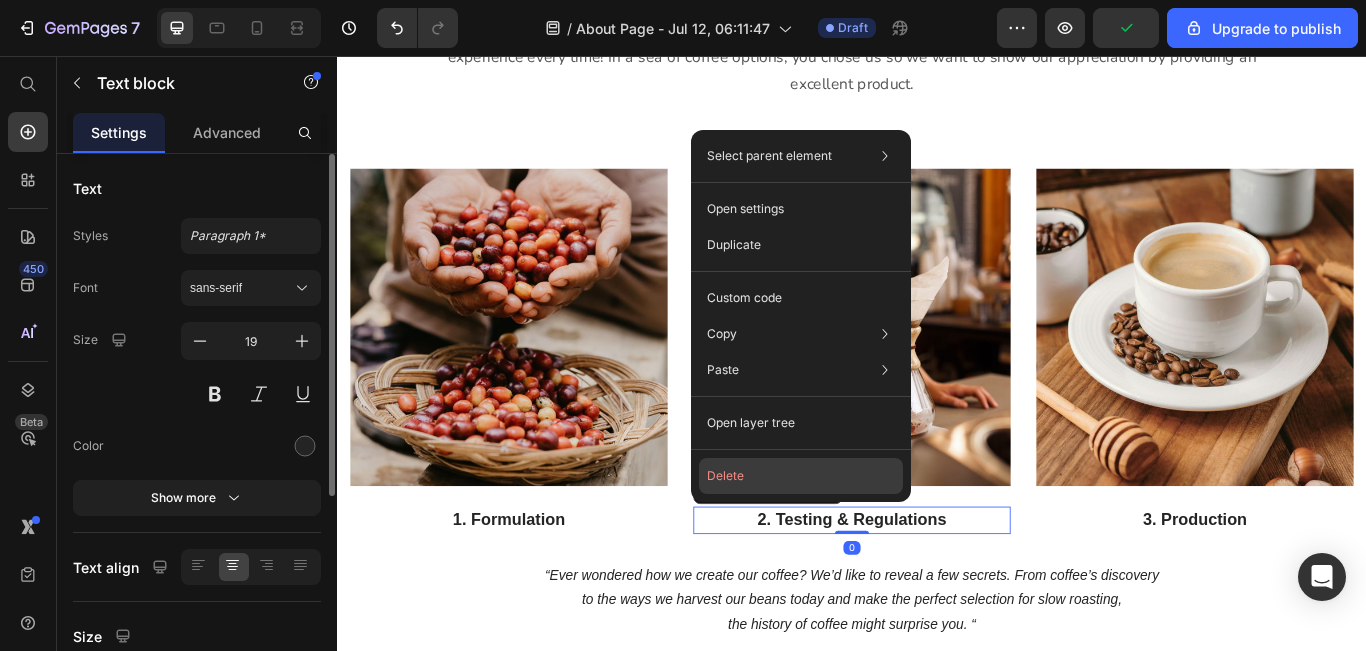click on "Delete" 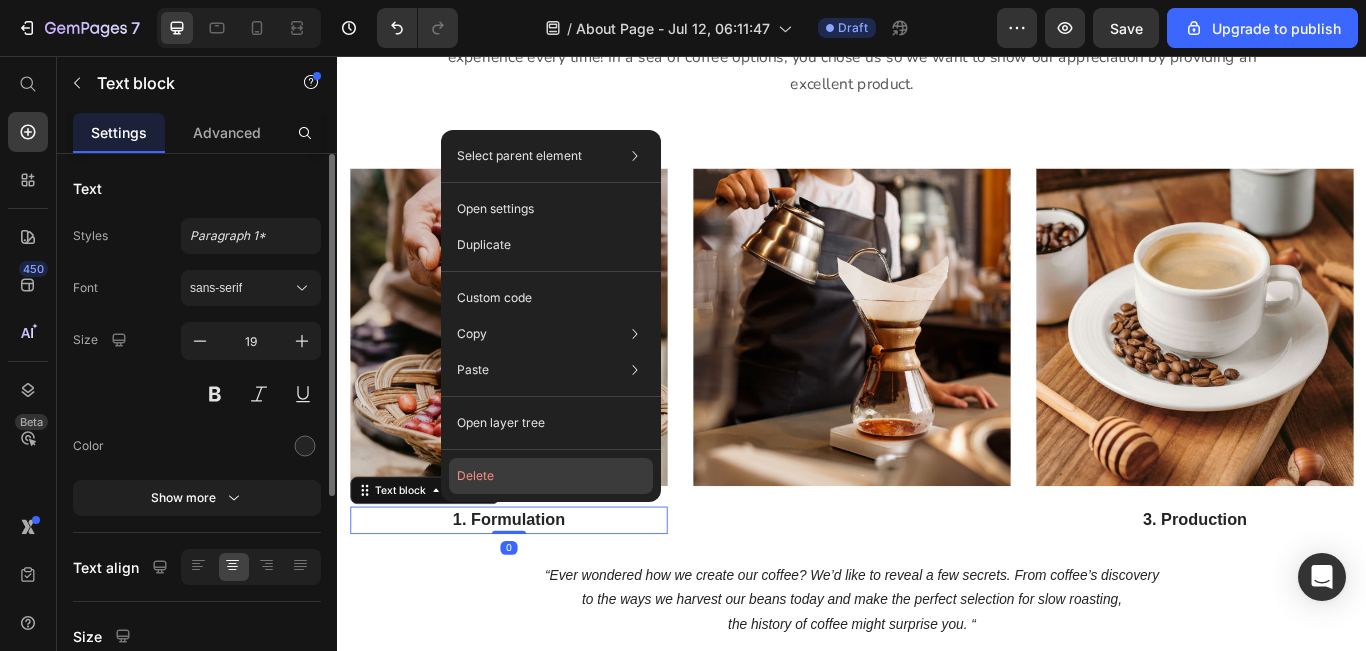 click on "Delete" 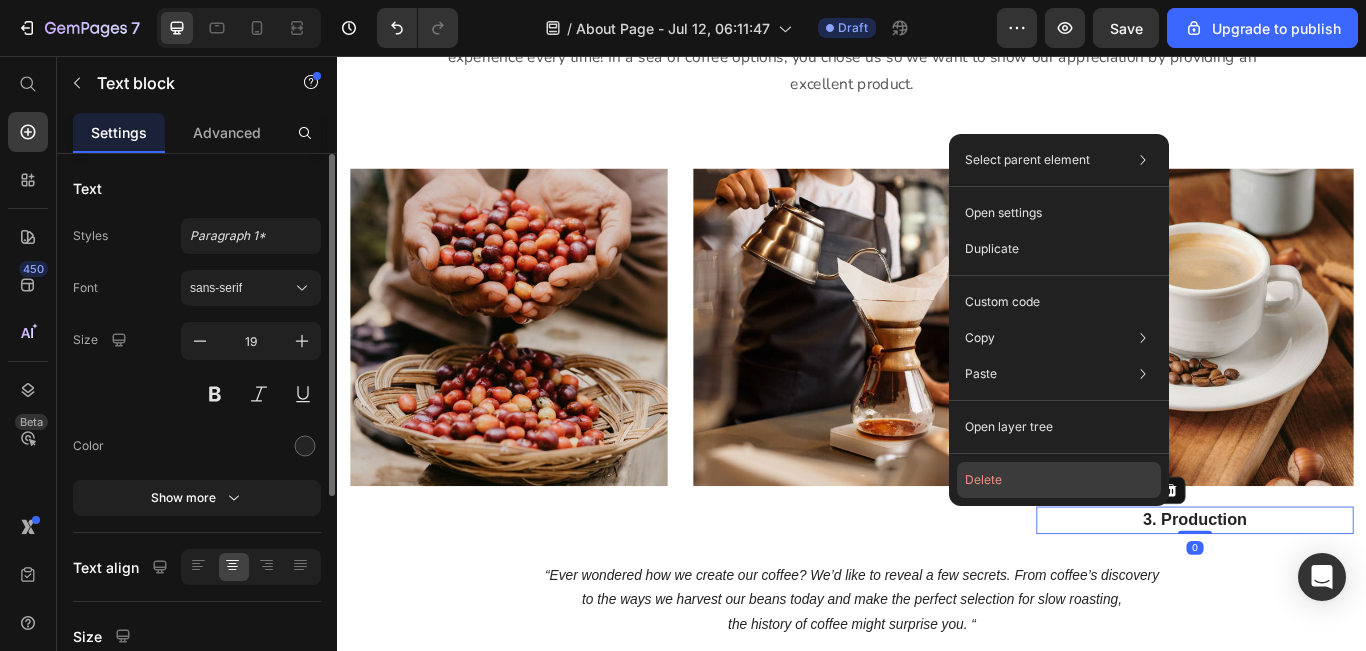 click on "Delete" 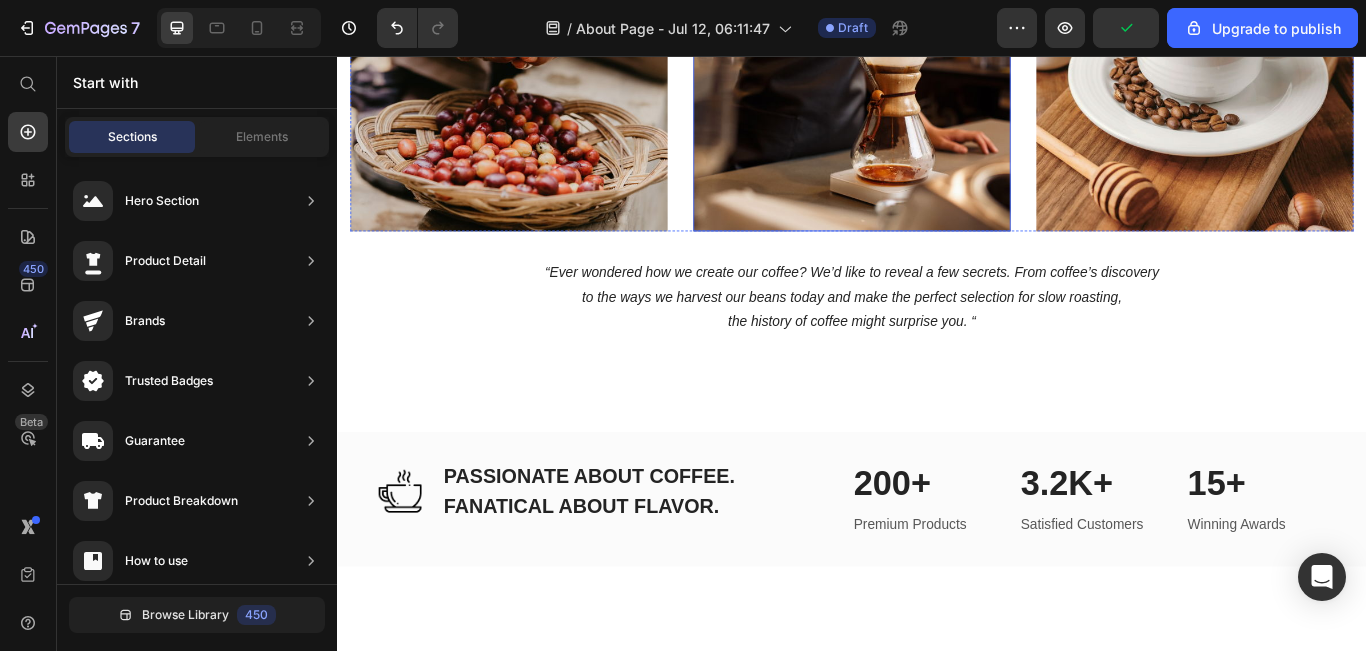 scroll, scrollTop: 2021, scrollLeft: 0, axis: vertical 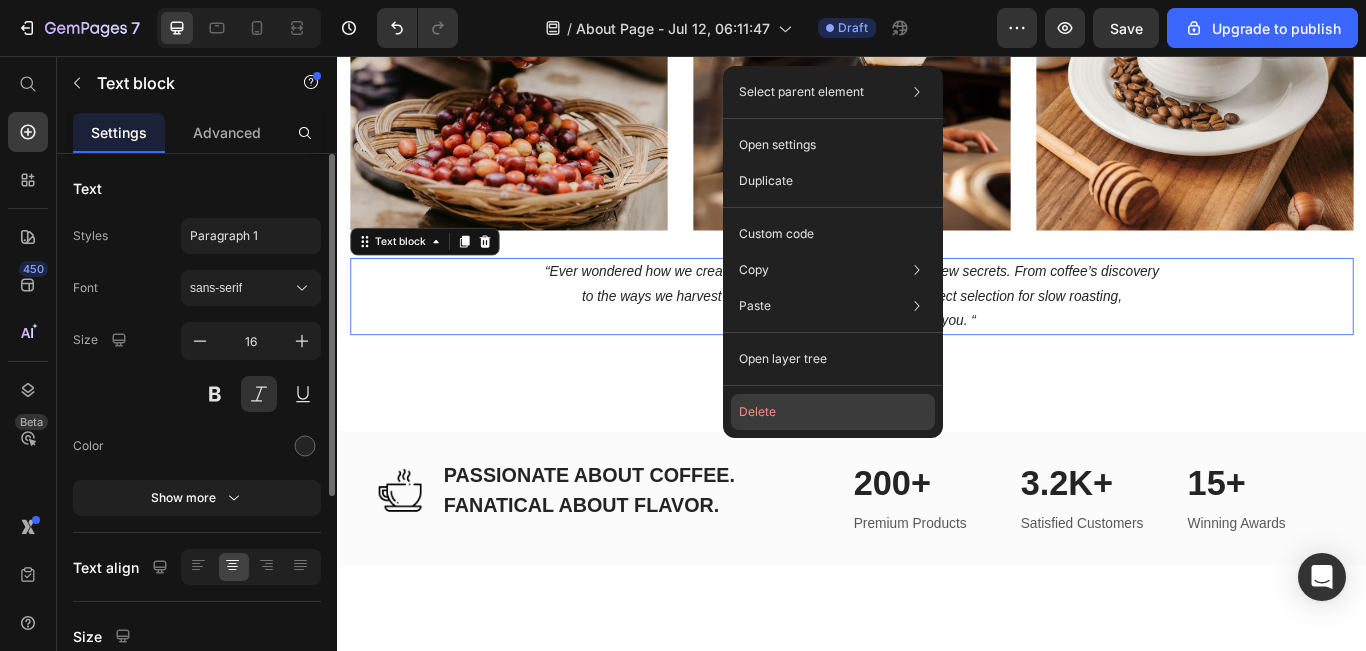 click on "Delete" 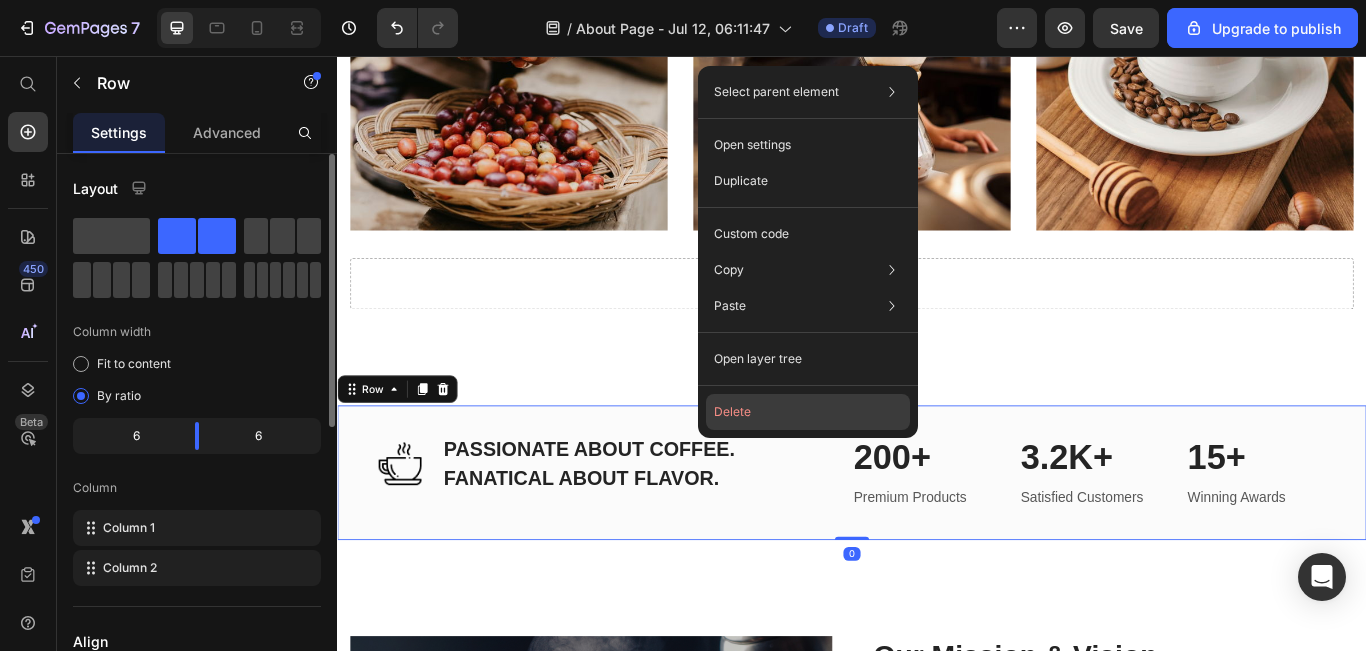 click on "Delete" 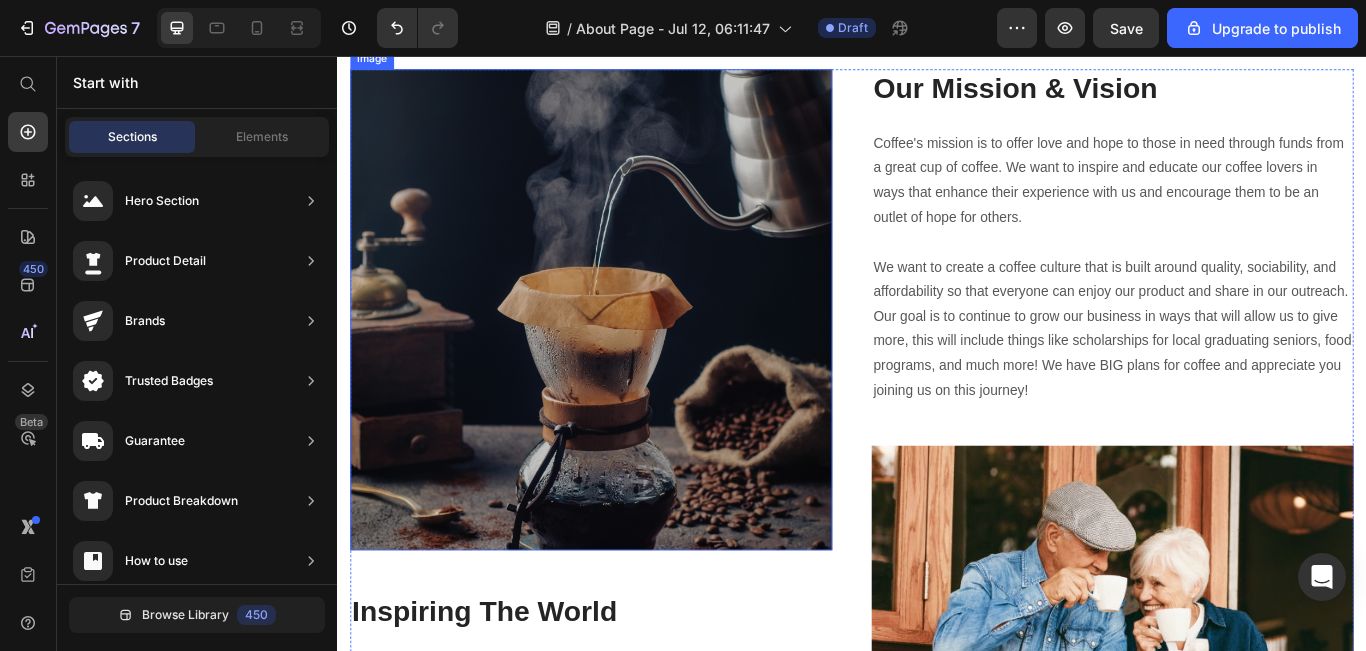 scroll, scrollTop: 2580, scrollLeft: 0, axis: vertical 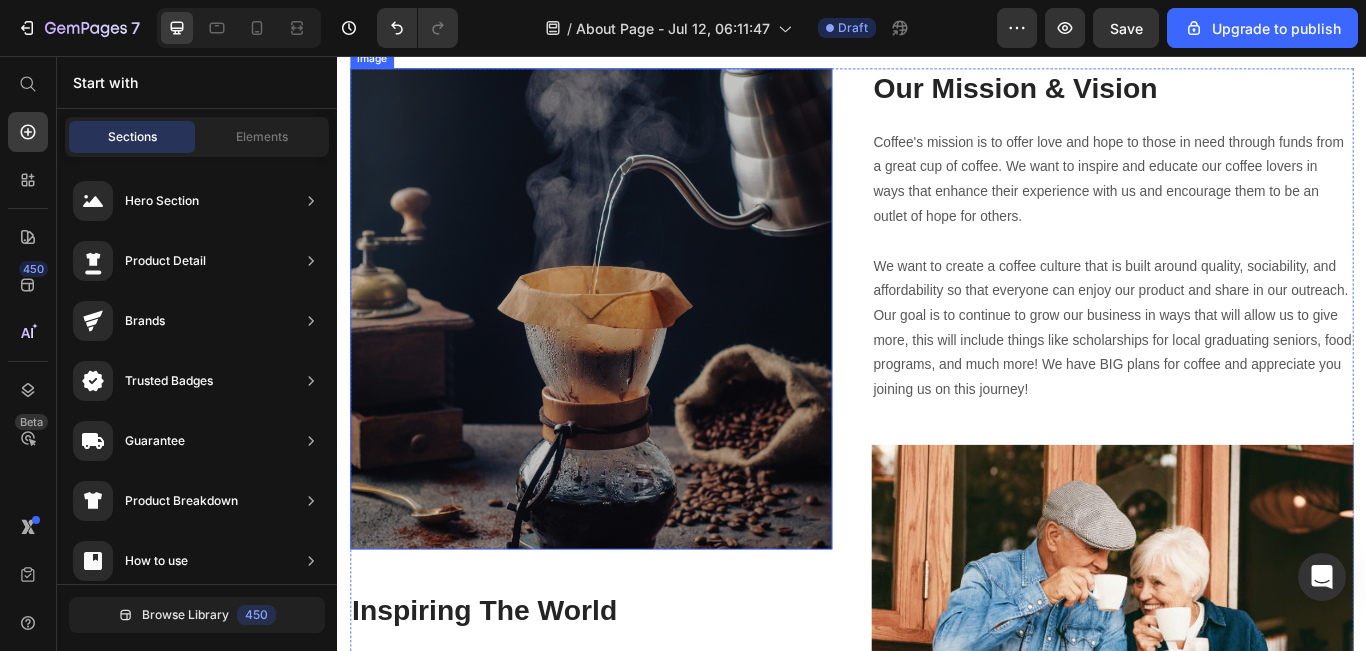 click at bounding box center (633, 350) 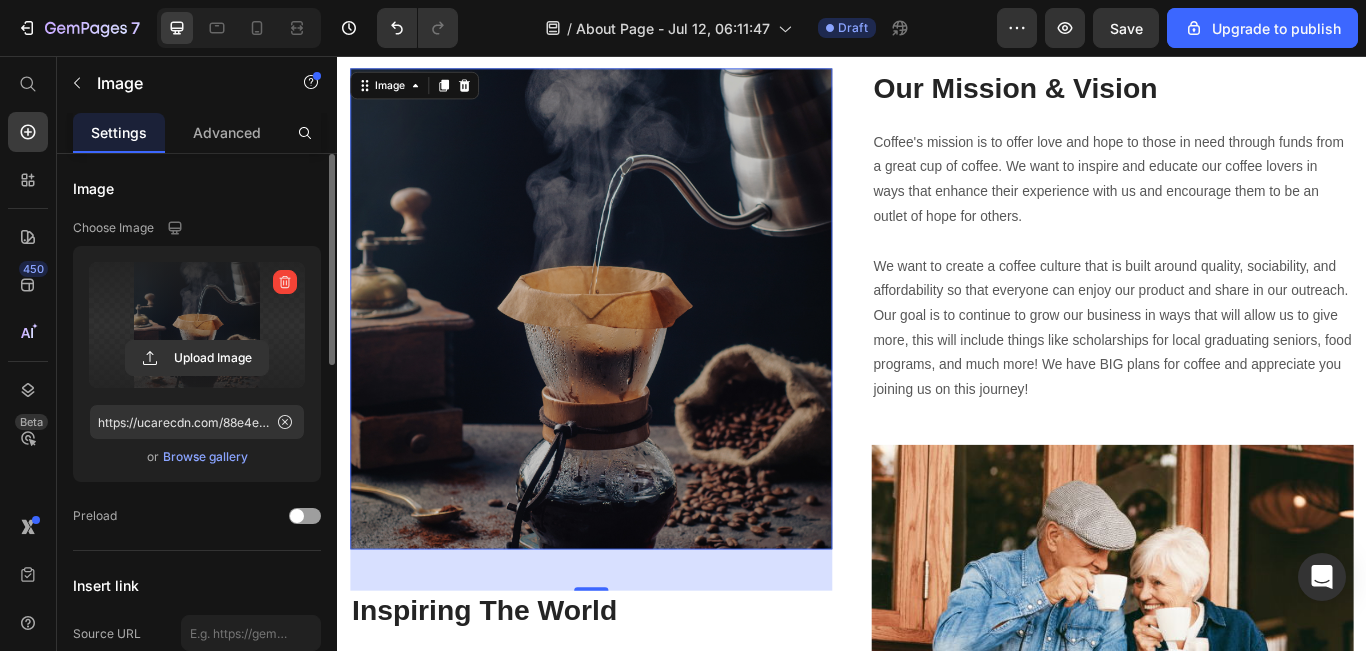 click at bounding box center [197, 325] 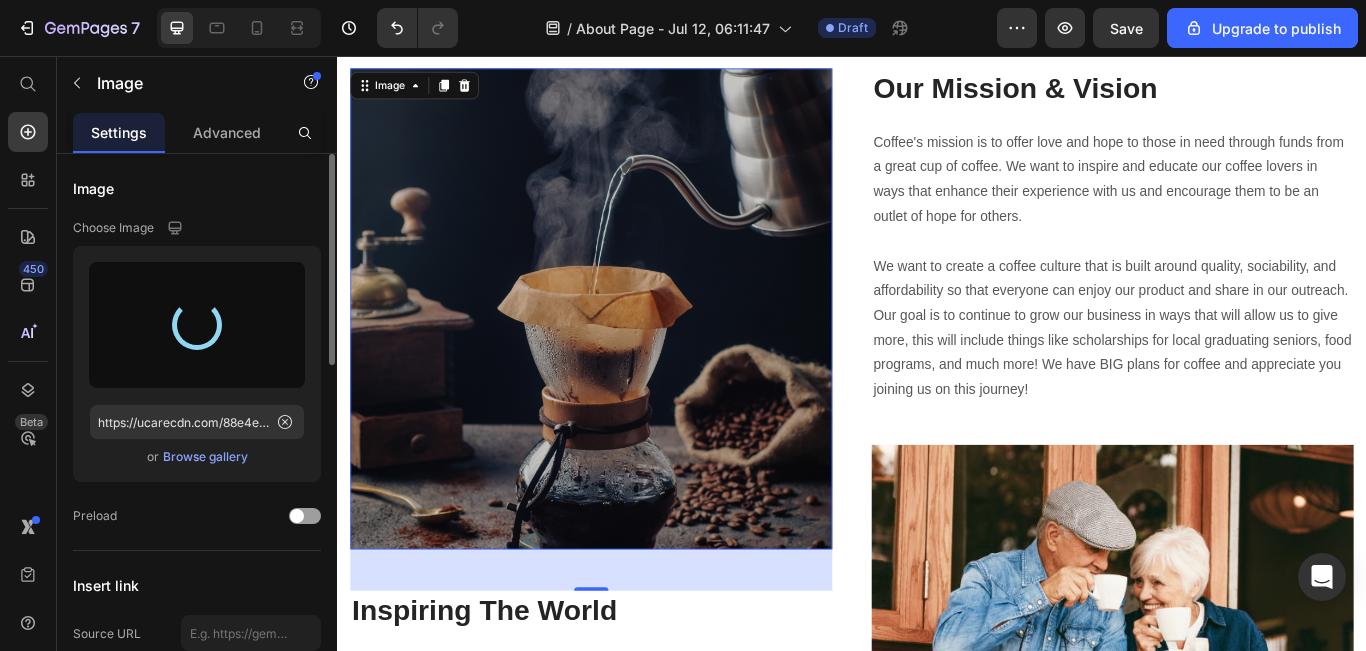 type on "https://cdn.shopify.com/s/files/1/0932/5176/4528/files/gempages_575040167744636133-d8e2d16a-aefd-43cb-8c62-2df177811630.jpg" 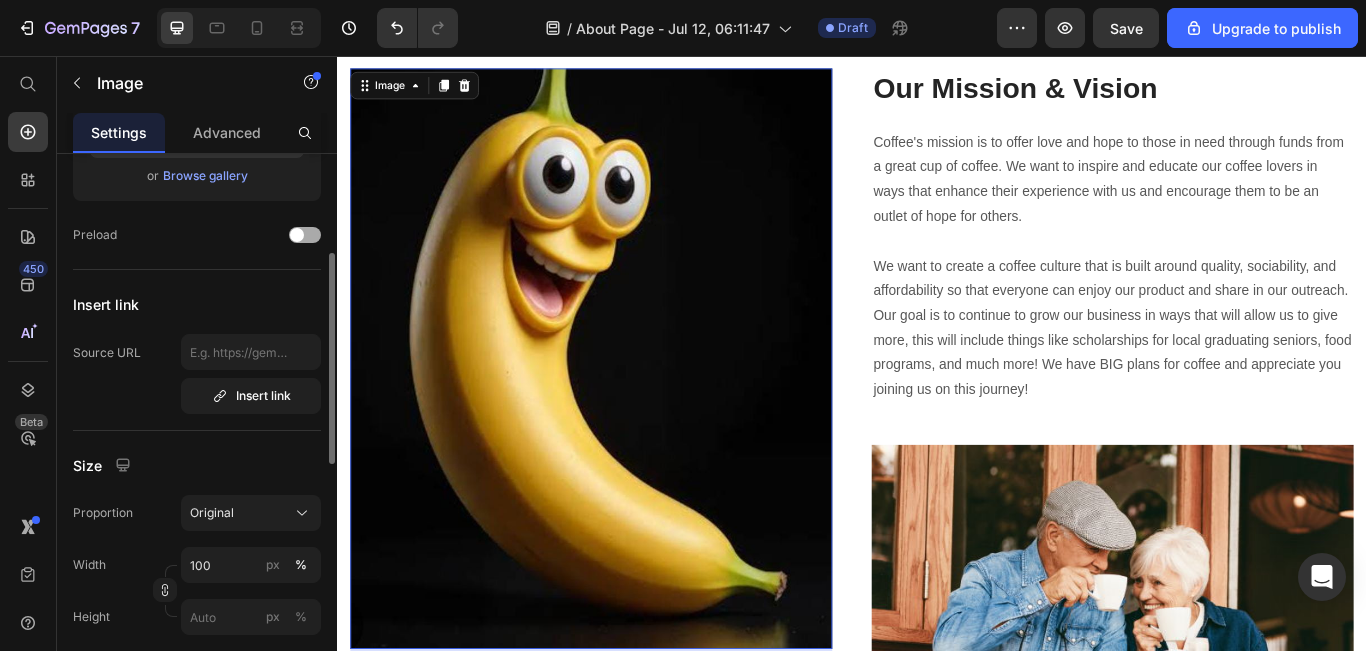 scroll, scrollTop: 284, scrollLeft: 0, axis: vertical 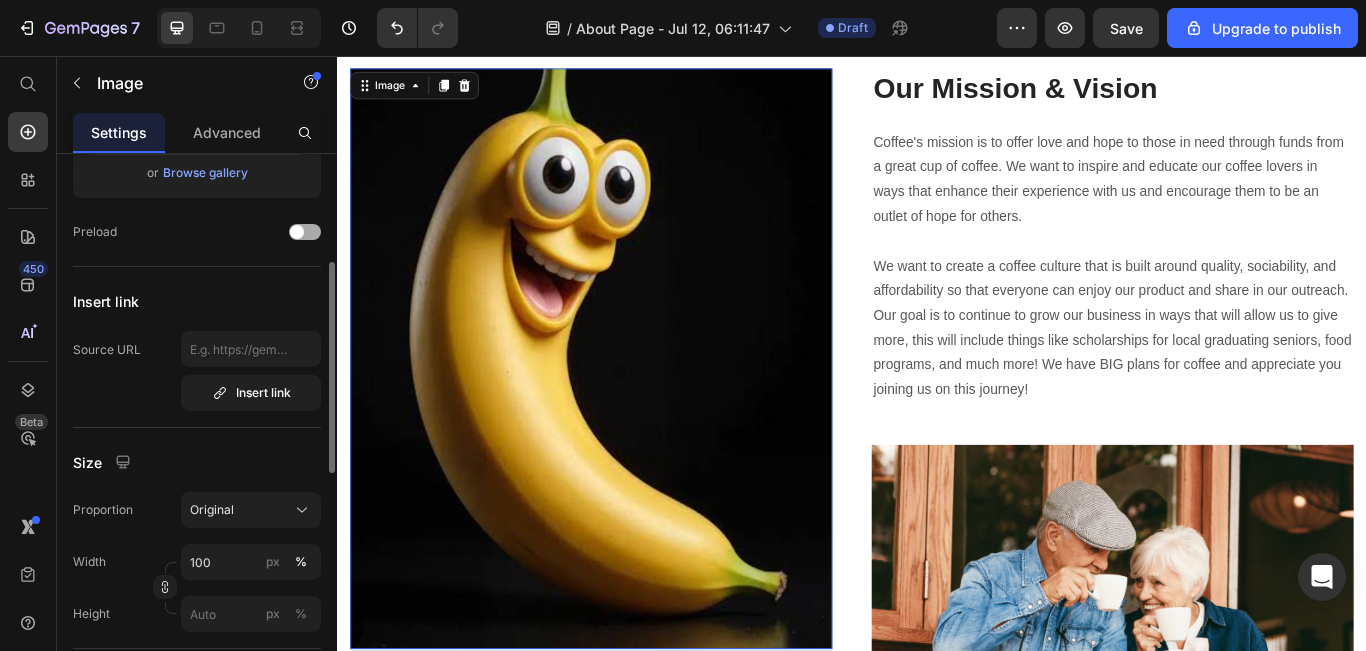 click on "Original" at bounding box center (212, 510) 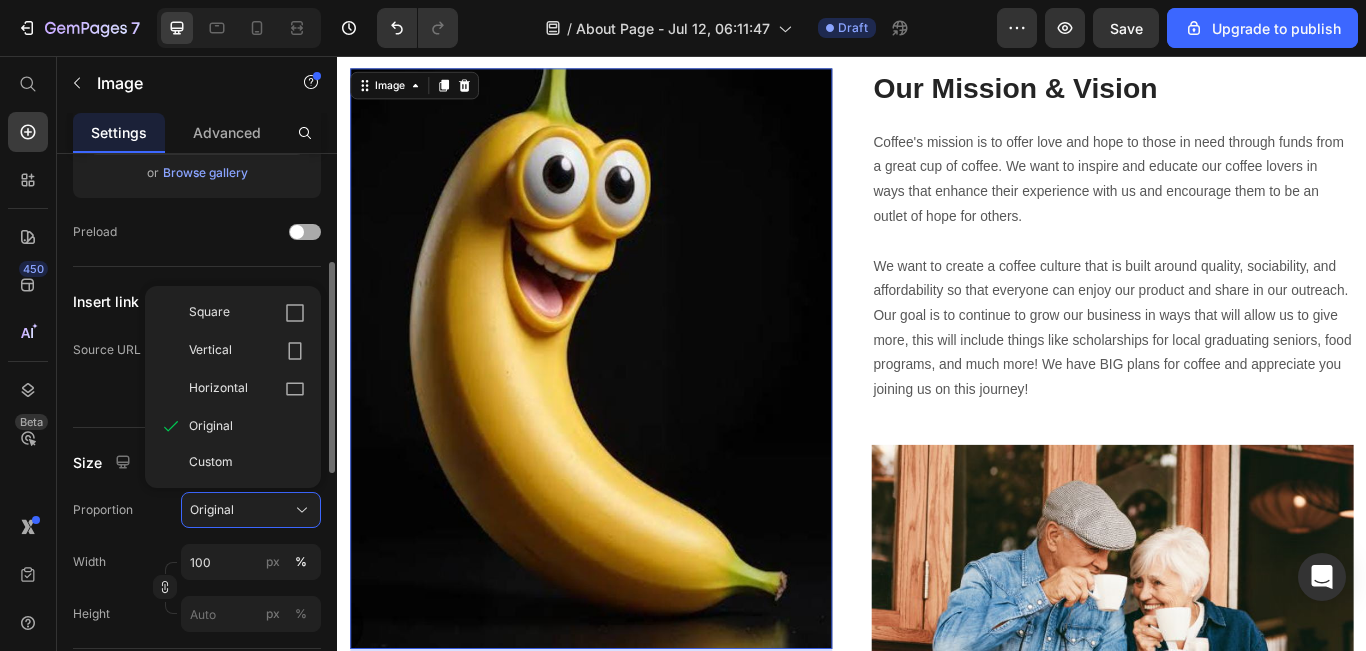 click on "Original" at bounding box center [212, 510] 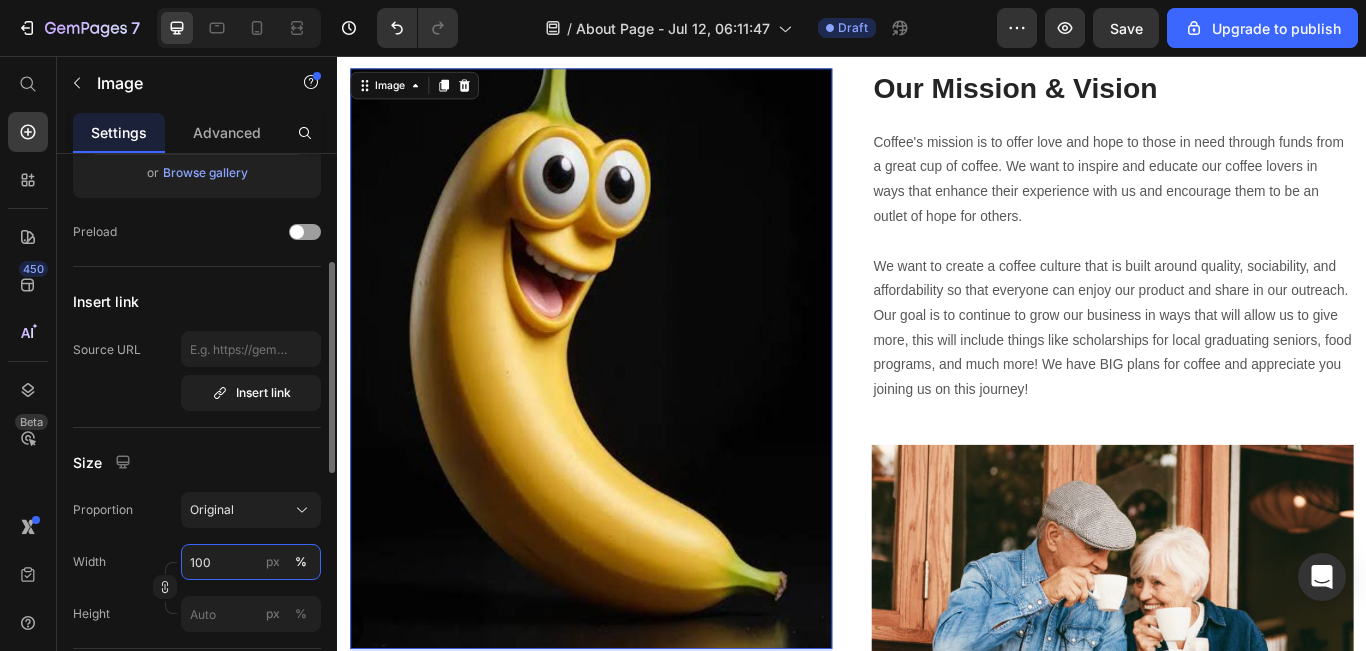 click on "100" at bounding box center [251, 562] 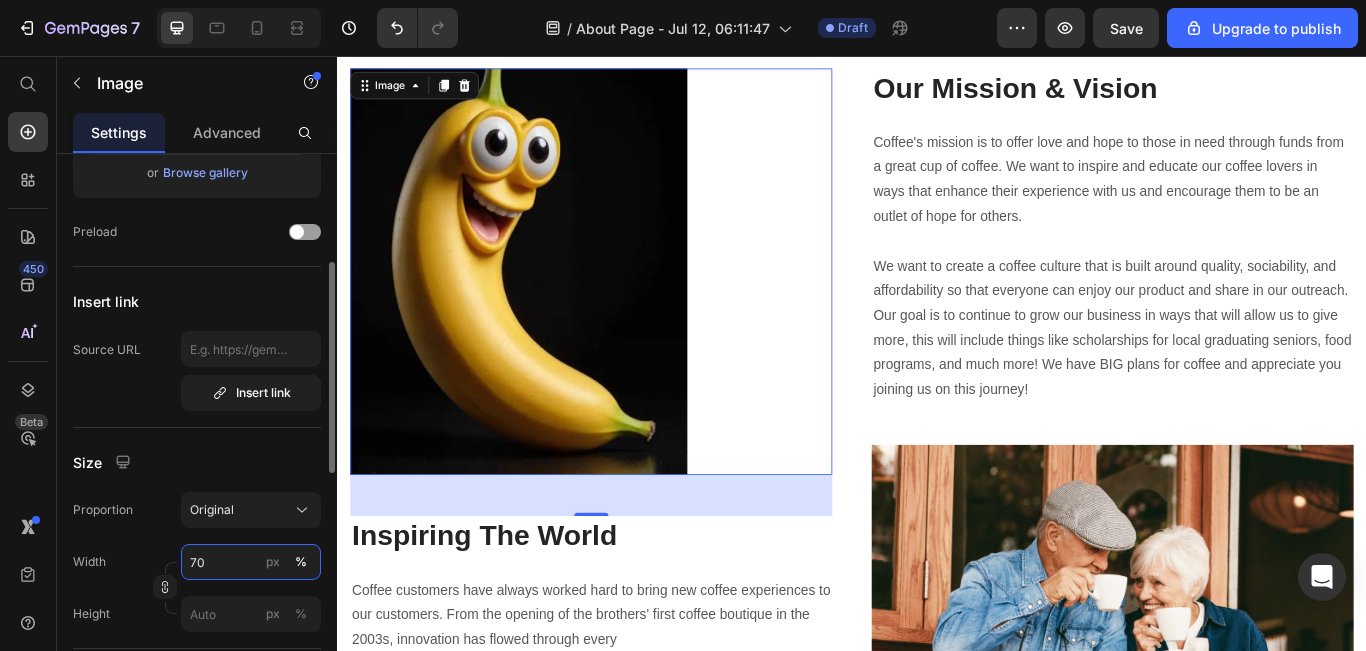 type on "70" 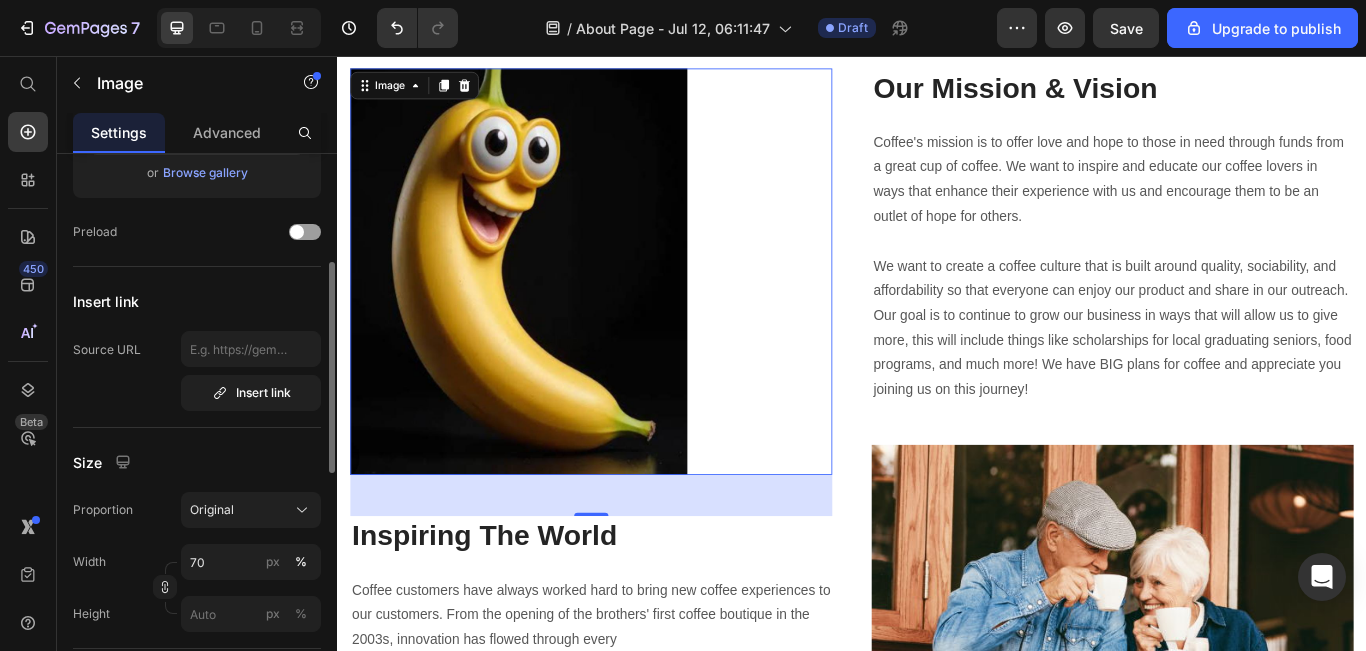click on "Source URL  Insert link" at bounding box center (197, 371) 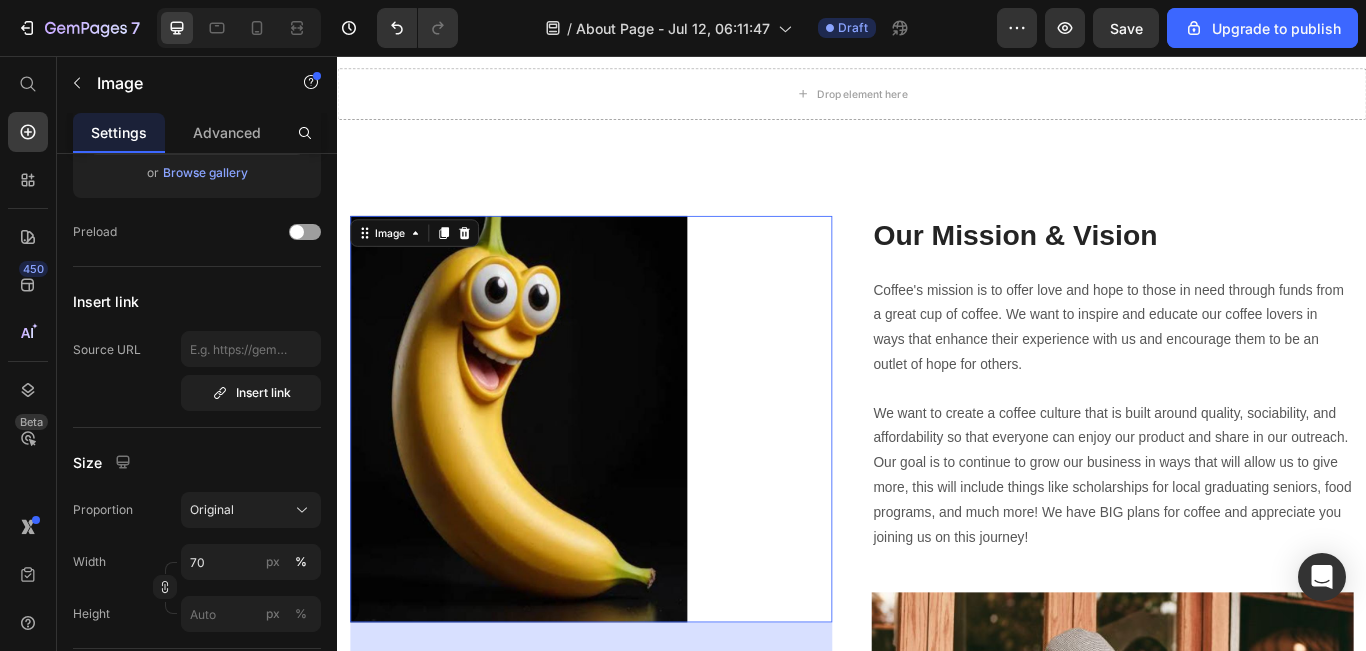 scroll, scrollTop: 2403, scrollLeft: 0, axis: vertical 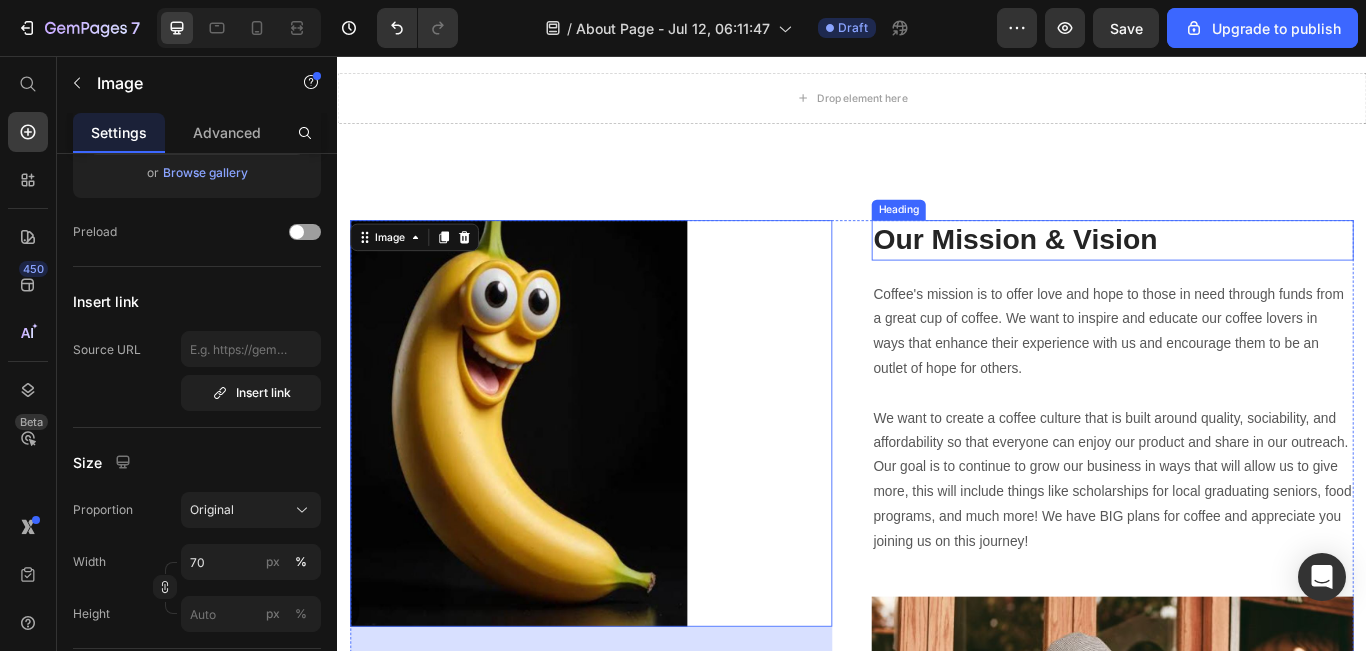 click on "Our Mission & Vision" at bounding box center (1241, 270) 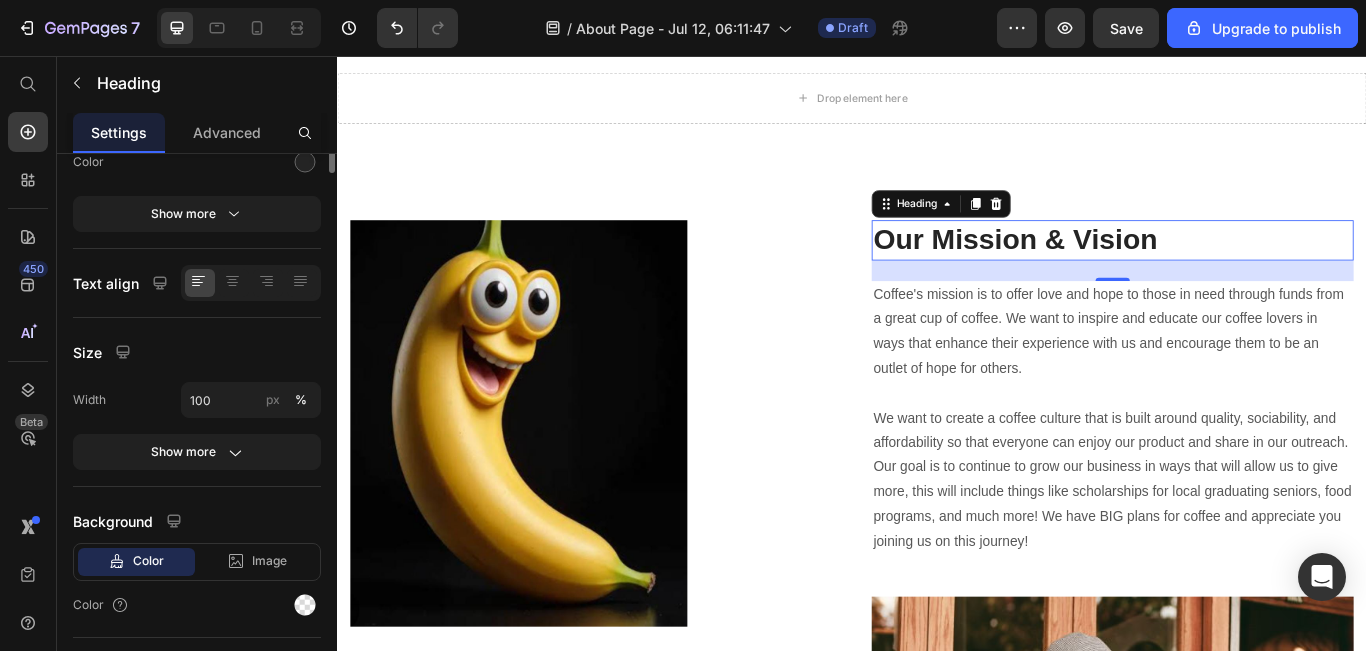 scroll, scrollTop: 0, scrollLeft: 0, axis: both 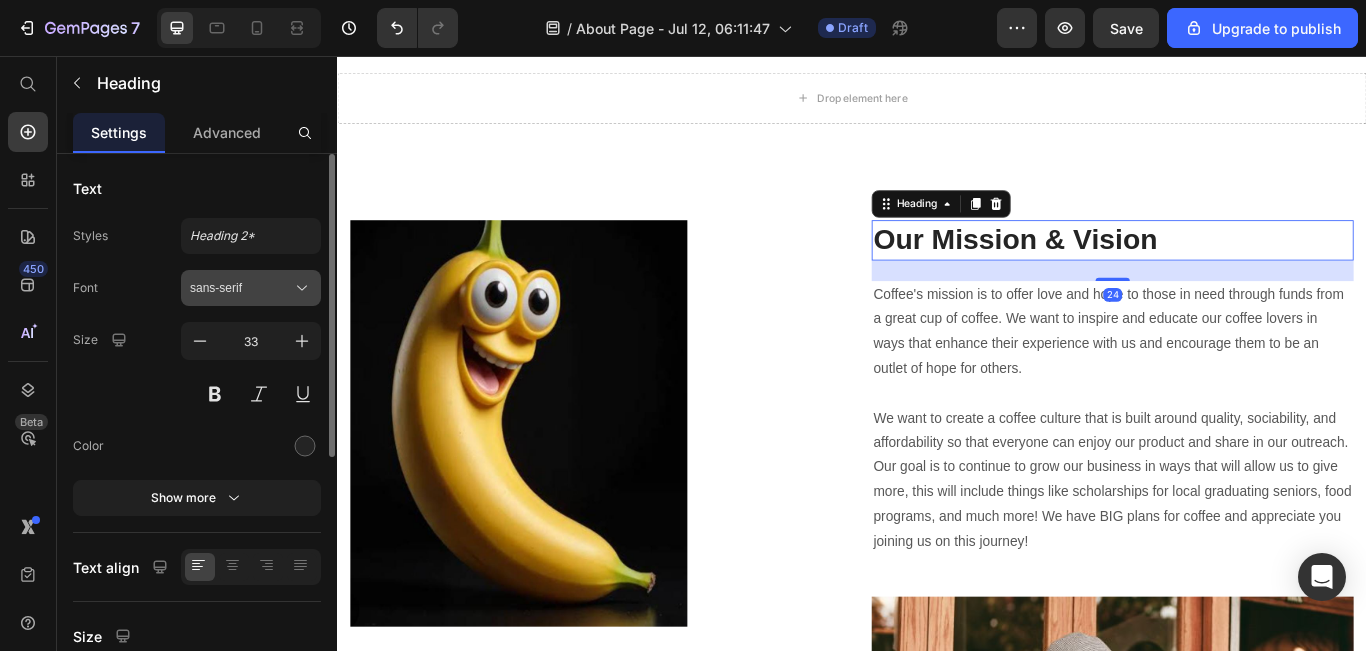 click on "sans-serif" at bounding box center [251, 288] 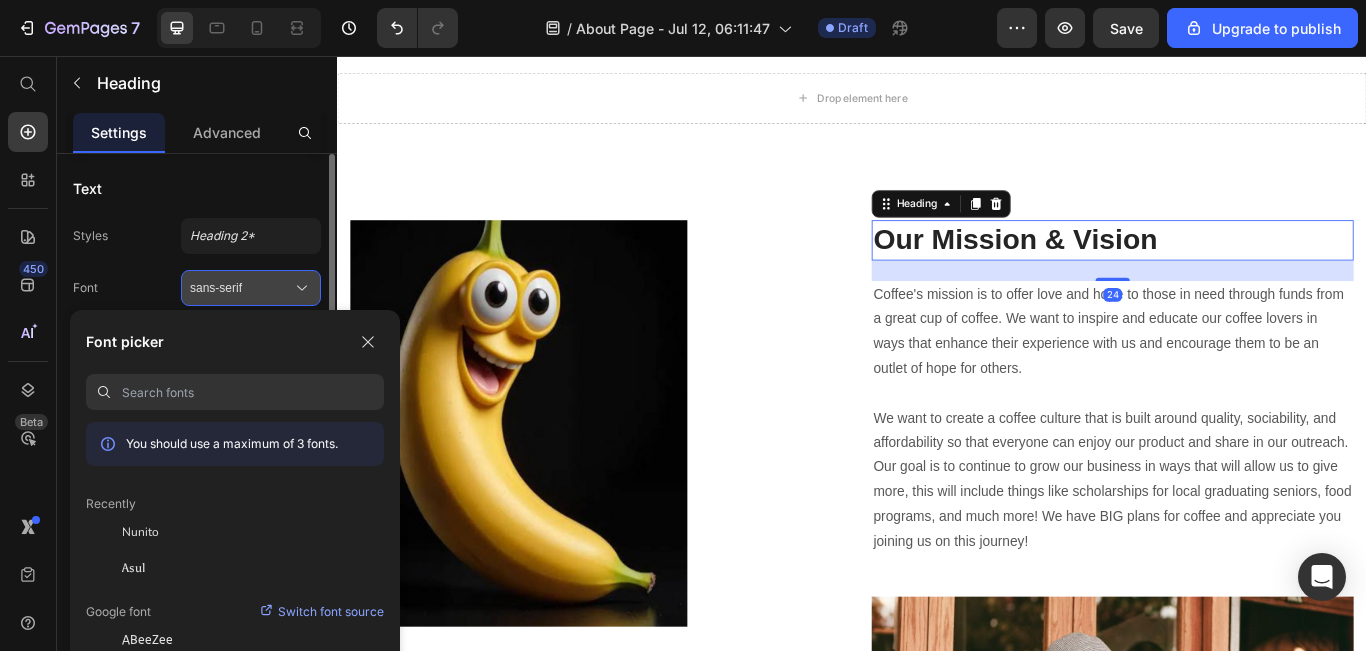 click on "sans-serif" at bounding box center (251, 288) 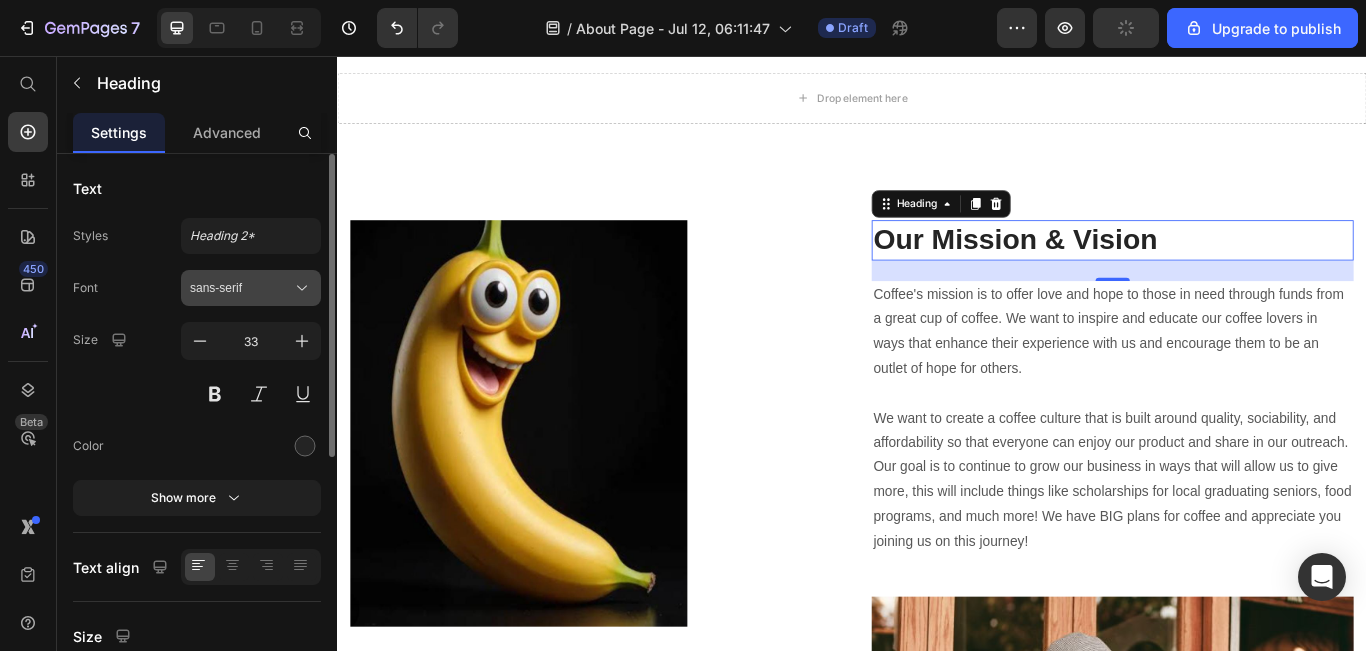 click on "sans-serif" at bounding box center (241, 288) 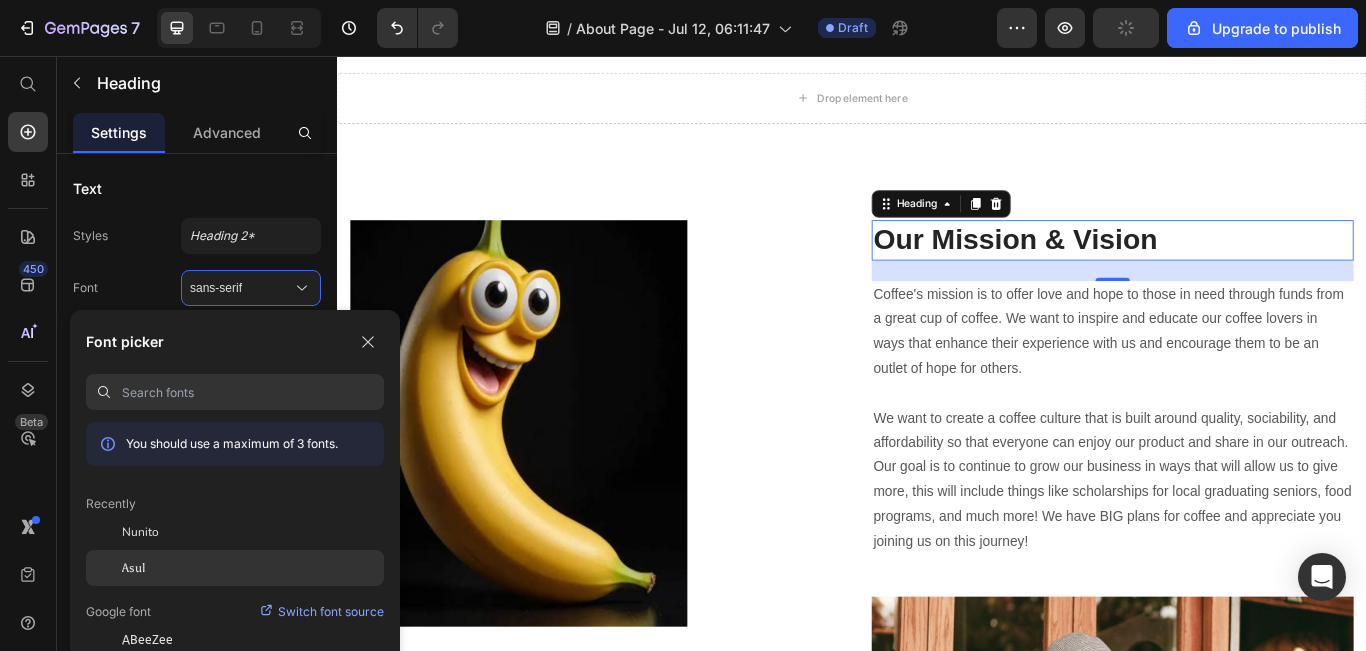 click on "Asul" 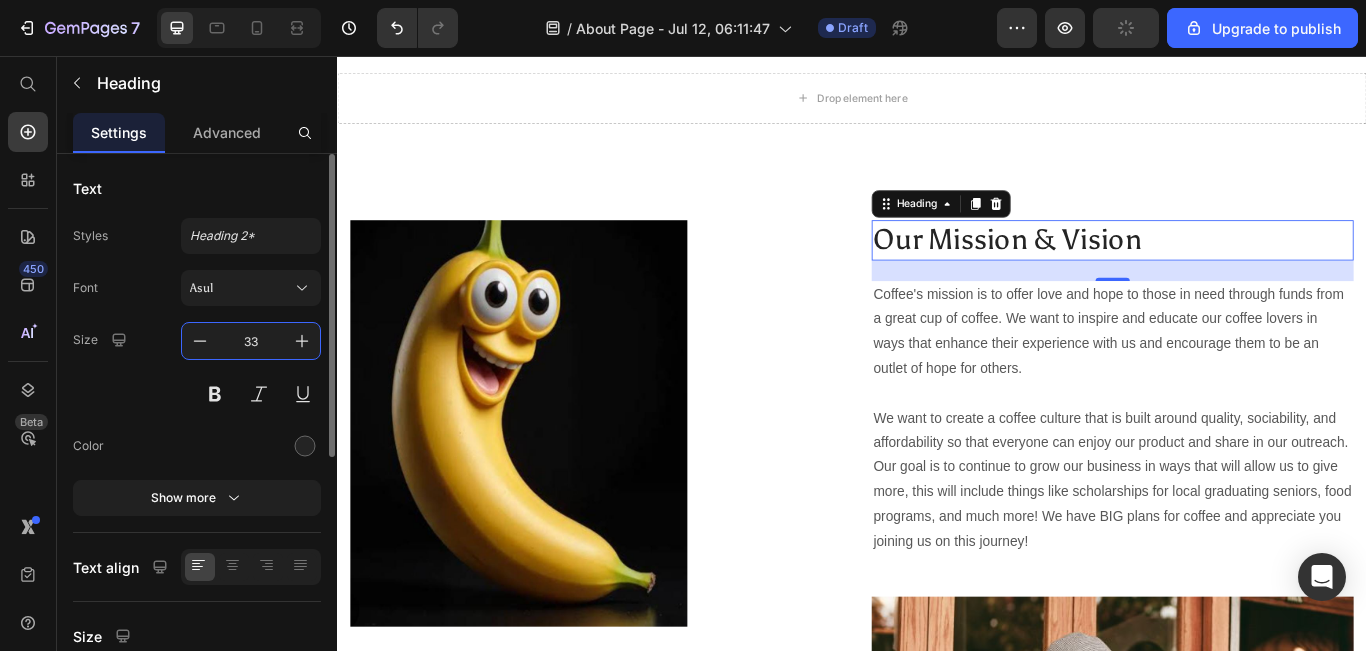 click on "33" at bounding box center (251, 341) 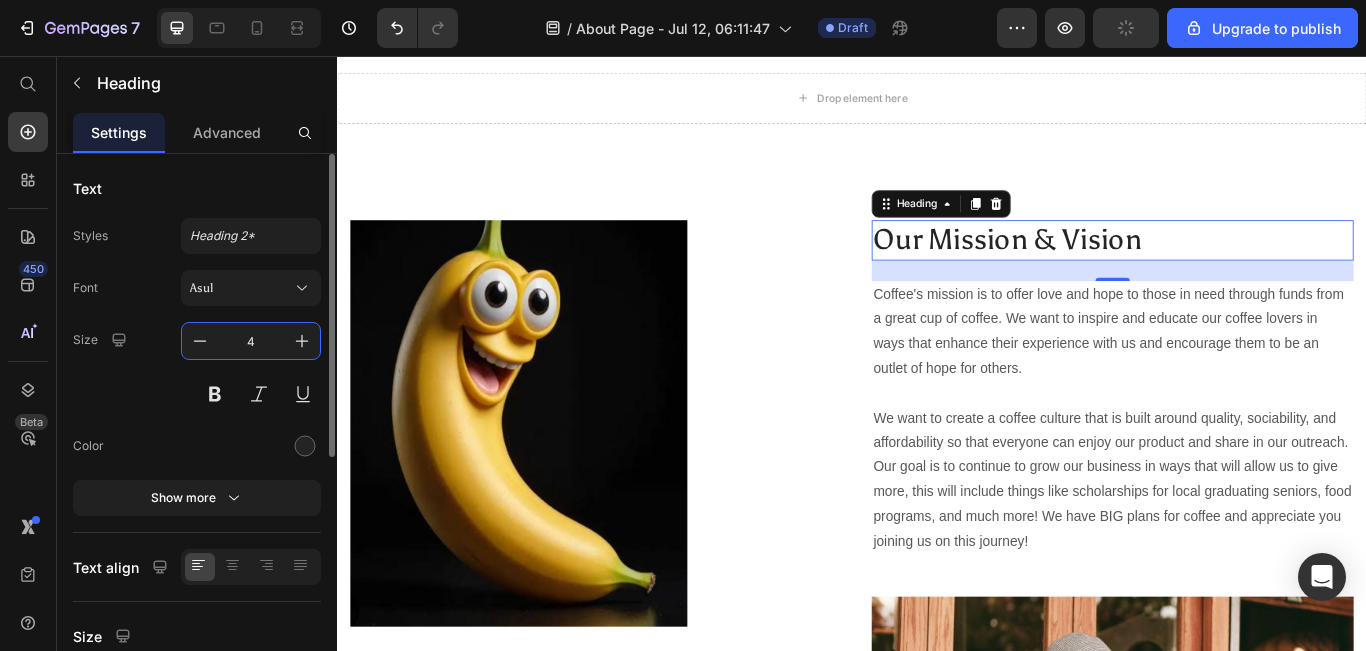 type on "40" 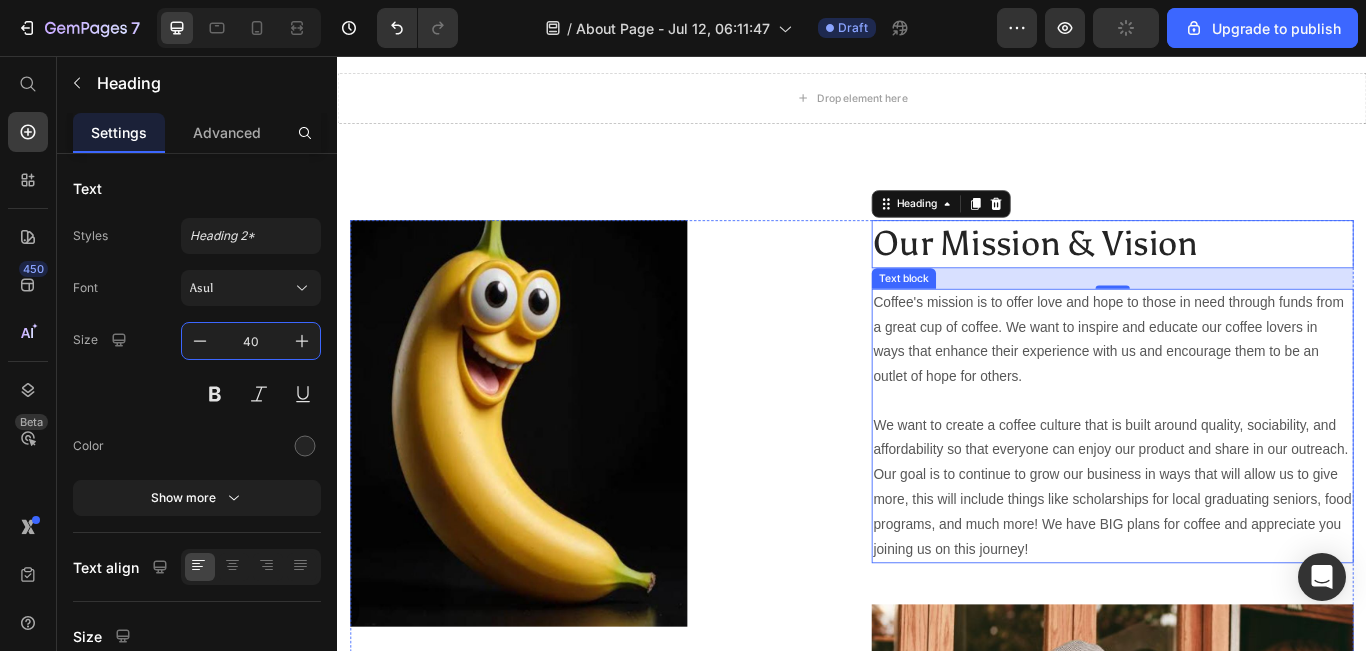 click on "Coffee's mission is to offer love and hope to those in need through funds from a great cup of coffee. We want to inspire and educate our coffee lovers in ways that enhance their experience with us and encourage them to be an outlet of hope for others.  We want to create a coffee culture that is built around quality, sociability, and affordability so that everyone can enjoy our product and share in our outreach. Our goal is to continue to grow our business in ways that will allow us to give more, this will include things like scholarships for local graduating seniors, food programs, and much more! We have BIG plans for coffee and appreciate you joining us on this journey!" at bounding box center [1241, 487] 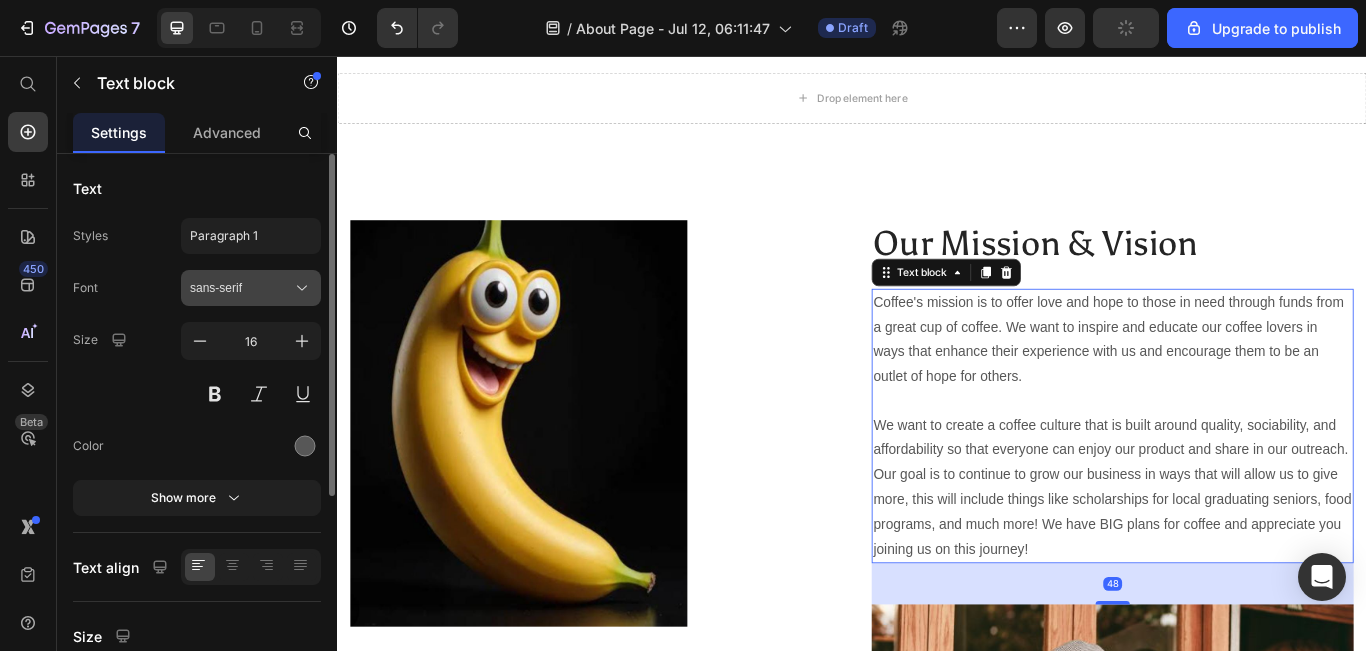 click on "sans-serif" at bounding box center [241, 288] 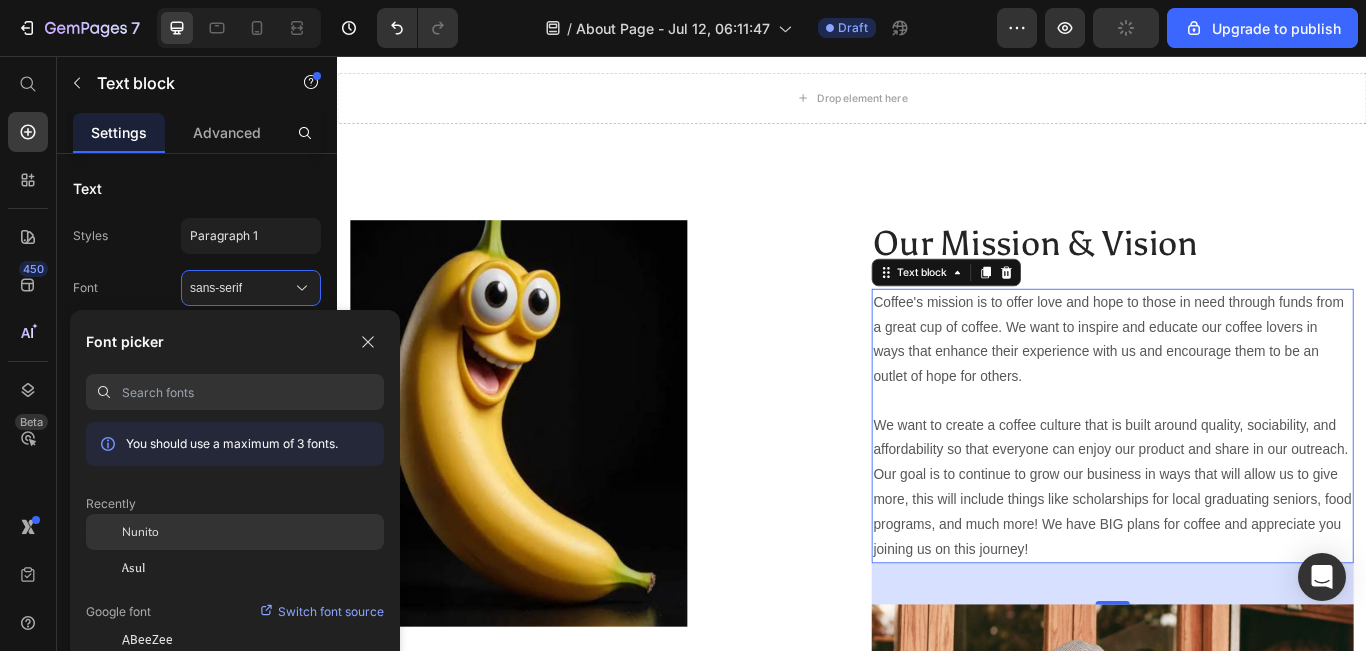 click on "Nunito" 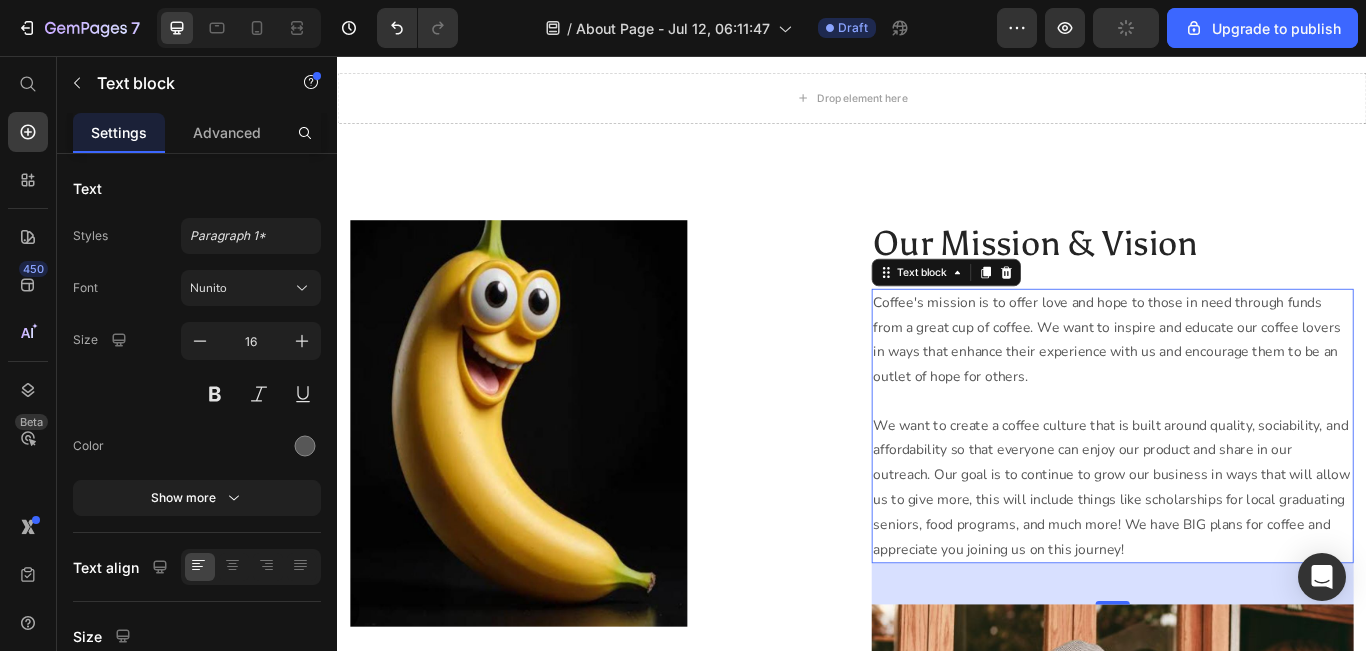 click on "Nunito" 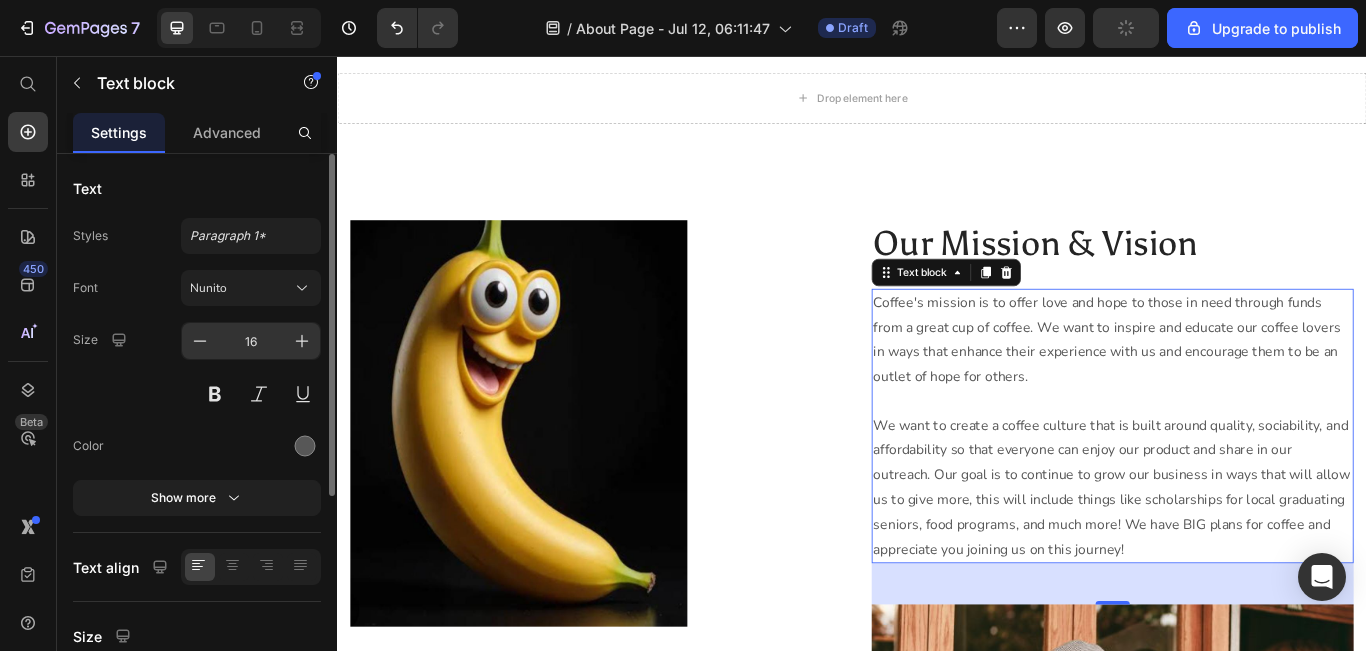click on "16" at bounding box center (251, 341) 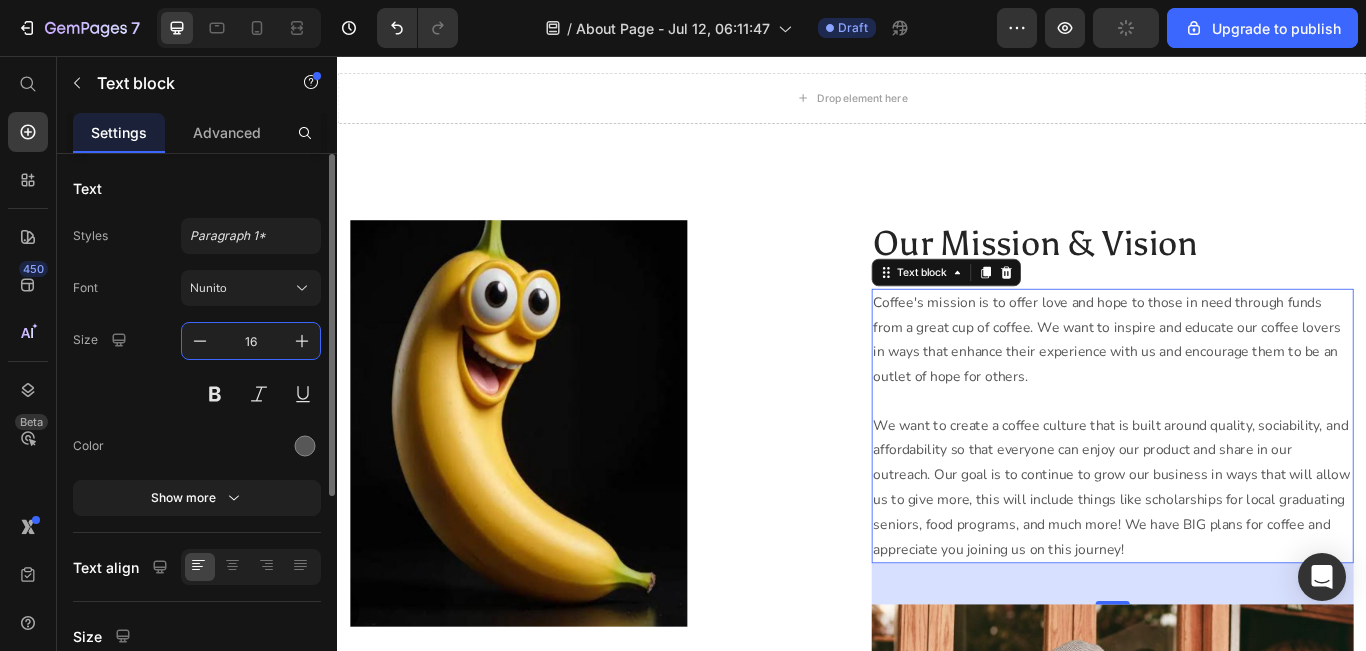 click on "16" at bounding box center [251, 341] 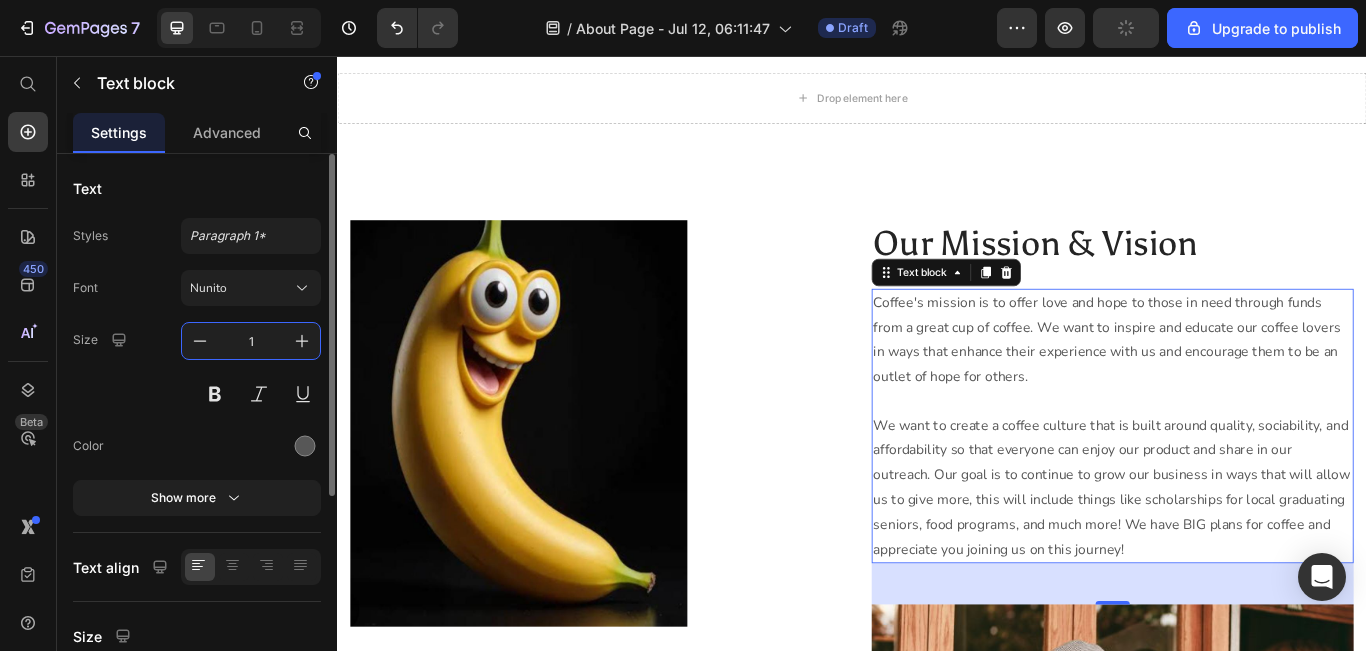 type on "18" 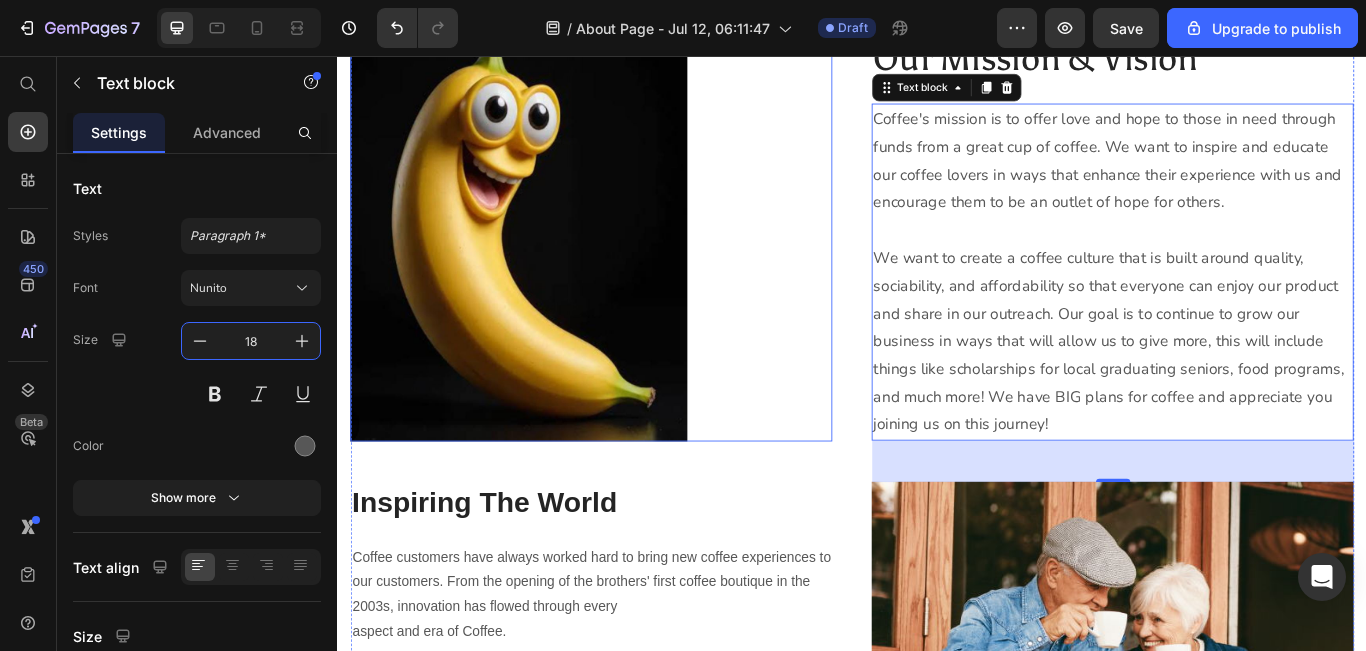 scroll, scrollTop: 2803, scrollLeft: 0, axis: vertical 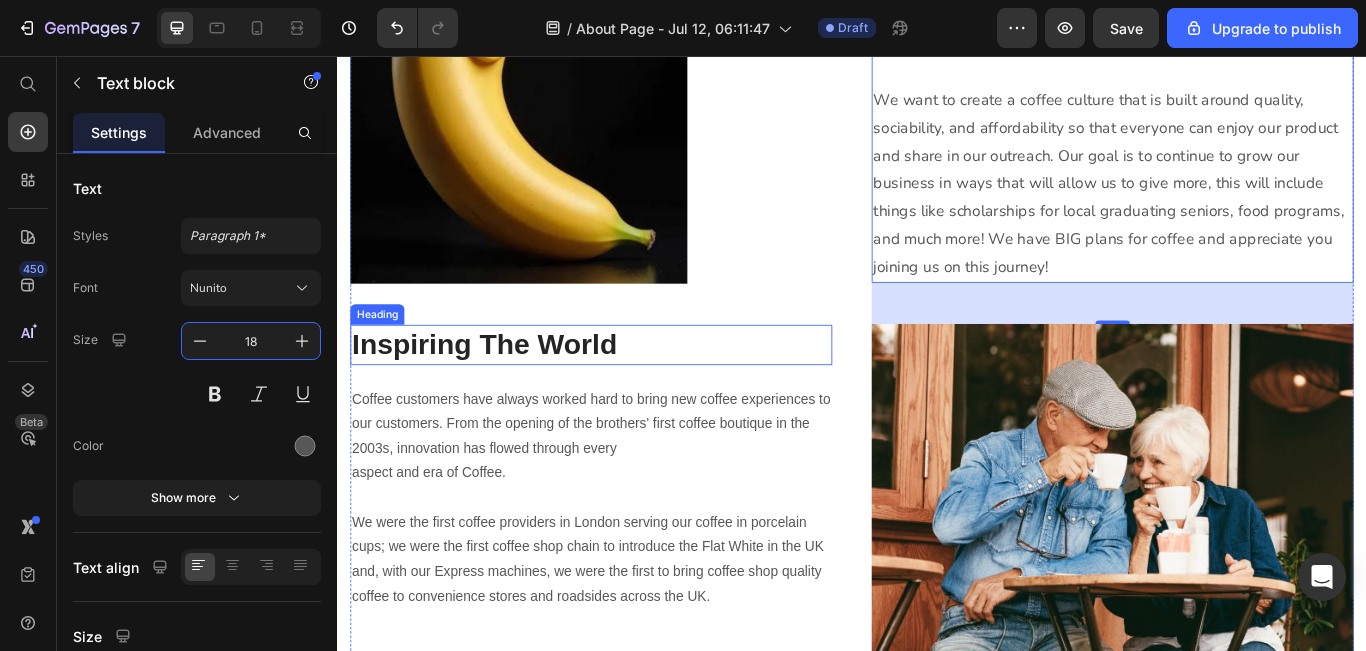 click on "Inspiring The World" at bounding box center (633, 392) 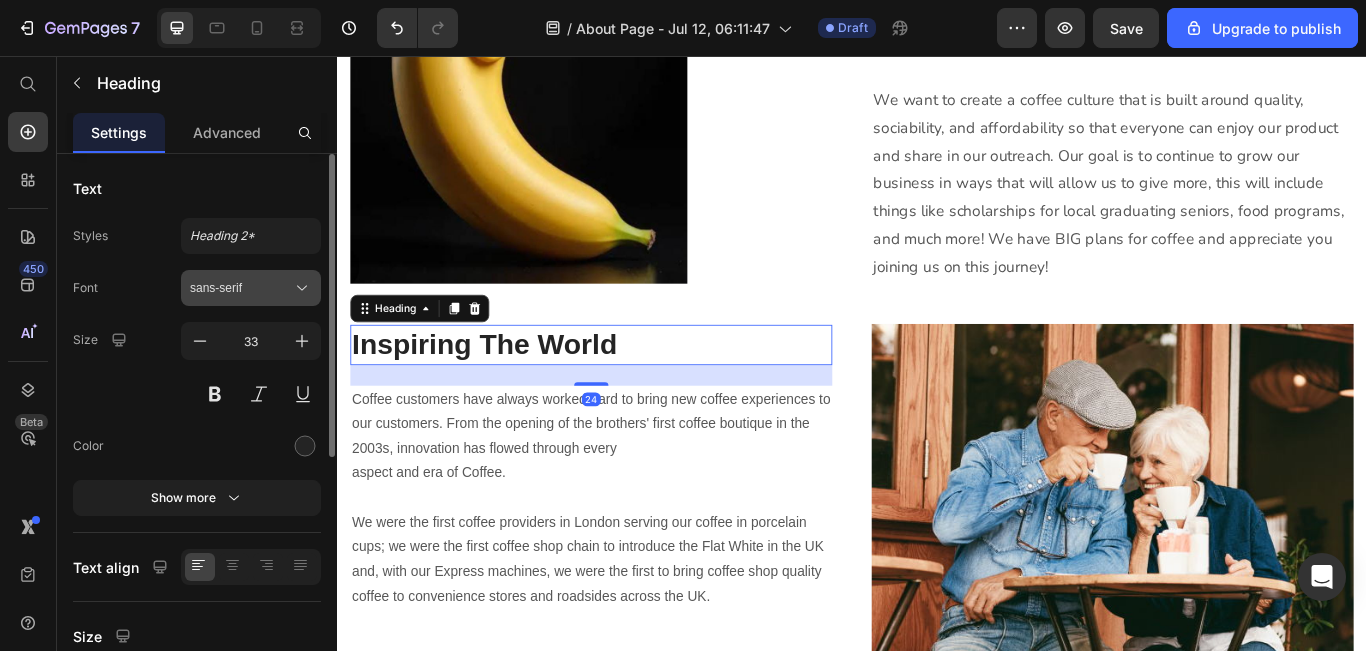 click on "sans-serif" at bounding box center [241, 288] 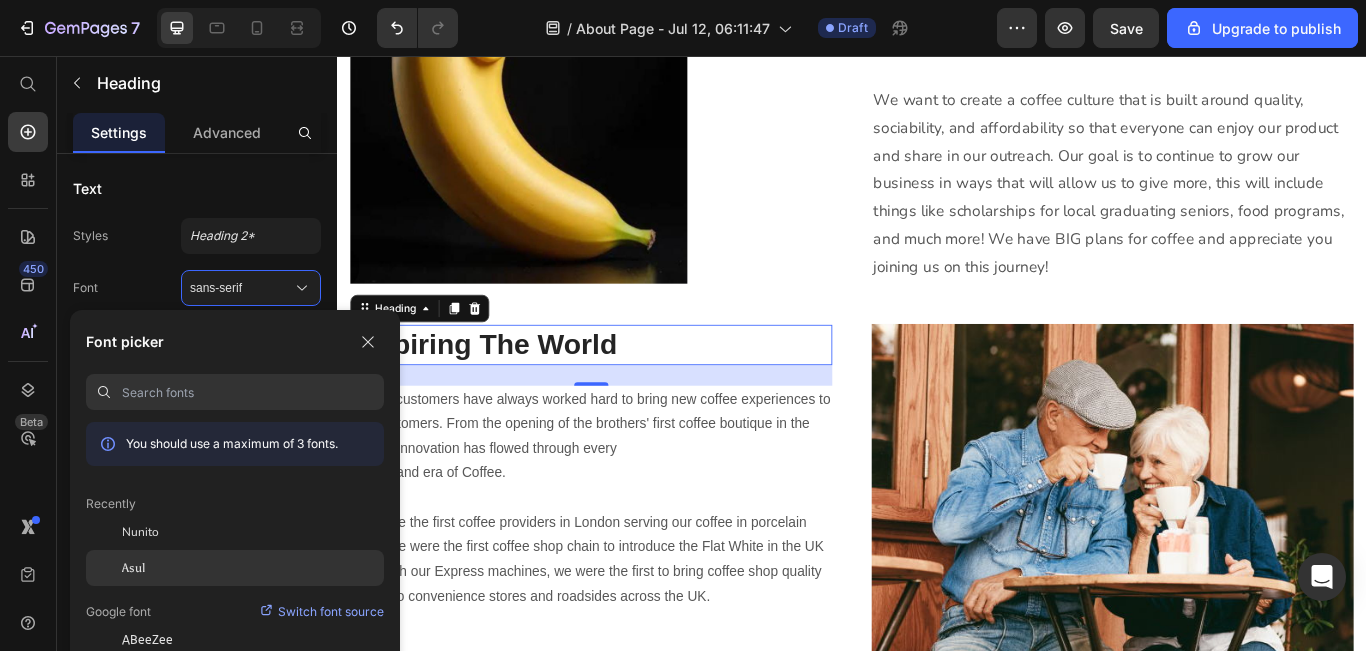 click on "Asul" 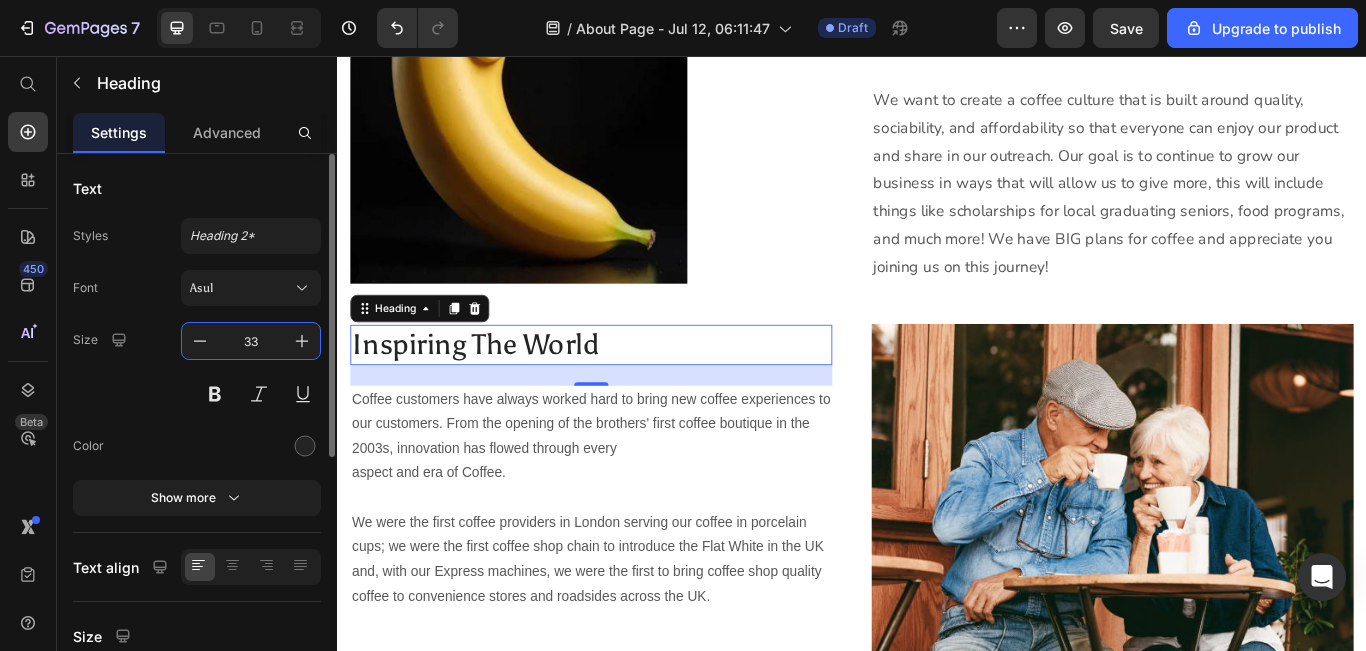 click on "33" at bounding box center [251, 341] 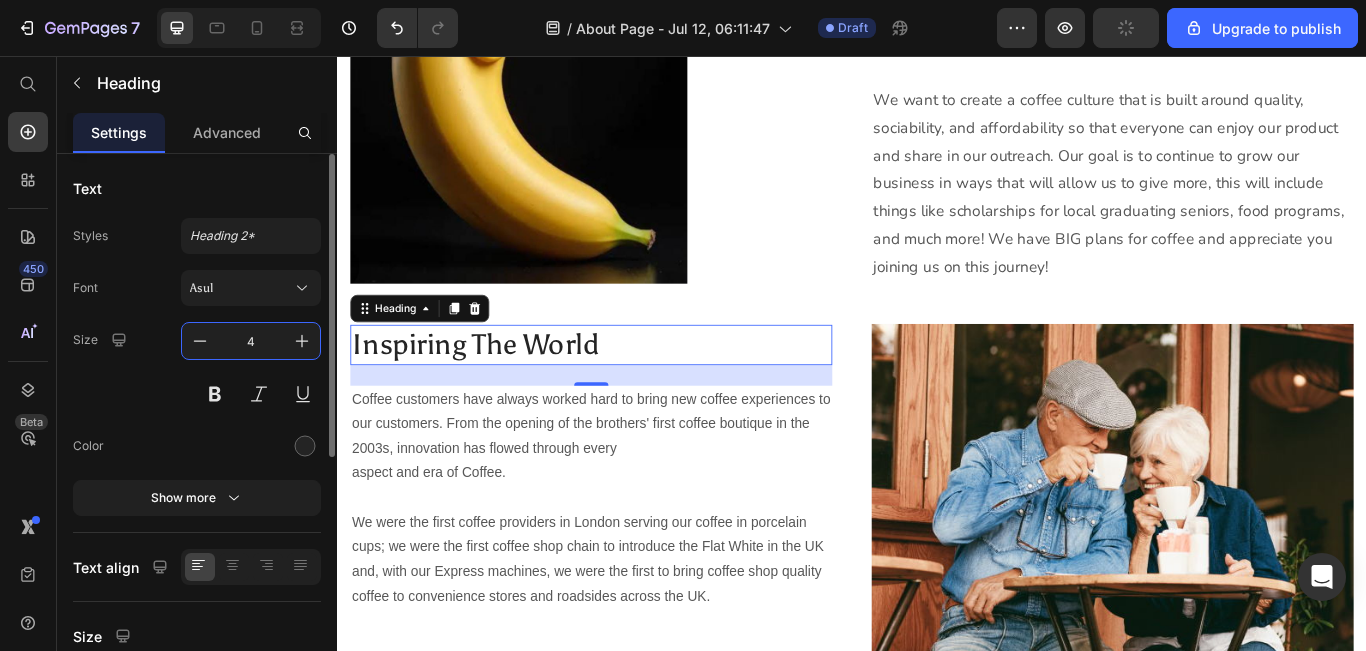 type on "40" 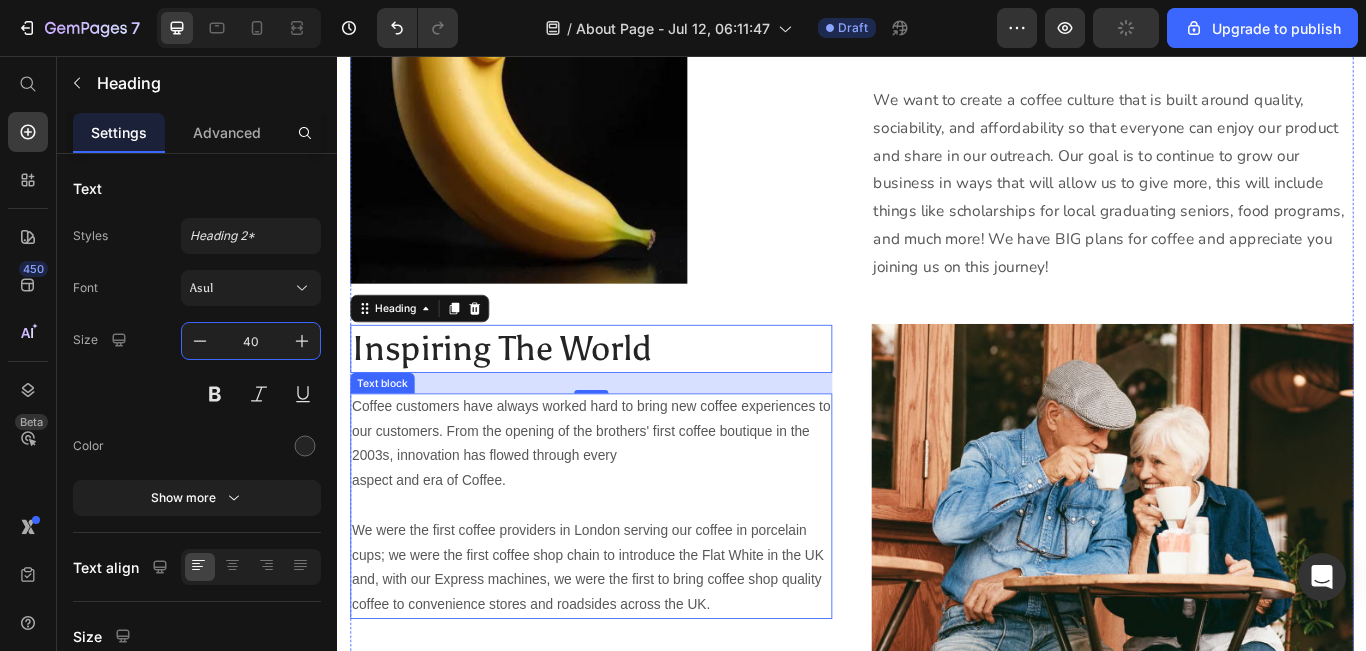 click on "Coffee customers have always worked hard to bring new coffee experiences to our customers. From the opening of the brothers' first coffee boutique in the 2003s, innovation has flowed through every aspect and era of Coffee.  We were the first coffee providers in London serving our coffee in porcelain cups; we were the first coffee shop chain to introduce the Flat White in the UK and, with our Express machines, we were the first to bring coffee shop quality coffee to convenience stores and roadsides across the UK." at bounding box center [633, 580] 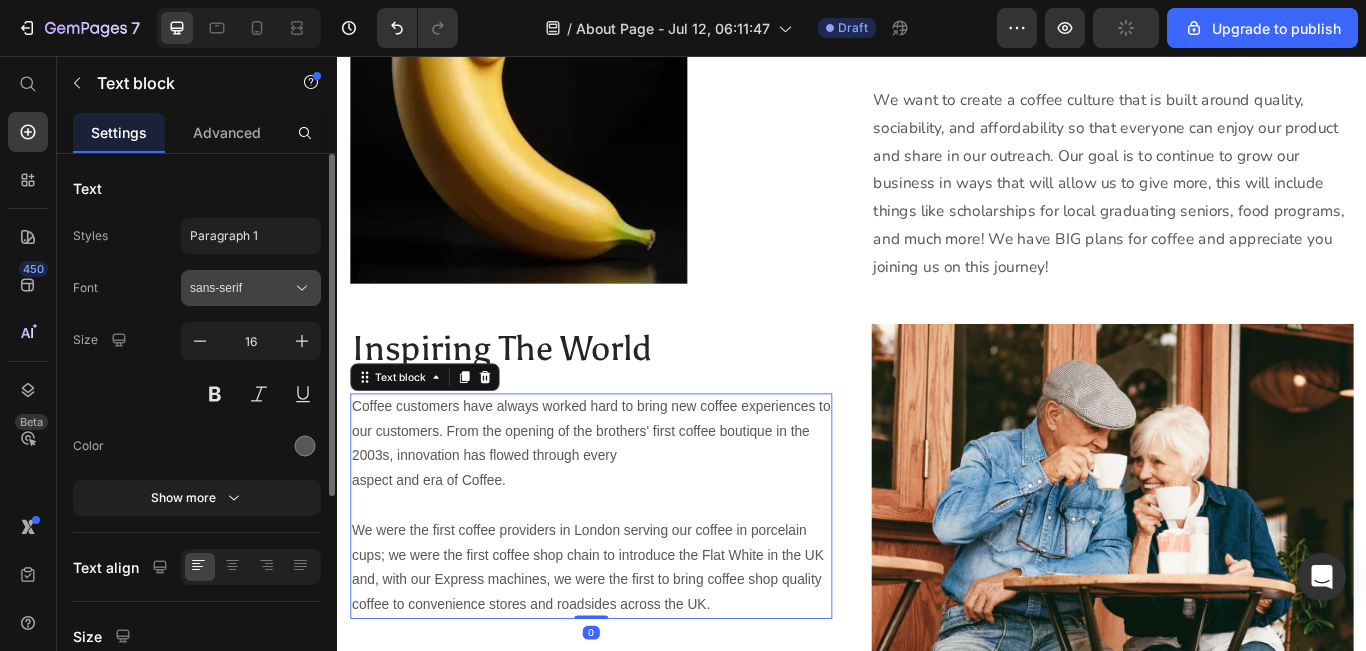 click on "sans-serif" at bounding box center (241, 288) 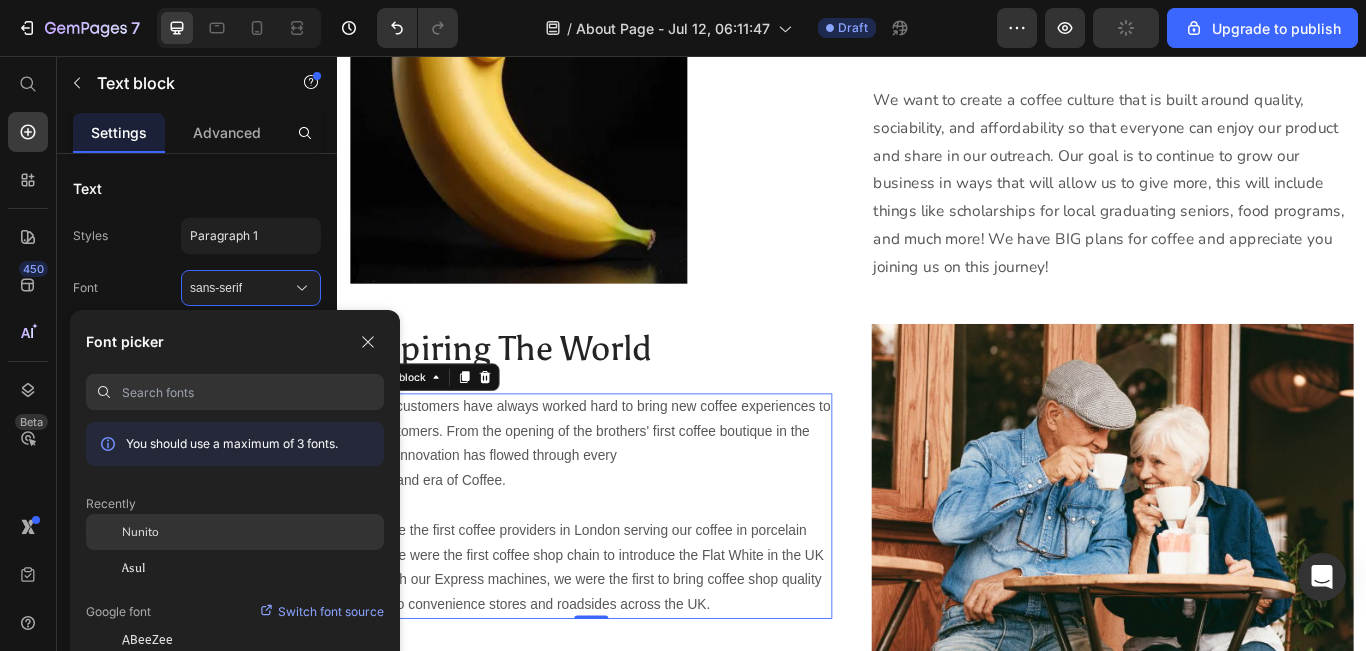 click on "Nunito" 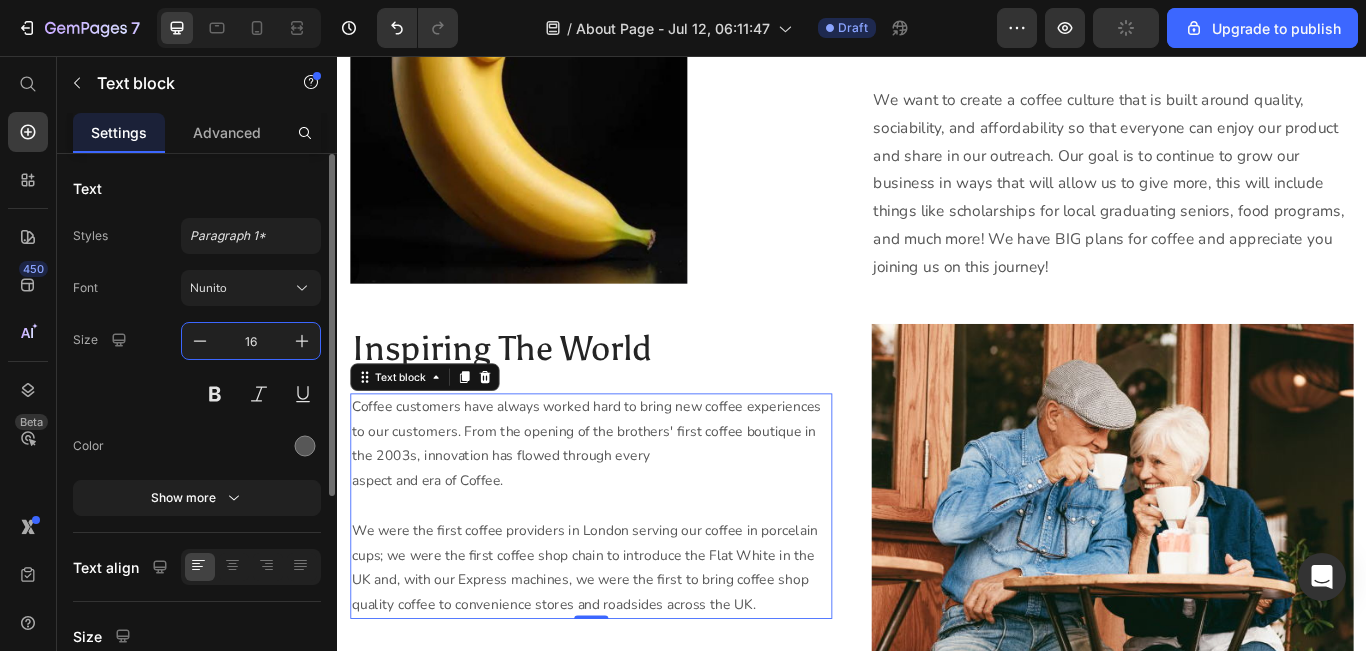 click on "16" at bounding box center (251, 341) 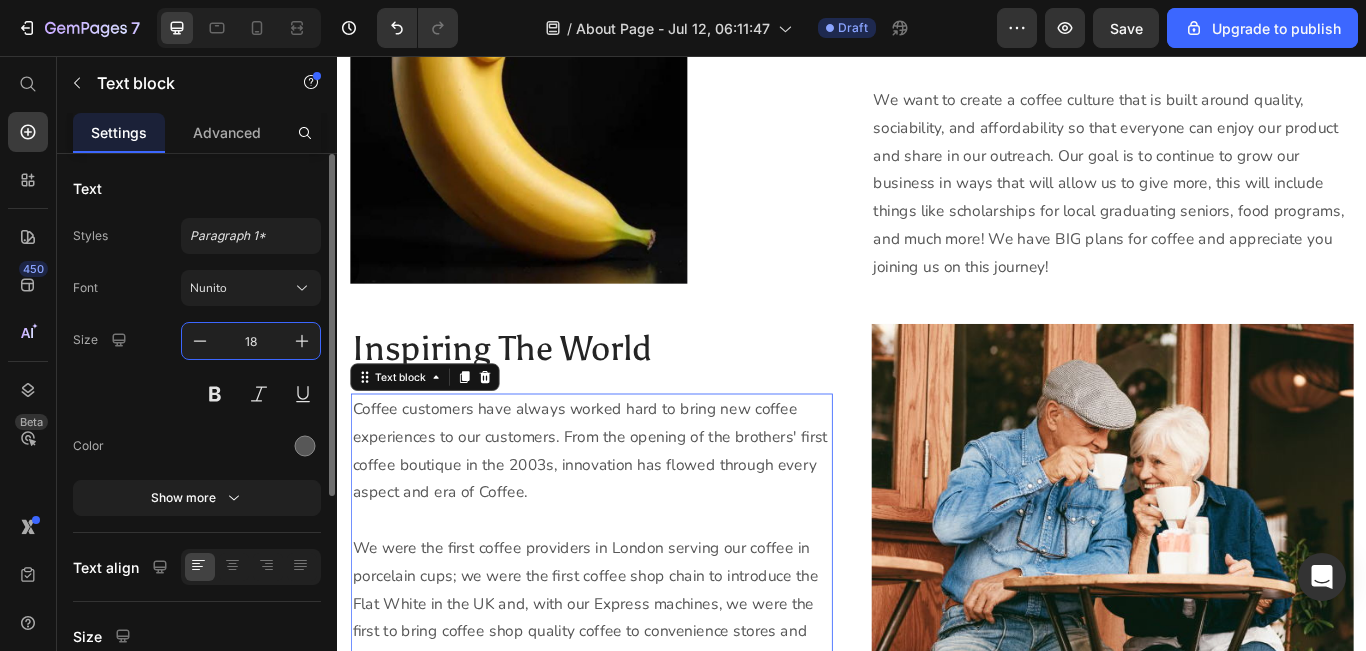 type on "18" 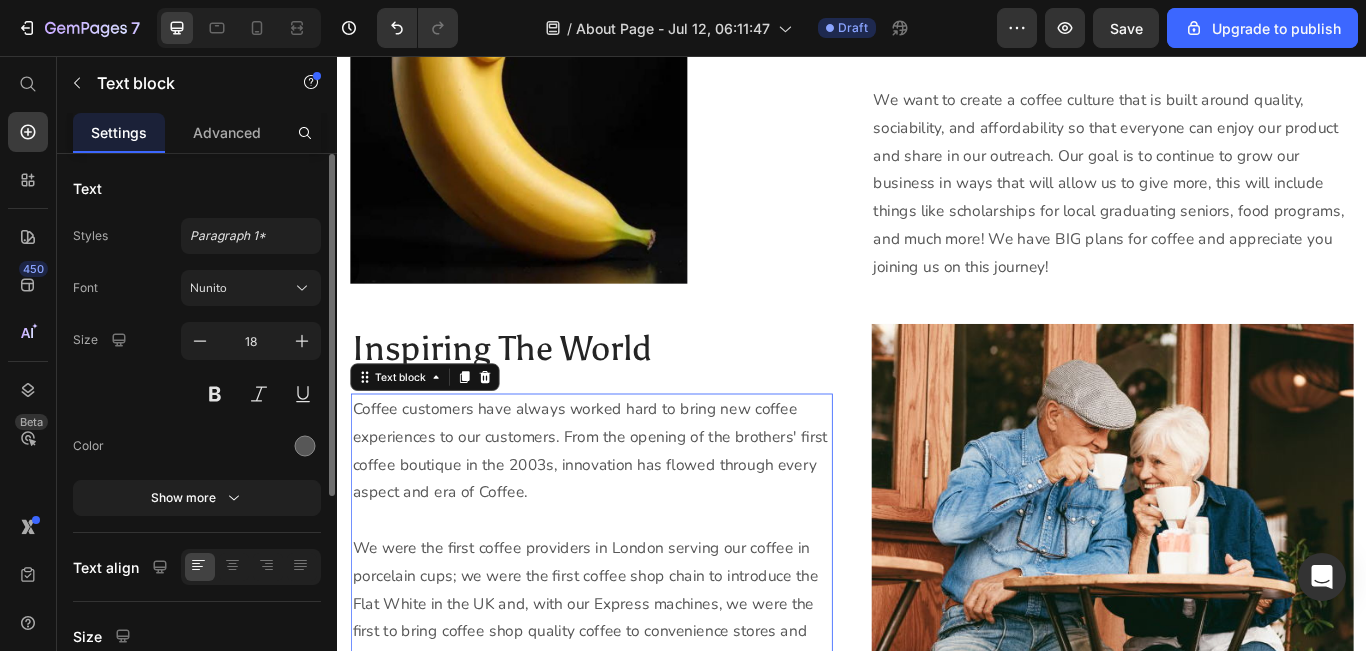 click on "Size 18" at bounding box center (197, 367) 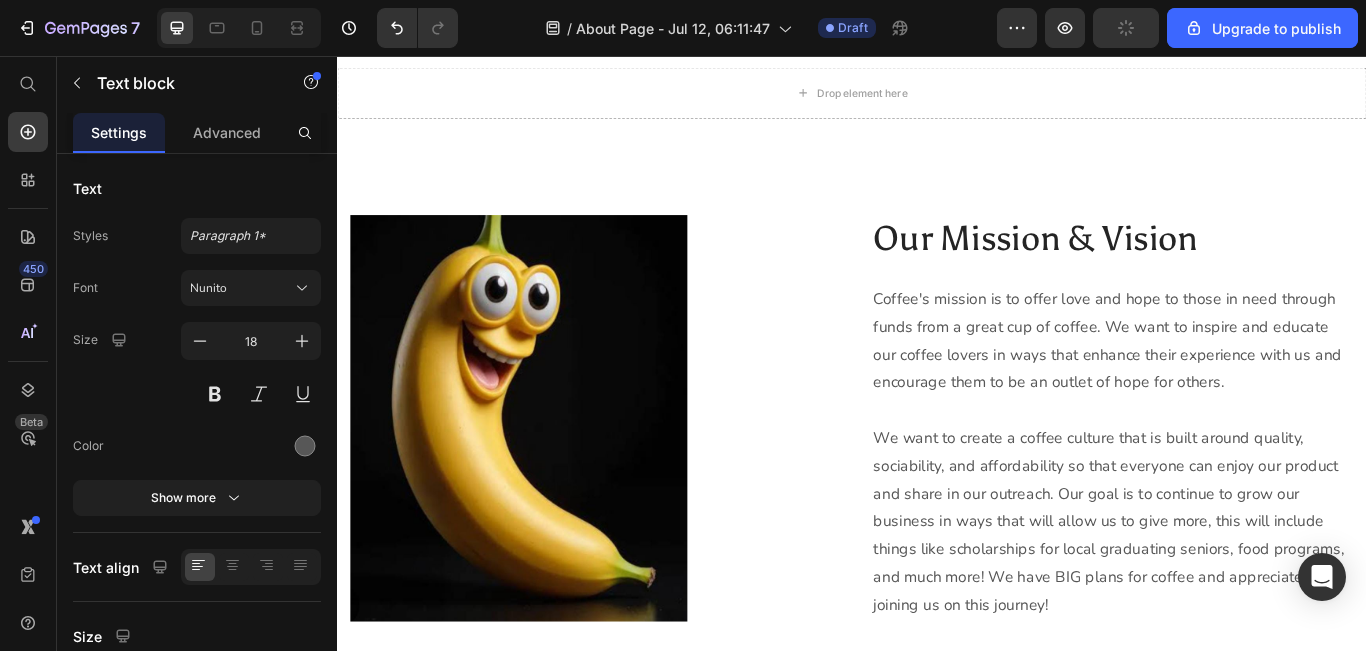scroll, scrollTop: 2408, scrollLeft: 0, axis: vertical 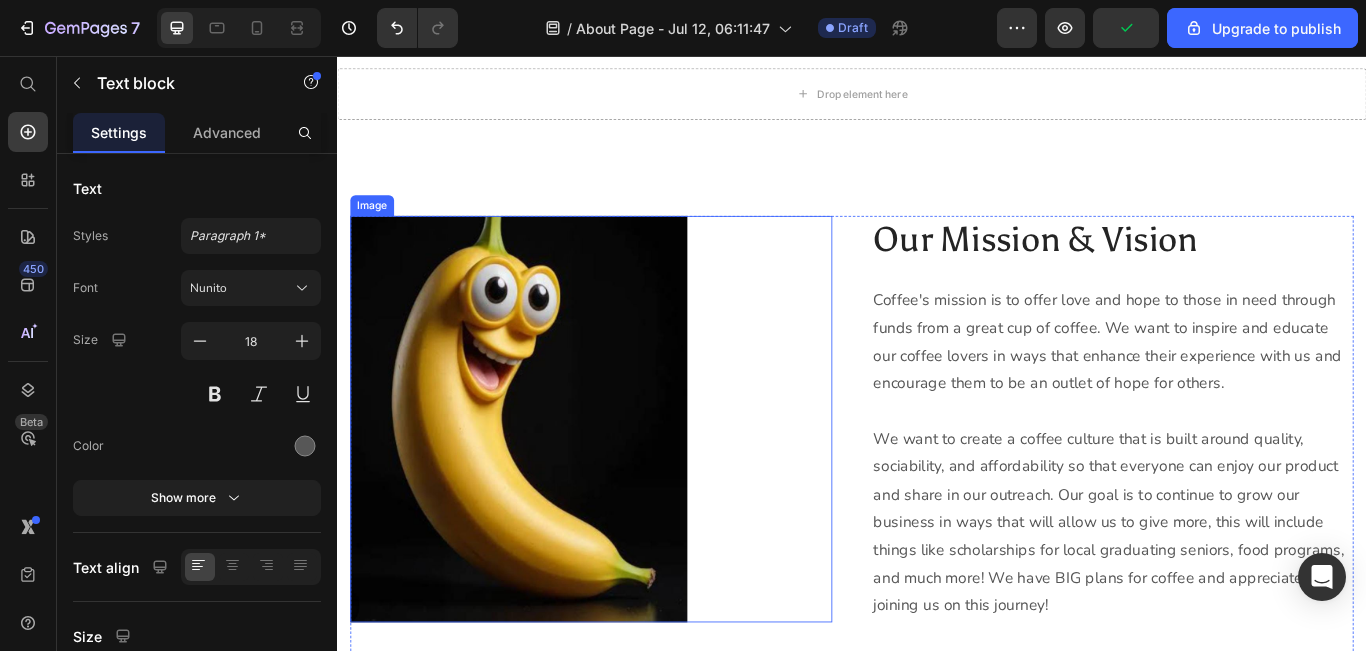 click at bounding box center [633, 479] 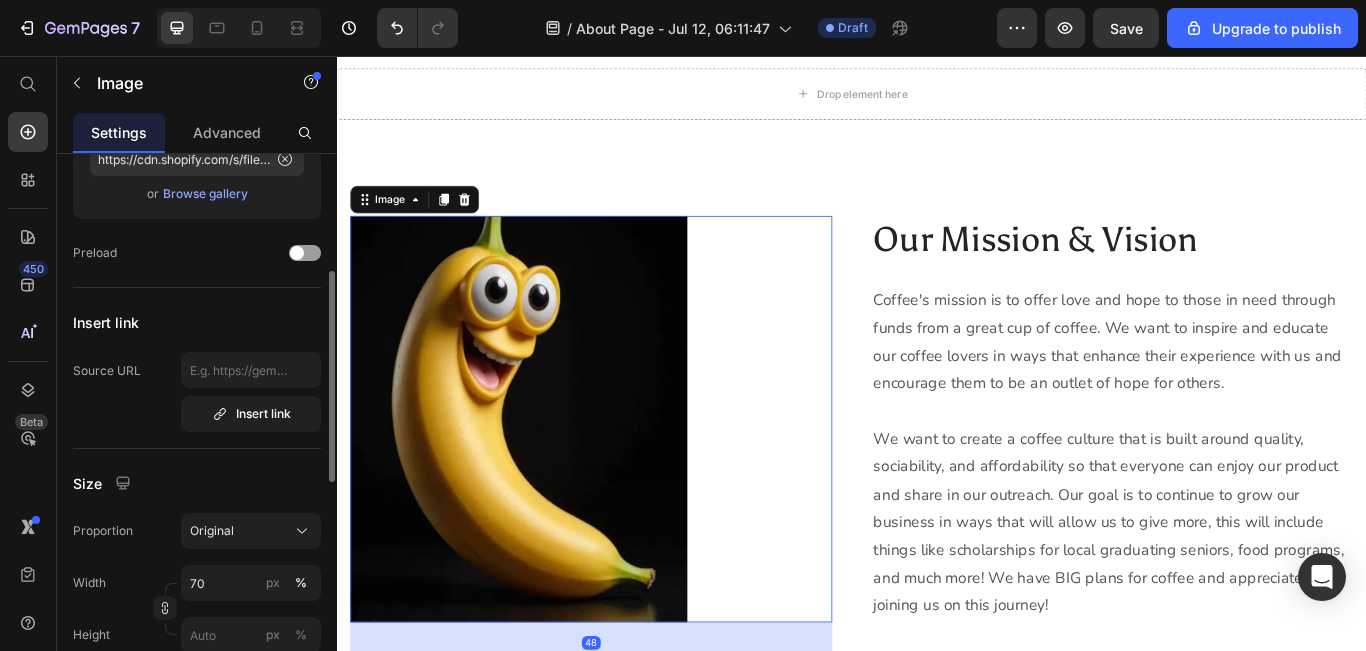 scroll, scrollTop: 276, scrollLeft: 0, axis: vertical 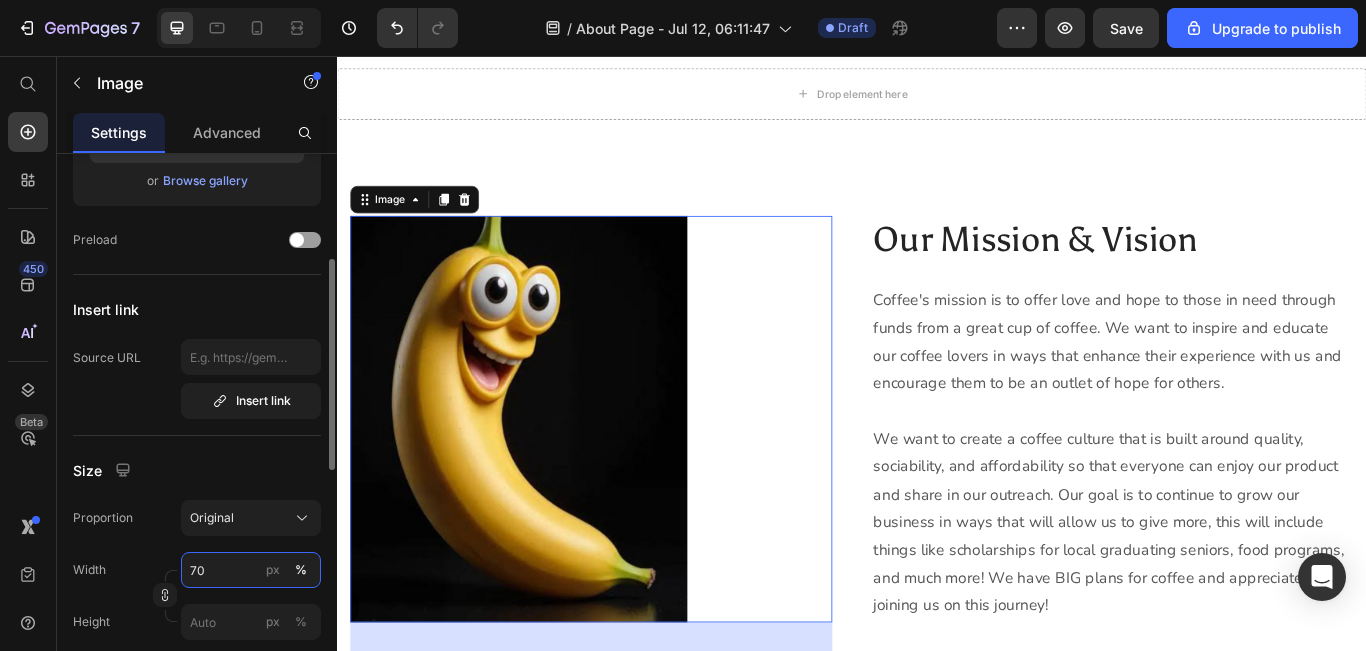 click on "70" at bounding box center (251, 570) 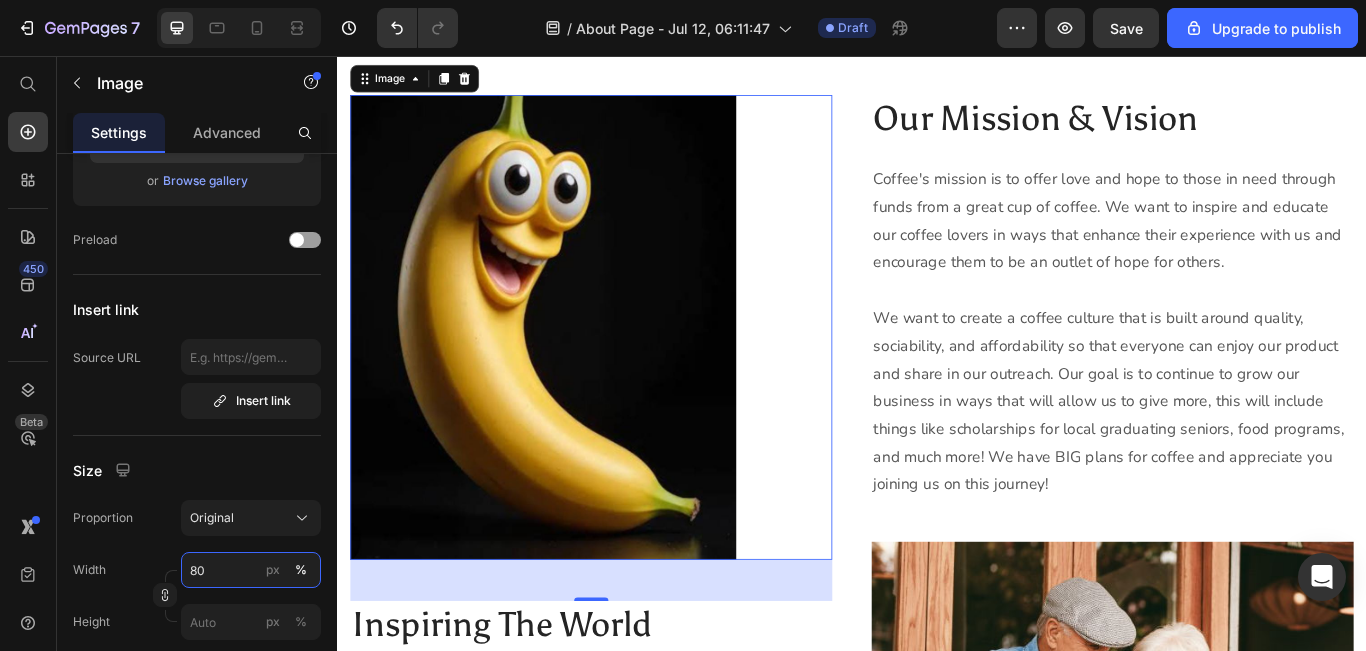 scroll, scrollTop: 2551, scrollLeft: 0, axis: vertical 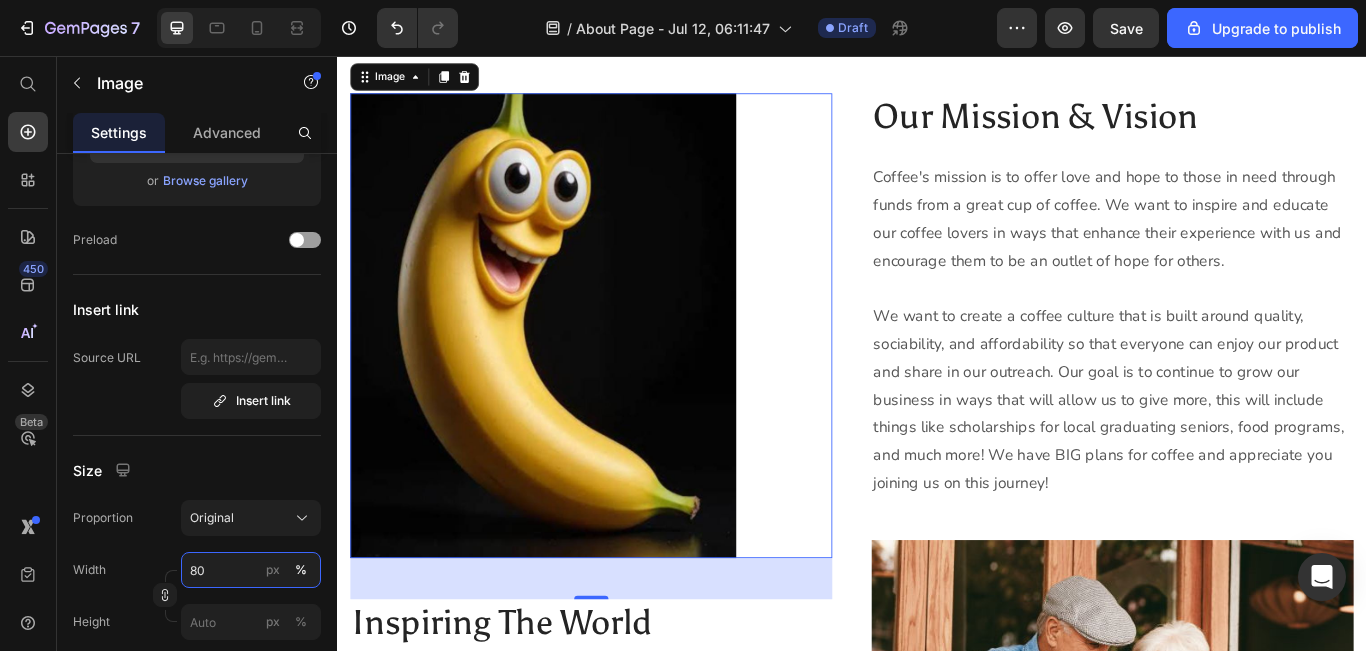 type on "80" 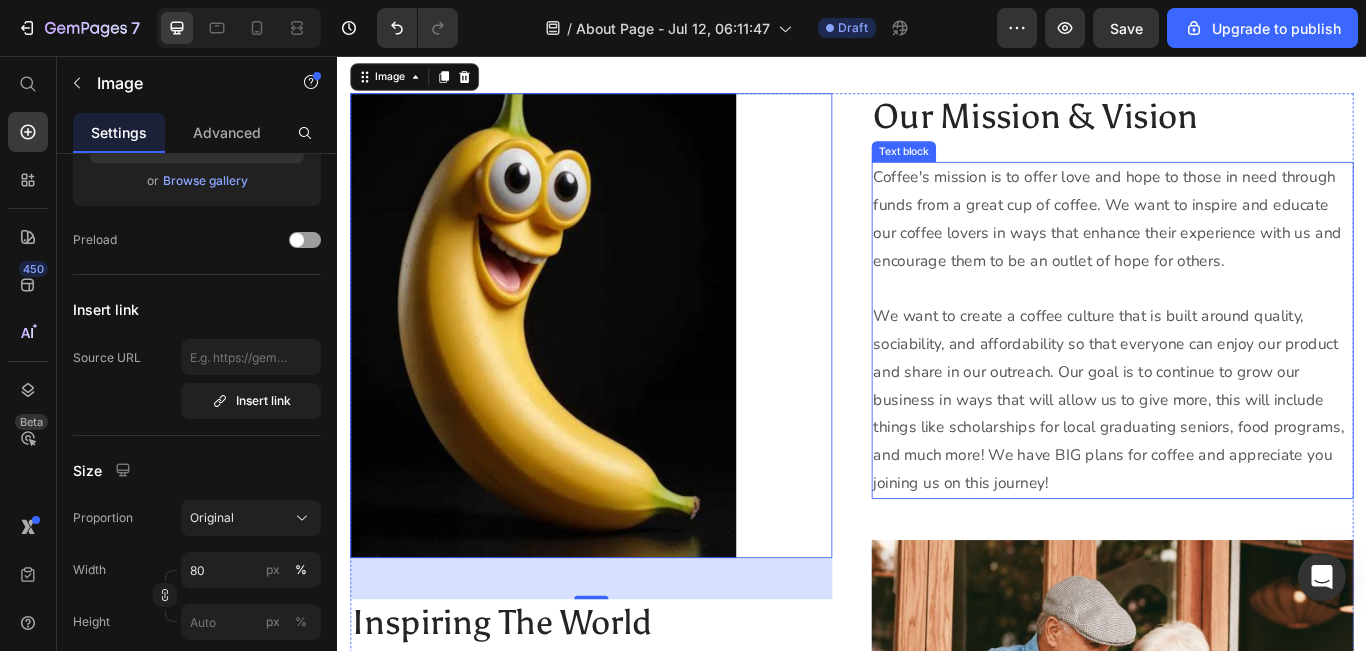 click on "Coffee's mission is to offer love and hope to those in need through funds from a great cup of coffee. We want to inspire and educate our coffee lovers in ways that enhance their experience with us and encourage them to be an outlet of hope for others.  We want to create a coffee culture that is built around quality, sociability, and affordability so that everyone can enjoy our product and share in our outreach. Our goal is to continue to grow our business in ways that will allow us to give more, this will include things like scholarships for local graduating seniors, food programs, and much more! We have BIG plans for coffee and appreciate you joining us on this journey!" at bounding box center (1241, 375) 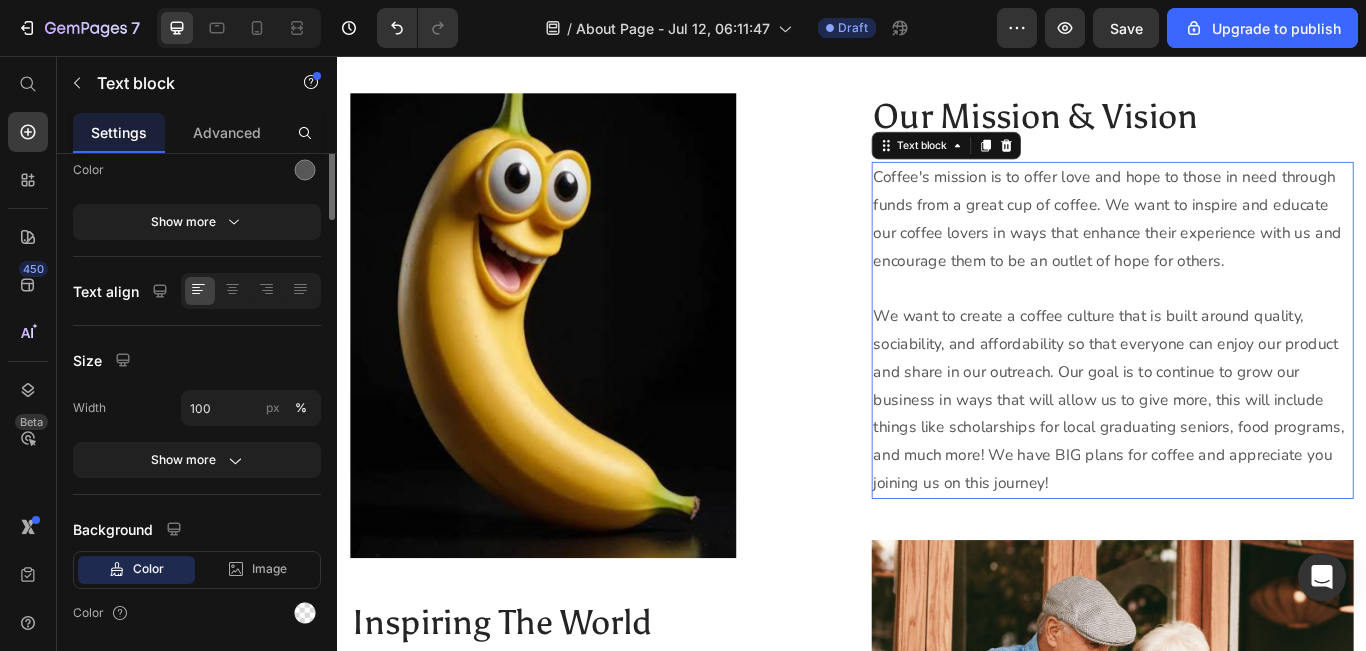 scroll, scrollTop: 0, scrollLeft: 0, axis: both 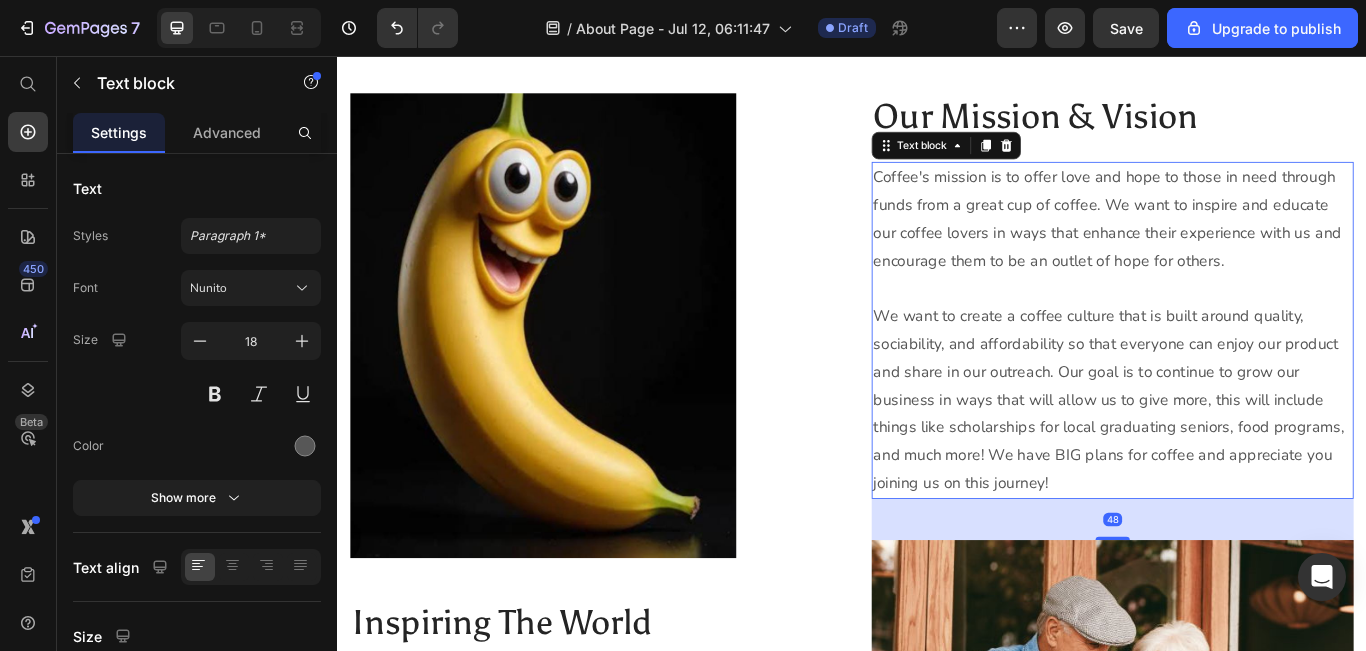 click on "Coffee's mission is to offer love and hope to those in need through funds from a great cup of coffee. We want to inspire and educate our coffee lovers in ways that enhance their experience with us and encourage them to be an outlet of hope for others.  We want to create a coffee culture that is built around quality, sociability, and affordability so that everyone can enjoy our product and share in our outreach. Our goal is to continue to grow our business in ways that will allow us to give more, this will include things like scholarships for local graduating seniors, food programs, and much more! We have BIG plans for coffee and appreciate you joining us on this journey!" at bounding box center (1241, 375) 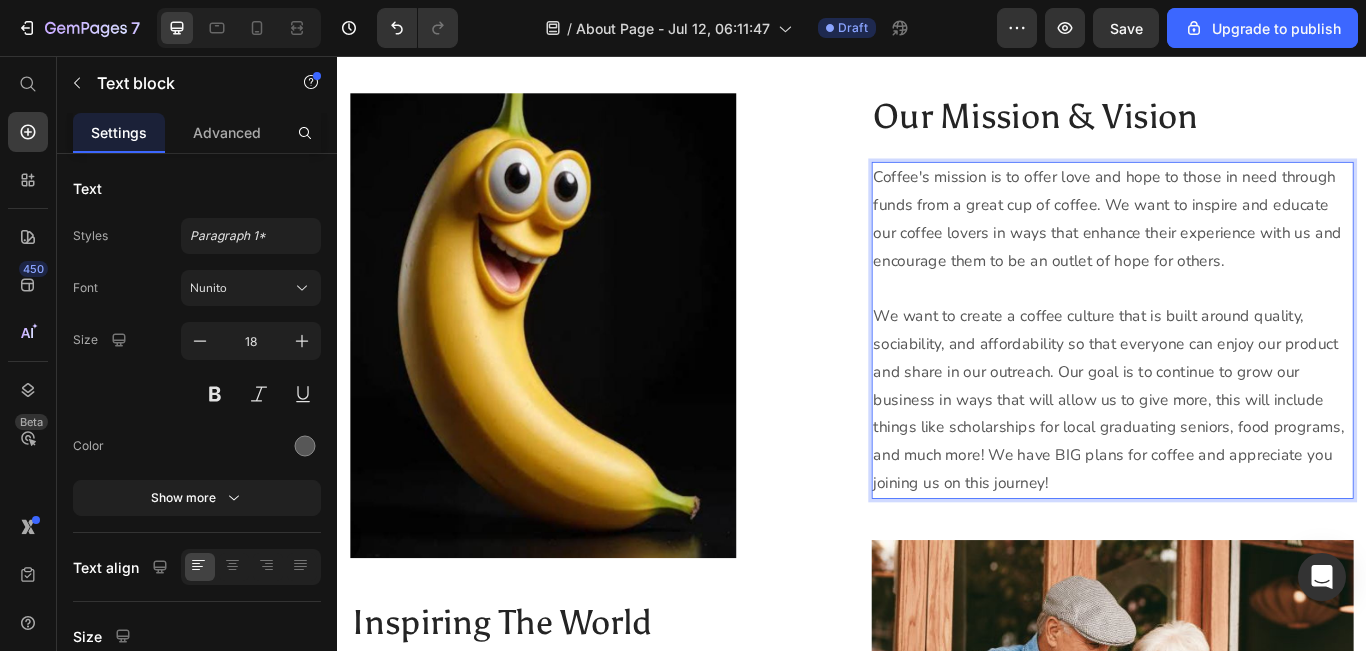 click on "Coffee's mission is to offer love and hope to those in need through funds from a great cup of coffee. We want to inspire and educate our coffee lovers in ways that enhance their experience with us and encourage them to be an outlet of hope for others.  We want to create a coffee culture that is built around quality, sociability, and affordability so that everyone can enjoy our product and share in our outreach. Our goal is to continue to grow our business in ways that will allow us to give more, this will include things like scholarships for local graduating seniors, food programs, and much more! We have BIG plans for coffee and appreciate you joining us on this journey!" at bounding box center (1241, 375) 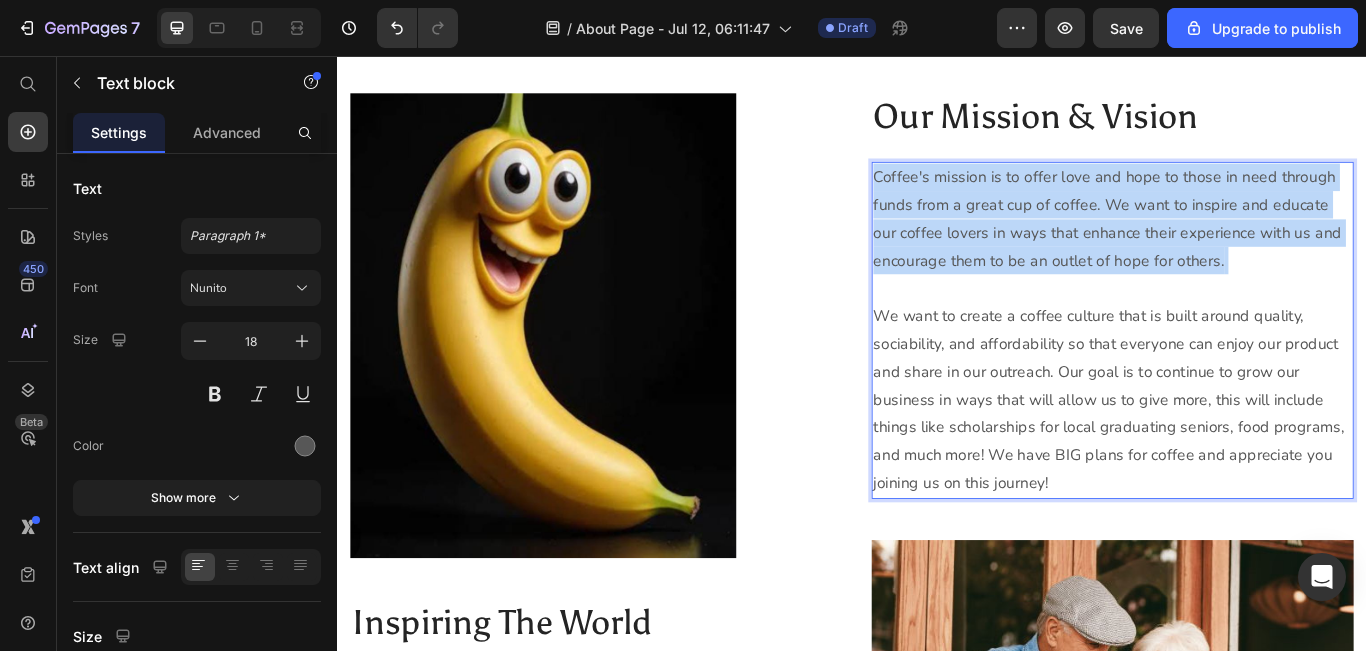 click on "Coffee's mission is to offer love and hope to those in need through funds from a great cup of coffee. We want to inspire and educate our coffee lovers in ways that enhance their experience with us and encourage them to be an outlet of hope for others.  We want to create a coffee culture that is built around quality, sociability, and affordability so that everyone can enjoy our product and share in our outreach. Our goal is to continue to grow our business in ways that will allow us to give more, this will include things like scholarships for local graduating seniors, food programs, and much more! We have BIG plans for coffee and appreciate you joining us on this journey!" at bounding box center [1241, 375] 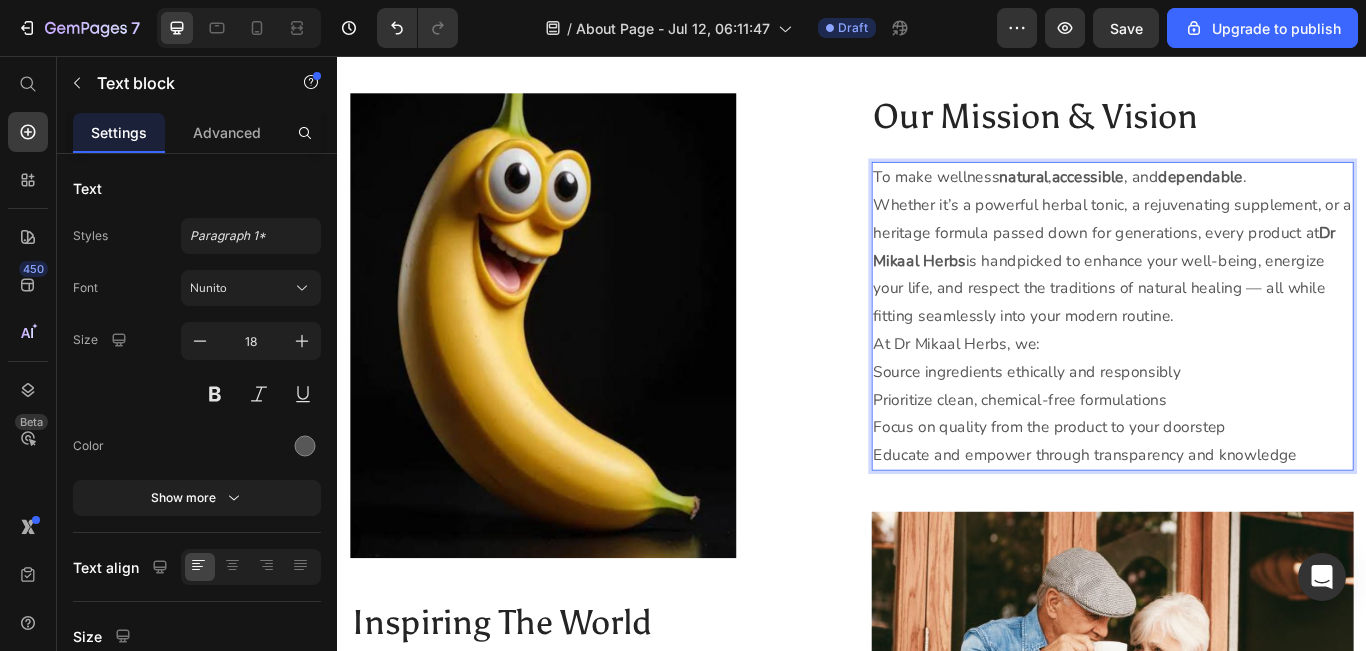 click on "At Dr Mikaal Herbs, we:" at bounding box center (1241, 391) 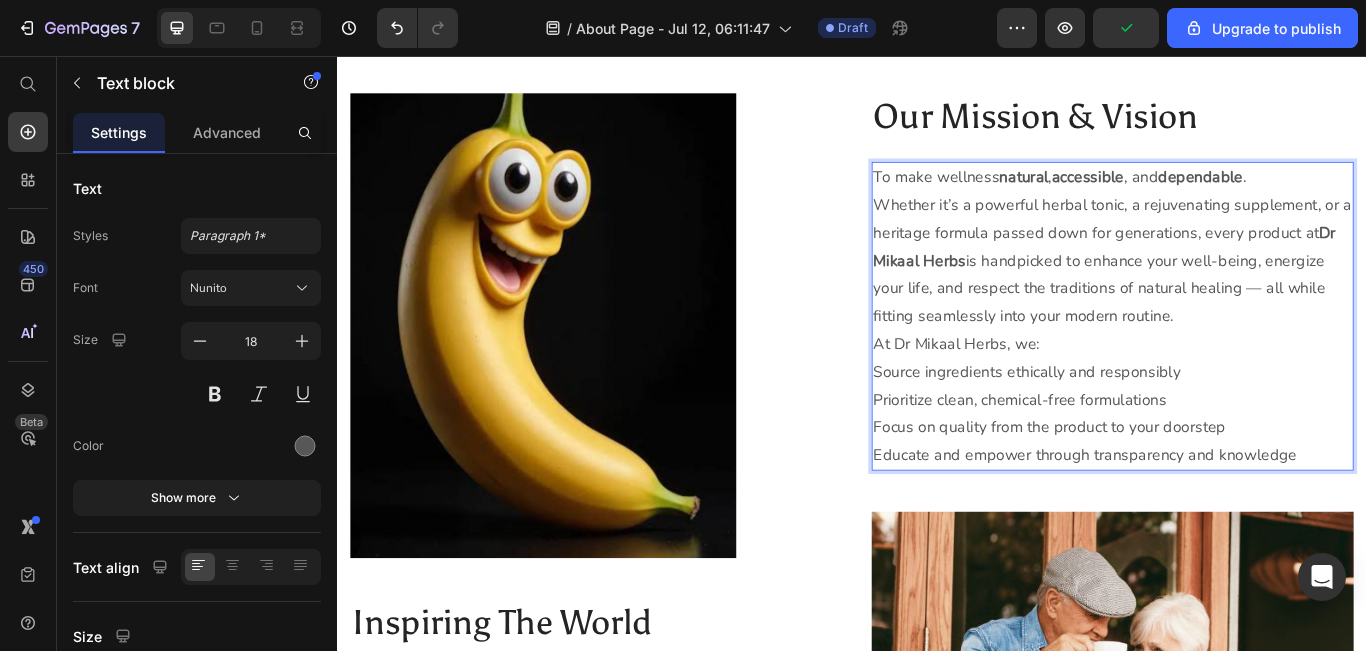 click on "Whether it’s a powerful herbal tonic, a rejuvenating supplement, or a heritage formula passed down for generations, every product at  Dr Mikaal Herbs  is handpicked to enhance your well-being, energize your life, and respect the traditions of natural healing — all while fitting seamlessly into your modern routine." at bounding box center (1241, 294) 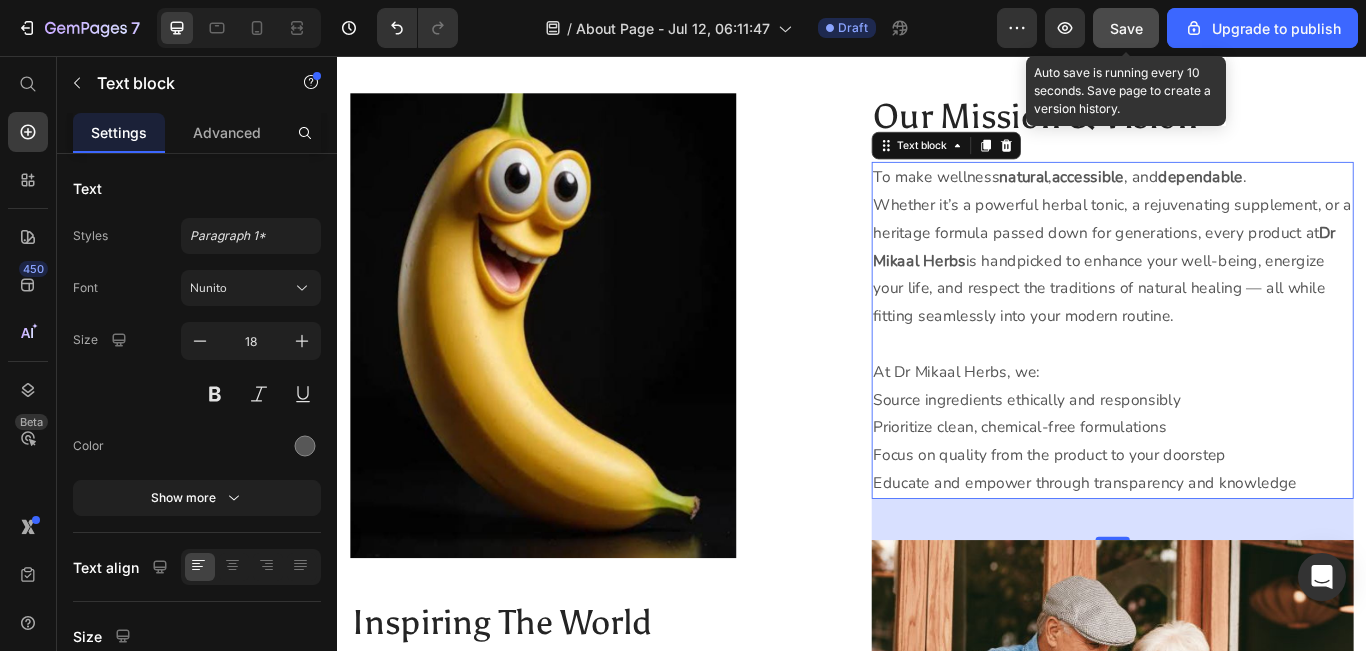 click on "Save" at bounding box center [1126, 28] 